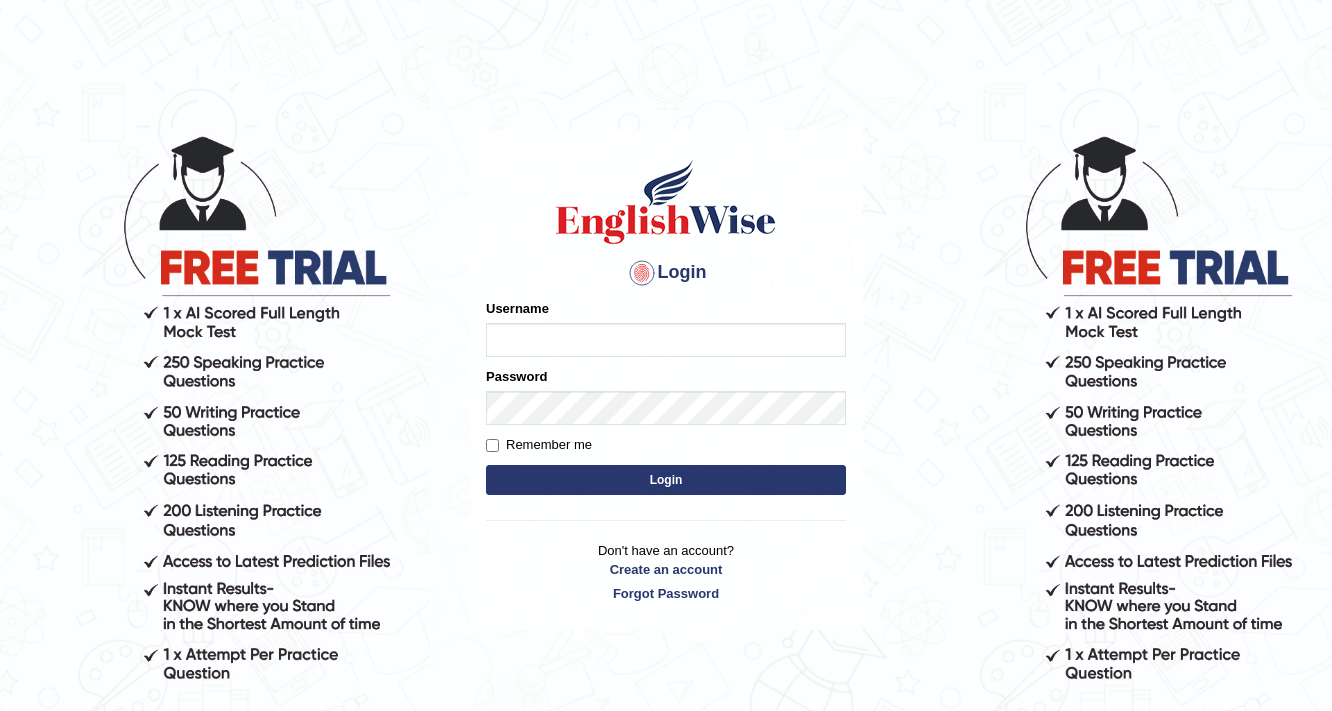 scroll, scrollTop: 0, scrollLeft: 0, axis: both 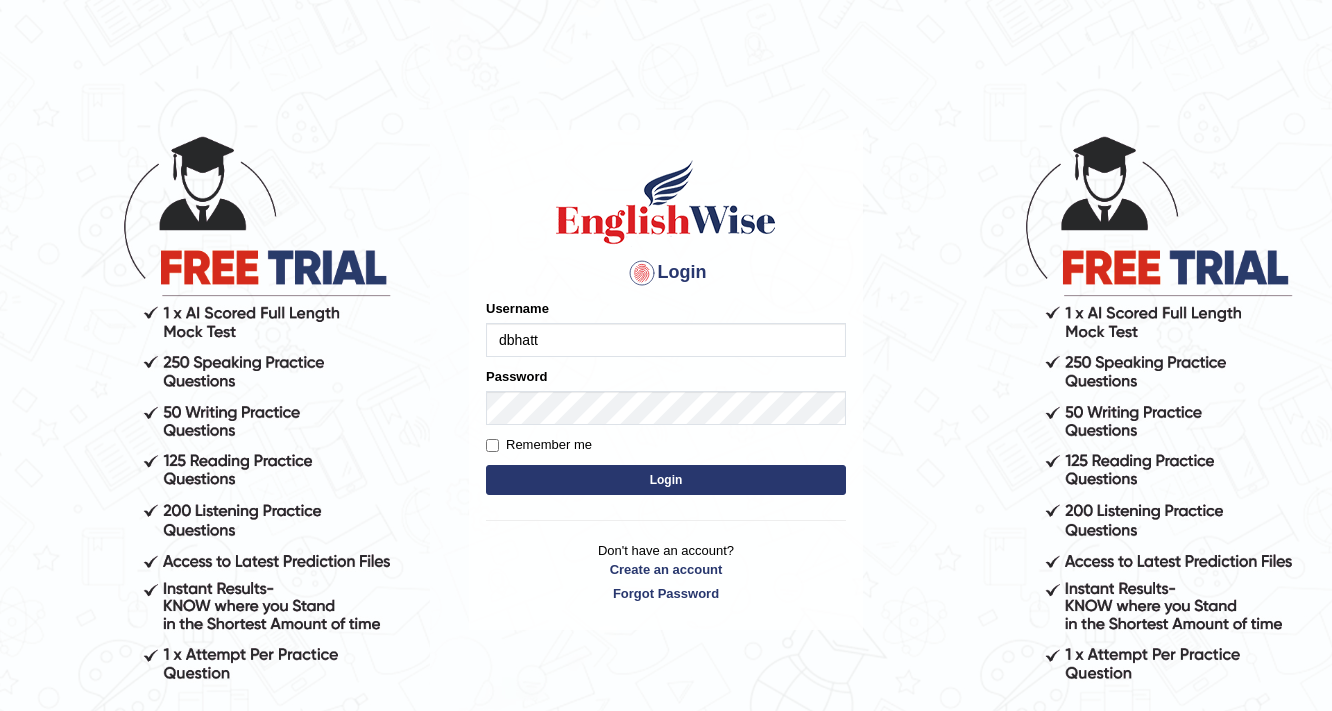 type on "dbhatt" 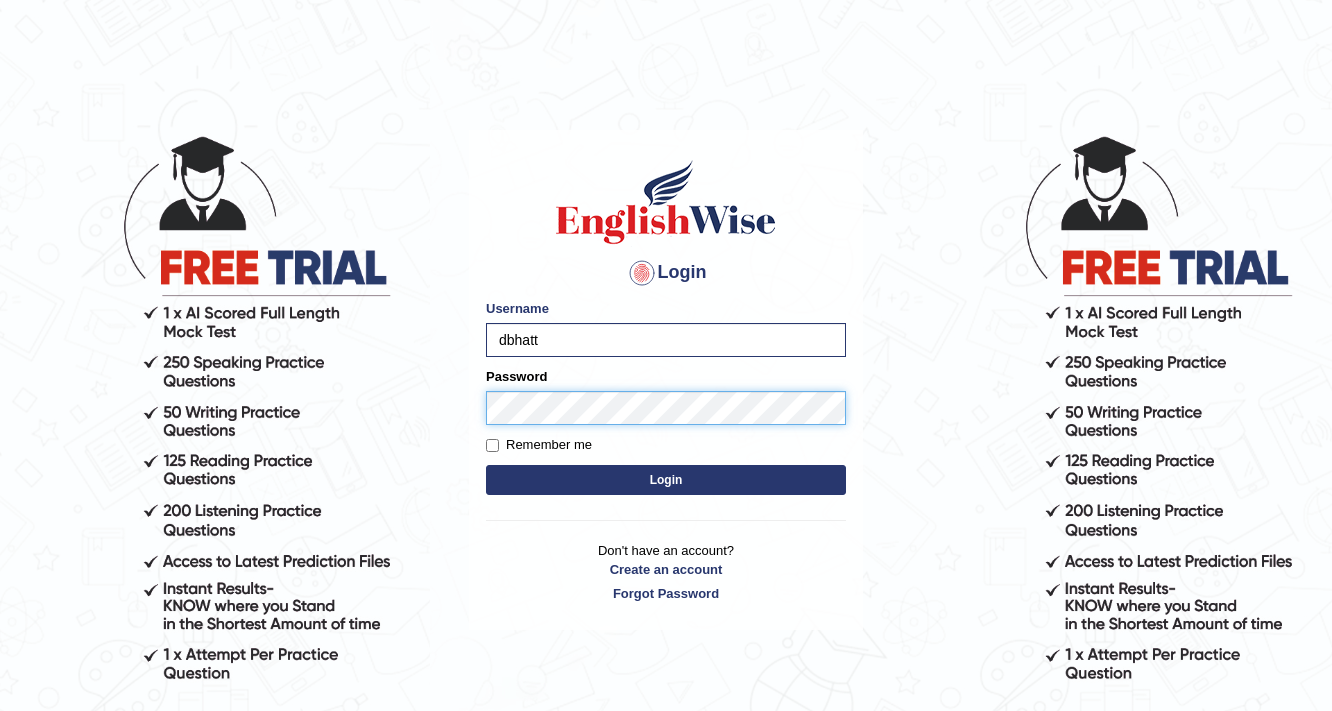 click on "Login" at bounding box center [666, 480] 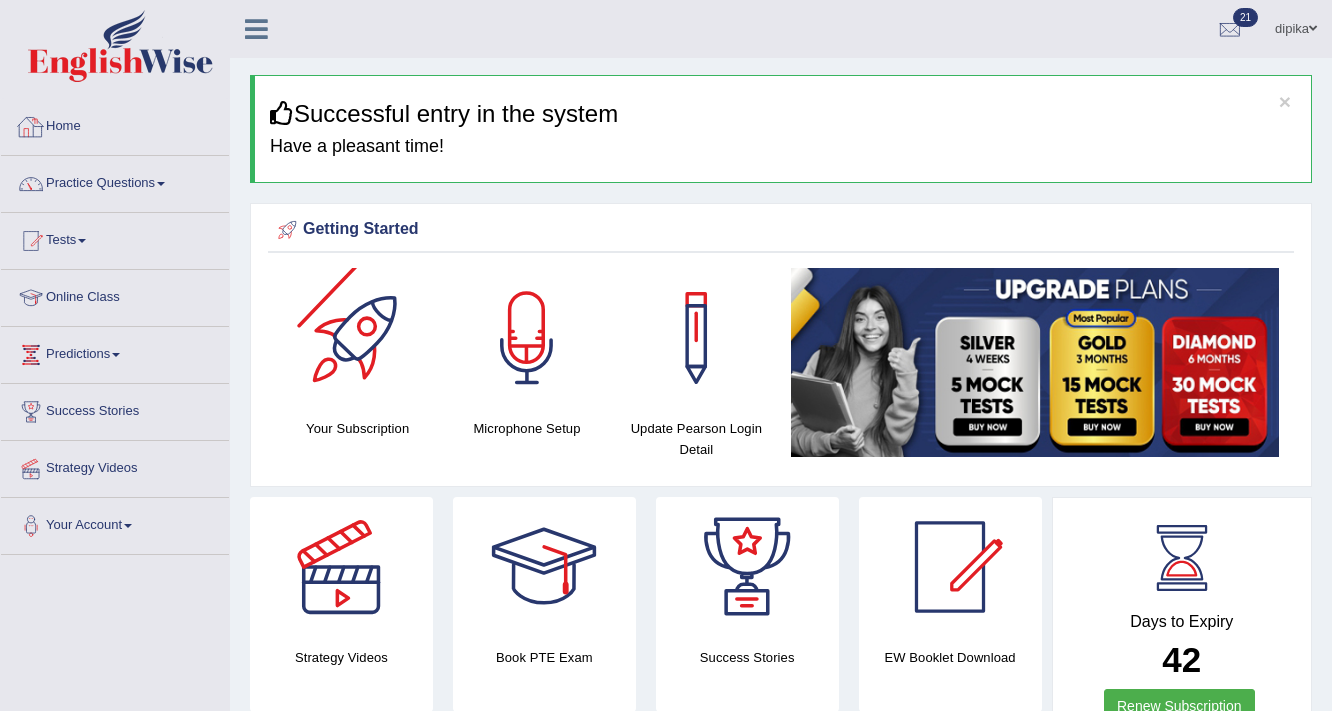 scroll, scrollTop: 0, scrollLeft: 0, axis: both 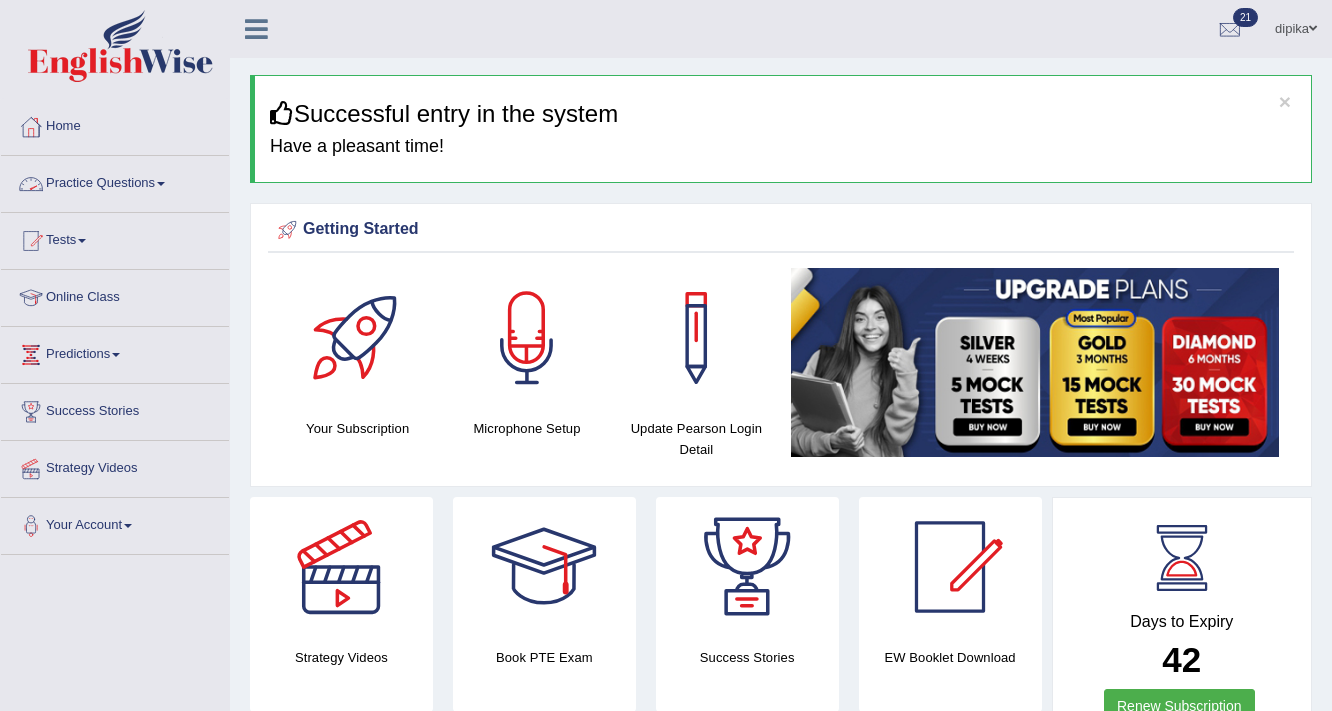 click at bounding box center (161, 184) 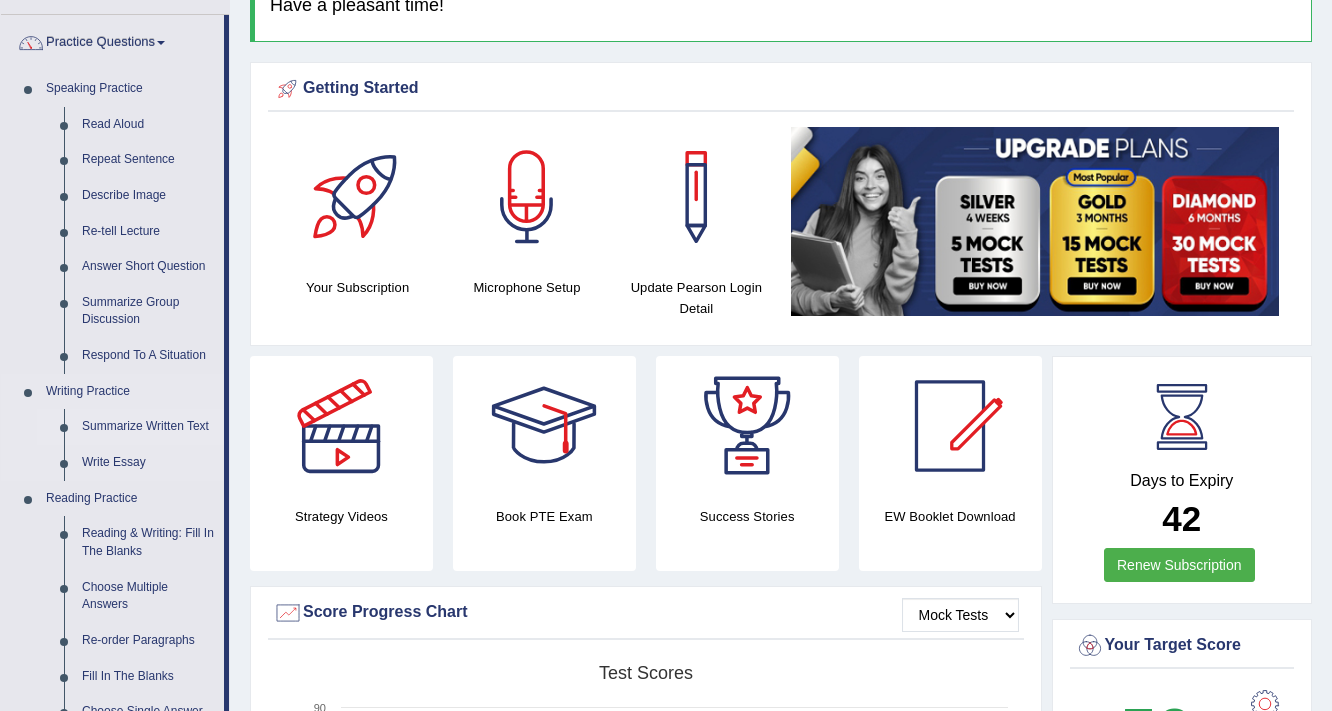 scroll, scrollTop: 160, scrollLeft: 0, axis: vertical 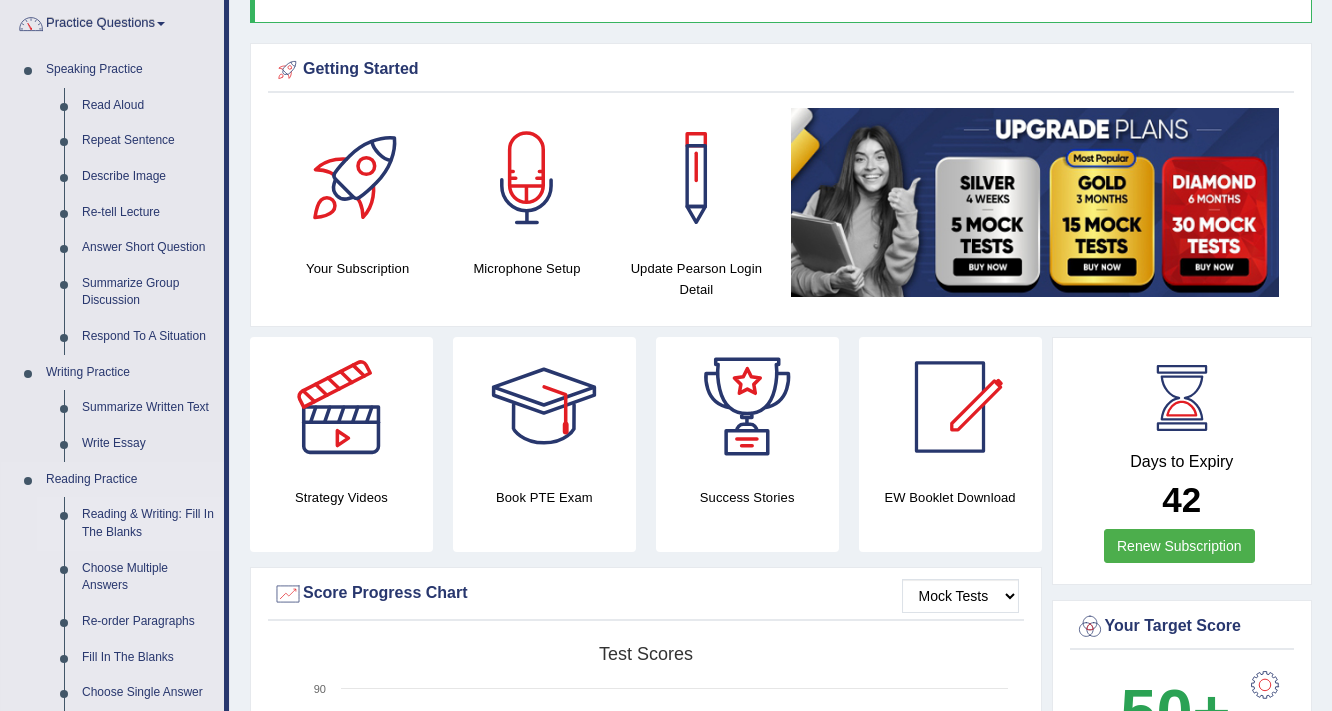 click on "Reading & Writing: Fill In The Blanks" at bounding box center [148, 523] 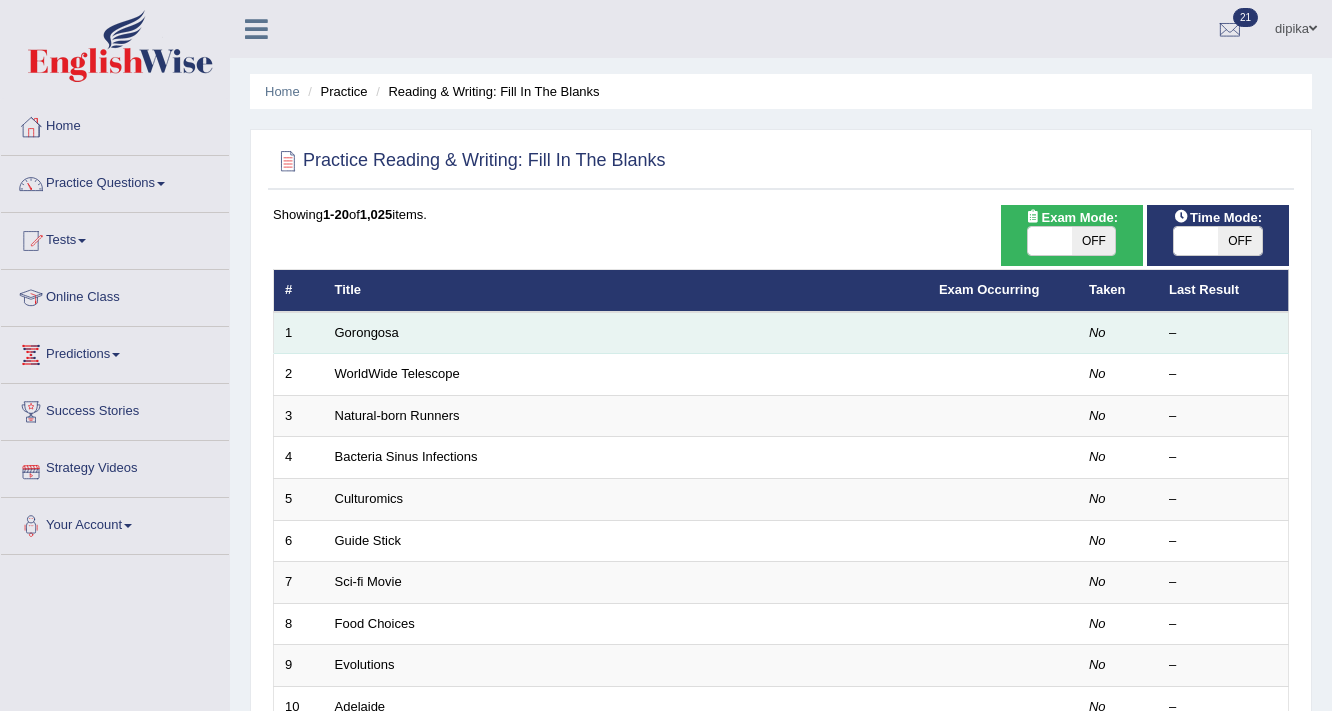 scroll, scrollTop: 0, scrollLeft: 0, axis: both 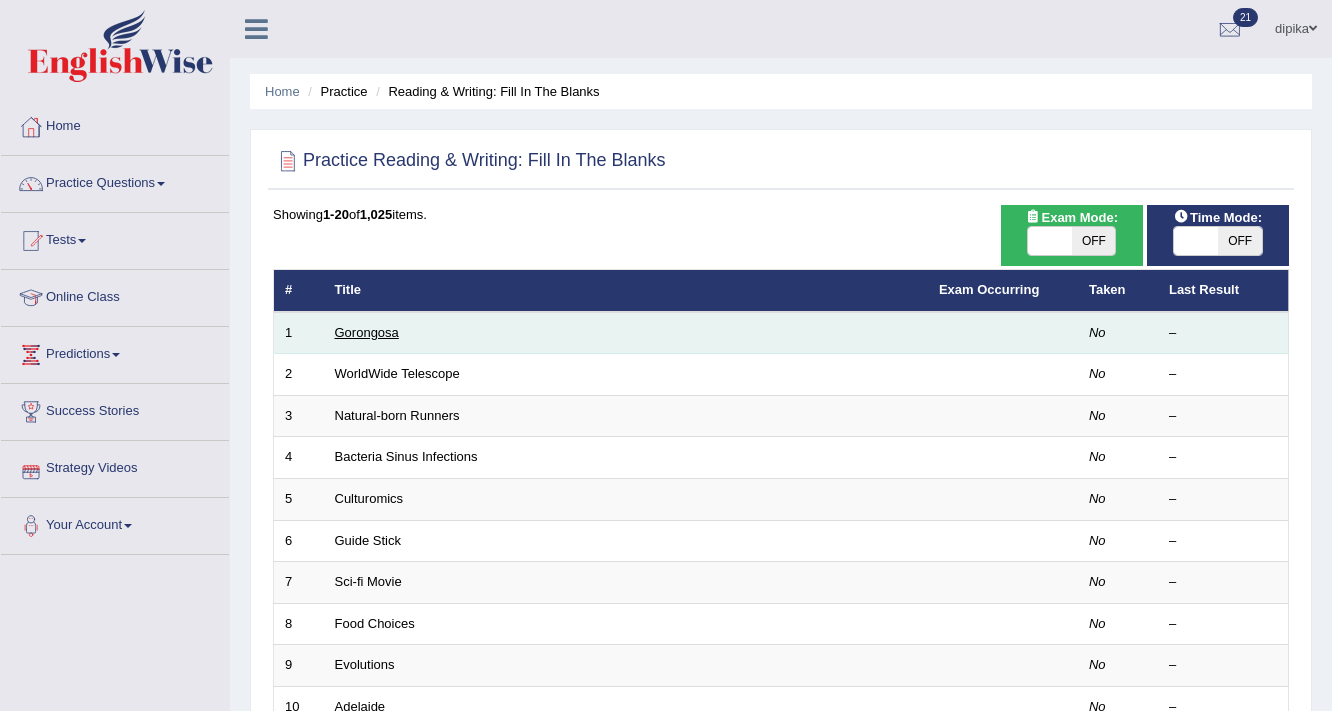 click on "Gorongosa" at bounding box center [367, 332] 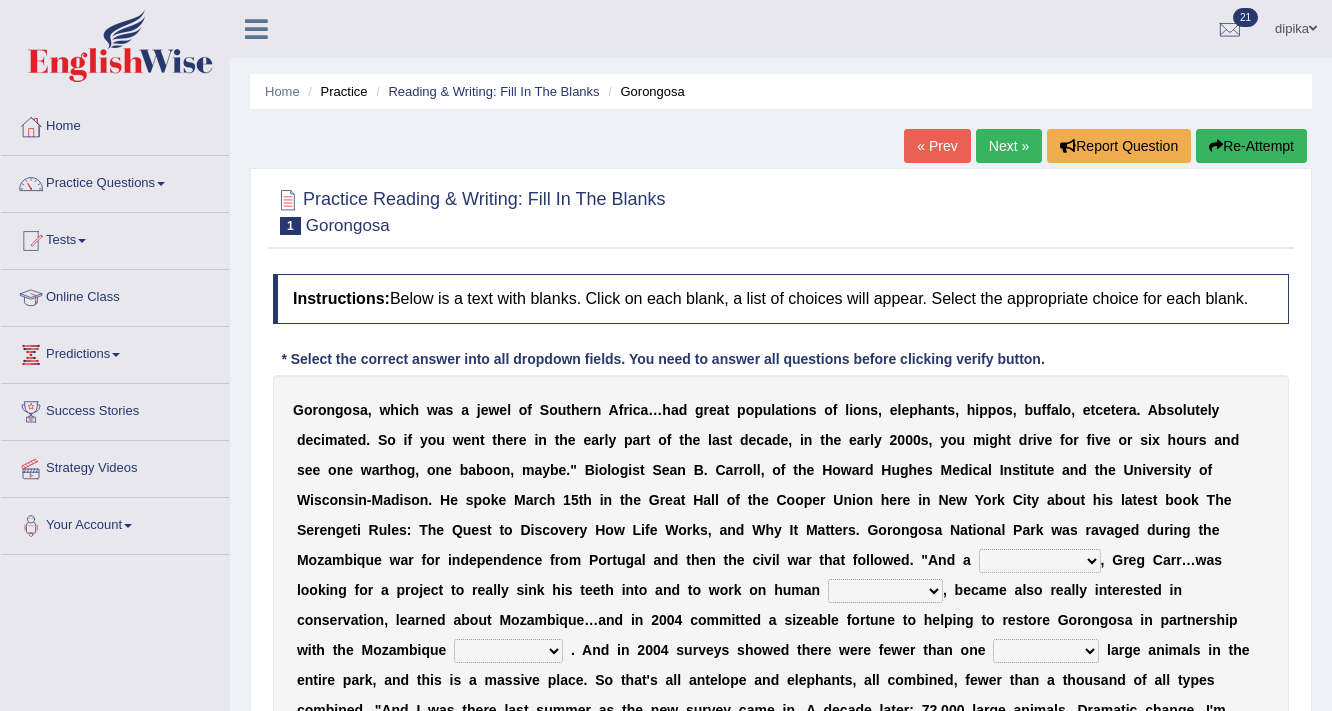 scroll, scrollTop: 0, scrollLeft: 0, axis: both 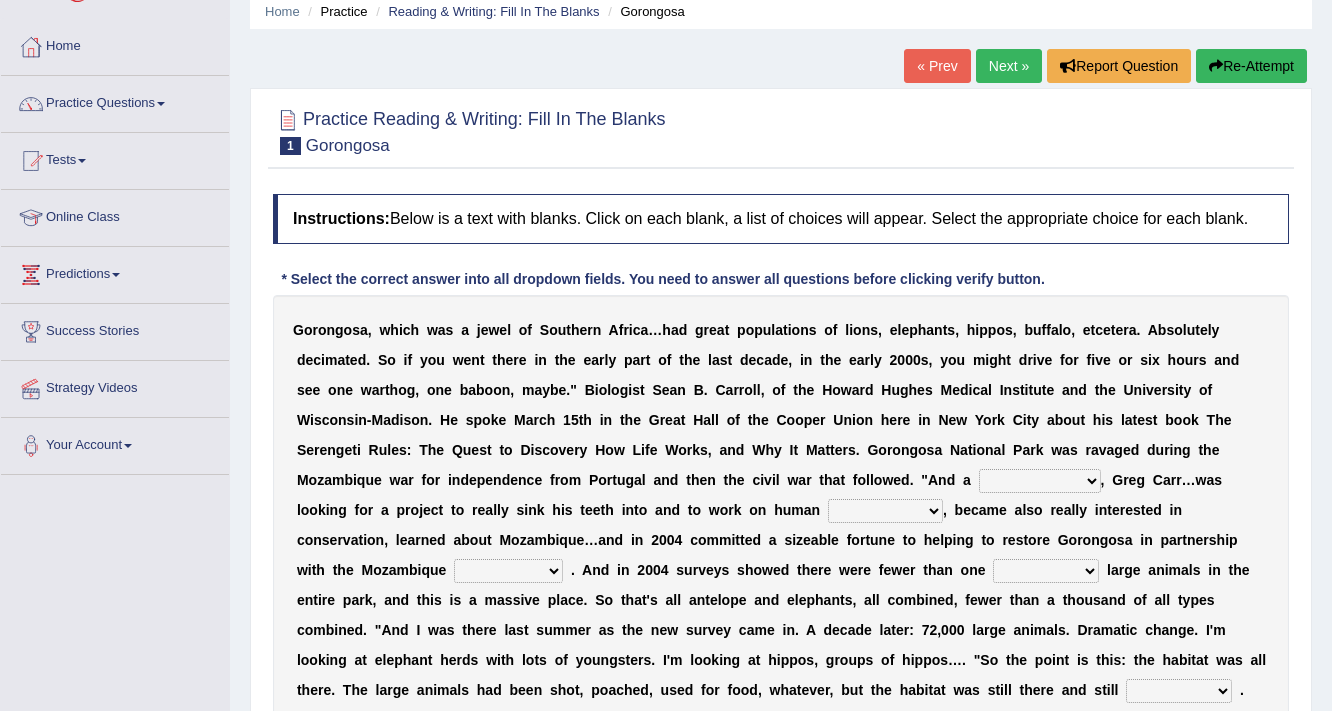 click on "passion solstice ballast philanthropist" at bounding box center [1040, 481] 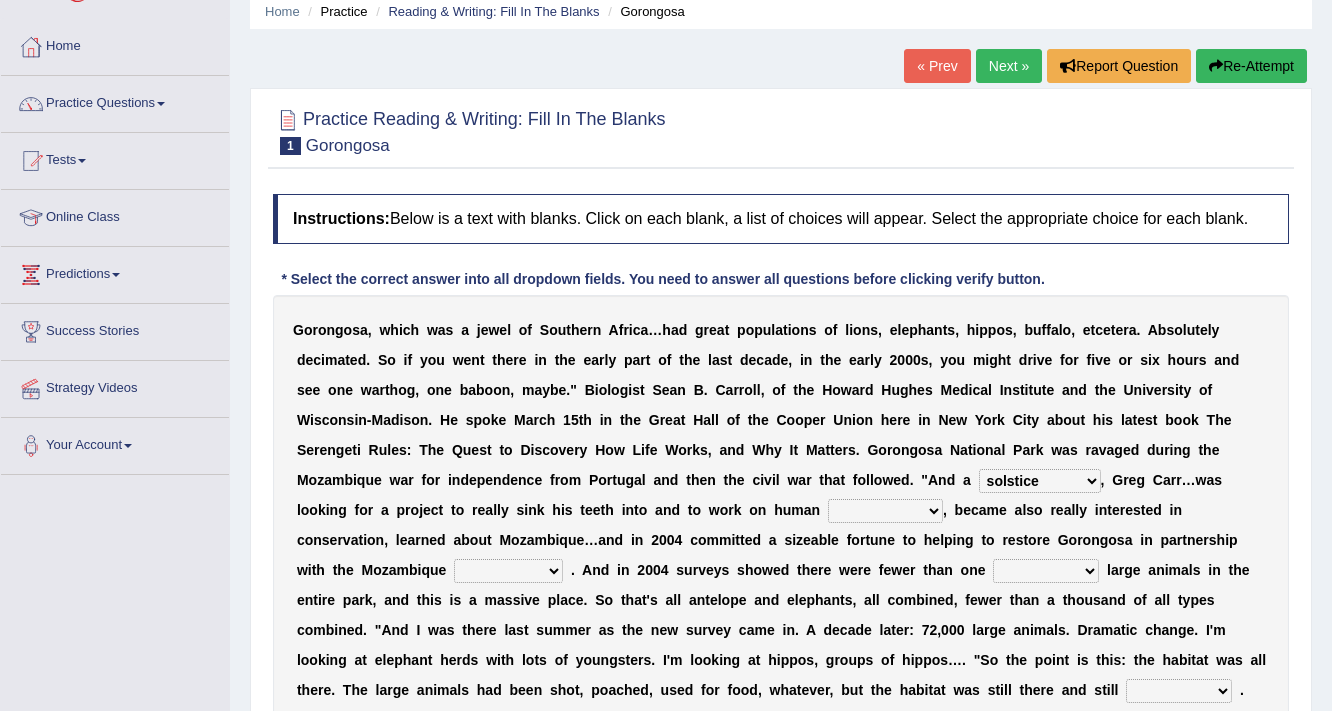click on "passion solstice ballast philanthropist" at bounding box center (1040, 481) 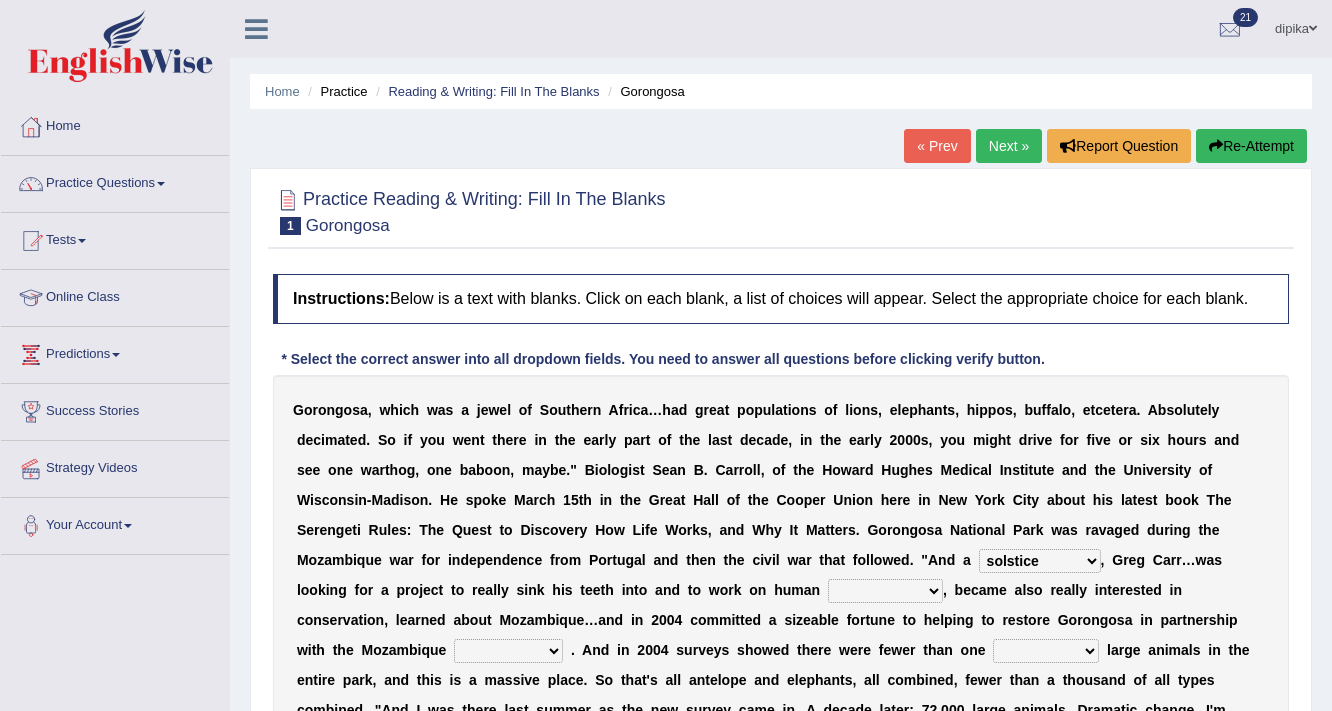 click on "negligence prevalence development malevolence" at bounding box center (885, 591) 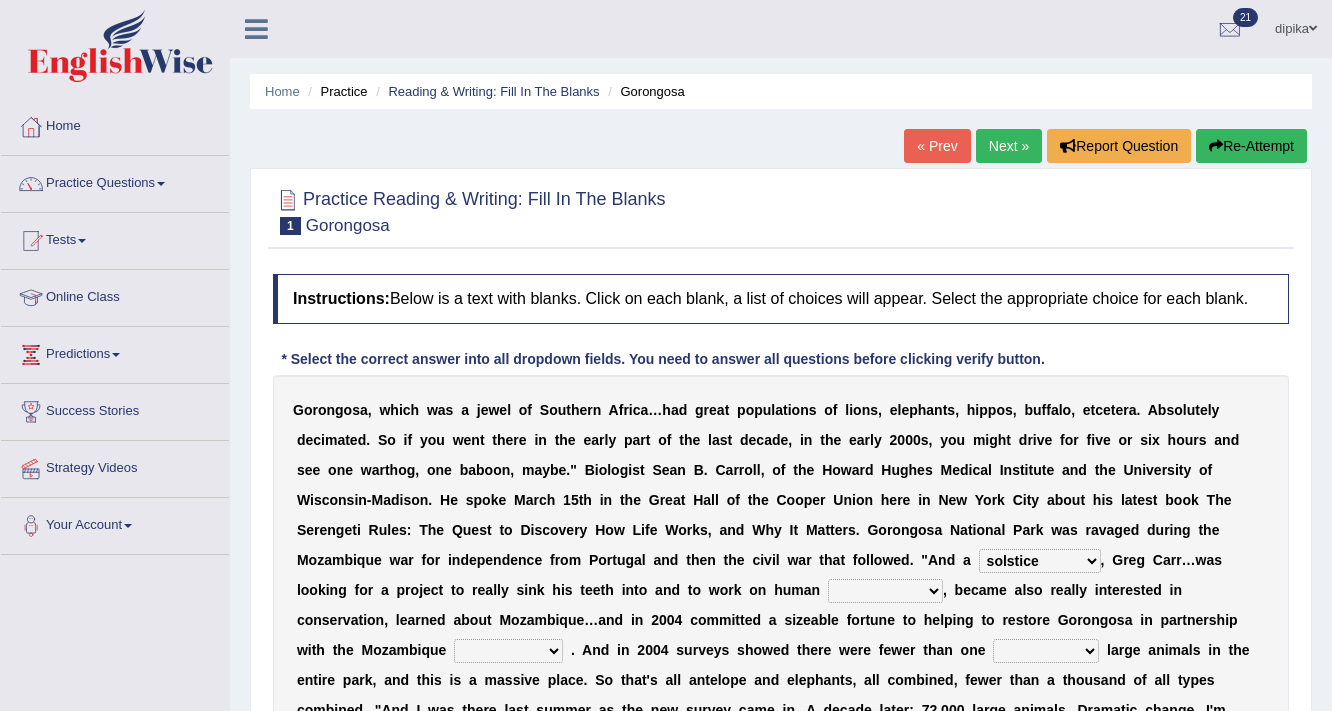 select on "development" 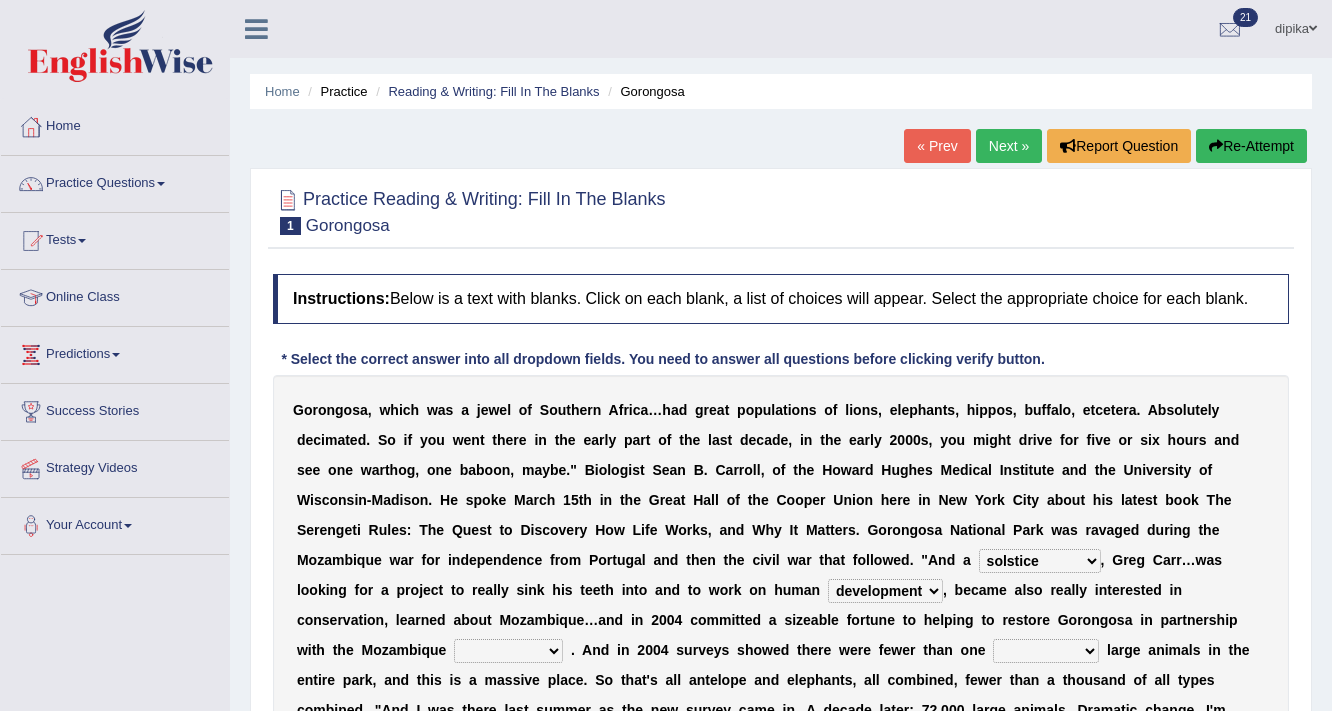 click on "negligence prevalence development malevolence" at bounding box center [885, 591] 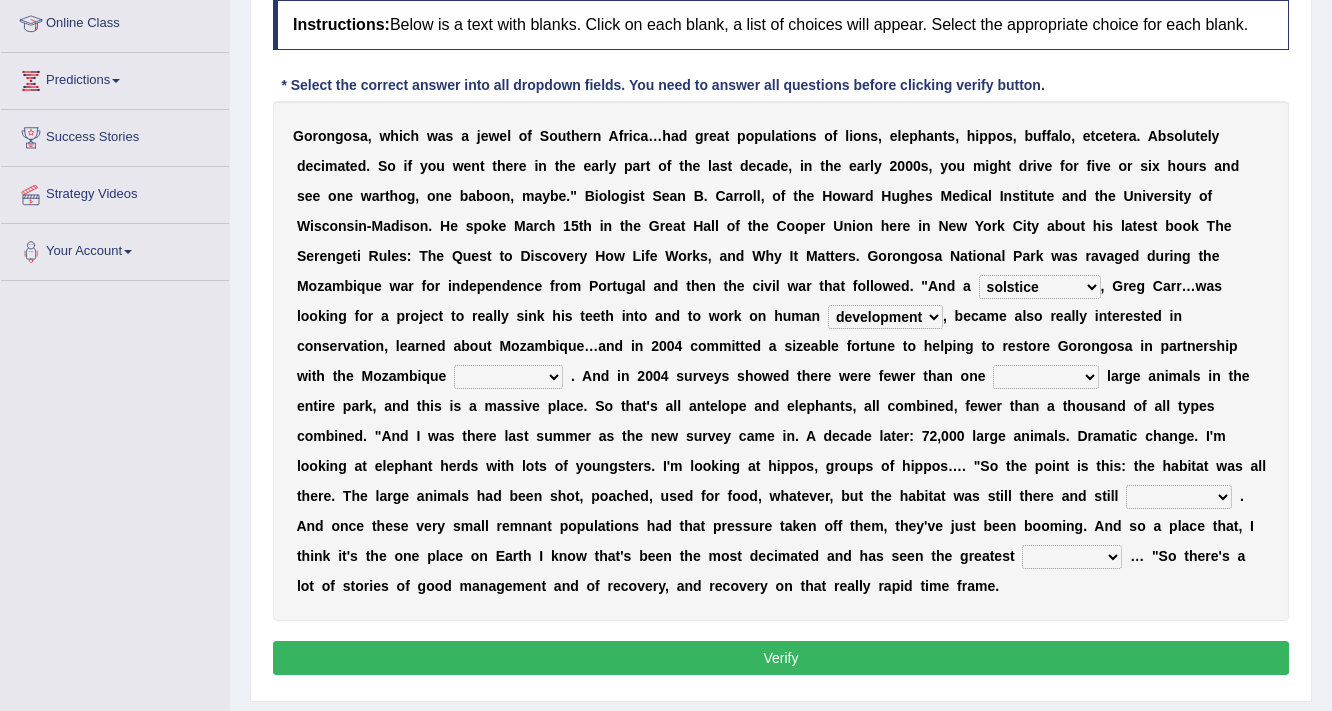 scroll, scrollTop: 320, scrollLeft: 0, axis: vertical 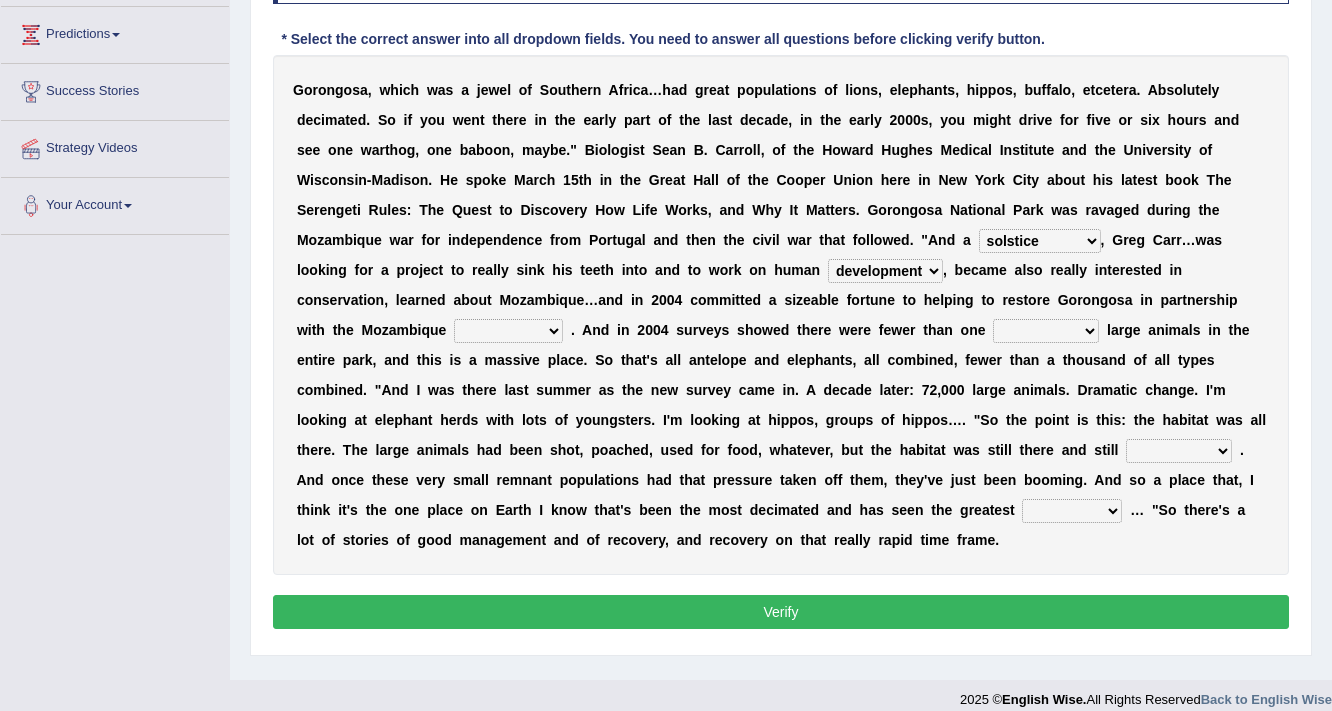 click on "parliament semanticist government journalist" at bounding box center (508, 331) 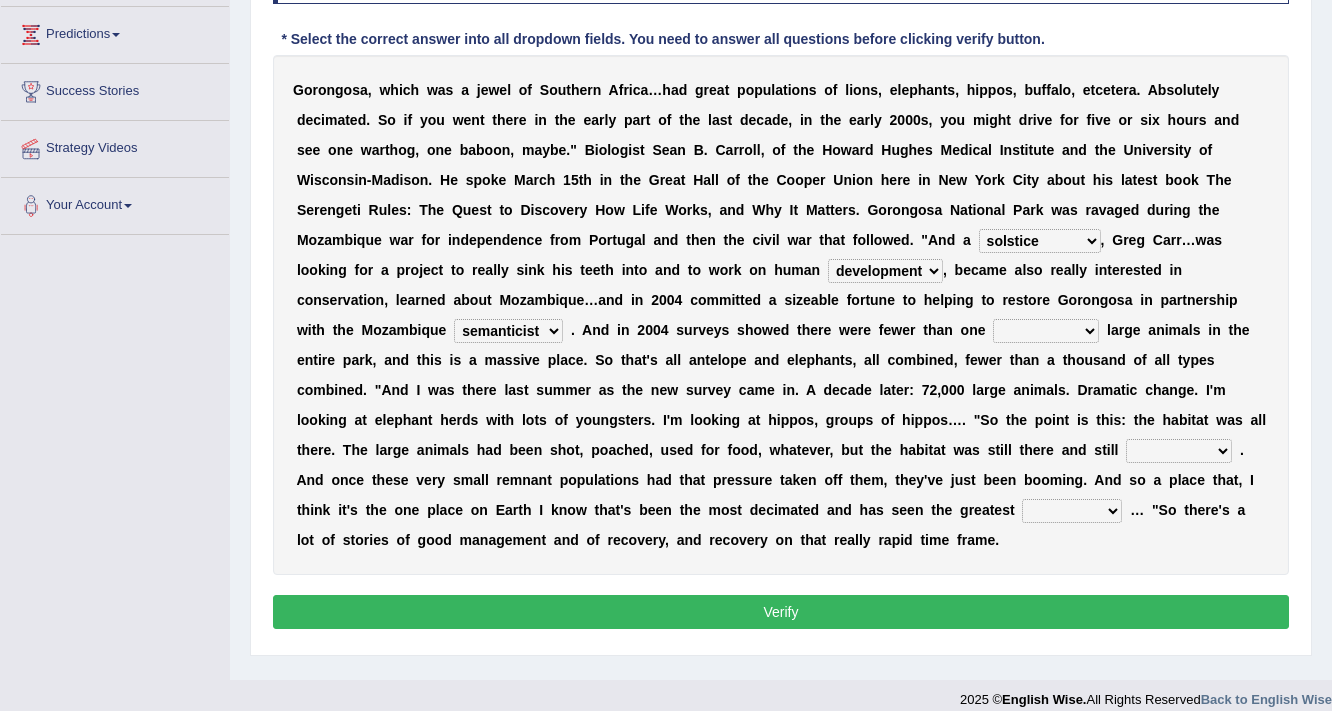 click on "parliament semanticist government journalist" at bounding box center (508, 331) 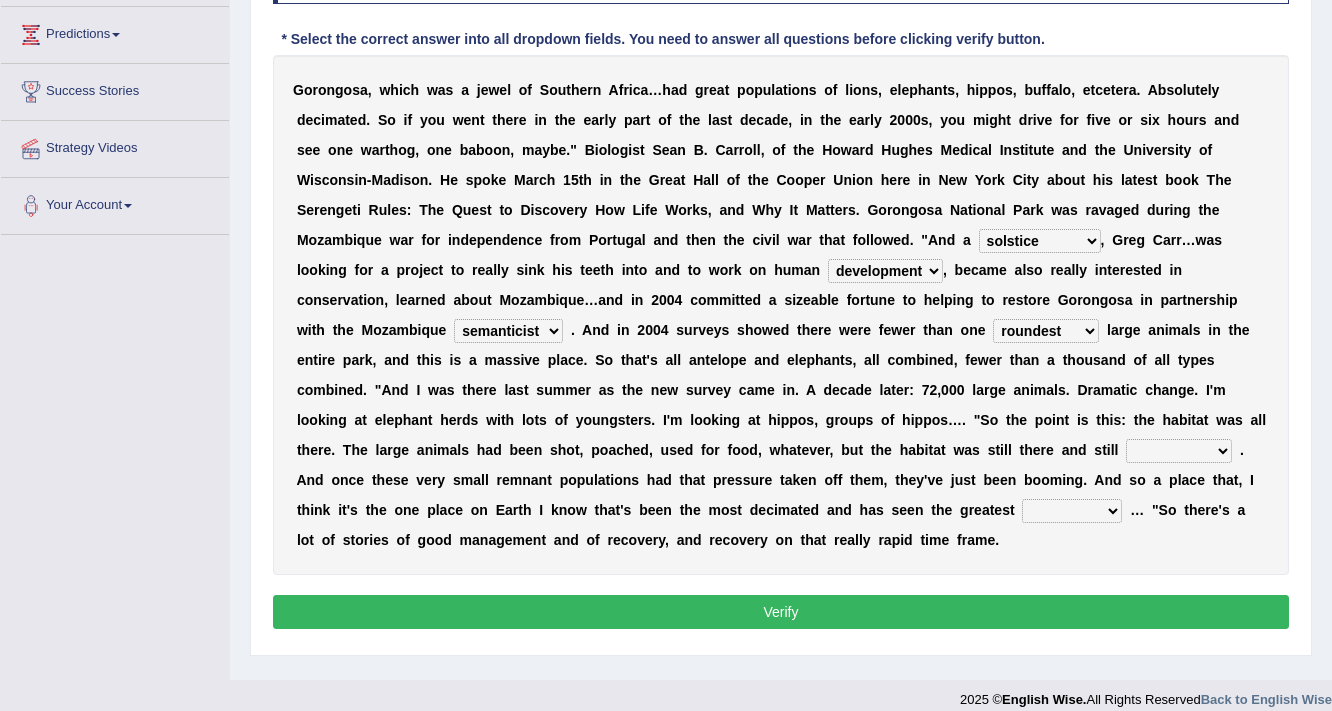 click on "deflowered embowered roundest thousand" at bounding box center (1046, 331) 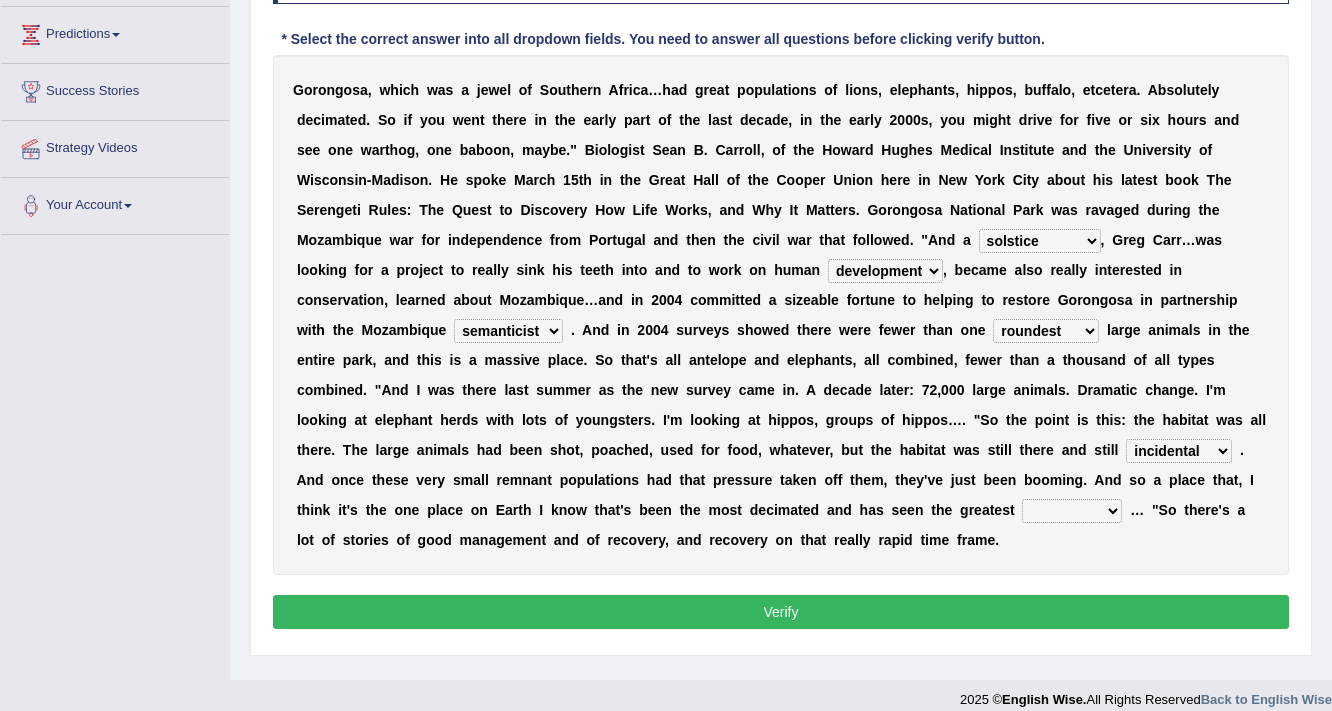 click on "assertive incidental compulsive productive" at bounding box center (1179, 451) 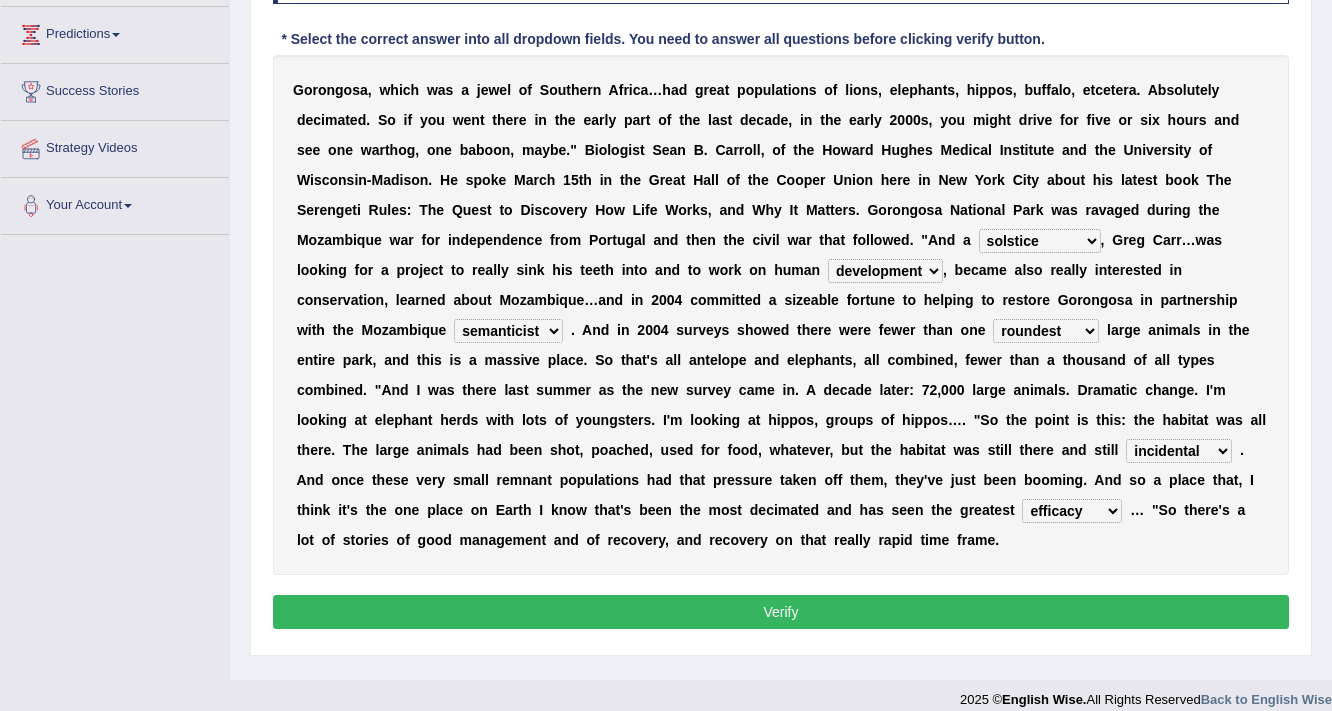 click on "recovery efficacy golly stumpy" at bounding box center [1072, 511] 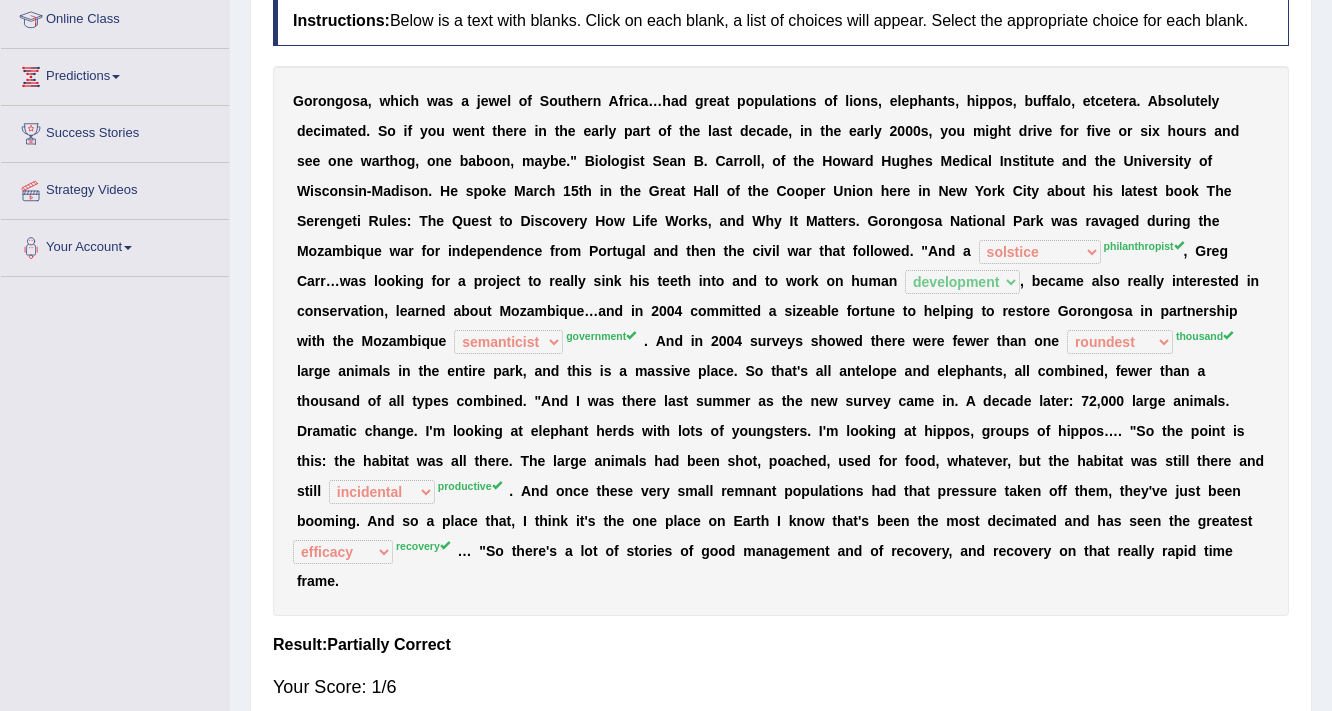 scroll, scrollTop: 48, scrollLeft: 0, axis: vertical 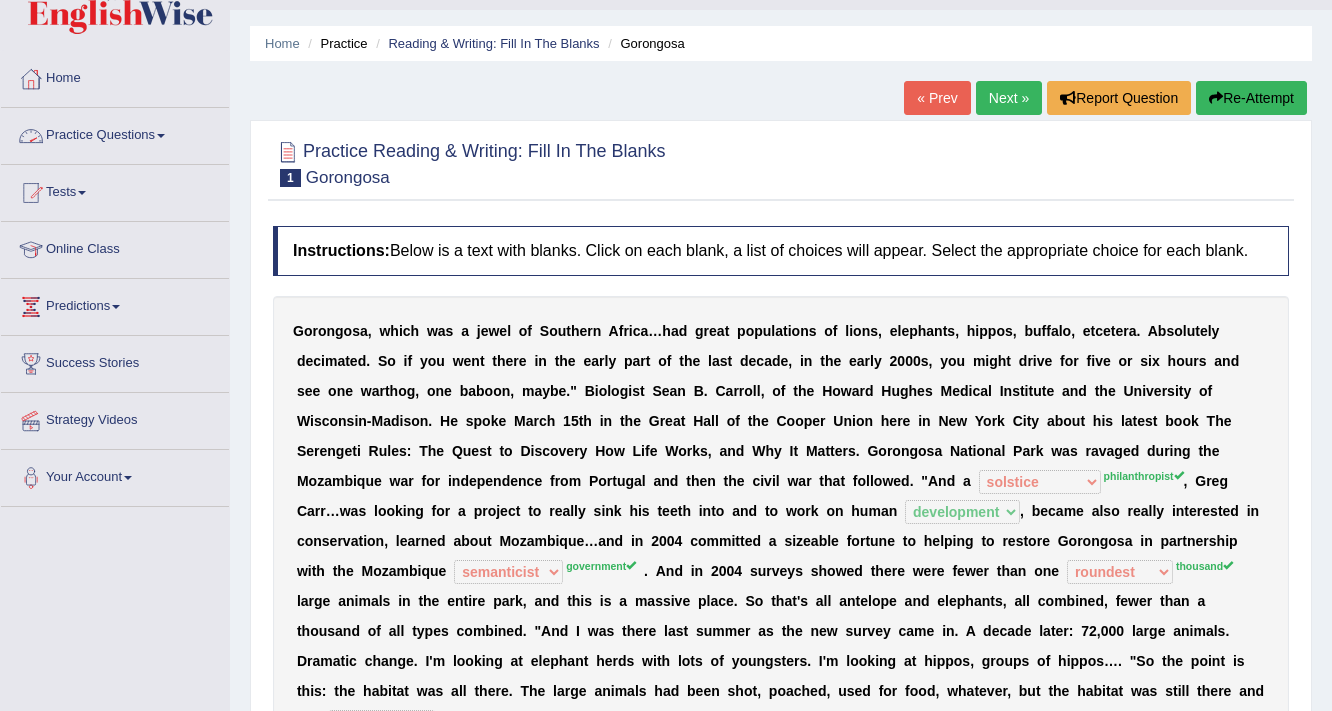 click on "Practice Questions" at bounding box center (115, 133) 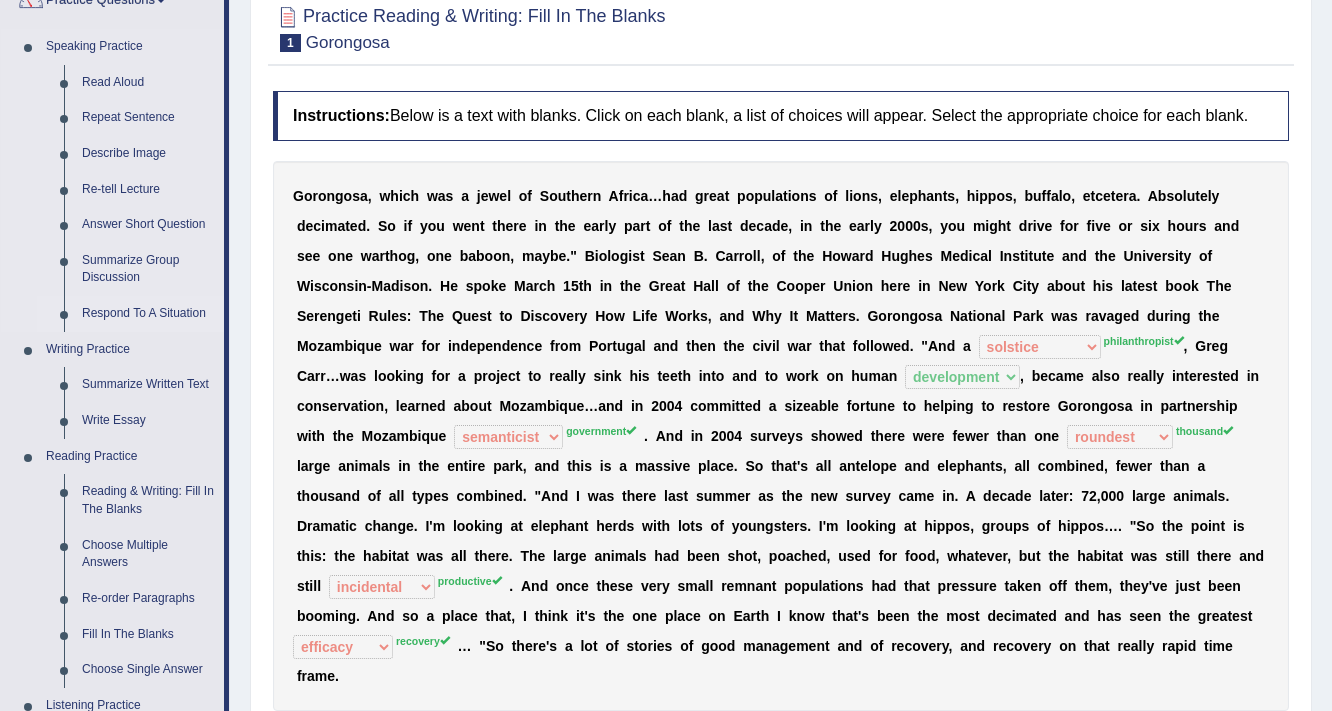 scroll, scrollTop: 208, scrollLeft: 0, axis: vertical 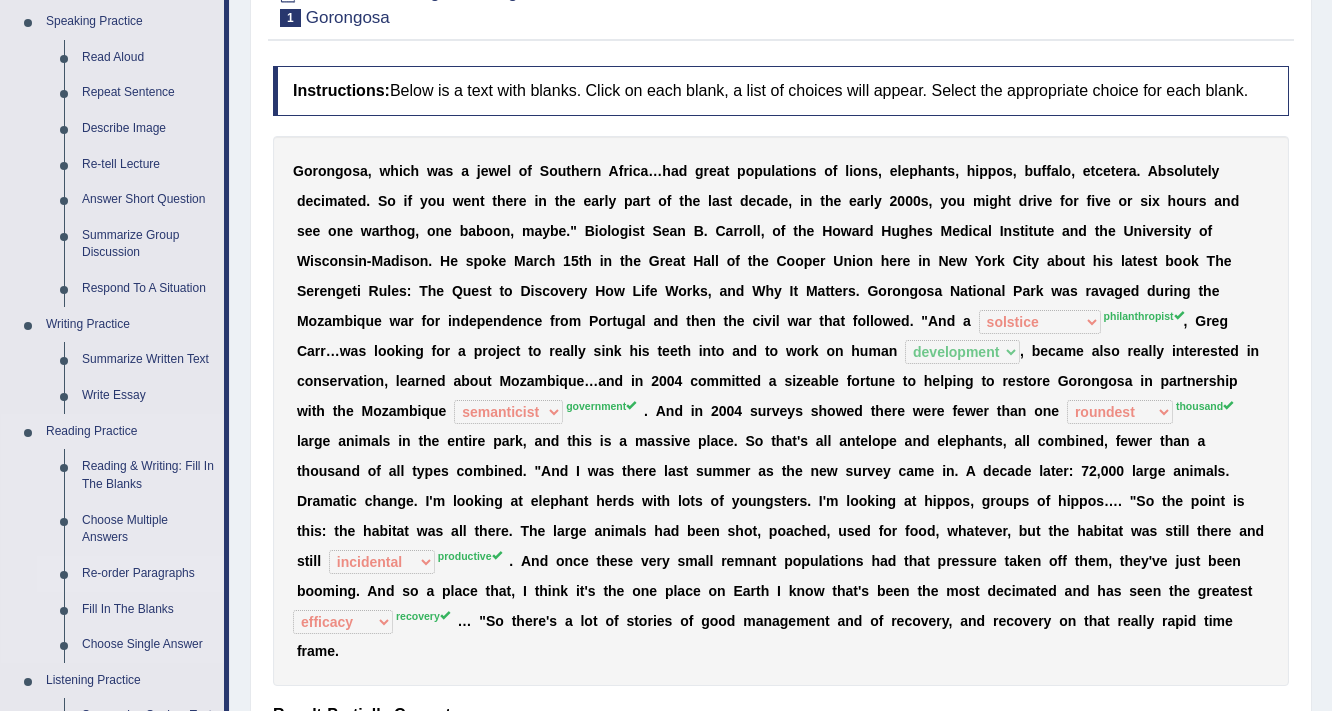click on "Re-order Paragraphs" at bounding box center (148, 574) 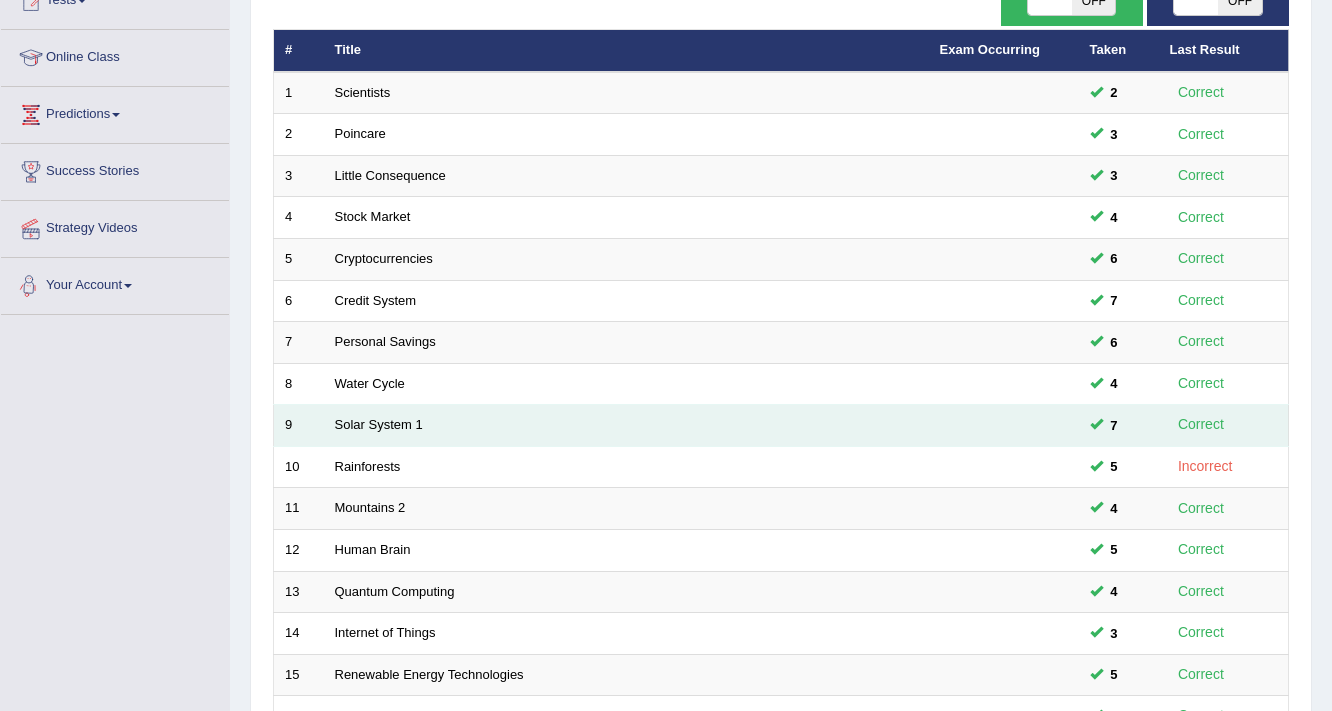 scroll, scrollTop: 240, scrollLeft: 0, axis: vertical 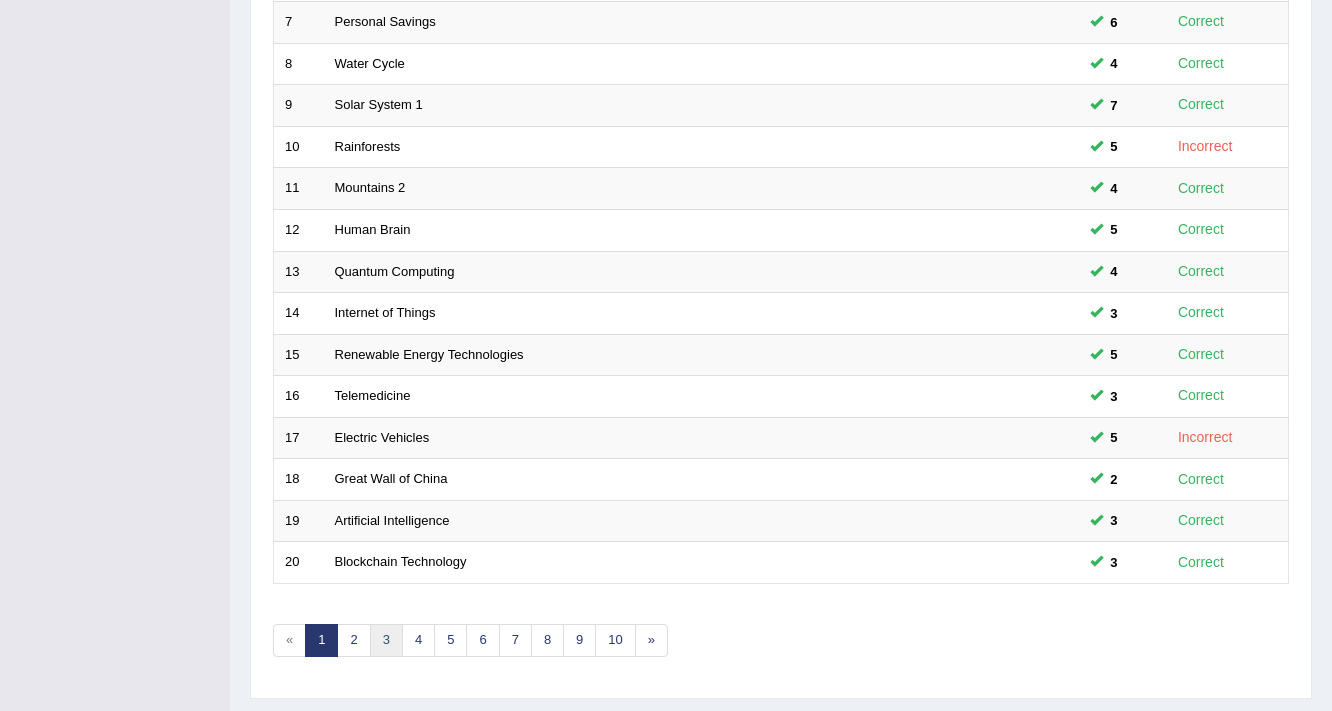 click on "3" at bounding box center [386, 640] 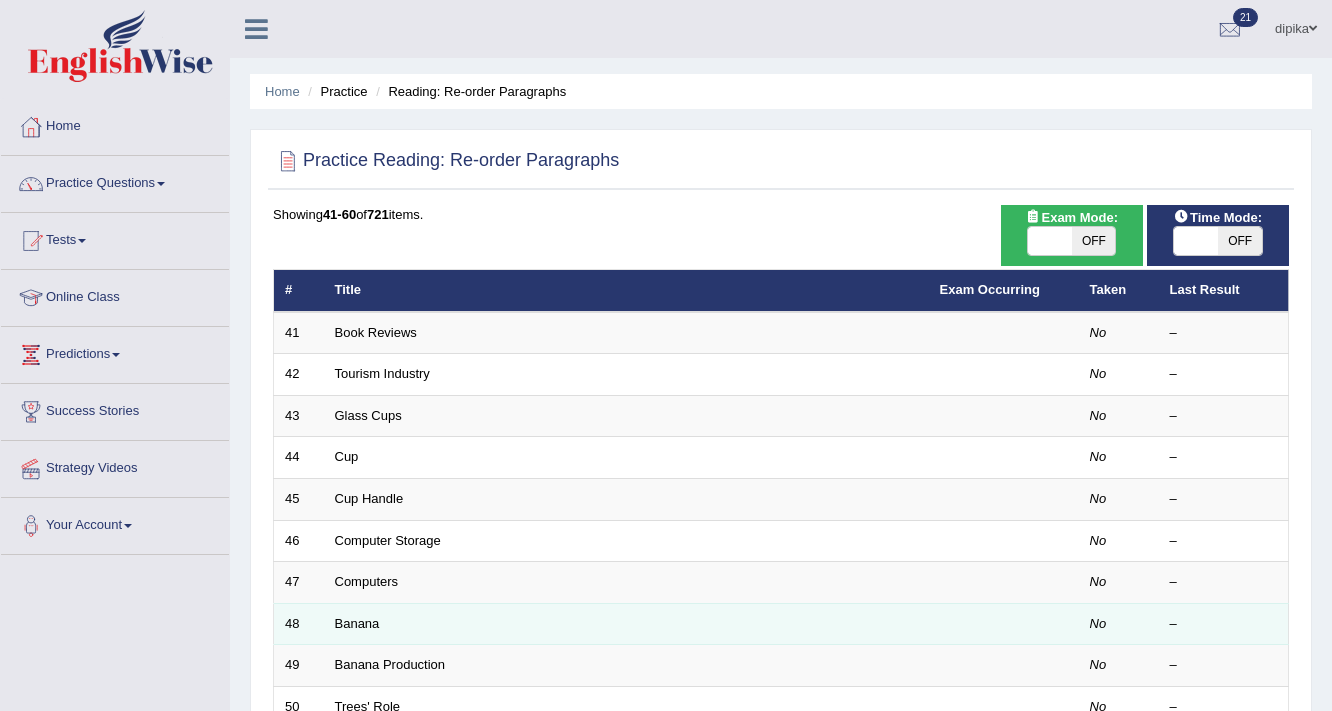 scroll, scrollTop: 0, scrollLeft: 0, axis: both 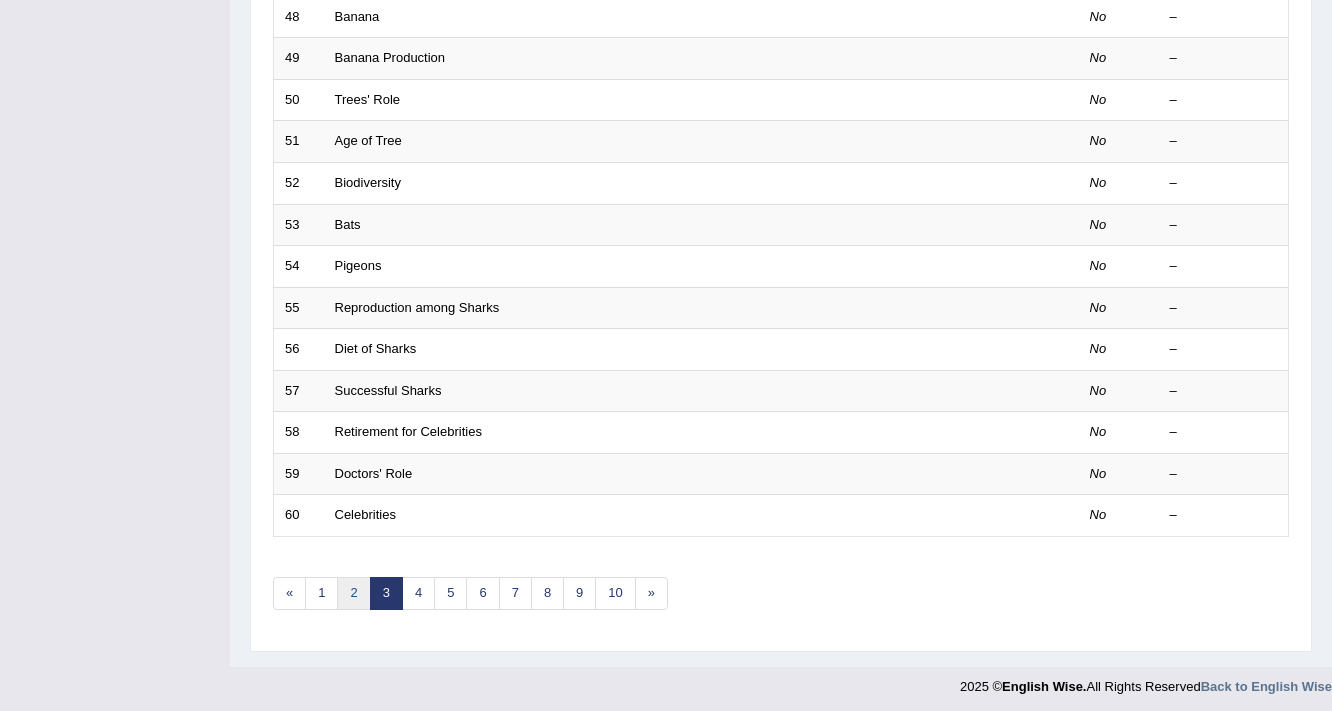 click on "2" at bounding box center (353, 593) 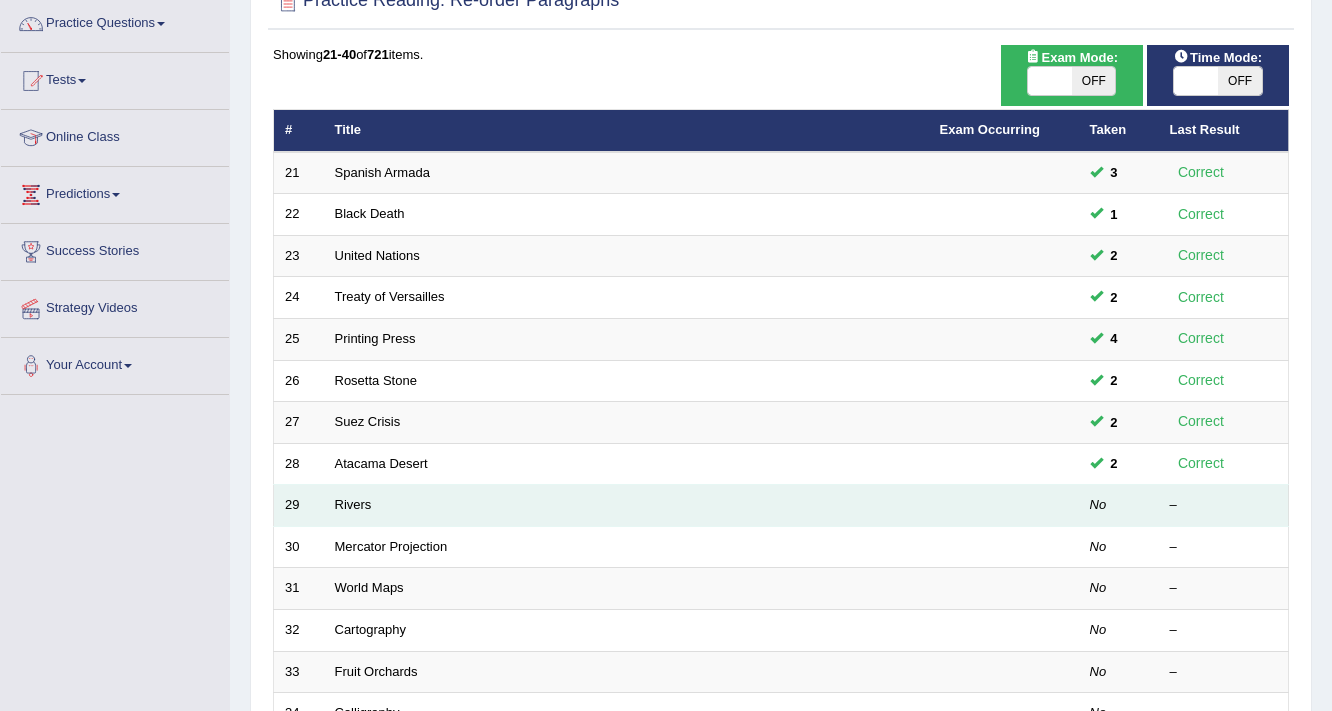 scroll, scrollTop: 160, scrollLeft: 0, axis: vertical 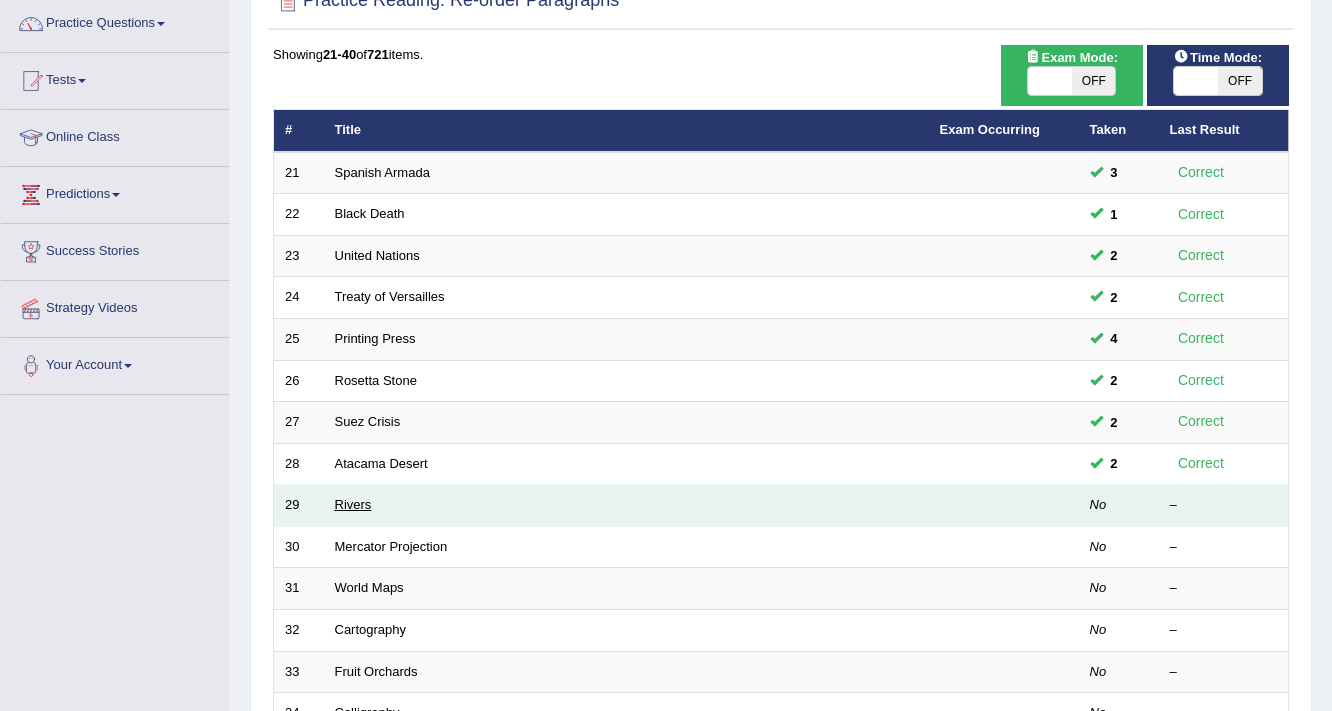 click on "Rivers" at bounding box center [353, 504] 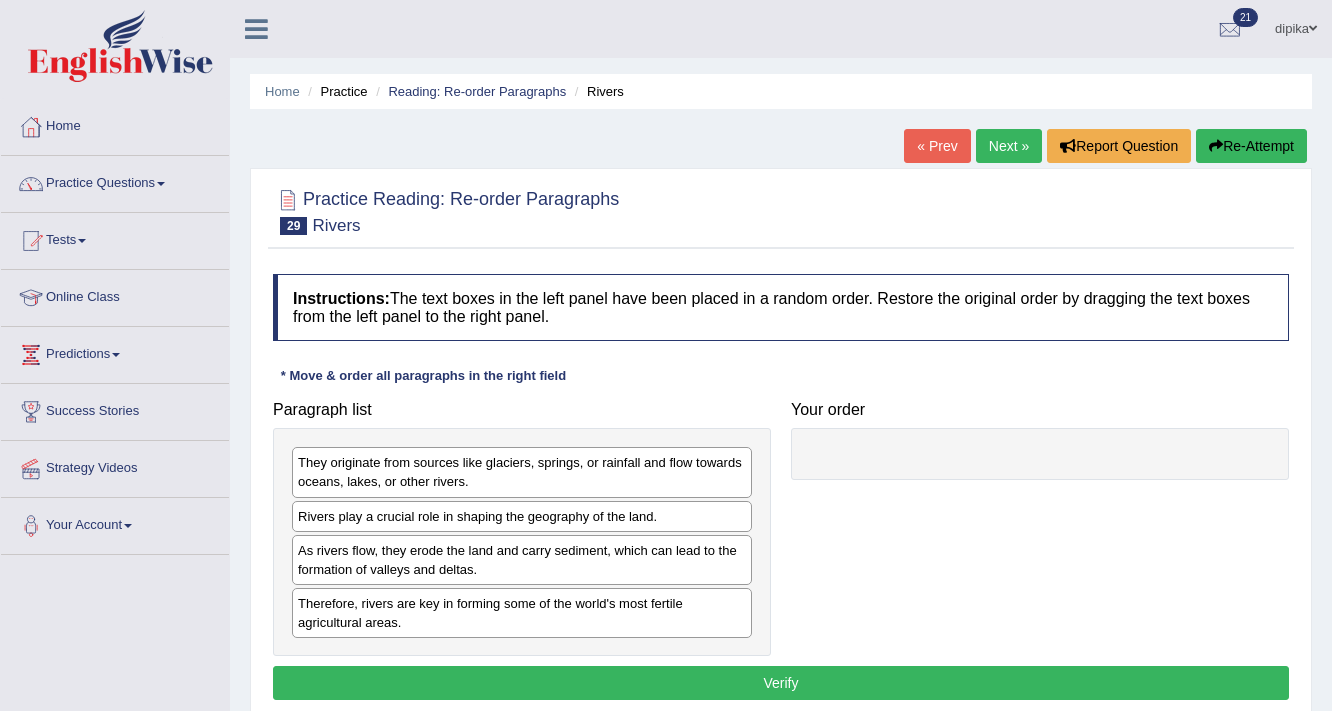 scroll, scrollTop: 0, scrollLeft: 0, axis: both 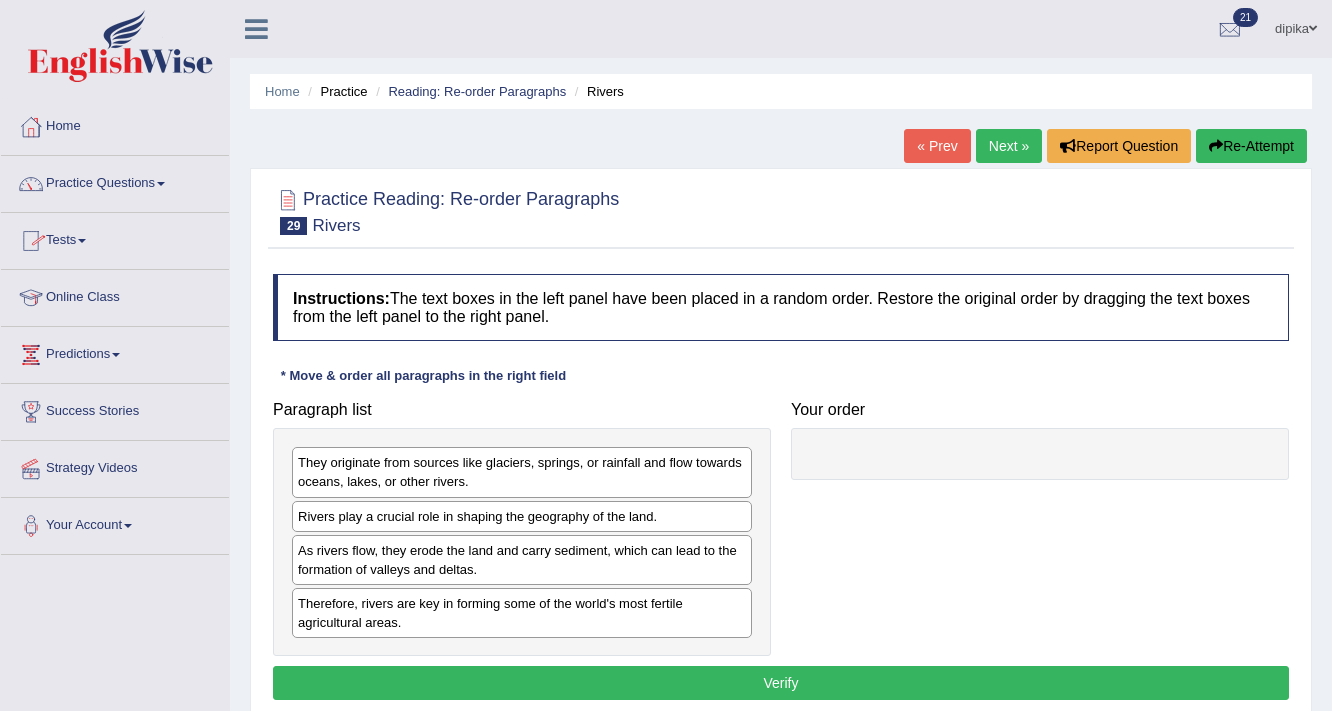 click on "Next »" at bounding box center (1009, 146) 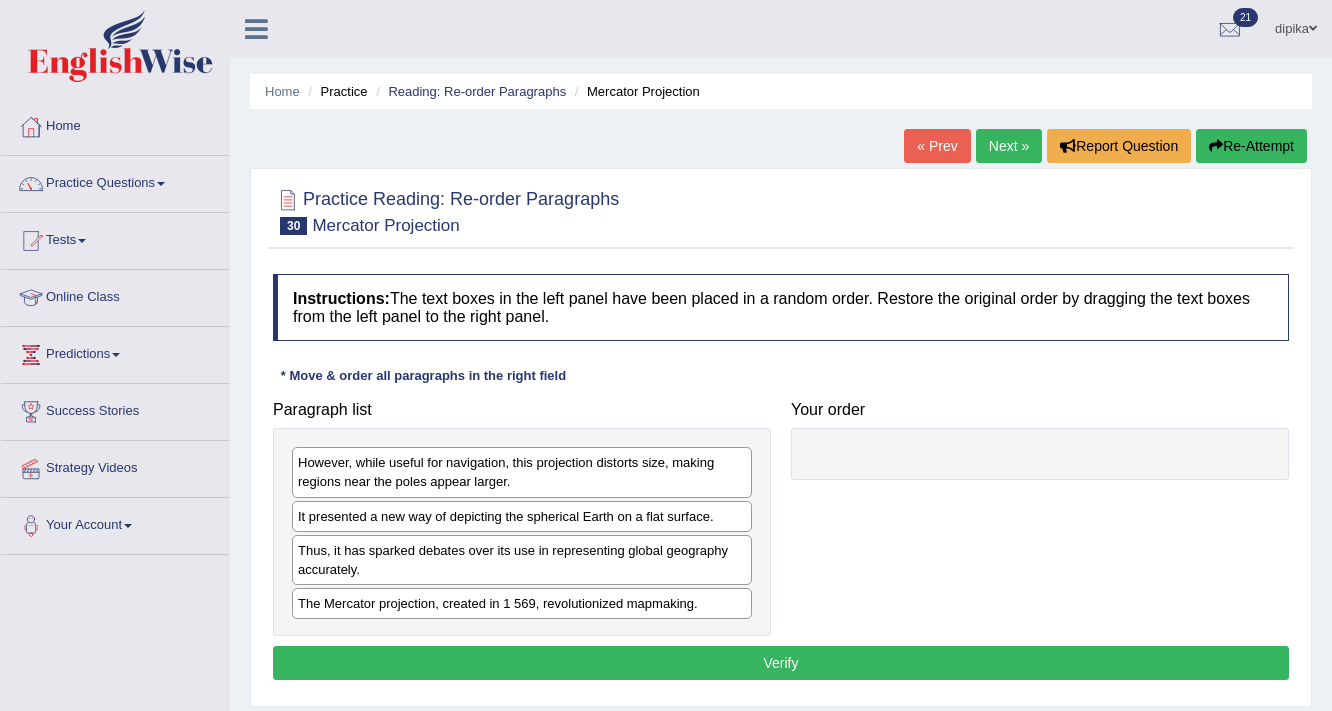 scroll, scrollTop: 0, scrollLeft: 0, axis: both 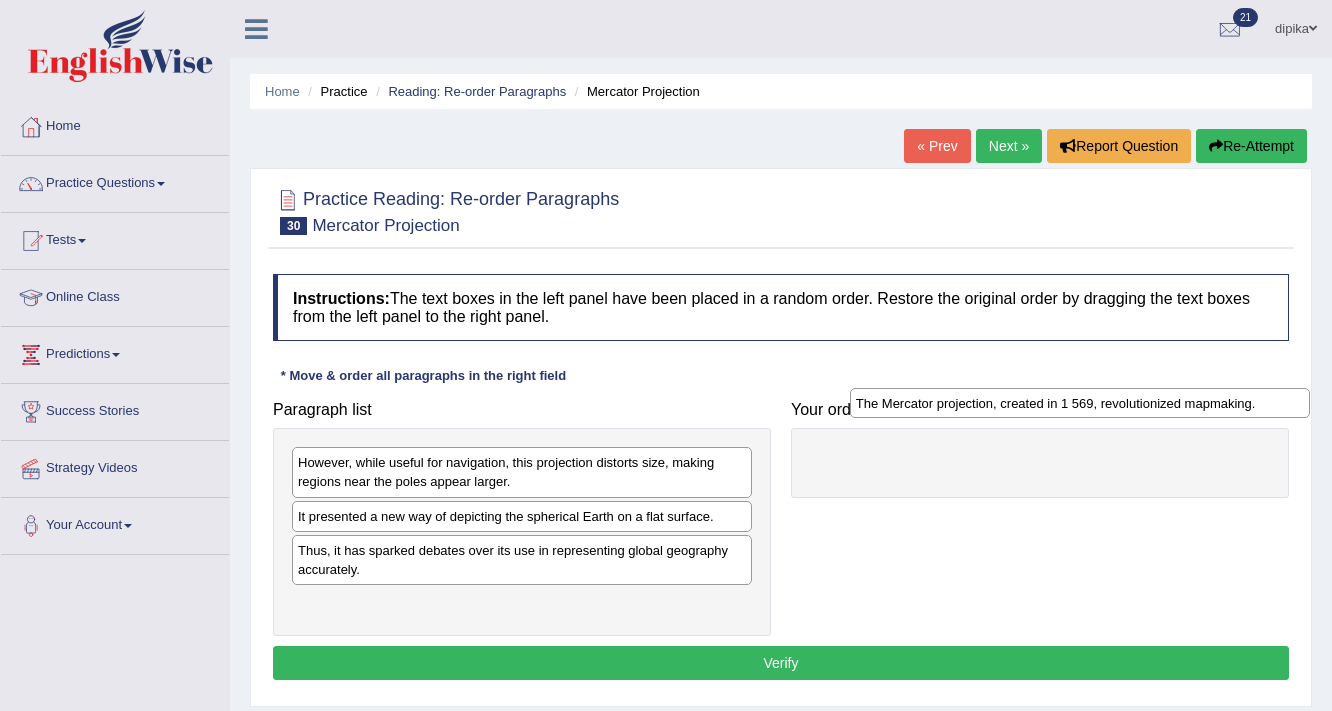 drag, startPoint x: 640, startPoint y: 601, endPoint x: 1198, endPoint y: 402, distance: 592.423 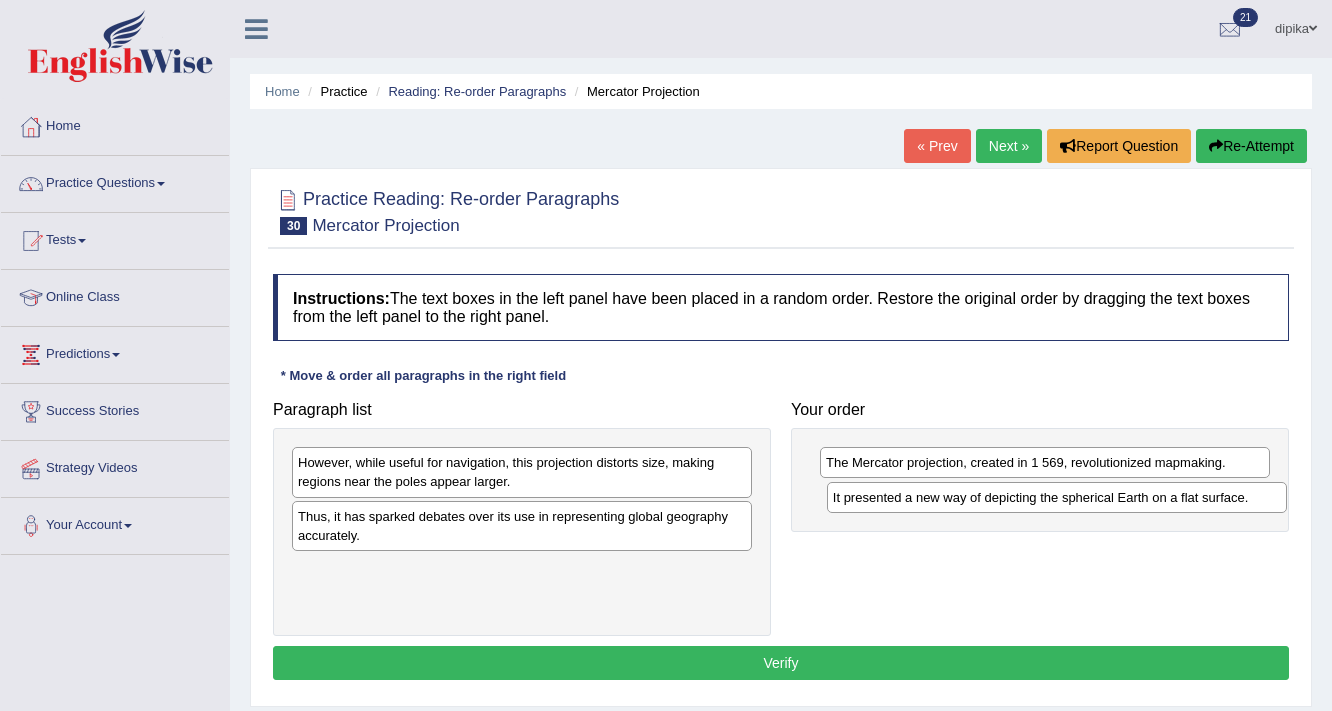 drag, startPoint x: 599, startPoint y: 509, endPoint x: 1124, endPoint y: 491, distance: 525.3085 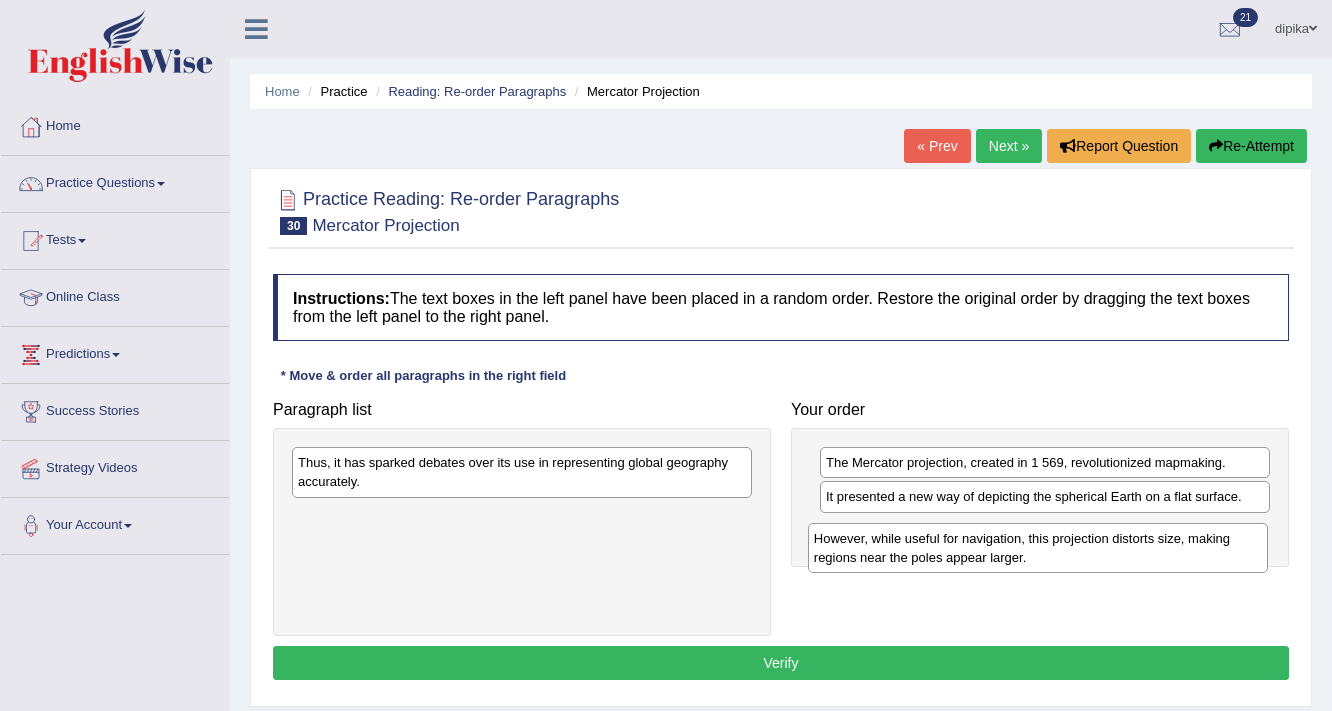drag, startPoint x: 428, startPoint y: 470, endPoint x: 968, endPoint y: 532, distance: 543.5476 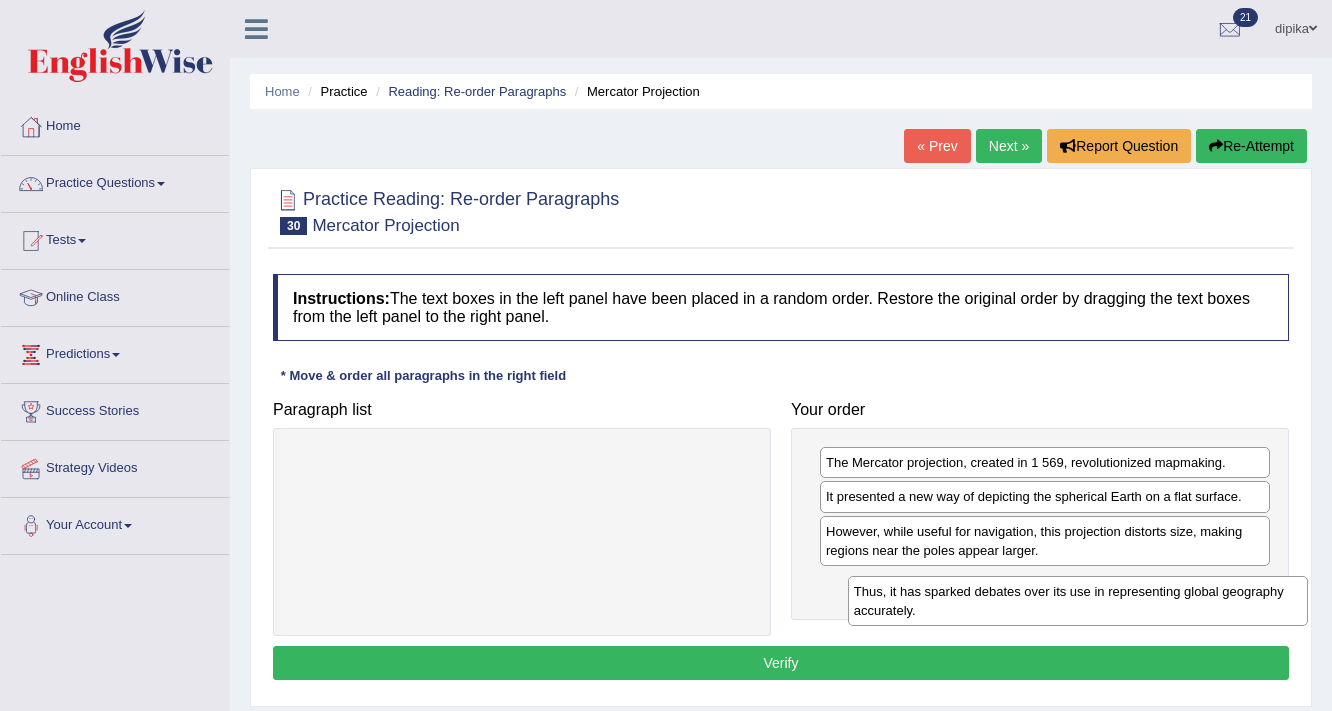 drag, startPoint x: 628, startPoint y: 479, endPoint x: 1176, endPoint y: 598, distance: 560.7718 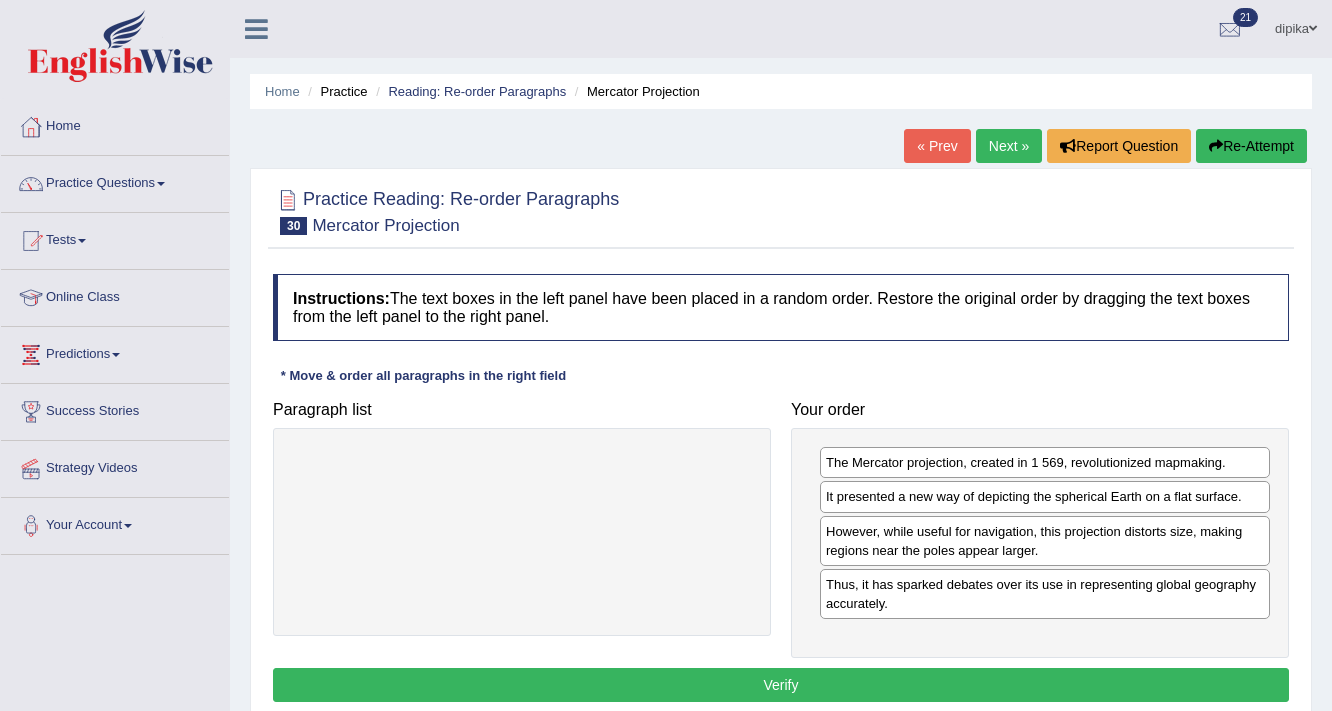 click on "Verify" at bounding box center (781, 685) 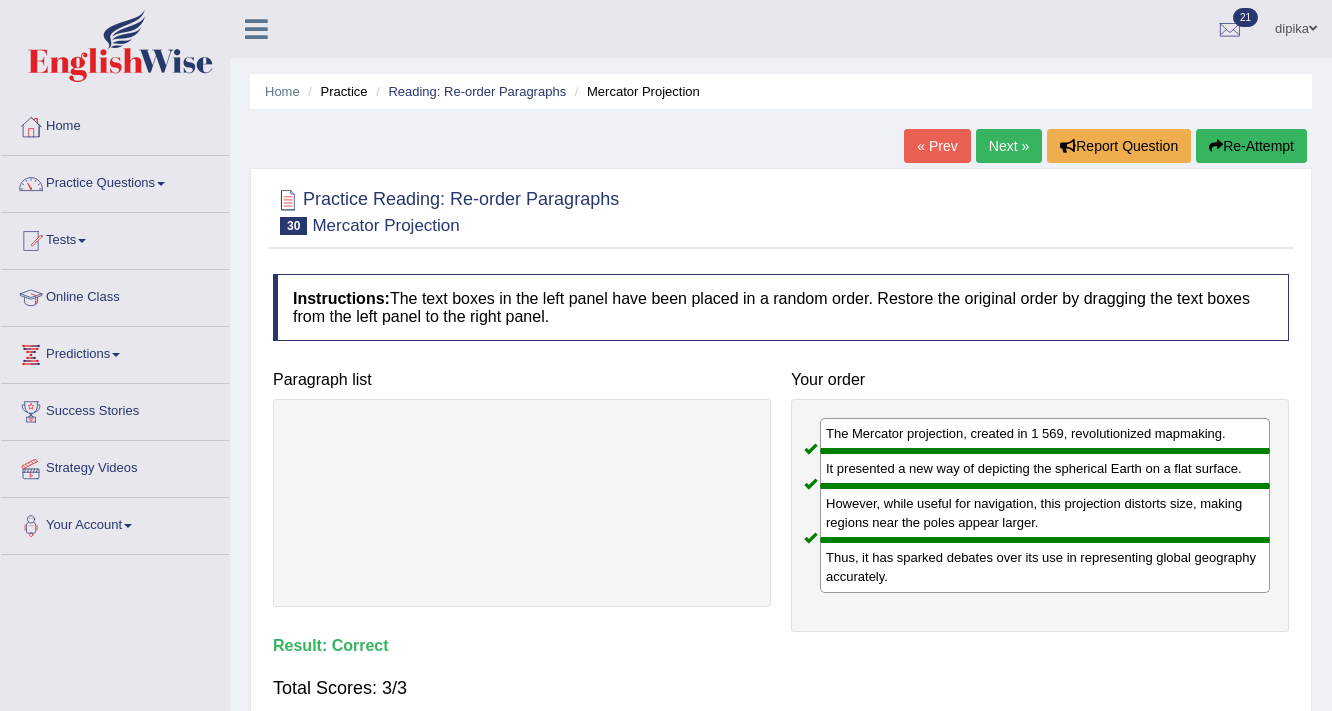 click on "« Prev" at bounding box center [937, 146] 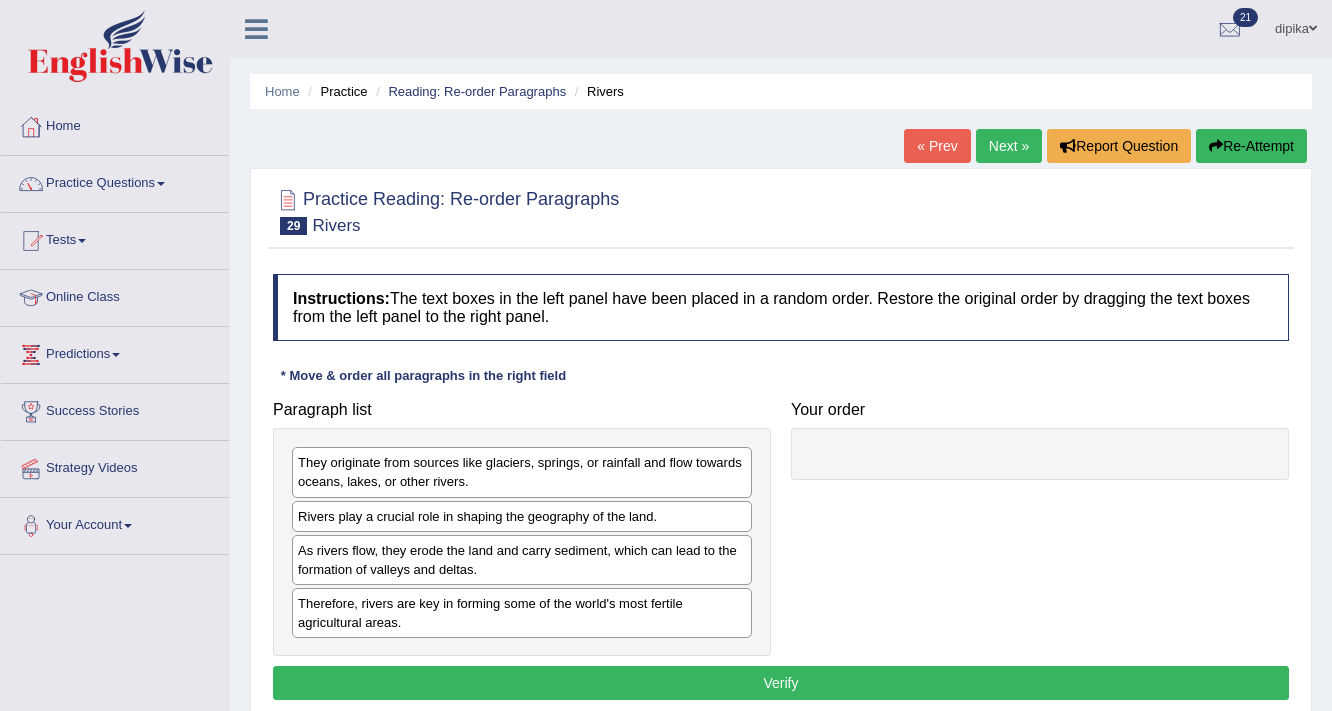 scroll, scrollTop: 0, scrollLeft: 0, axis: both 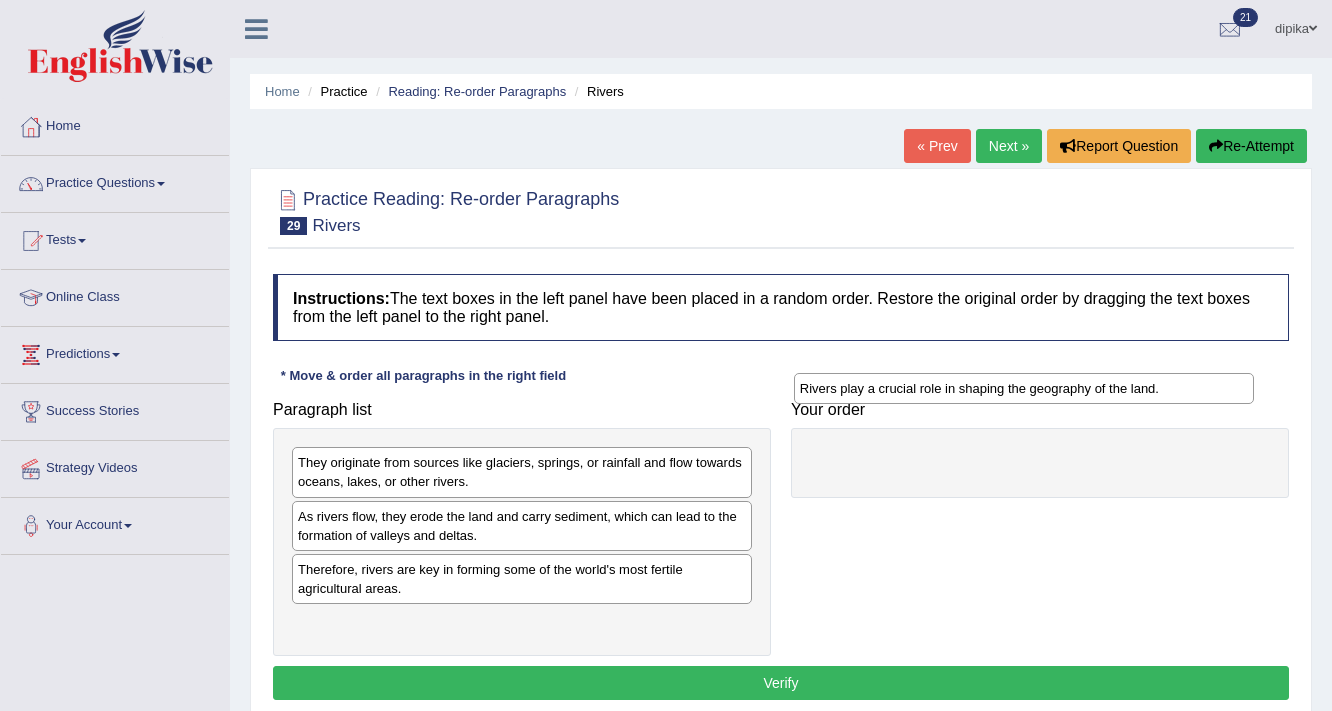 drag, startPoint x: 509, startPoint y: 524, endPoint x: 1011, endPoint y: 397, distance: 517.8156 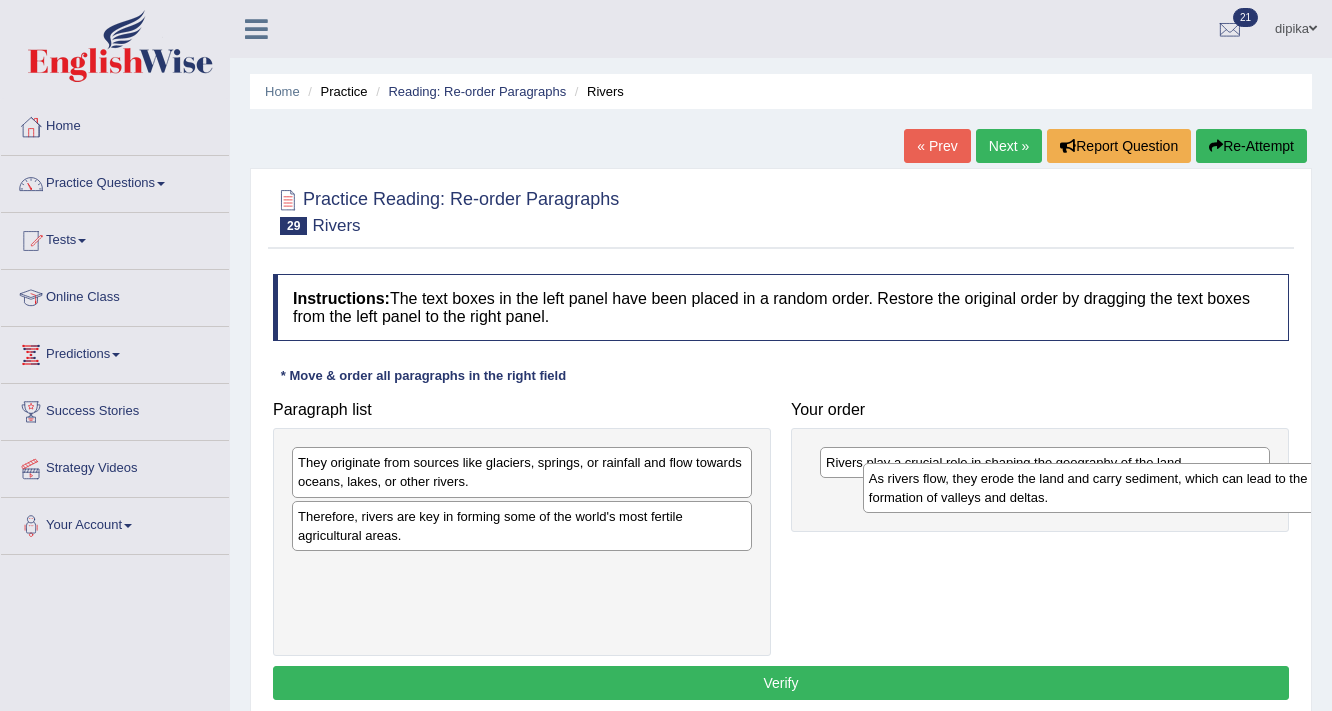 drag, startPoint x: 704, startPoint y: 504, endPoint x: 1252, endPoint y: 483, distance: 548.4022 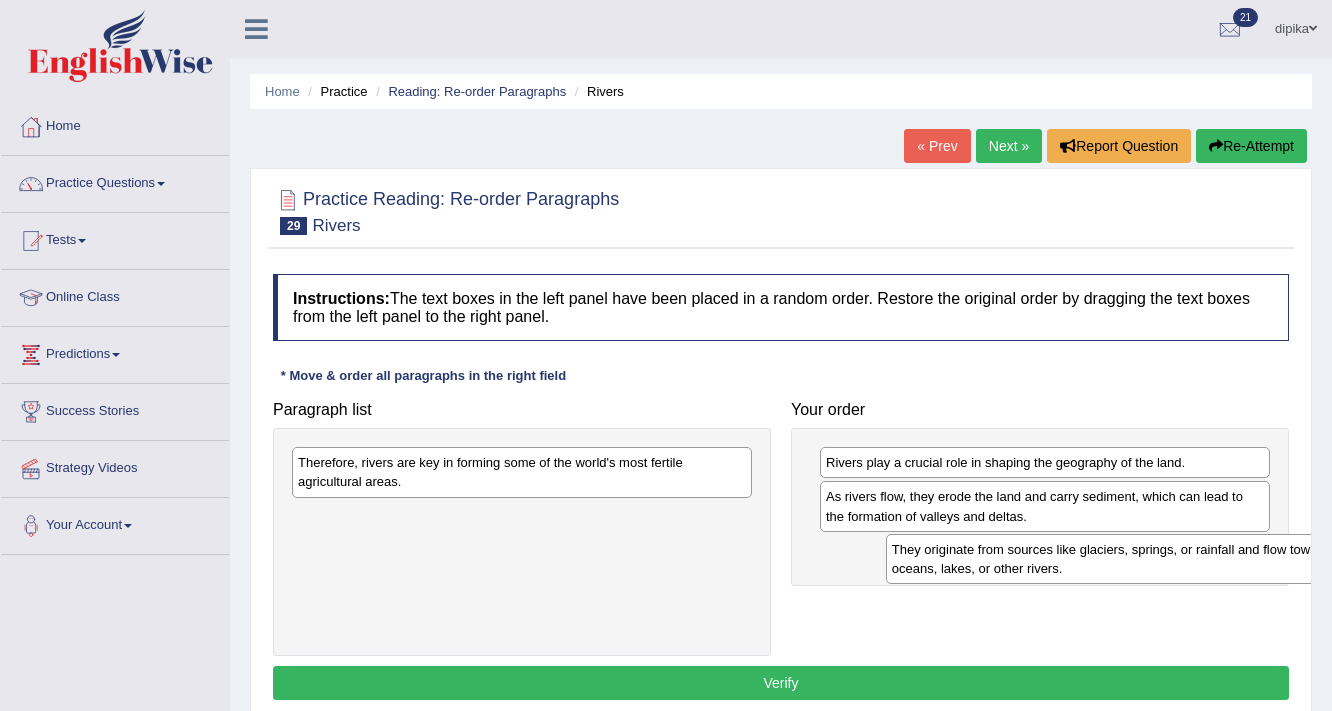 drag, startPoint x: 648, startPoint y: 472, endPoint x: 1244, endPoint y: 556, distance: 601.8904 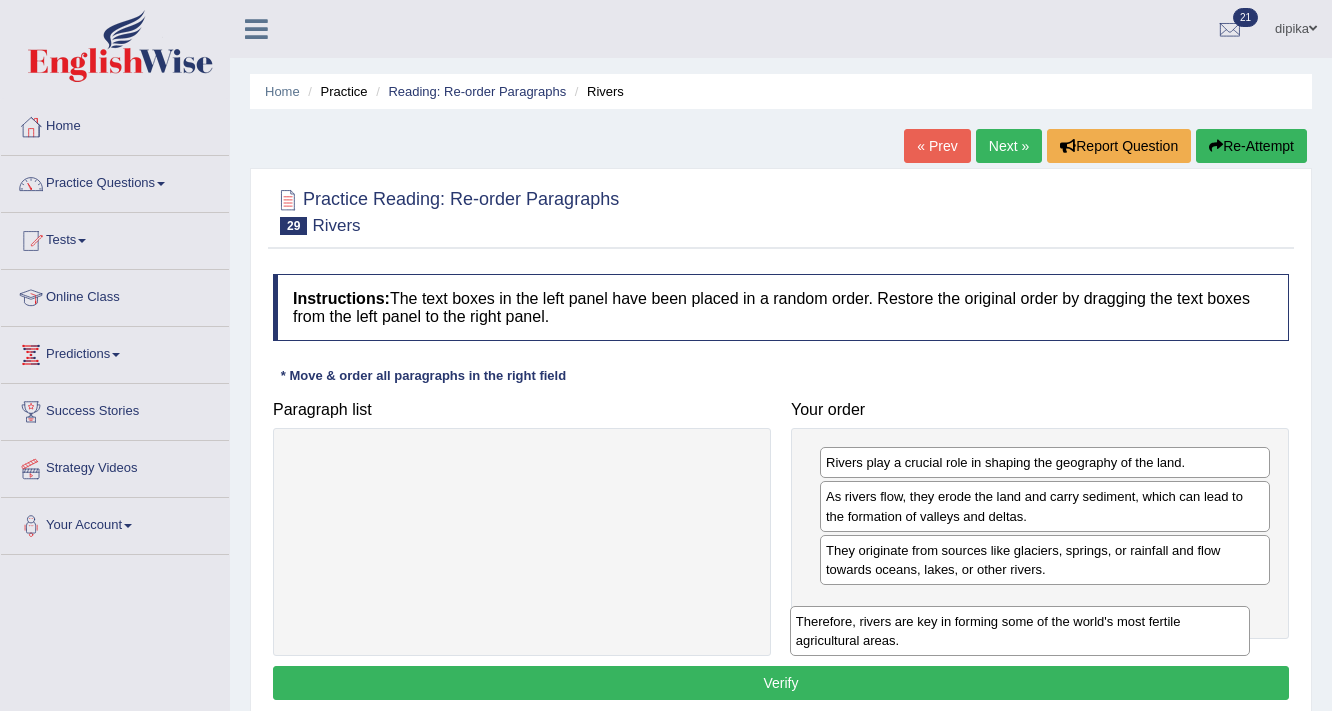drag, startPoint x: 670, startPoint y: 471, endPoint x: 1191, endPoint y: 629, distance: 544.4309 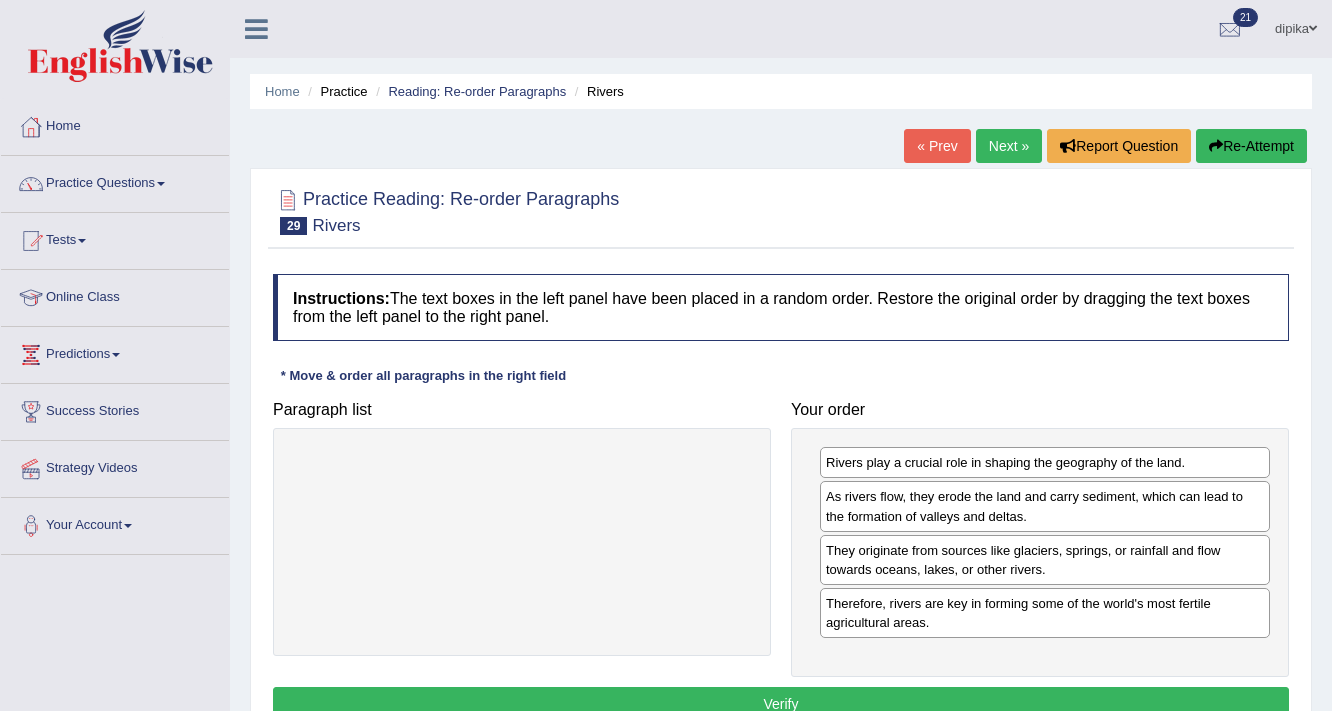 click on "Verify" at bounding box center (781, 704) 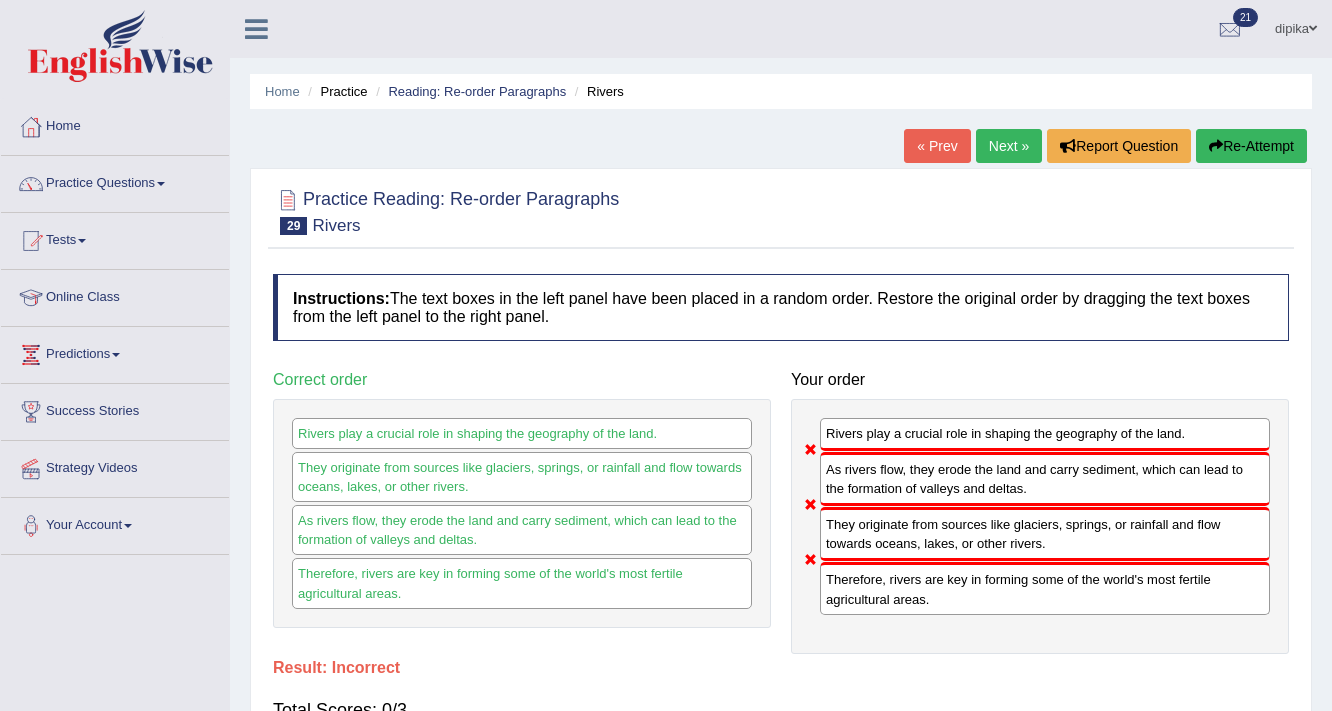 click on "Re-Attempt" at bounding box center [1251, 146] 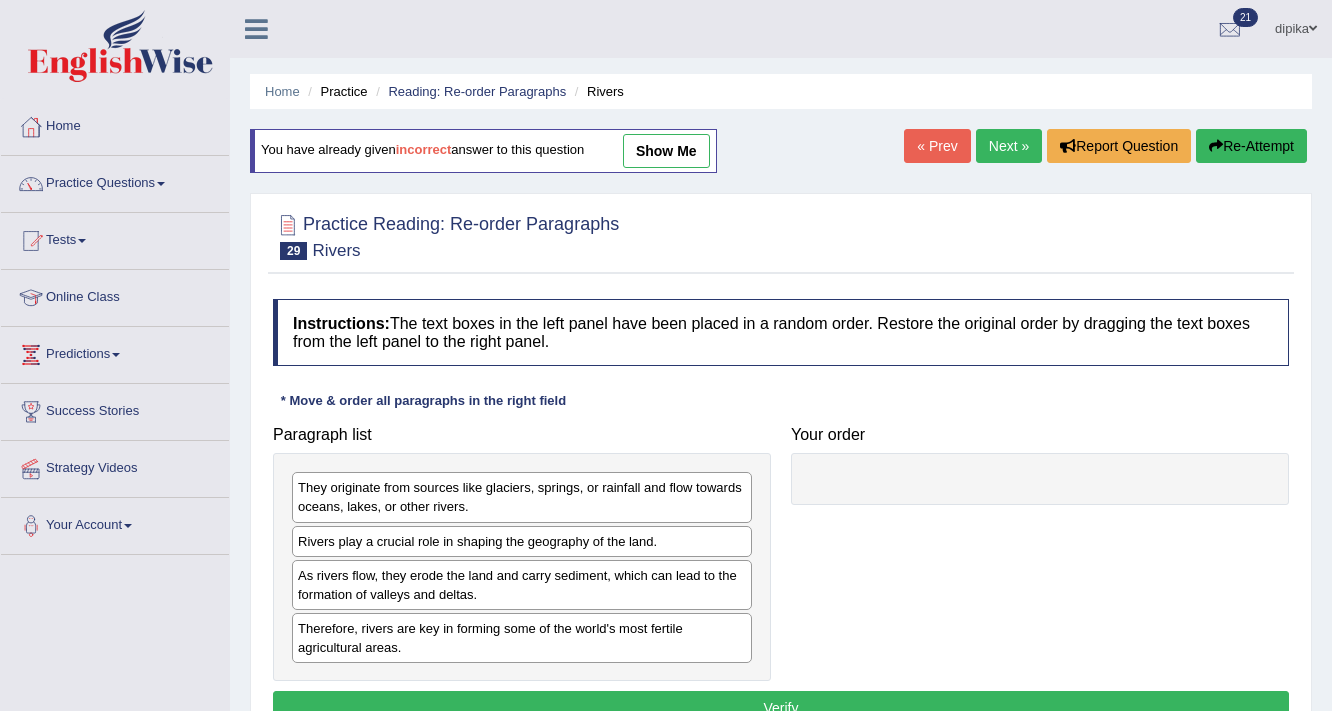 scroll, scrollTop: 0, scrollLeft: 0, axis: both 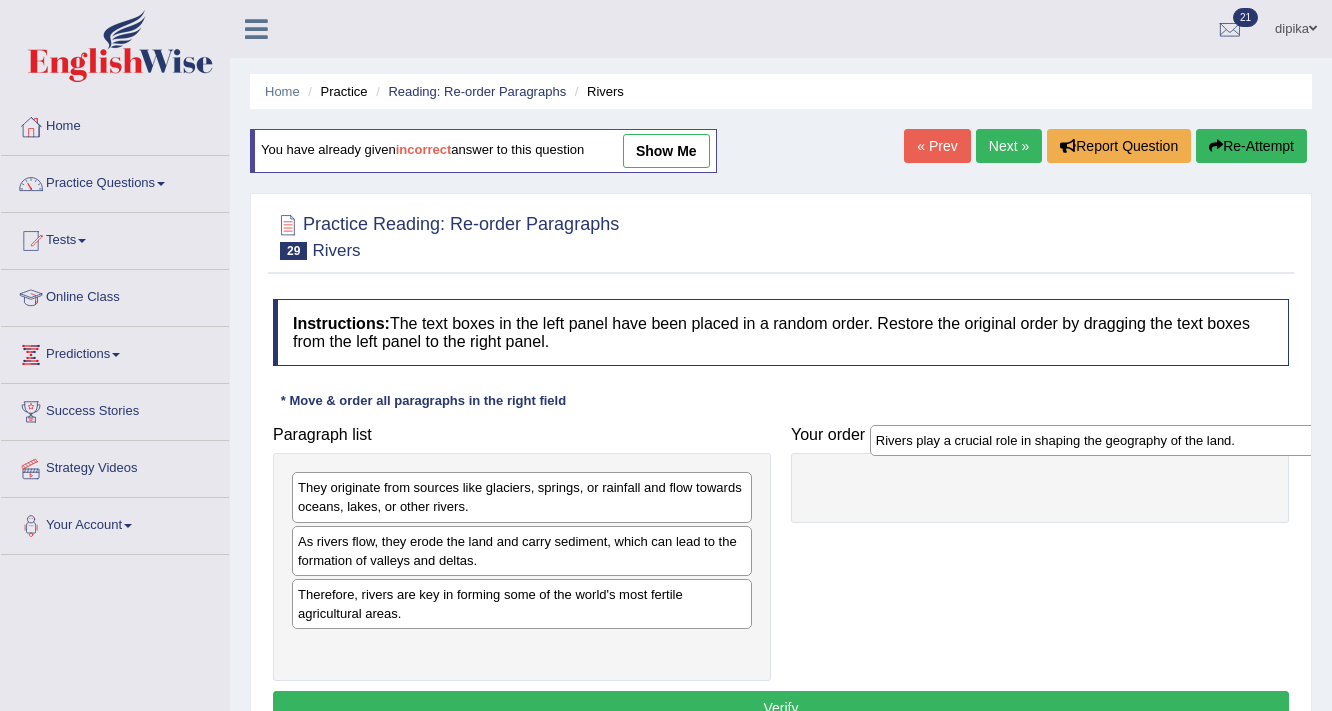 drag, startPoint x: 389, startPoint y: 547, endPoint x: 958, endPoint y: 444, distance: 578.2474 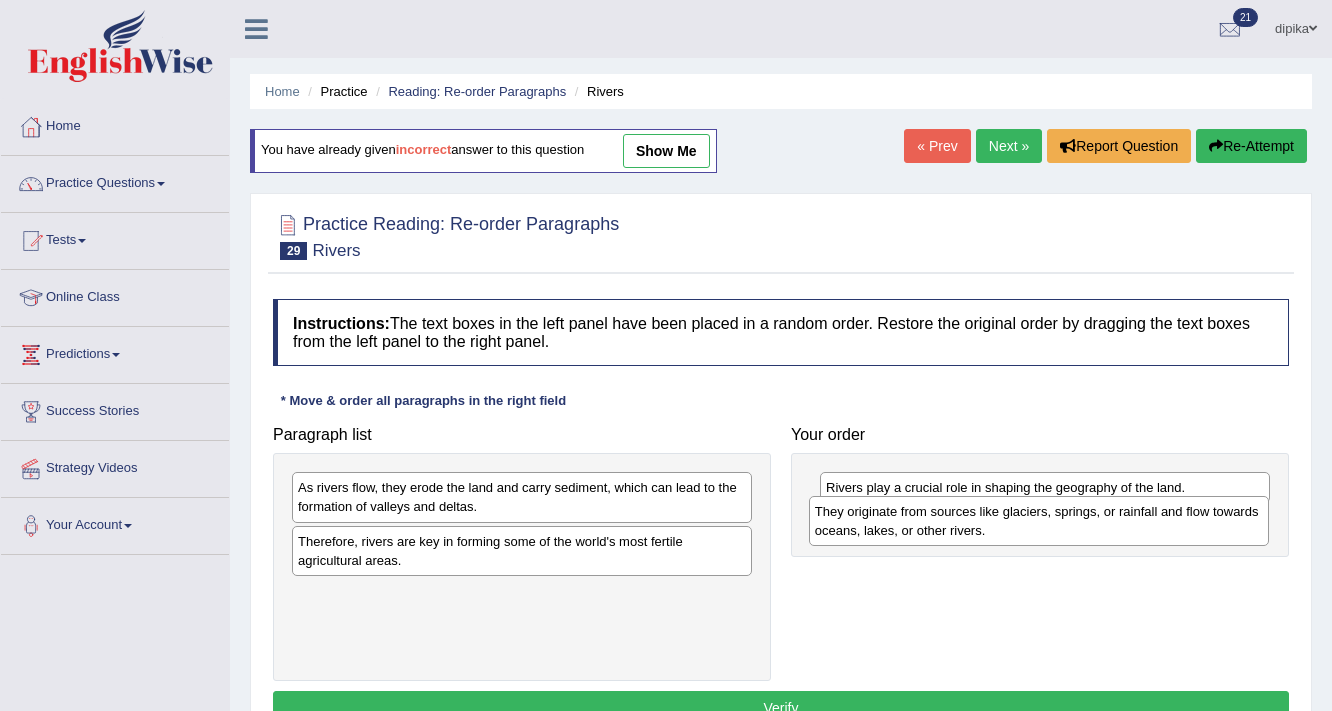 drag, startPoint x: 583, startPoint y: 496, endPoint x: 1100, endPoint y: 520, distance: 517.55676 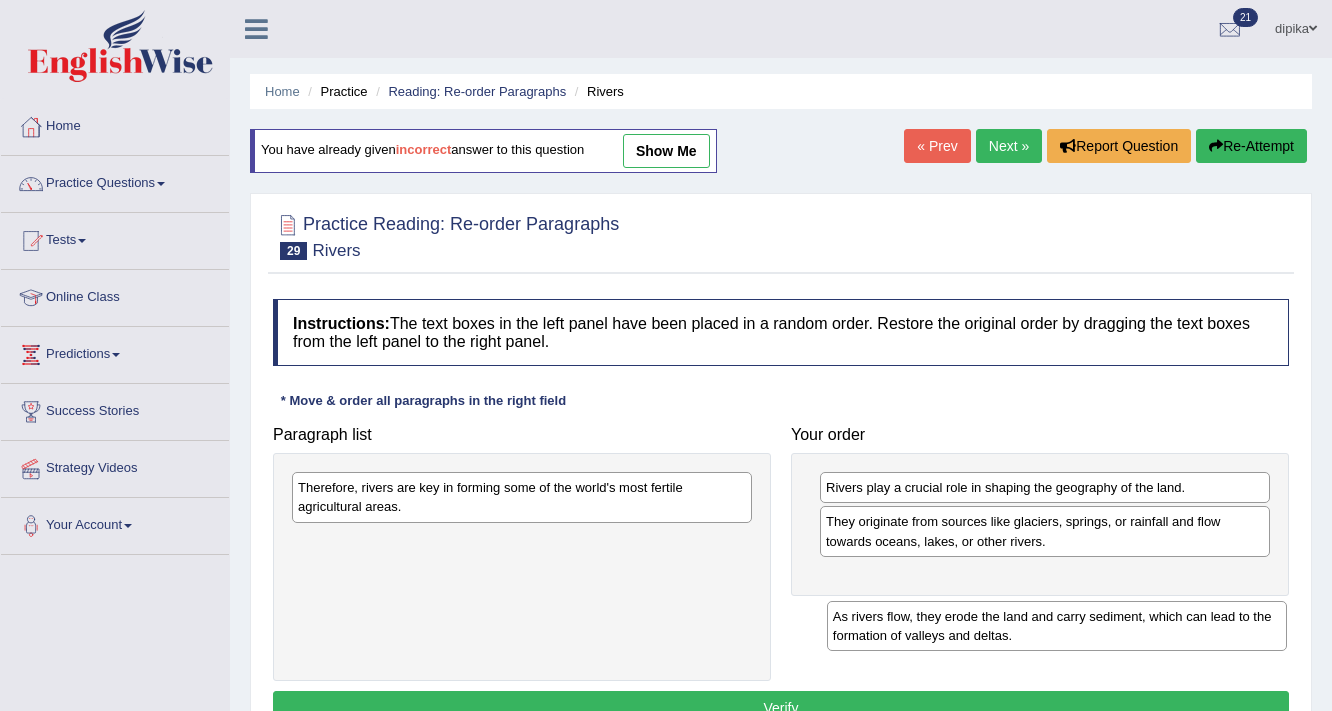 drag, startPoint x: 318, startPoint y: 496, endPoint x: 848, endPoint y: 615, distance: 543.1952 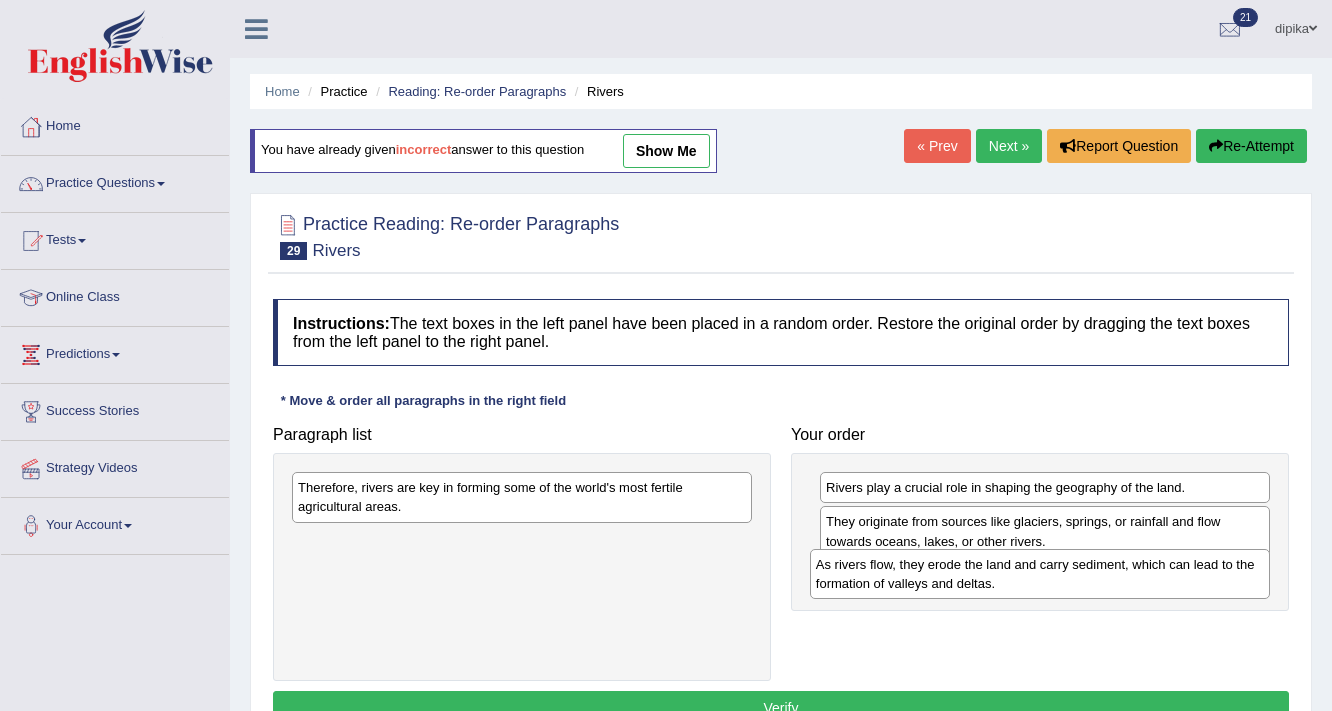 drag, startPoint x: 626, startPoint y: 548, endPoint x: 1148, endPoint y: 572, distance: 522.55145 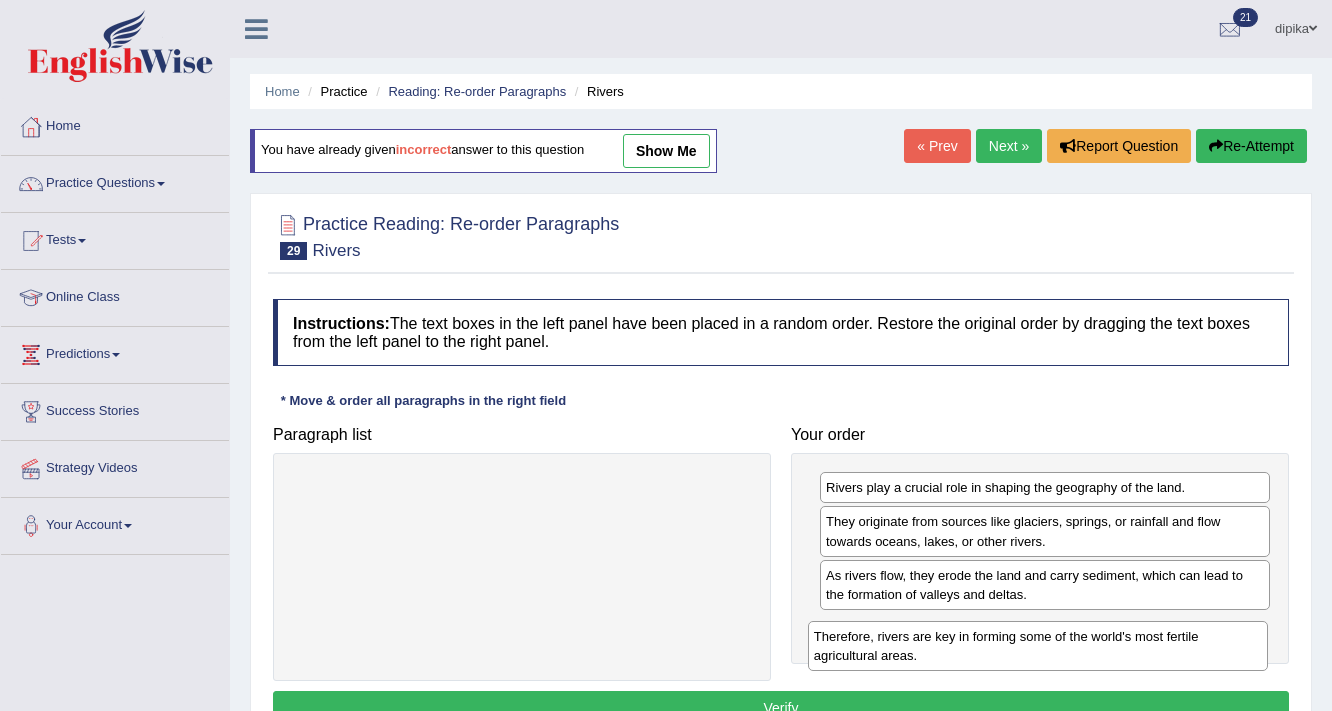 drag, startPoint x: 636, startPoint y: 505, endPoint x: 1160, endPoint y: 646, distance: 542.6389 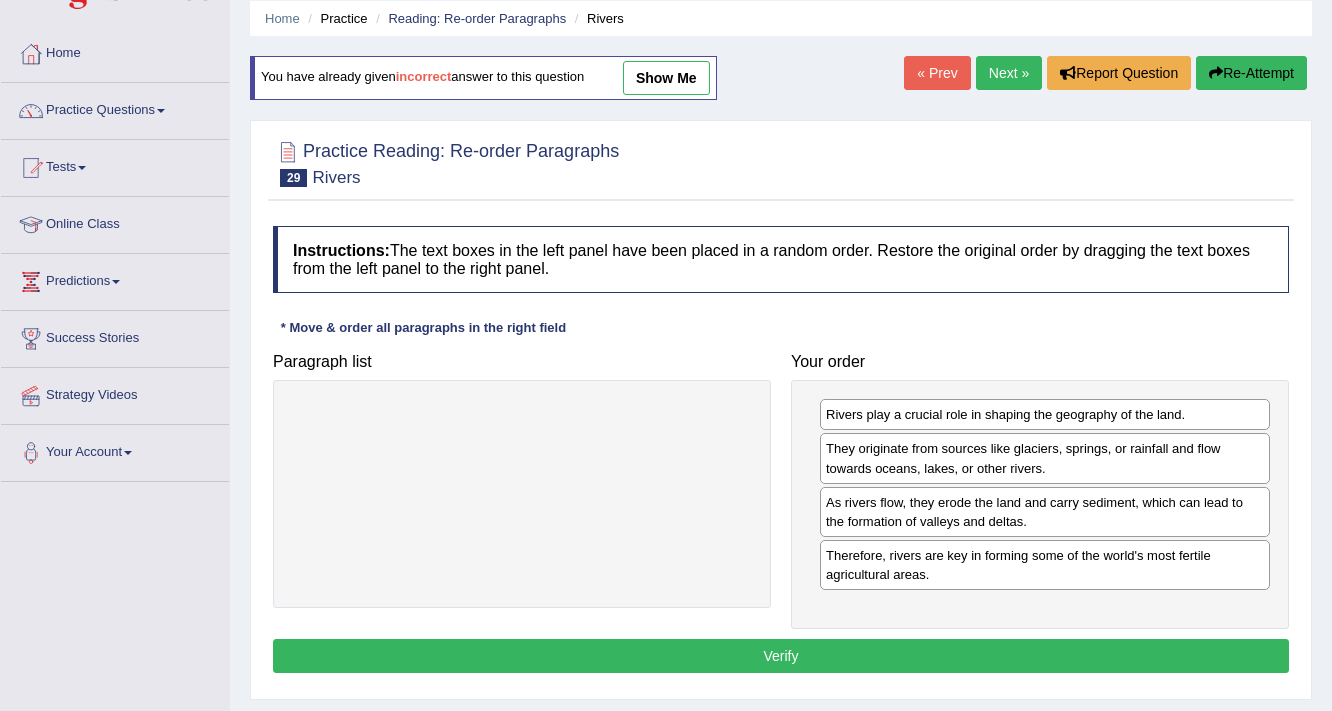 scroll, scrollTop: 160, scrollLeft: 0, axis: vertical 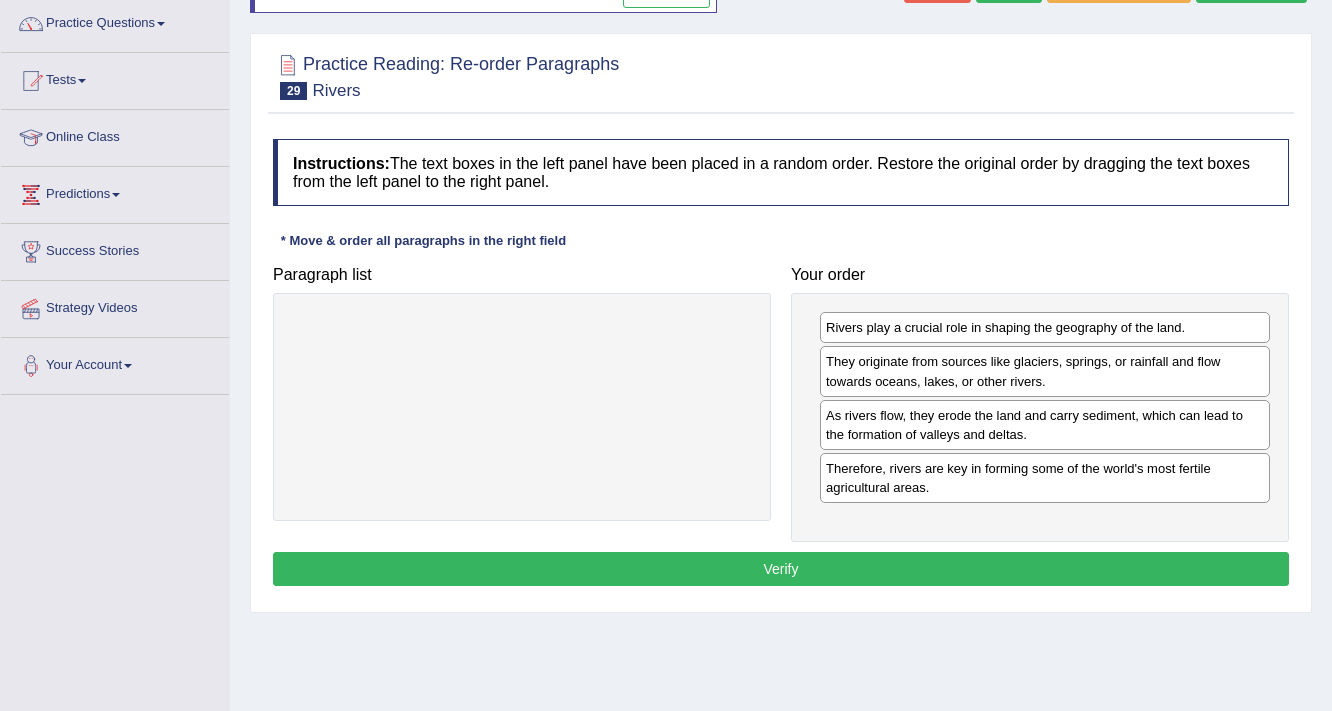 click on "Verify" at bounding box center (781, 569) 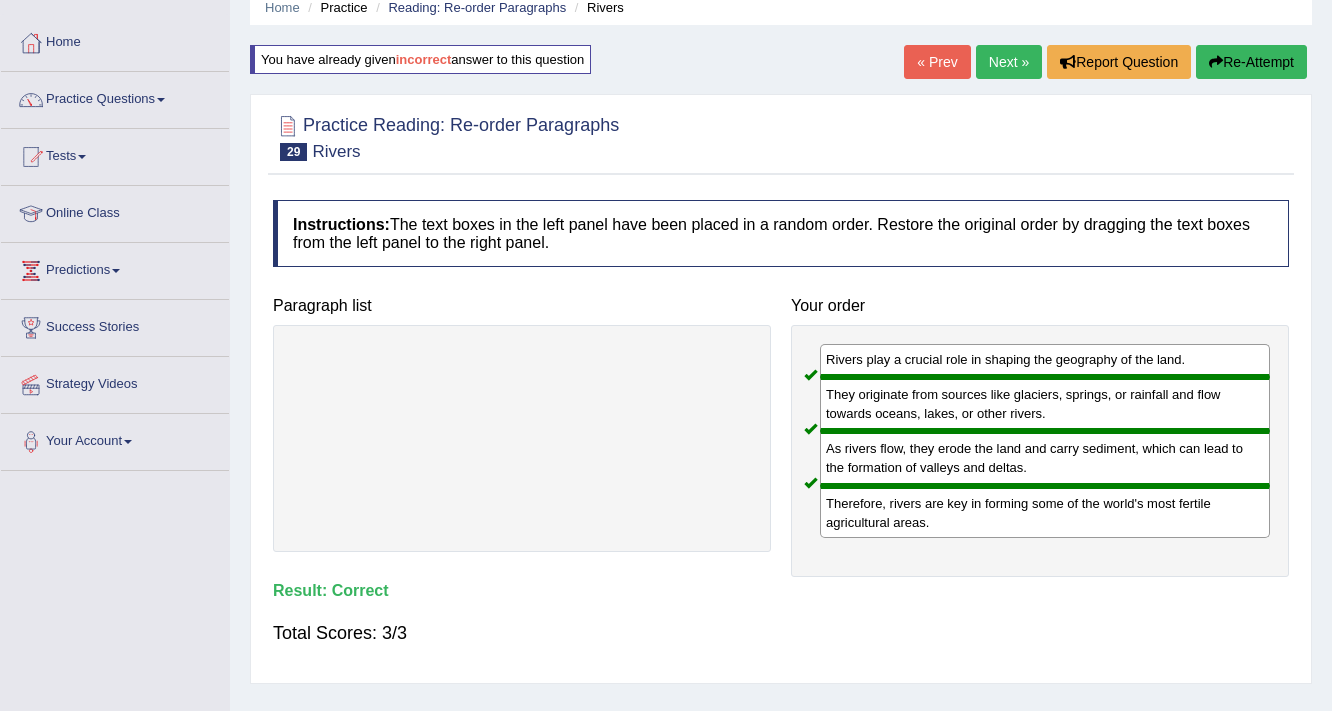 scroll, scrollTop: 0, scrollLeft: 0, axis: both 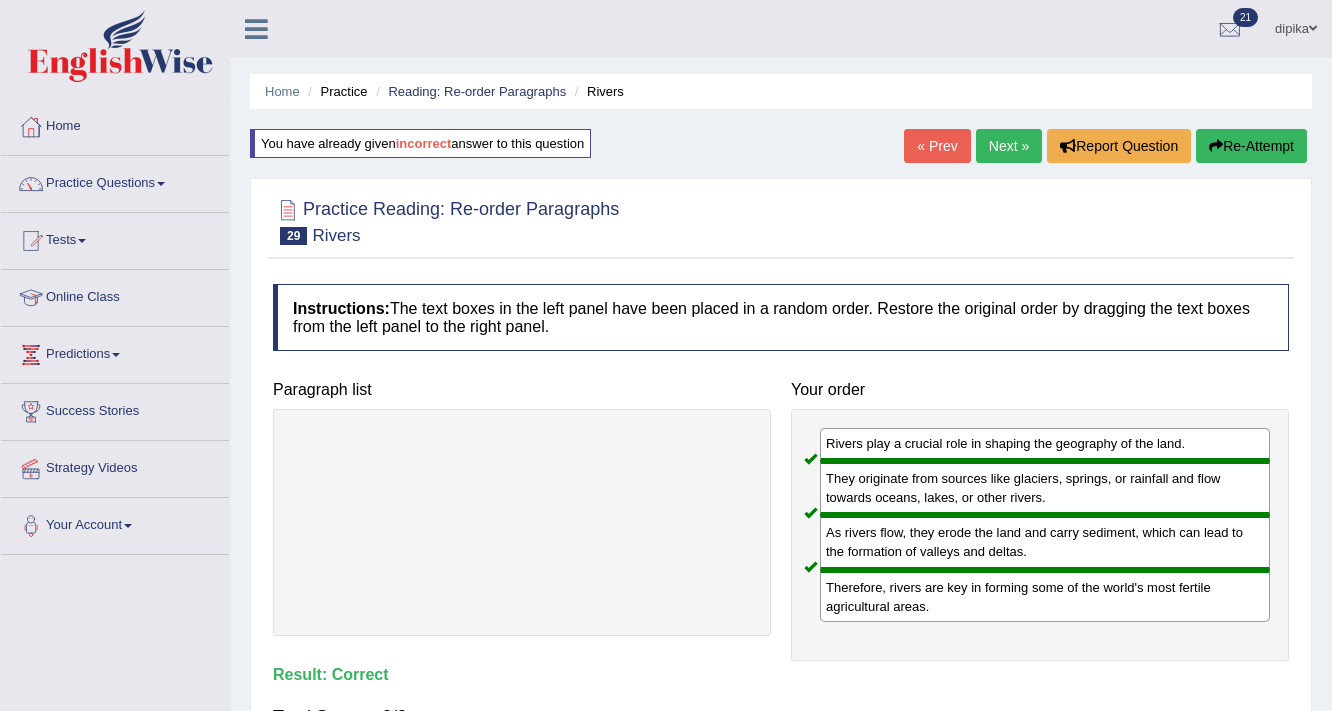 click on "Next »" at bounding box center [1009, 146] 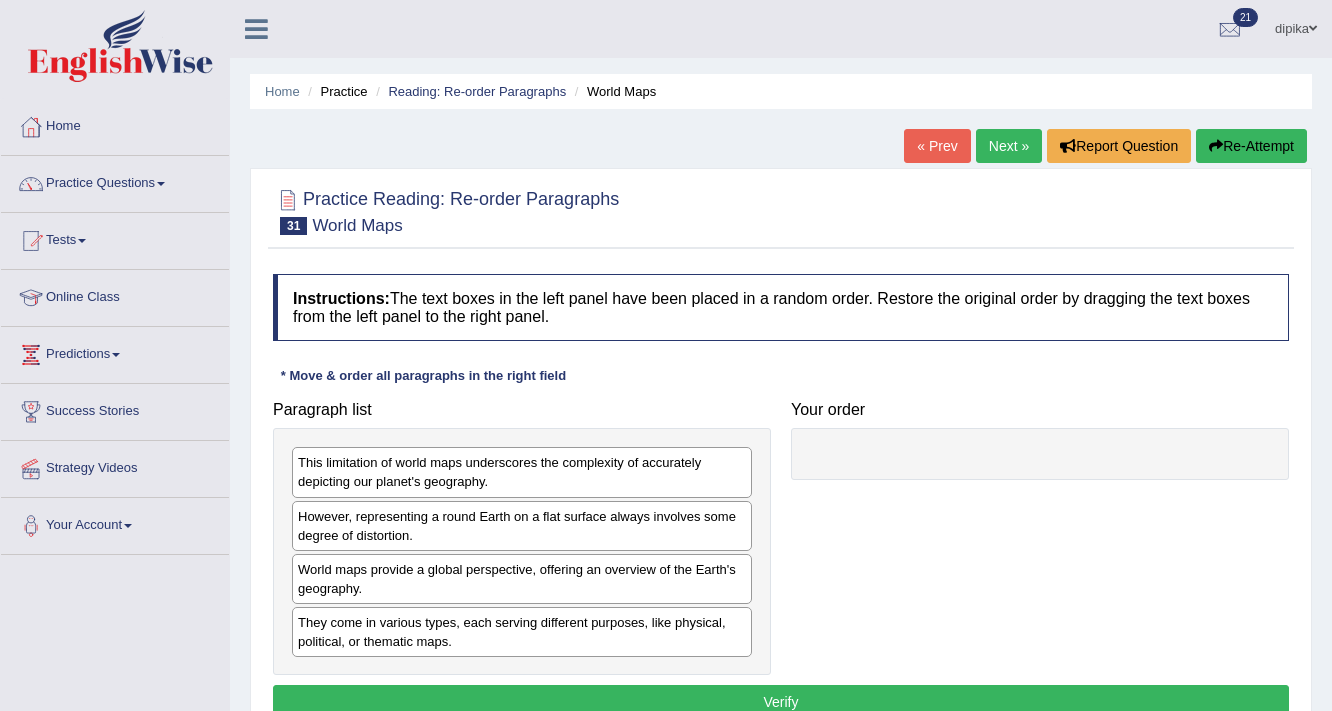 scroll, scrollTop: 0, scrollLeft: 0, axis: both 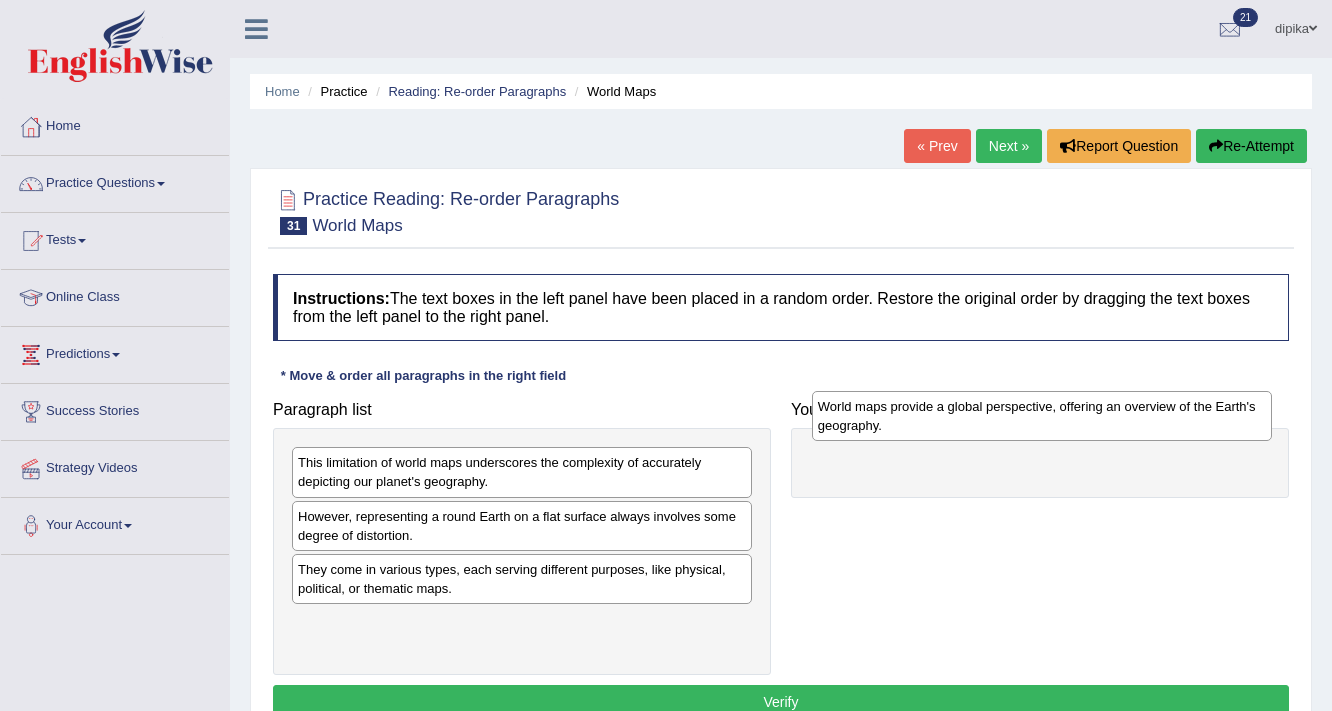 drag, startPoint x: 396, startPoint y: 577, endPoint x: 915, endPoint y: 416, distance: 543.39856 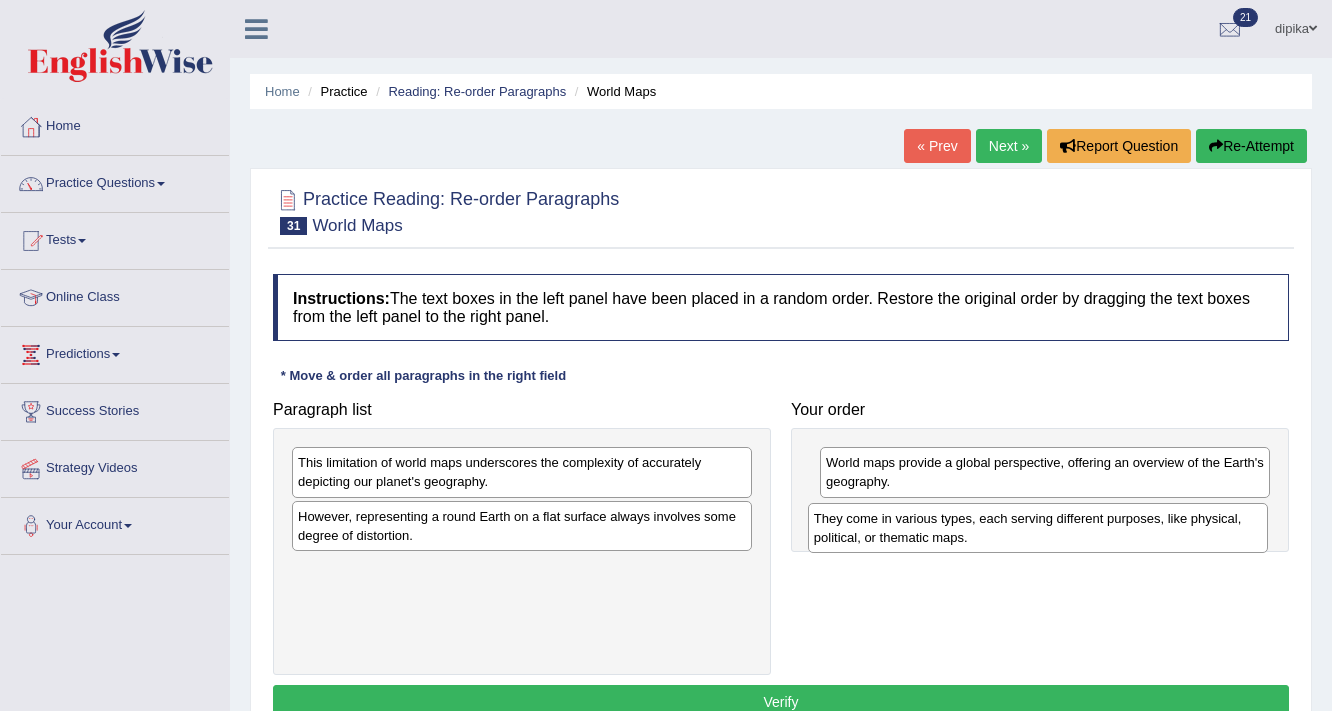 drag, startPoint x: 351, startPoint y: 589, endPoint x: 869, endPoint y: 519, distance: 522.7083 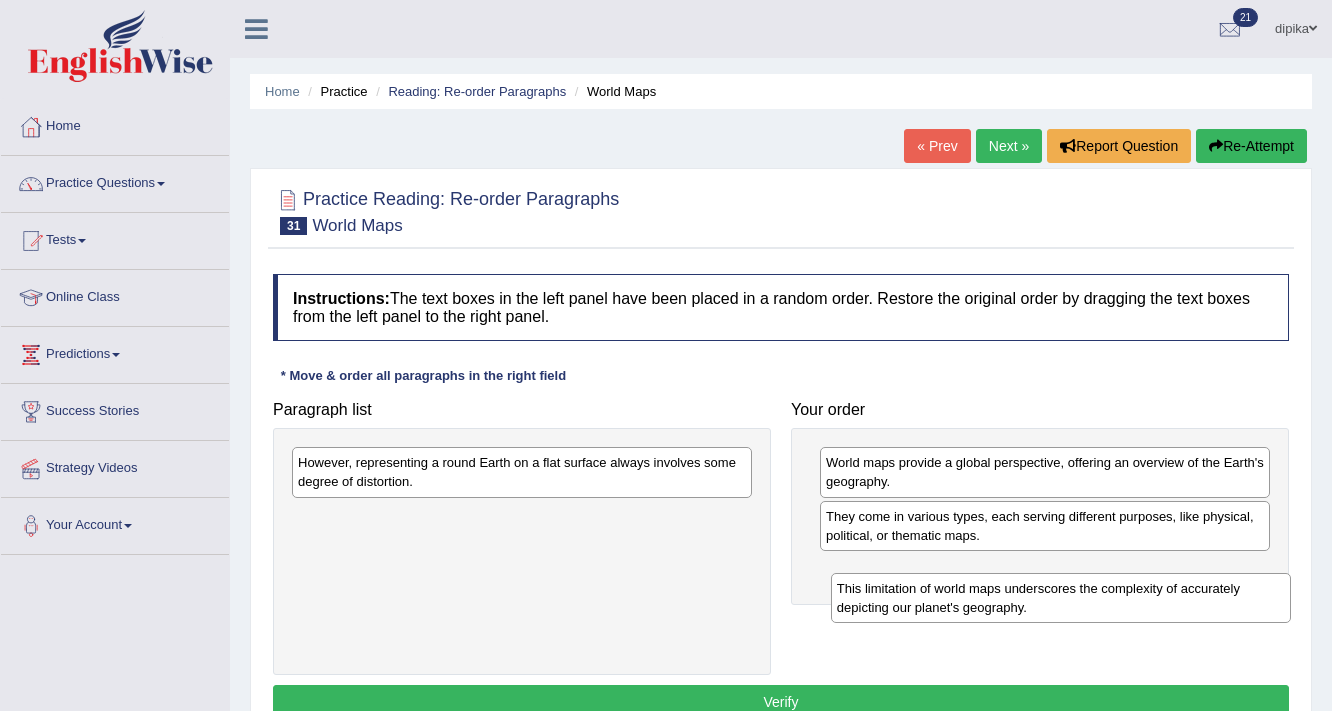 drag, startPoint x: 664, startPoint y: 475, endPoint x: 1194, endPoint y: 574, distance: 539.16693 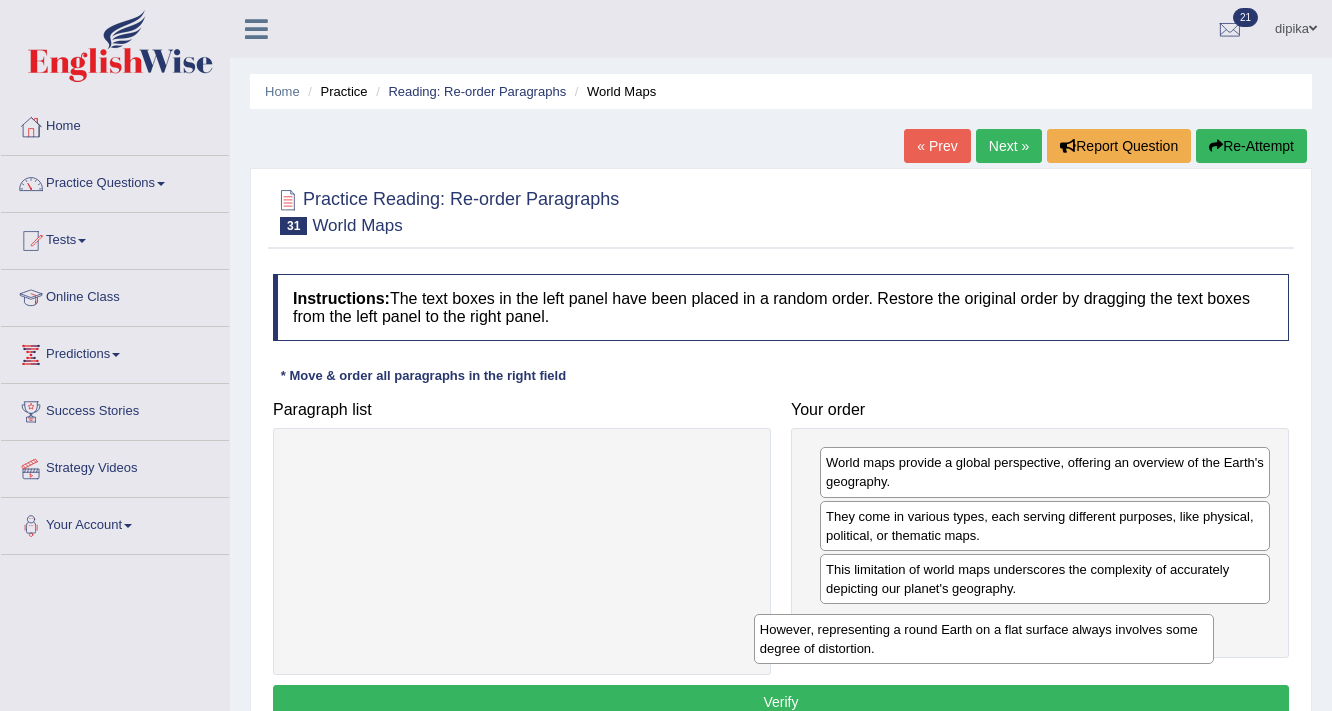drag, startPoint x: 551, startPoint y: 451, endPoint x: 1013, endPoint y: 618, distance: 491.25656 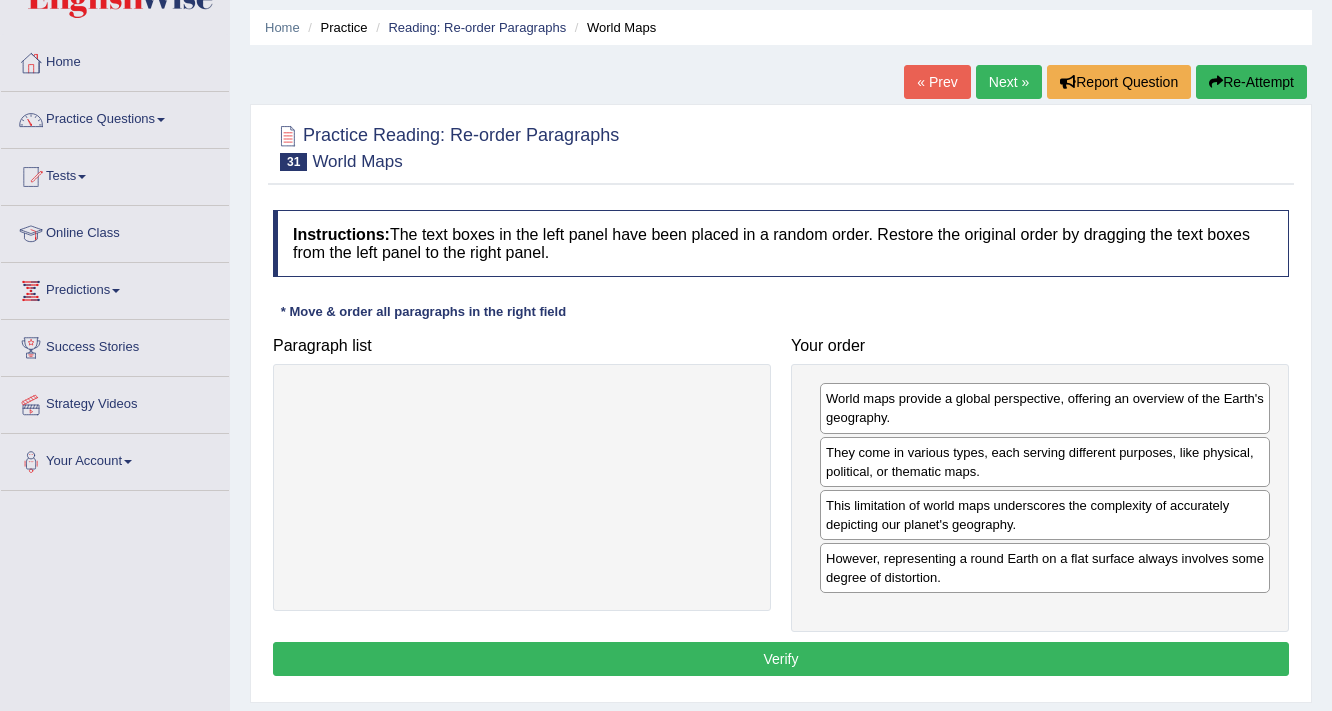 scroll, scrollTop: 160, scrollLeft: 0, axis: vertical 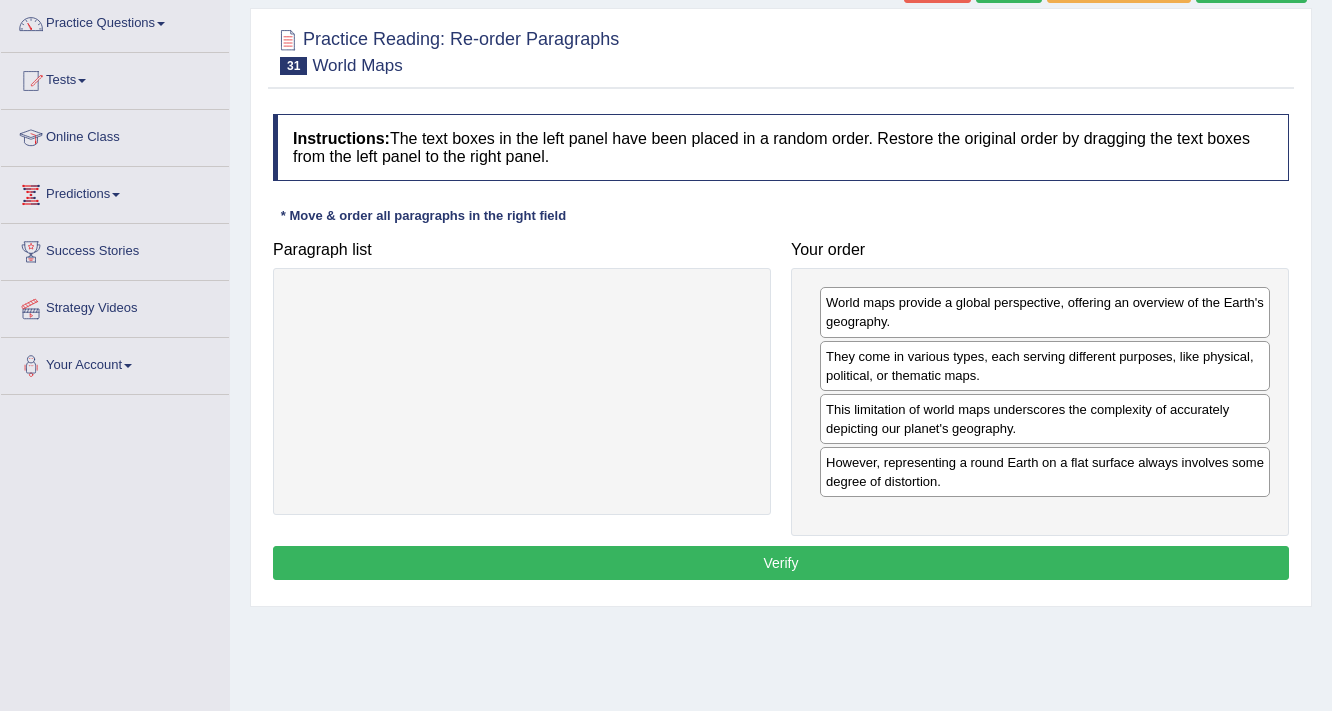 click on "Verify" at bounding box center [781, 563] 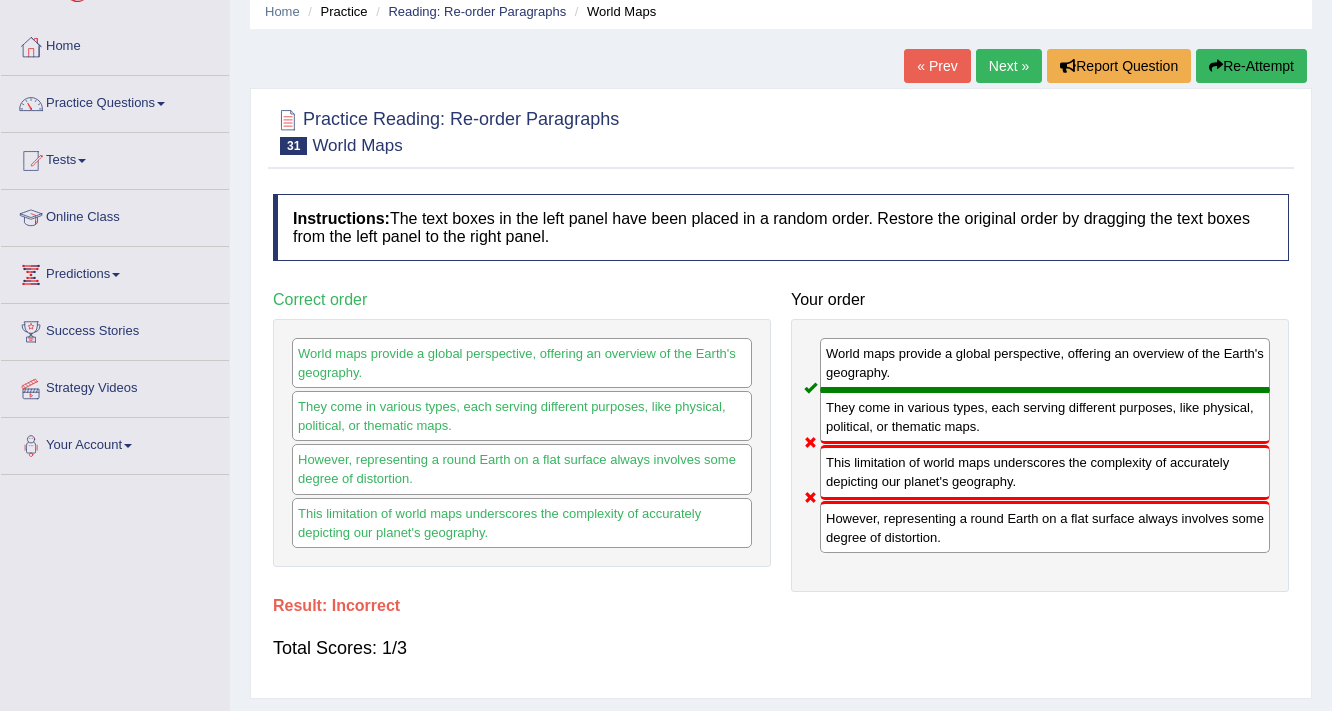 scroll, scrollTop: 0, scrollLeft: 0, axis: both 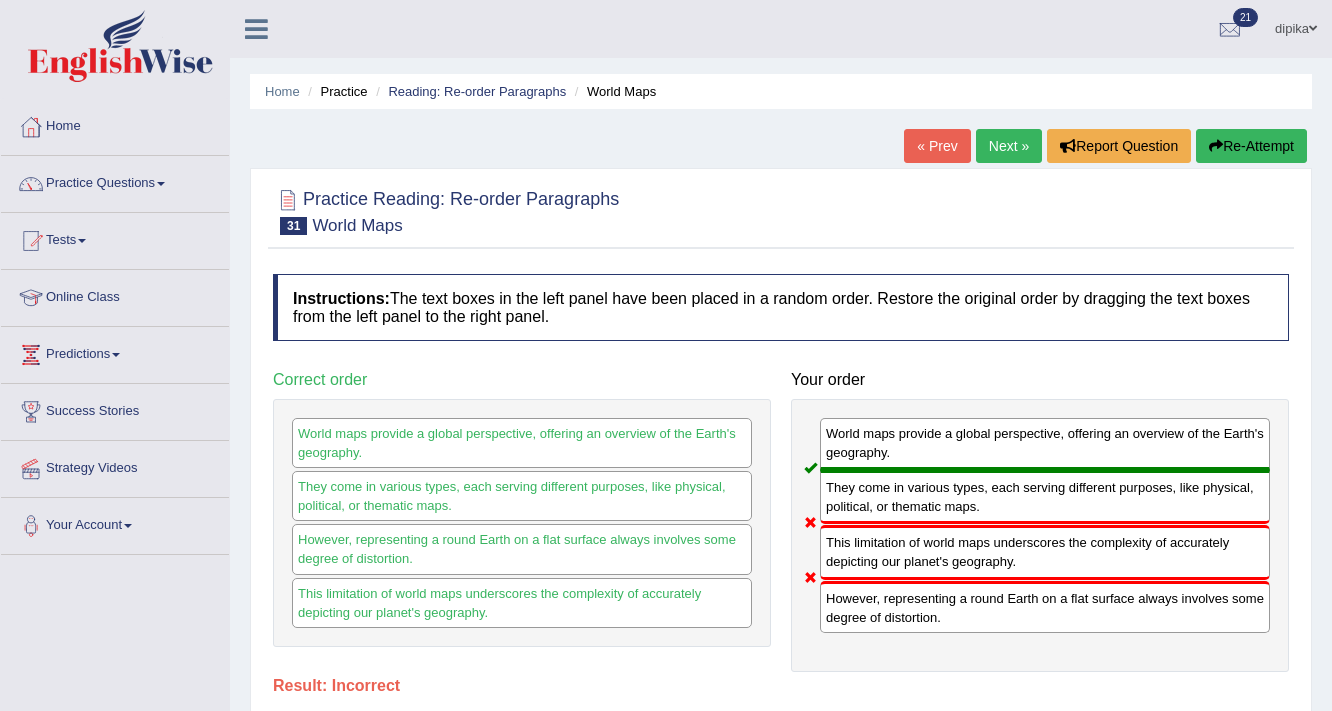 click on "Re-Attempt" at bounding box center (1251, 146) 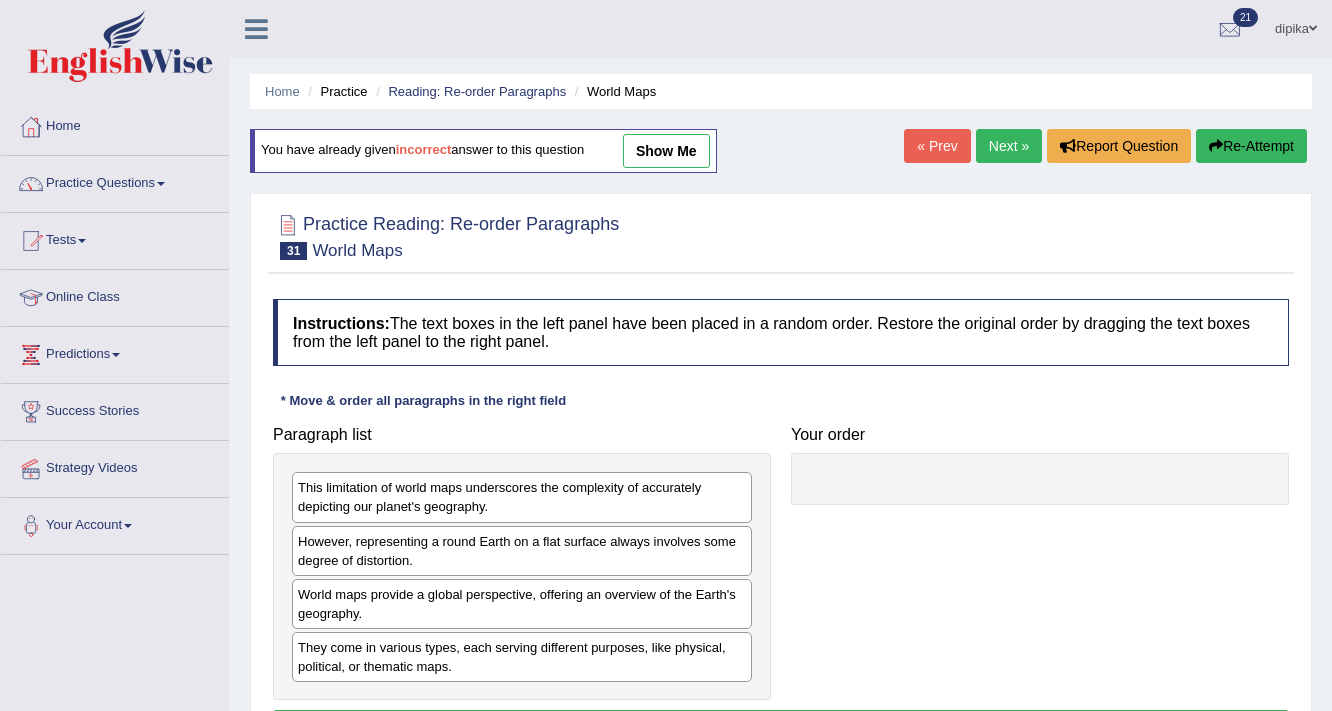 scroll, scrollTop: 0, scrollLeft: 0, axis: both 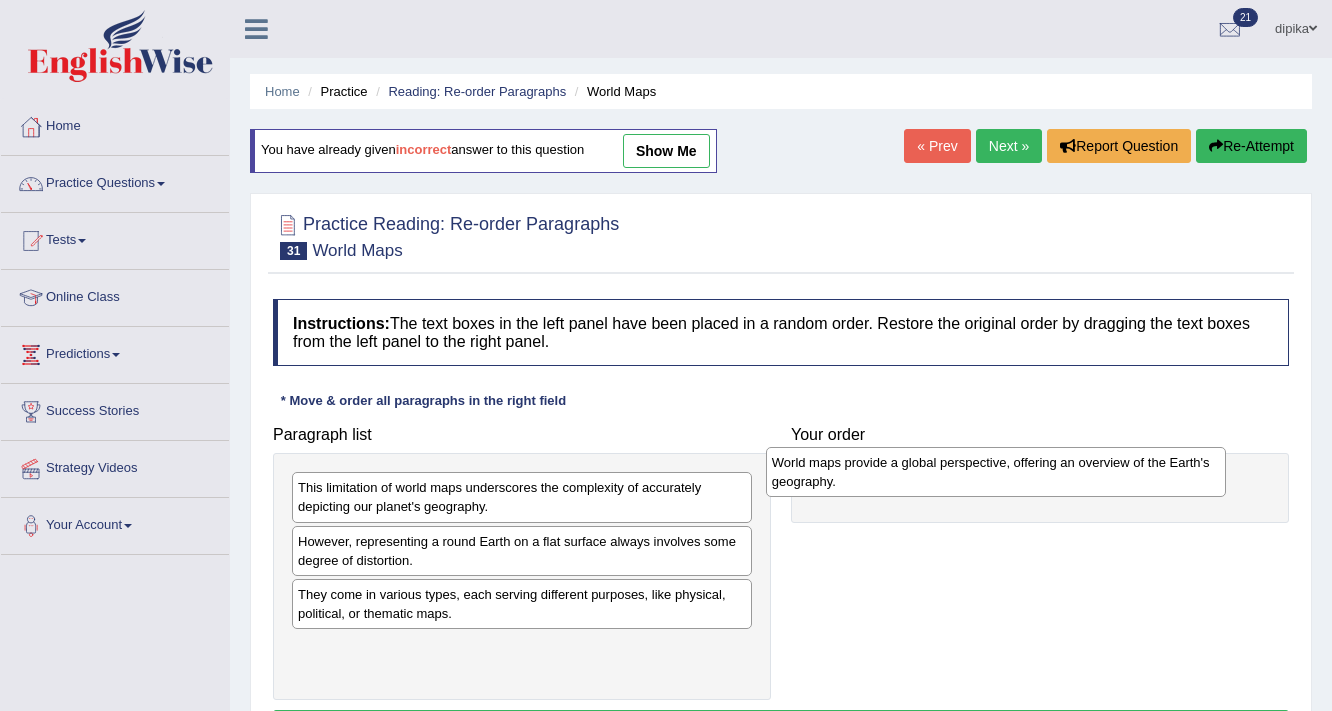 drag, startPoint x: 600, startPoint y: 611, endPoint x: 1074, endPoint y: 480, distance: 491.76926 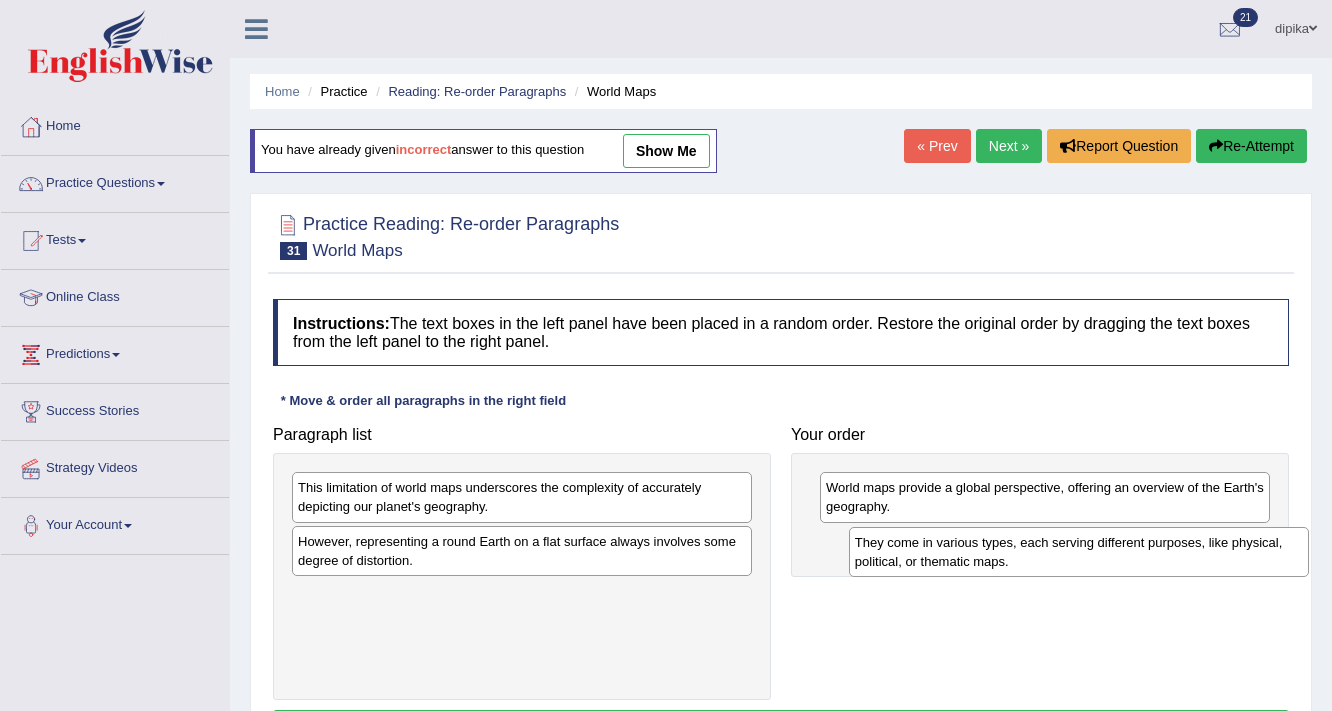 drag, startPoint x: 436, startPoint y: 609, endPoint x: 1008, endPoint y: 548, distance: 575.2434 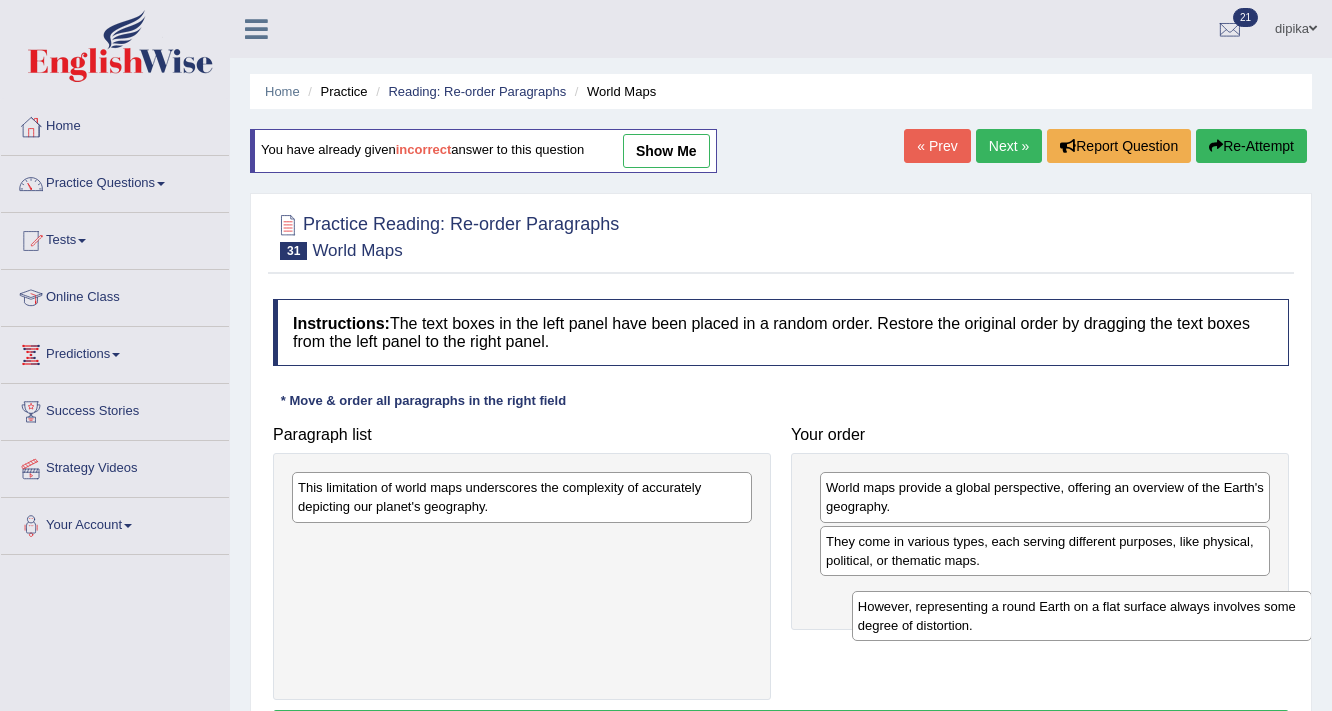 drag, startPoint x: 595, startPoint y: 551, endPoint x: 1144, endPoint y: 610, distance: 552.1612 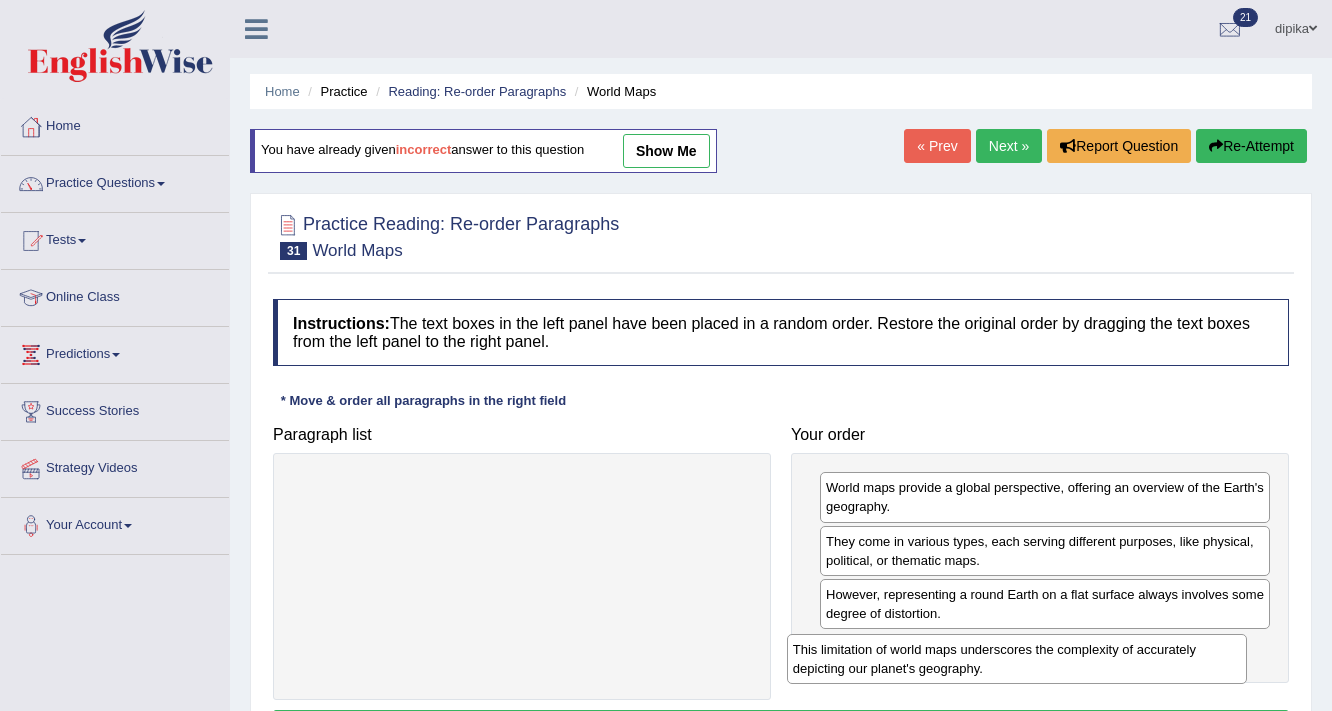 drag, startPoint x: 702, startPoint y: 502, endPoint x: 1197, endPoint y: 664, distance: 520.8349 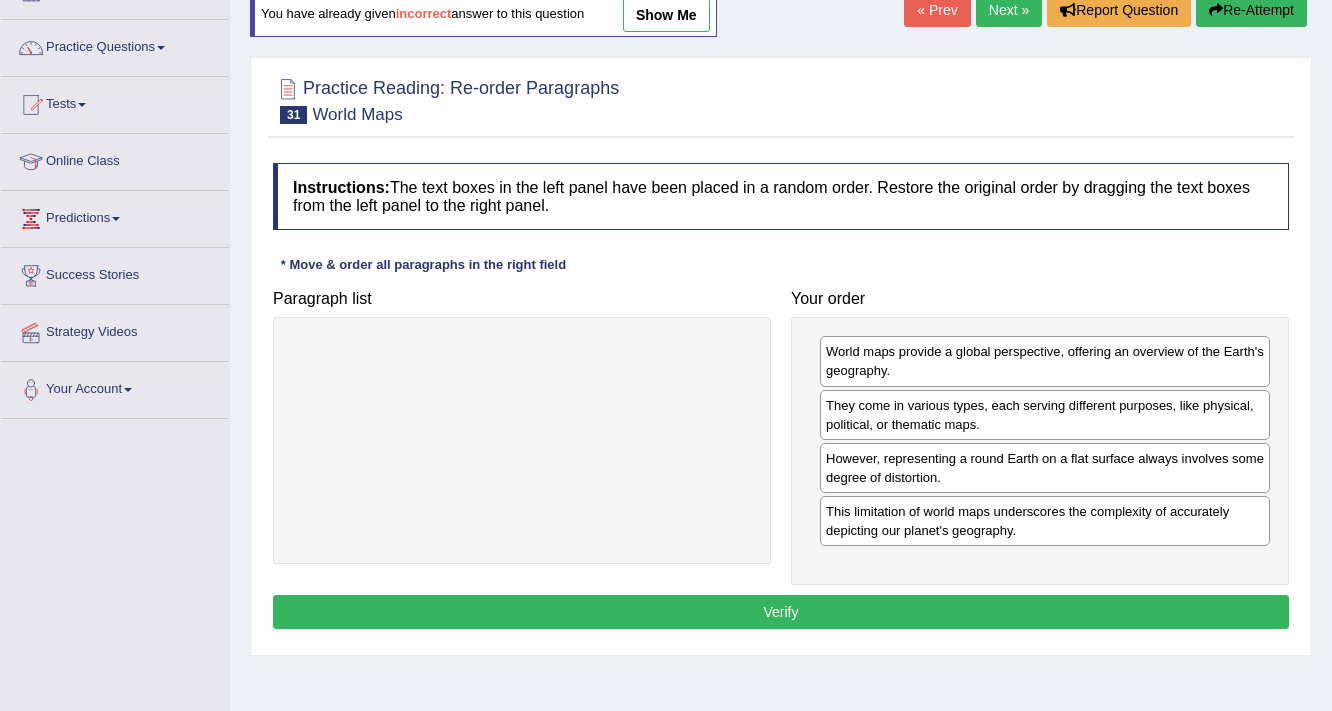 scroll, scrollTop: 160, scrollLeft: 0, axis: vertical 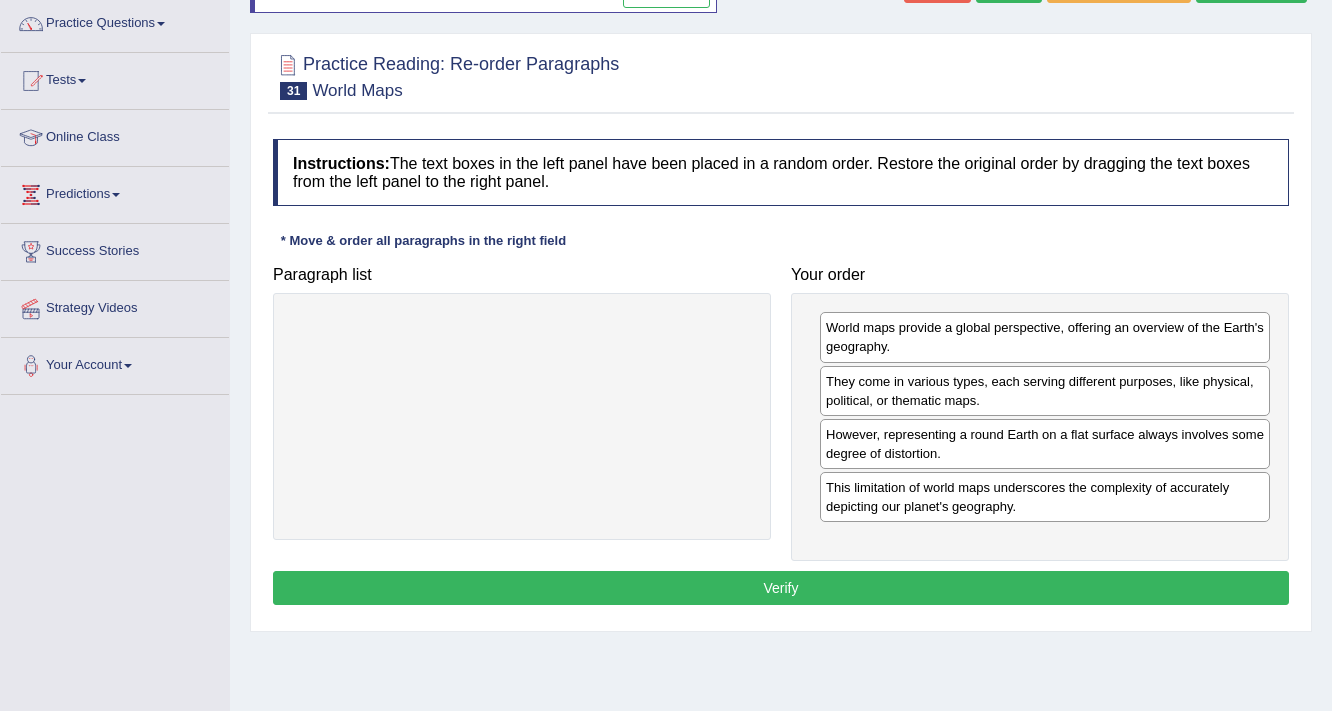 click on "Verify" at bounding box center (781, 588) 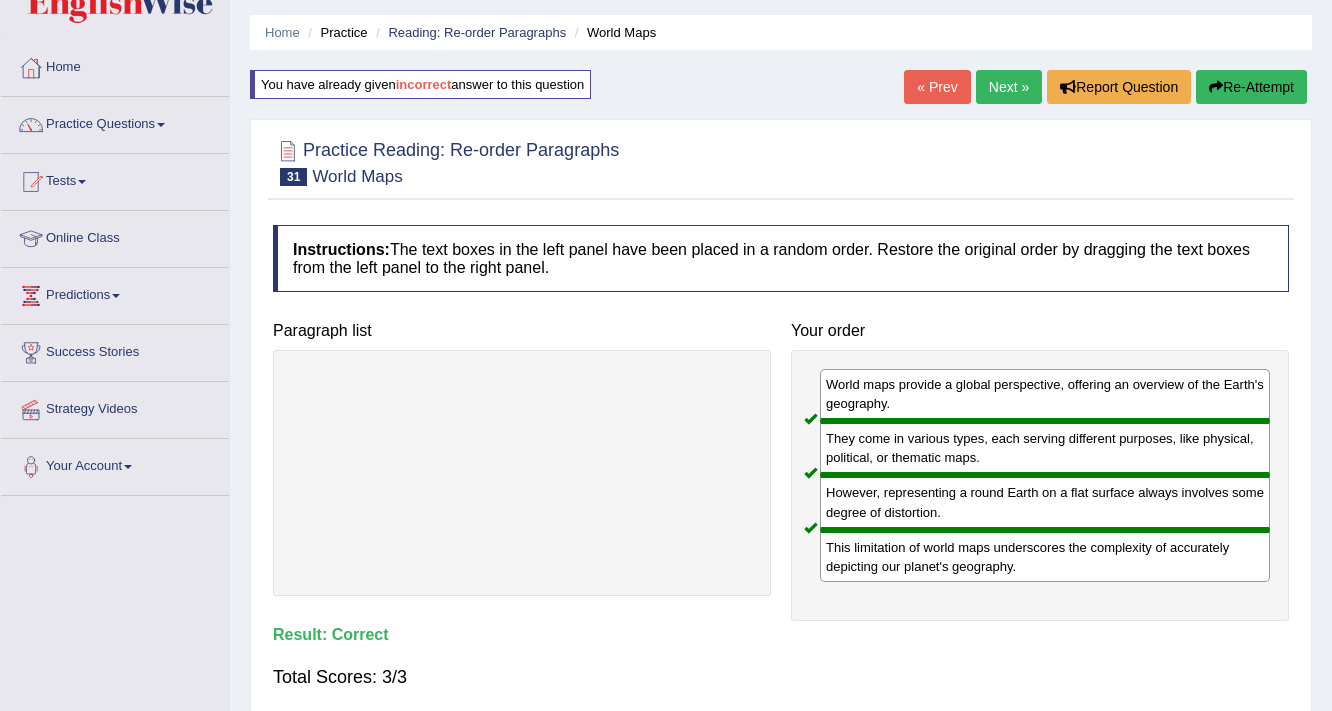 scroll, scrollTop: 0, scrollLeft: 0, axis: both 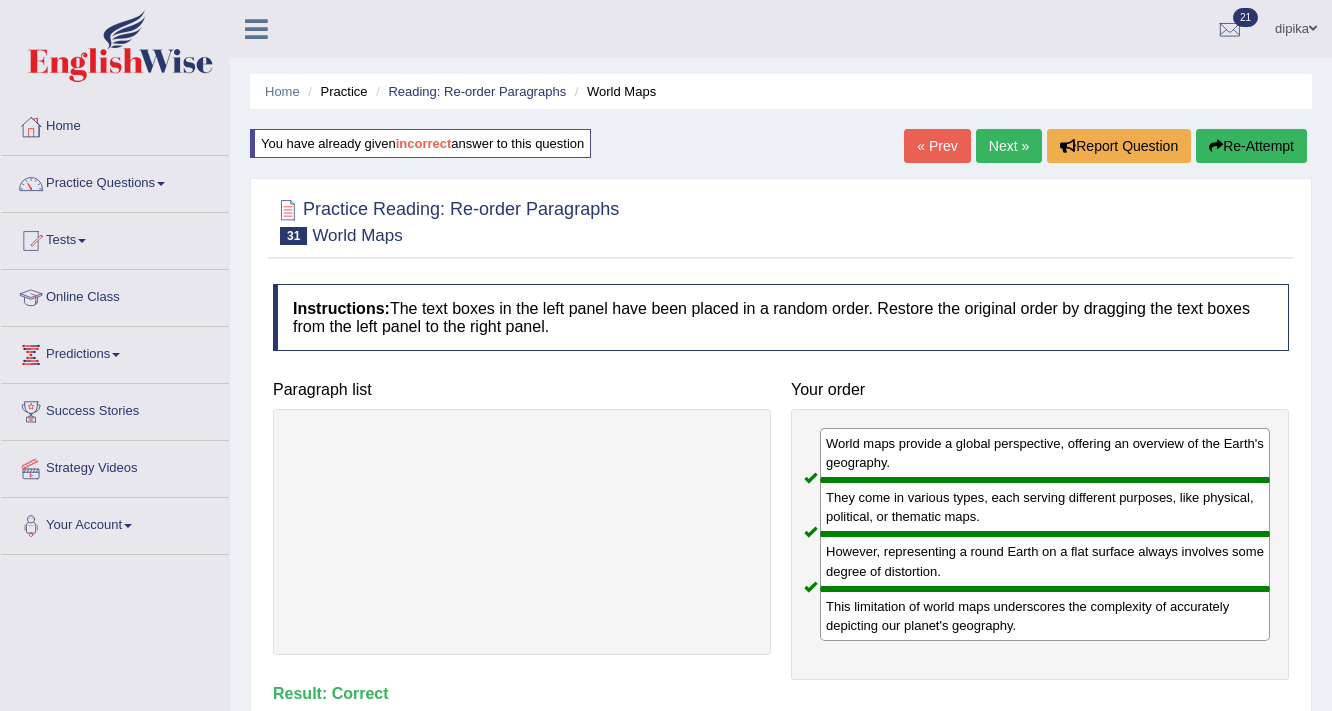 click on "Next »" at bounding box center (1009, 146) 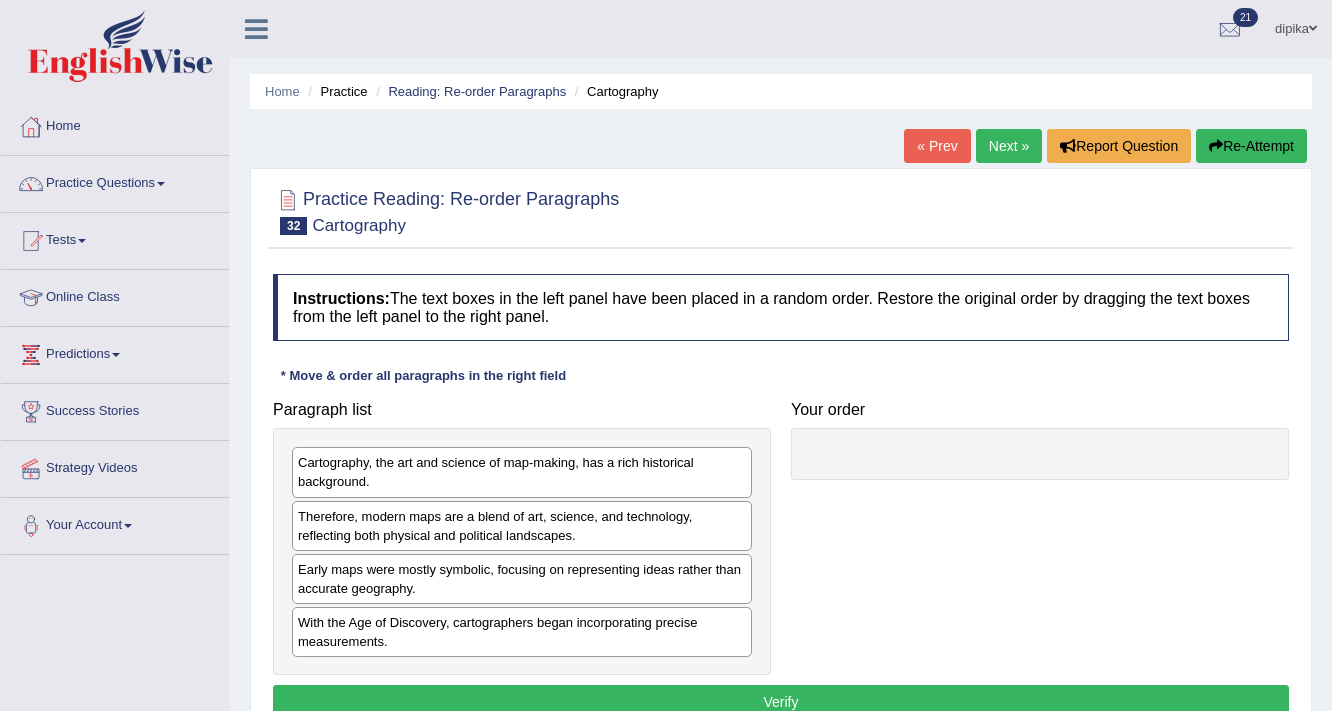scroll, scrollTop: 0, scrollLeft: 0, axis: both 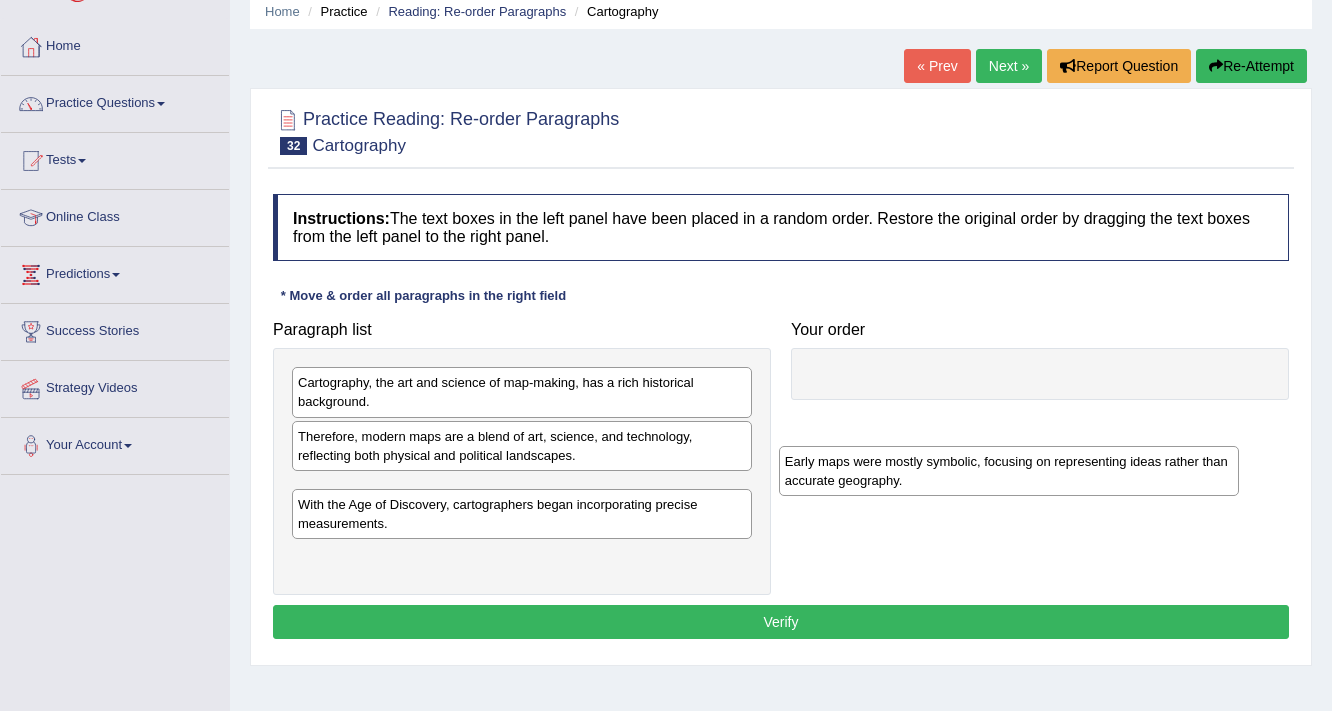 drag, startPoint x: 384, startPoint y: 502, endPoint x: 980, endPoint y: 441, distance: 599.1135 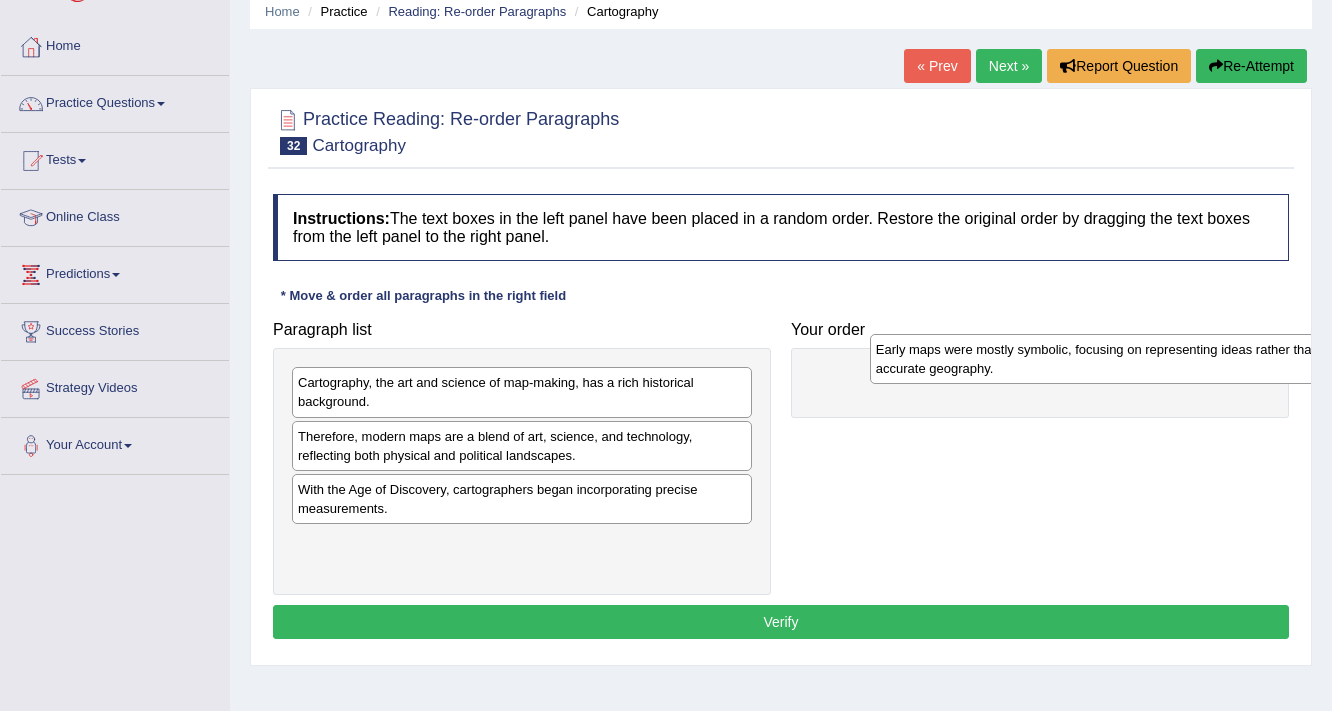 drag, startPoint x: 516, startPoint y: 496, endPoint x: 1043, endPoint y: 374, distance: 540.93713 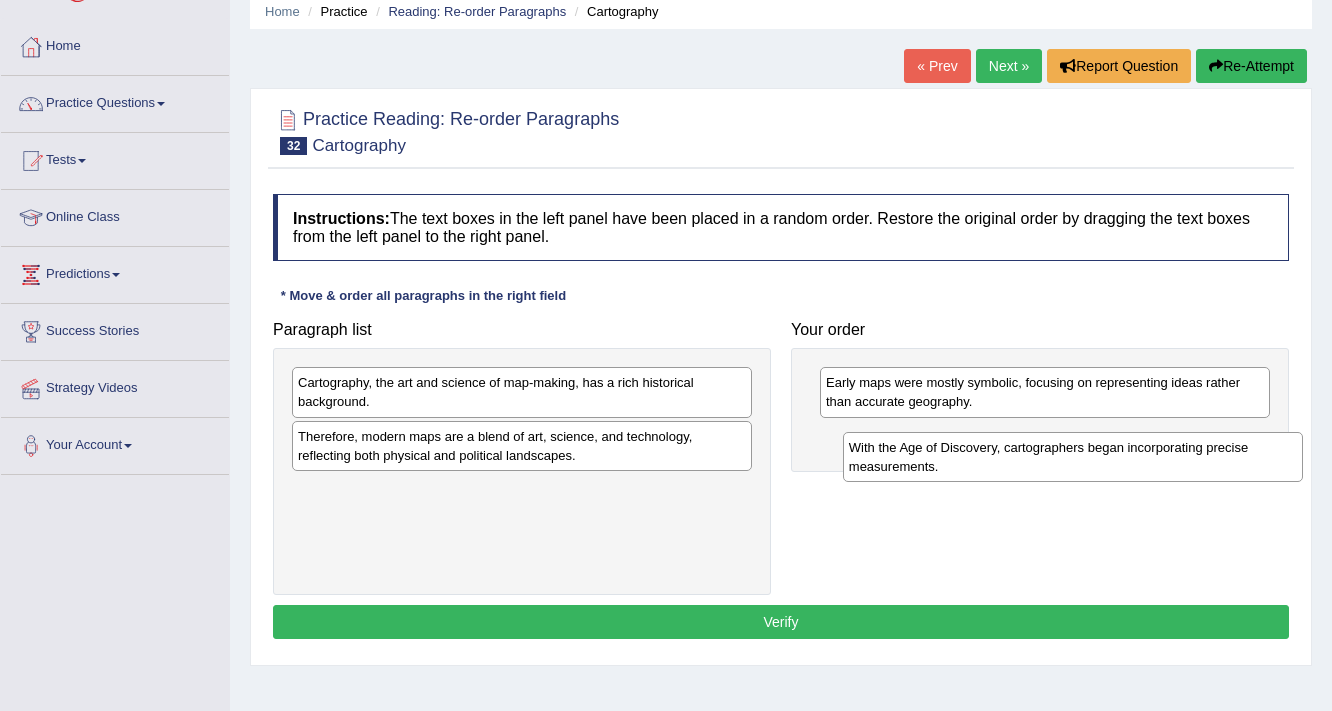 drag, startPoint x: 528, startPoint y: 488, endPoint x: 1079, endPoint y: 447, distance: 552.5233 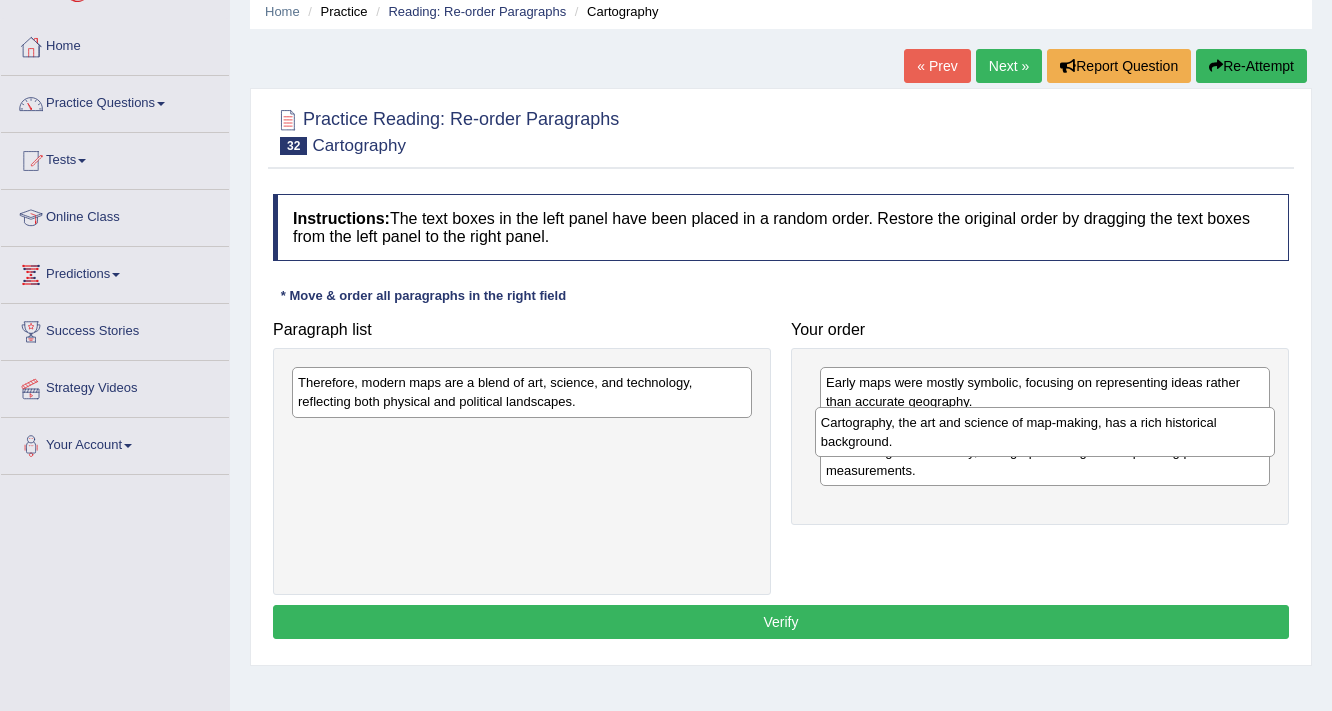 drag, startPoint x: 583, startPoint y: 379, endPoint x: 1106, endPoint y: 419, distance: 524.5274 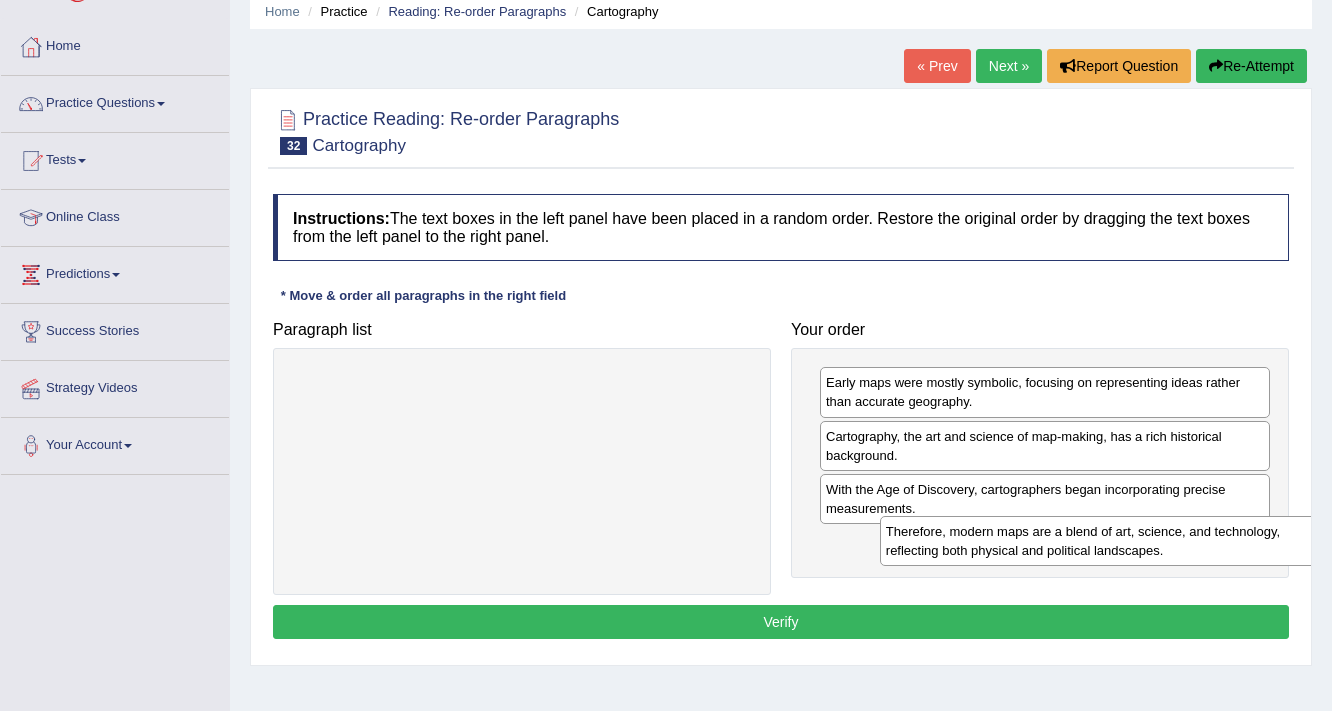 drag, startPoint x: 600, startPoint y: 390, endPoint x: 1188, endPoint y: 539, distance: 606.5847 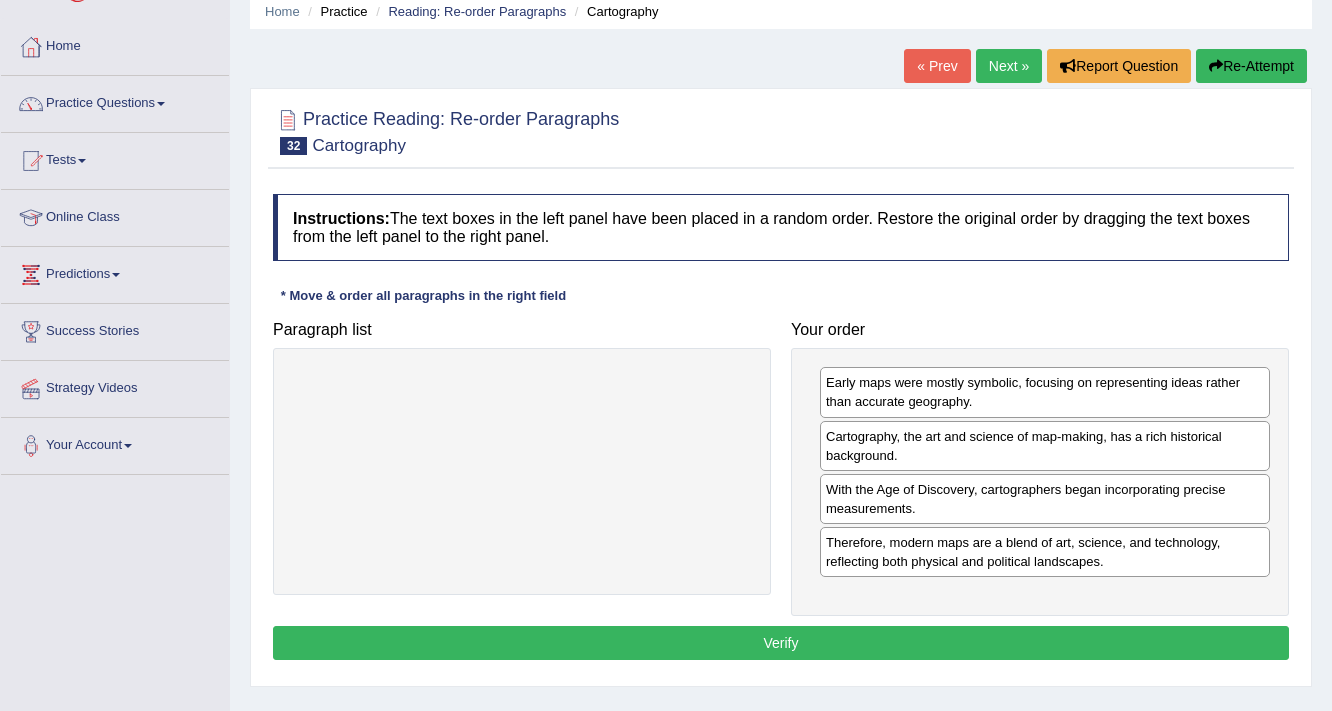 click on "Verify" at bounding box center [781, 643] 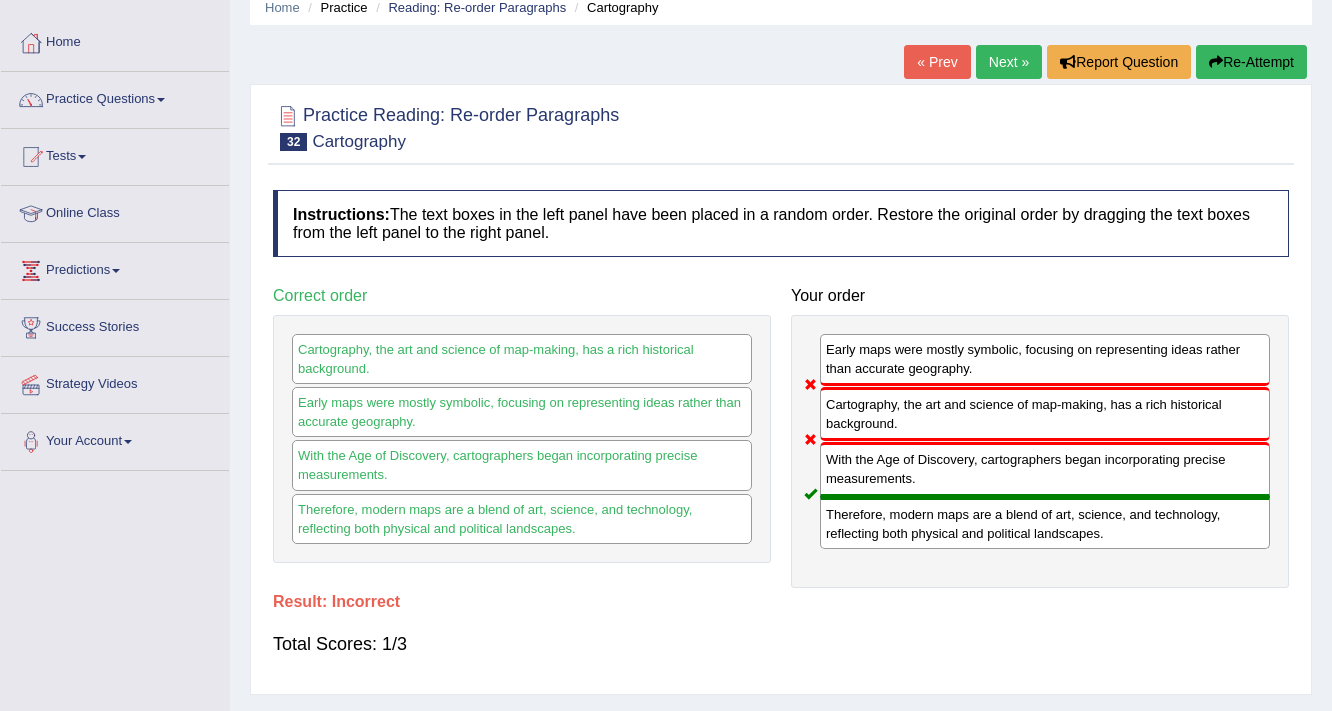 scroll, scrollTop: 0, scrollLeft: 0, axis: both 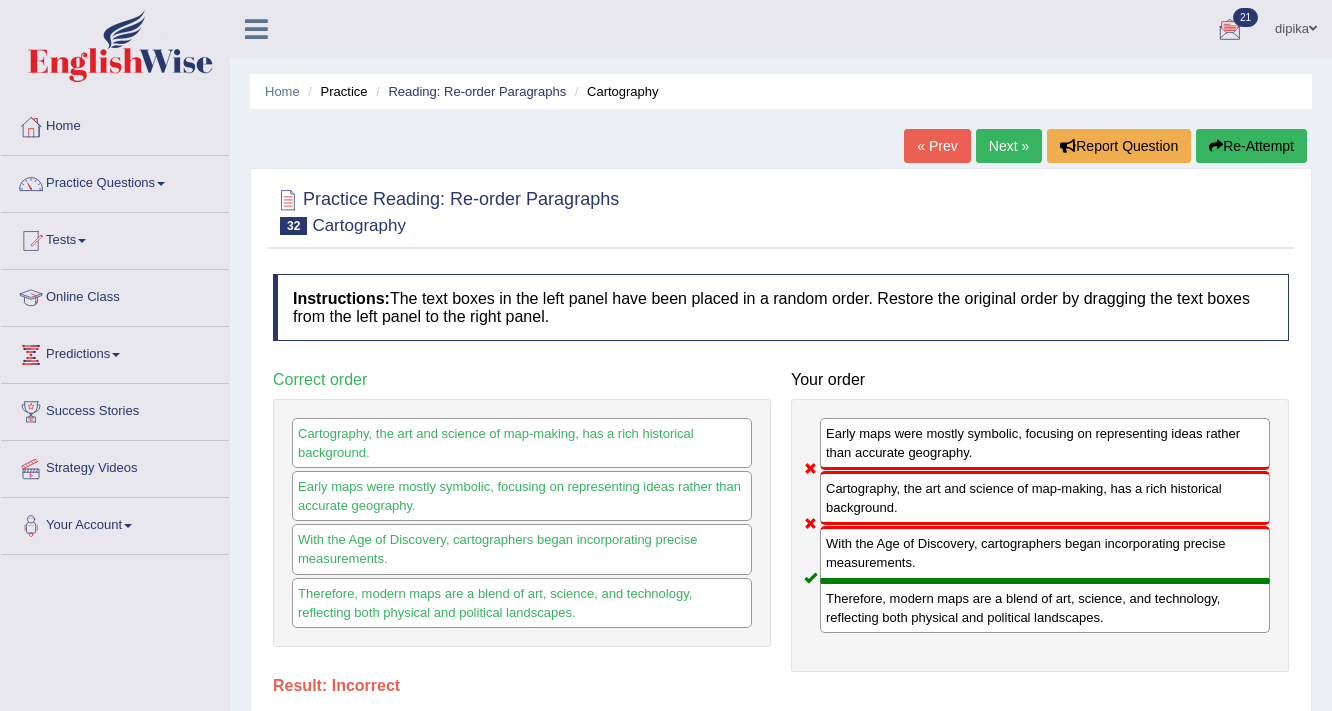 click on "Re-Attempt" at bounding box center (1251, 146) 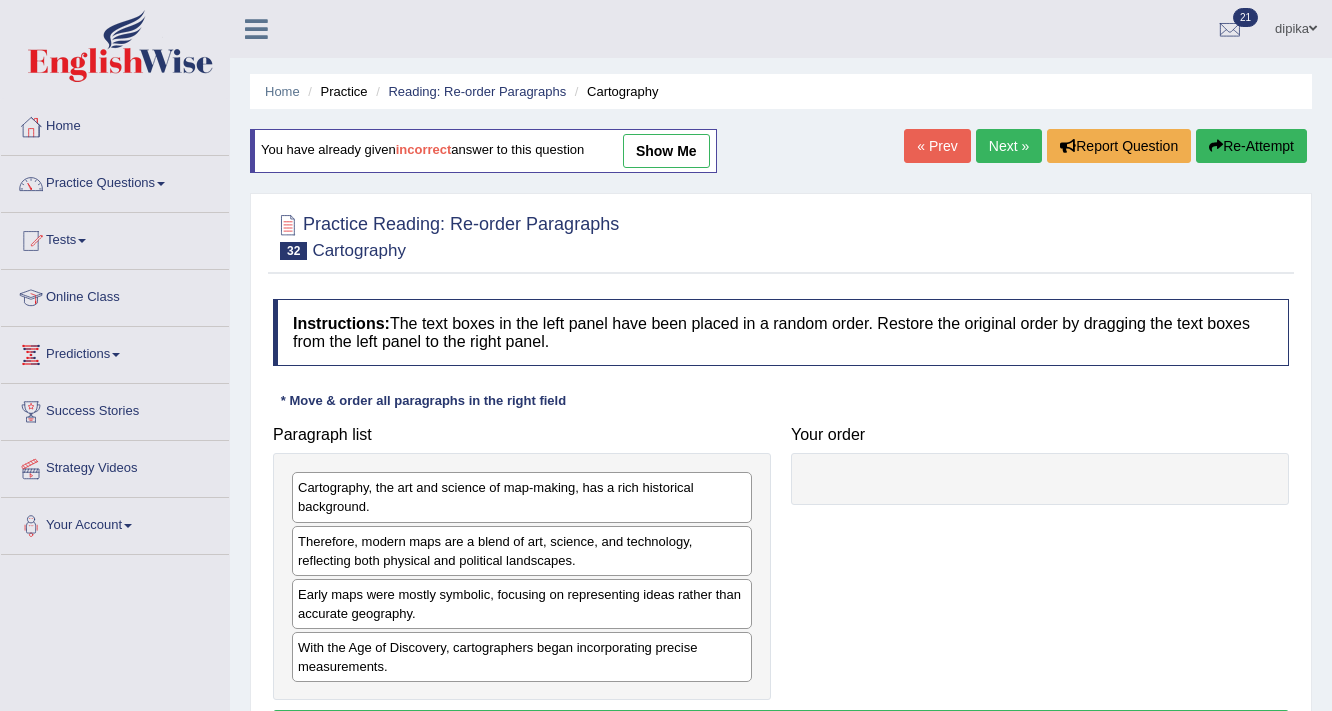 scroll, scrollTop: 0, scrollLeft: 0, axis: both 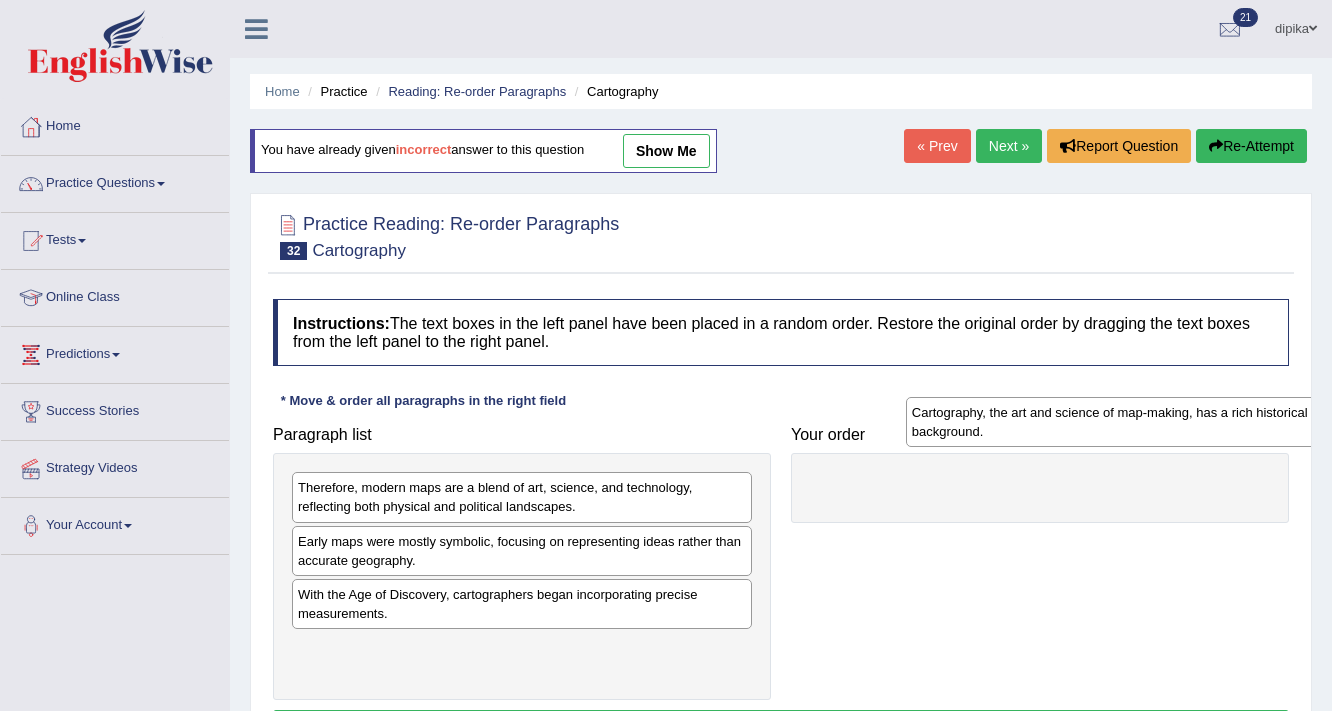 drag, startPoint x: 609, startPoint y: 502, endPoint x: 1276, endPoint y: 420, distance: 672.0216 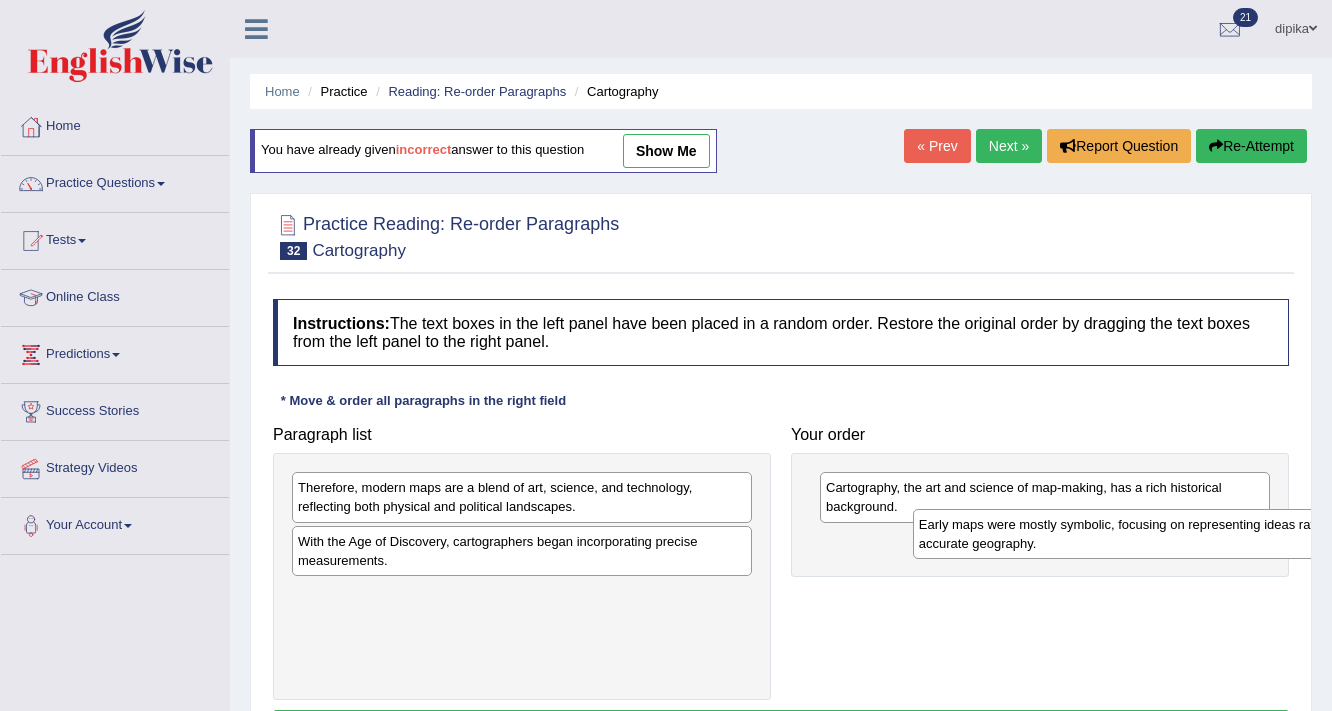 drag, startPoint x: 647, startPoint y: 555, endPoint x: 1277, endPoint y: 539, distance: 630.2031 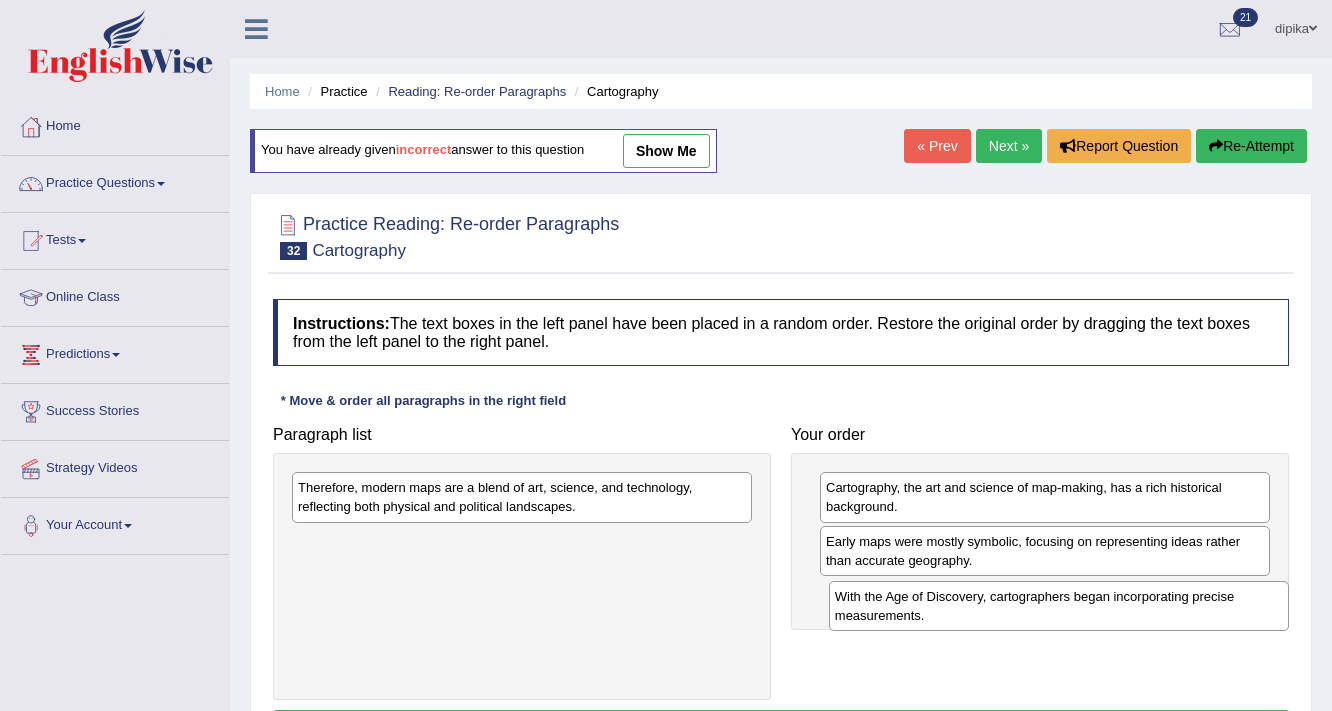drag, startPoint x: 682, startPoint y: 551, endPoint x: 1219, endPoint y: 607, distance: 539.91205 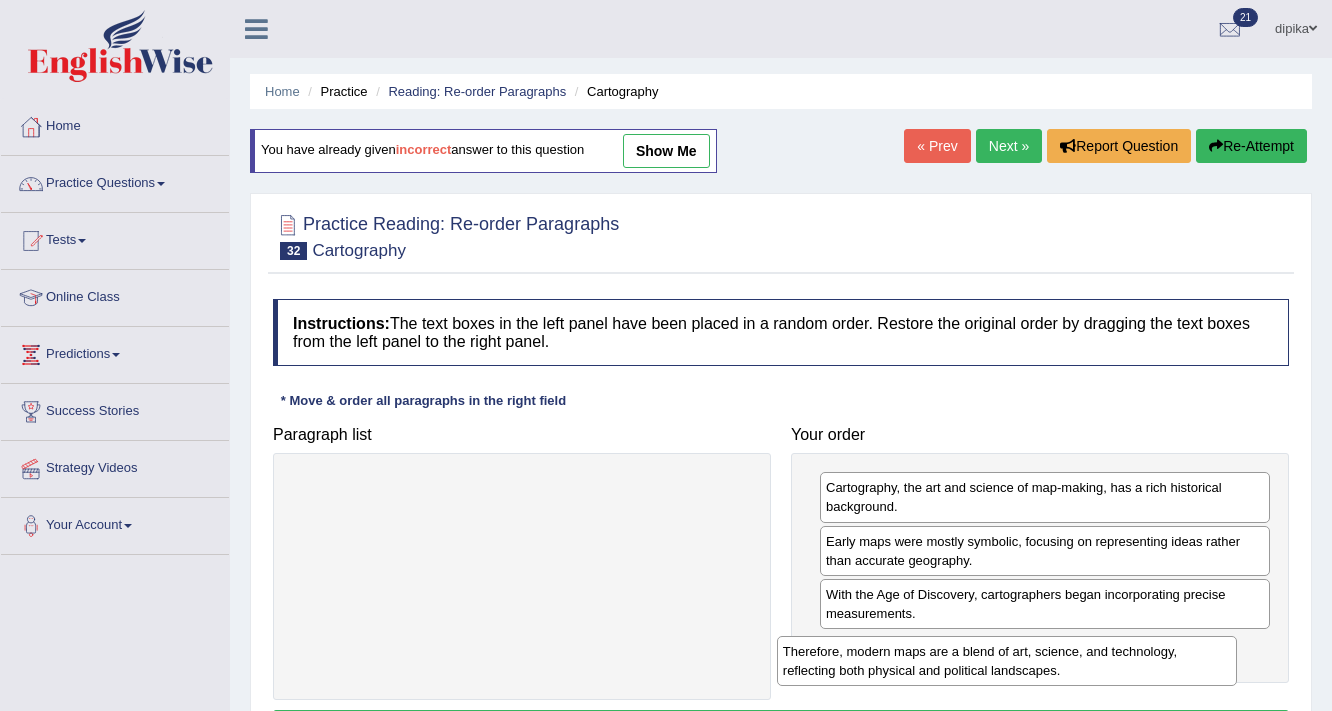 drag, startPoint x: 569, startPoint y: 487, endPoint x: 1054, endPoint y: 651, distance: 511.97754 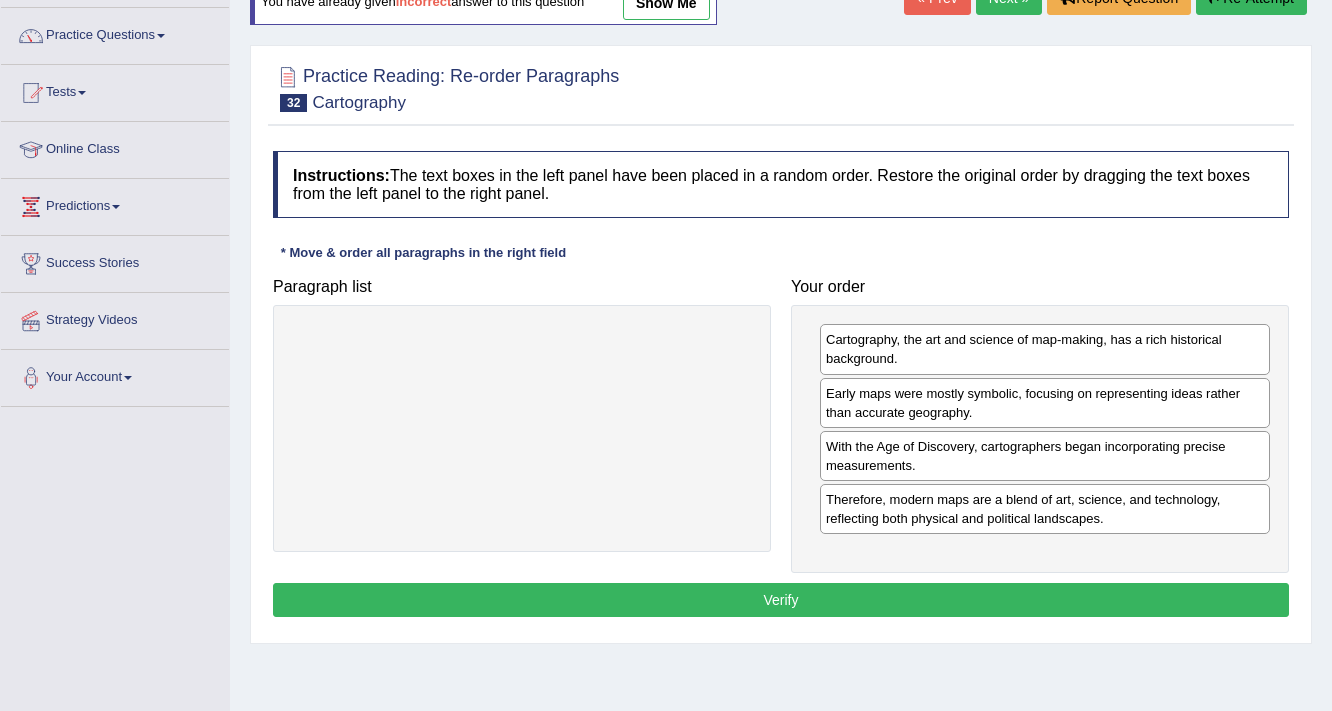 scroll, scrollTop: 160, scrollLeft: 0, axis: vertical 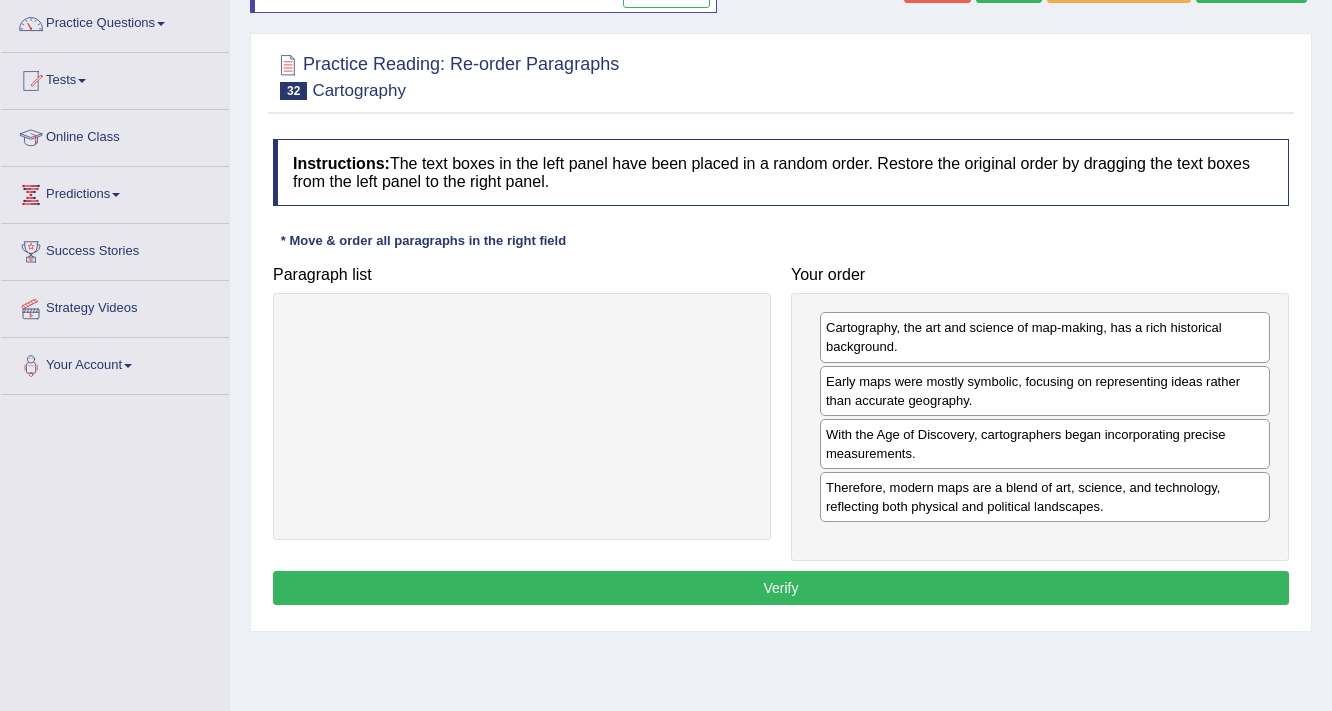 click on "Verify" at bounding box center [781, 588] 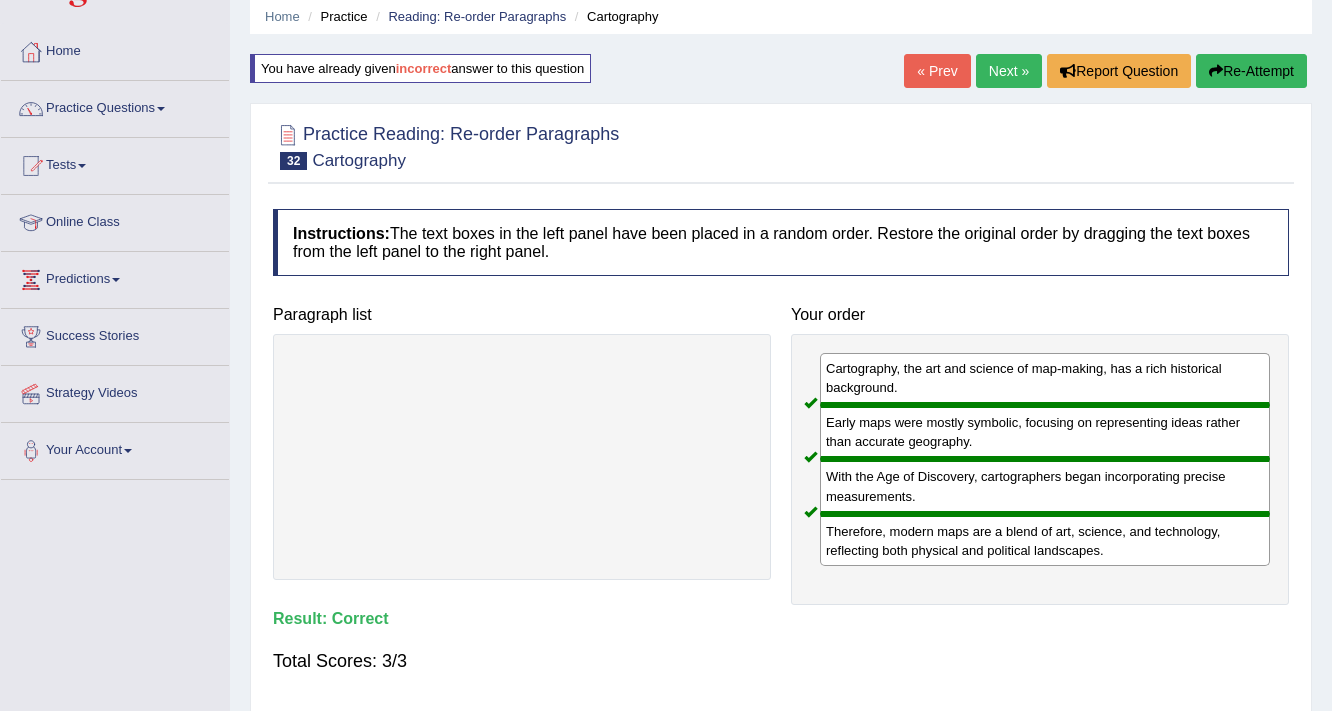 scroll, scrollTop: 0, scrollLeft: 0, axis: both 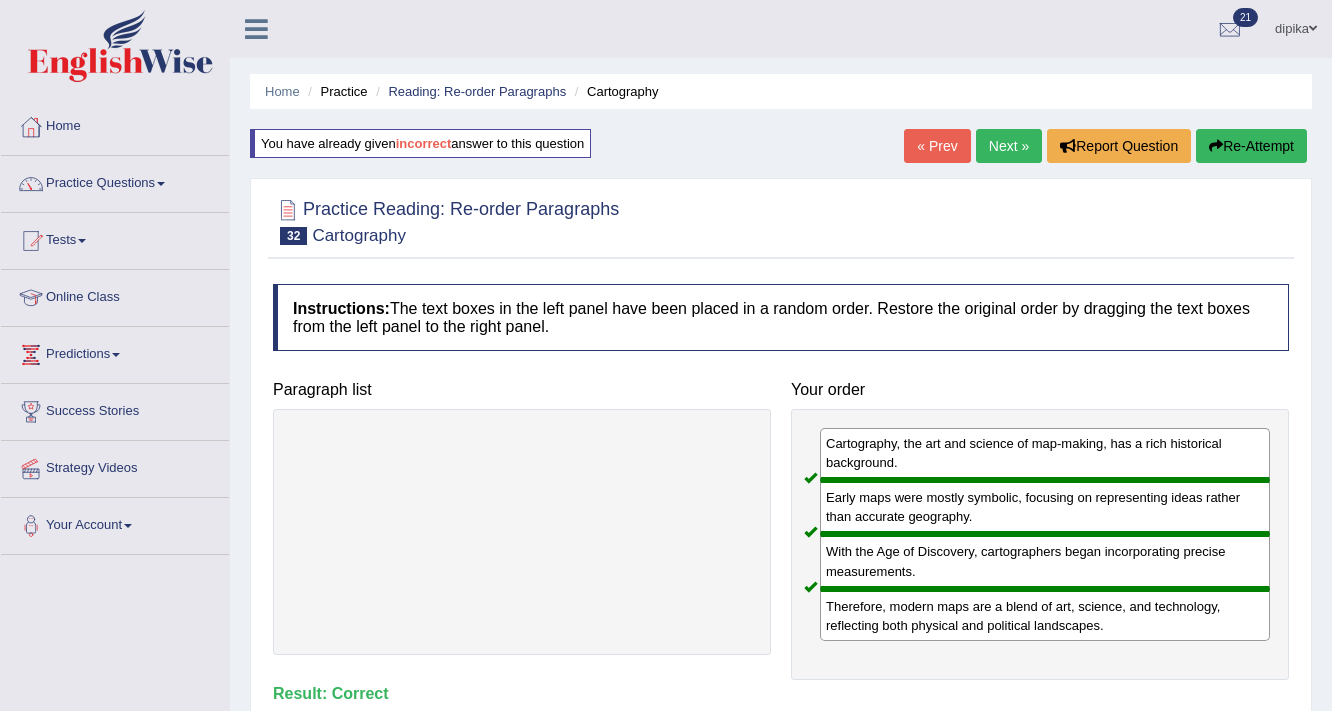 click on "Next »" at bounding box center [1009, 146] 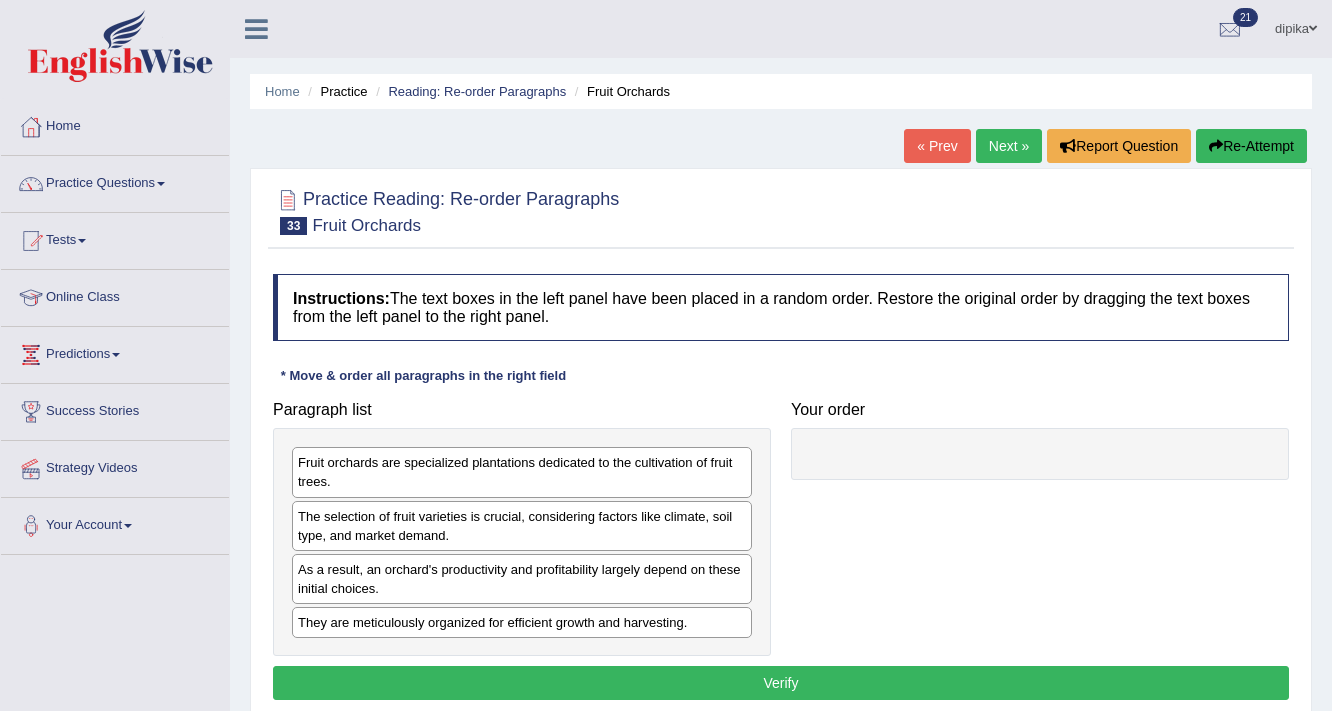 scroll, scrollTop: 0, scrollLeft: 0, axis: both 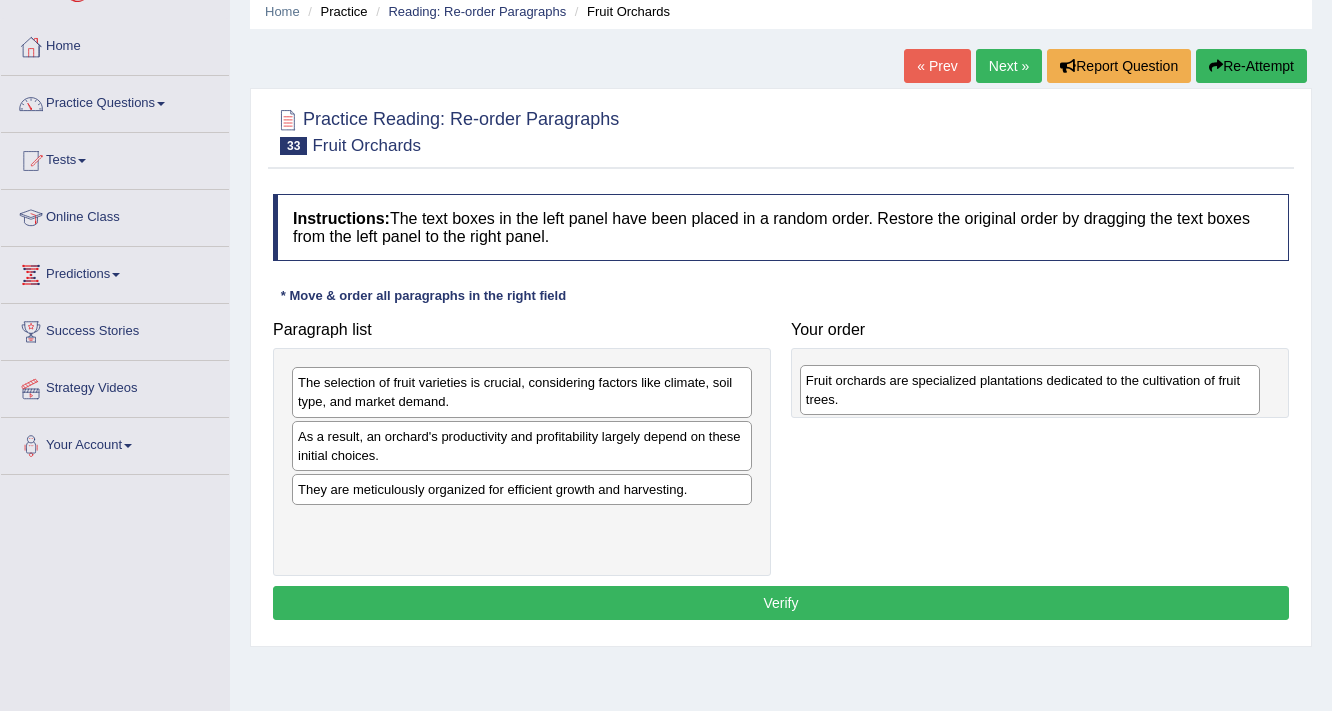 drag, startPoint x: 388, startPoint y: 393, endPoint x: 900, endPoint y: 372, distance: 512.4305 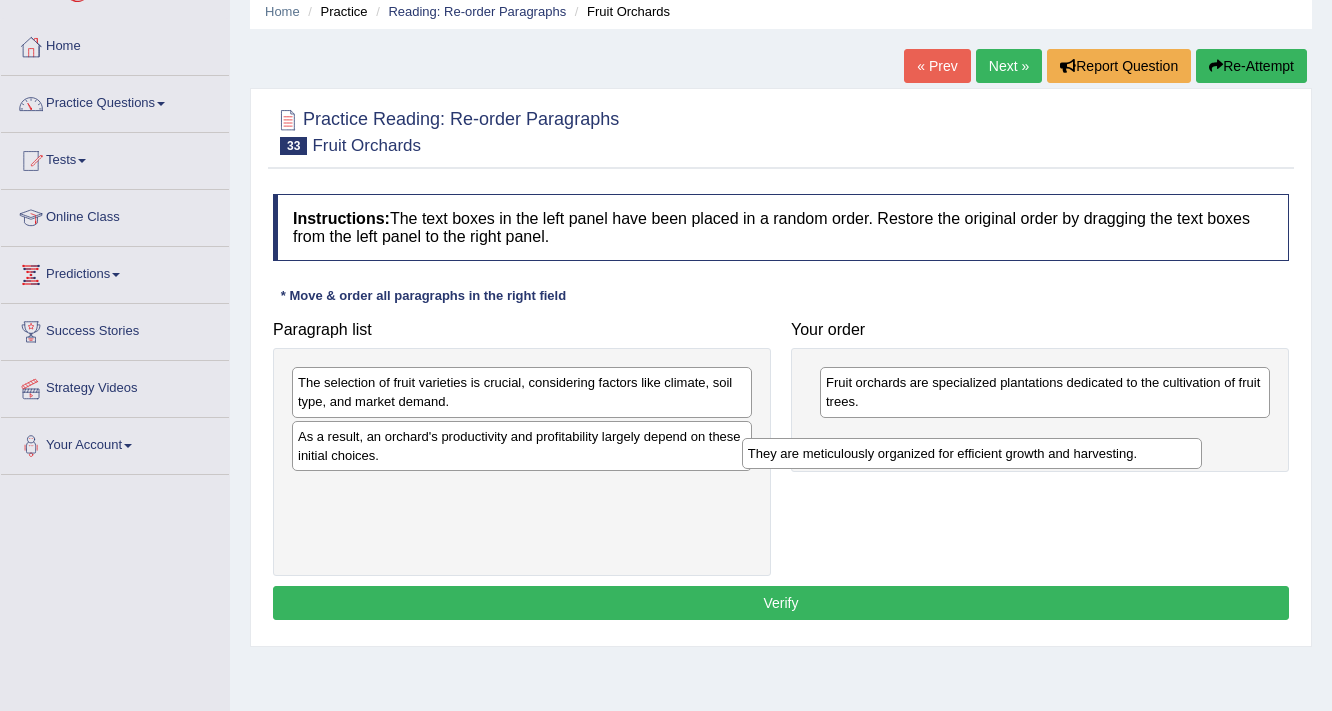 drag, startPoint x: 386, startPoint y: 495, endPoint x: 841, endPoint y: 454, distance: 456.8435 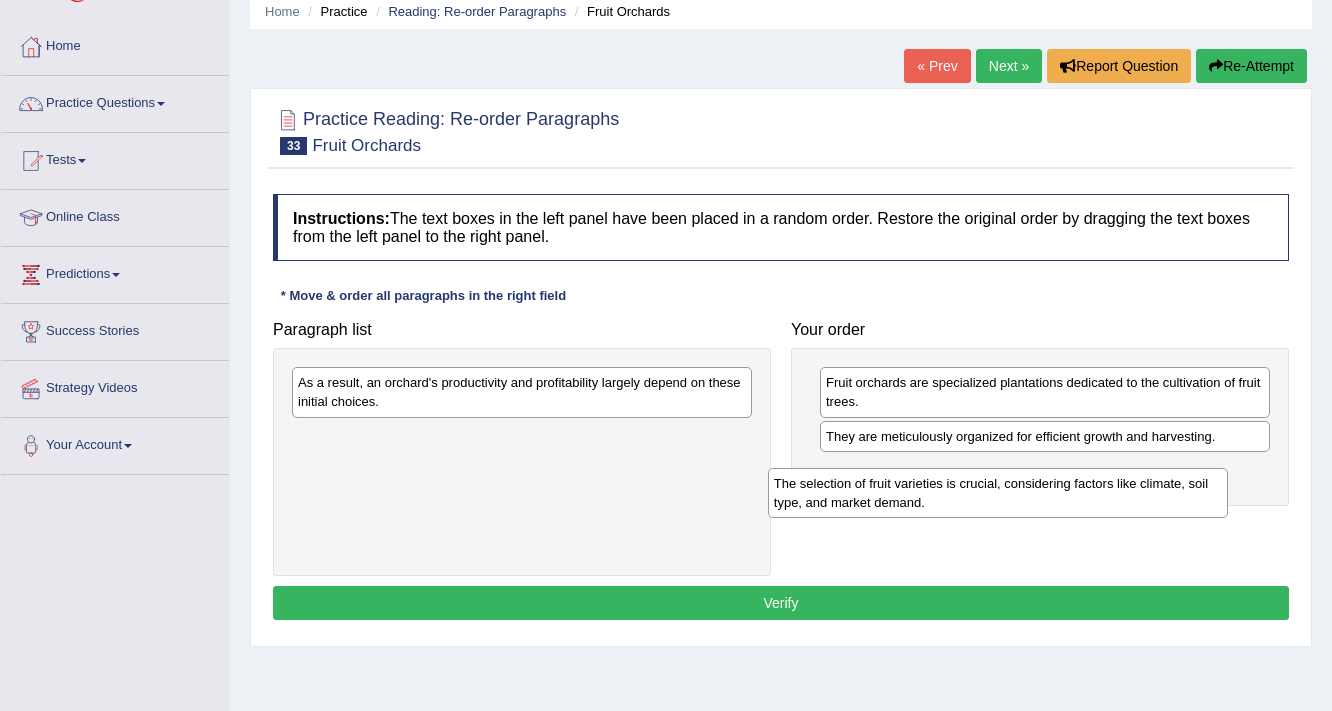 drag, startPoint x: 396, startPoint y: 399, endPoint x: 904, endPoint y: 499, distance: 517.74896 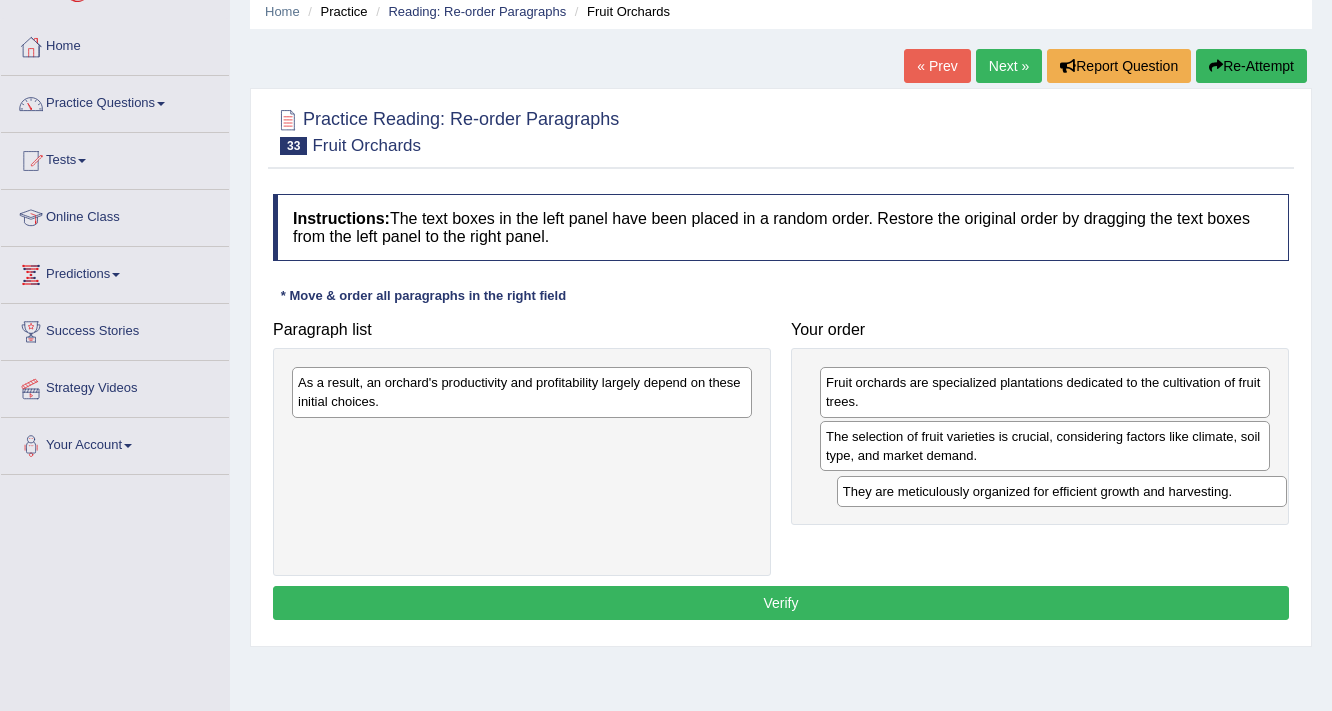 drag, startPoint x: 988, startPoint y: 436, endPoint x: 1005, endPoint y: 491, distance: 57.567352 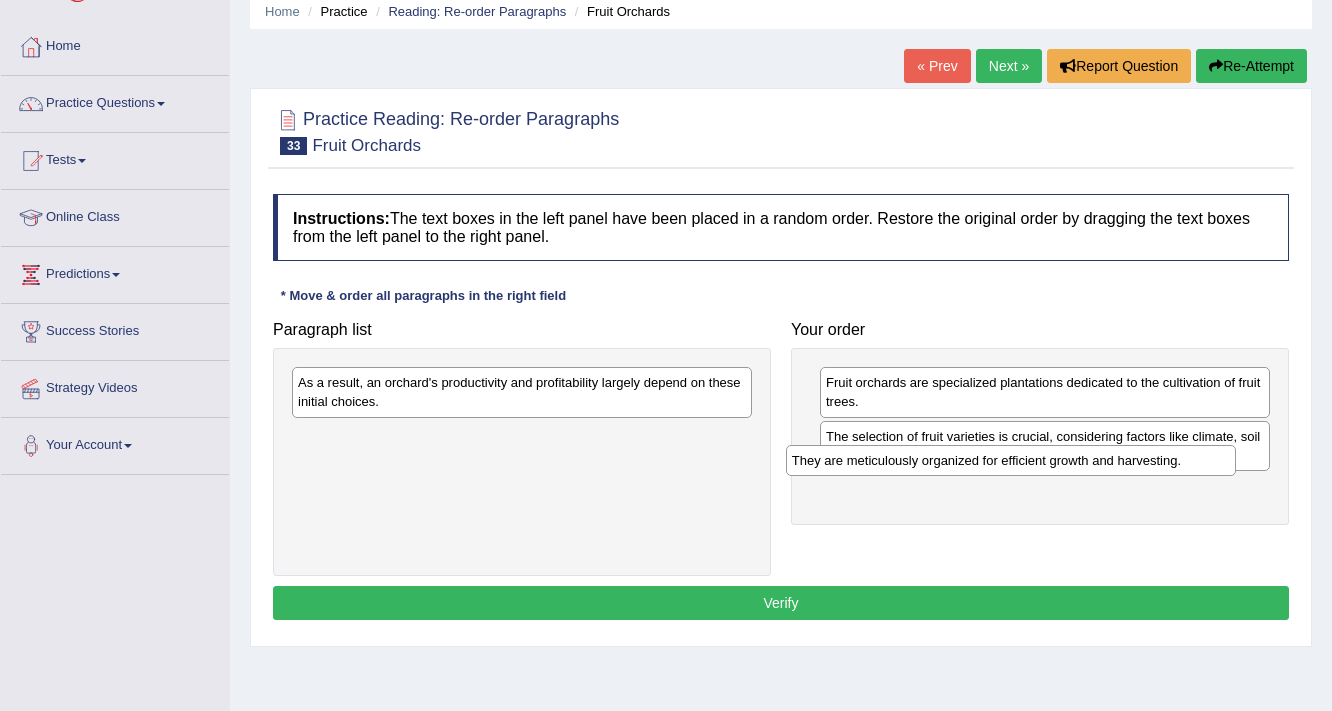 drag, startPoint x: 1108, startPoint y: 492, endPoint x: 1093, endPoint y: 448, distance: 46.486557 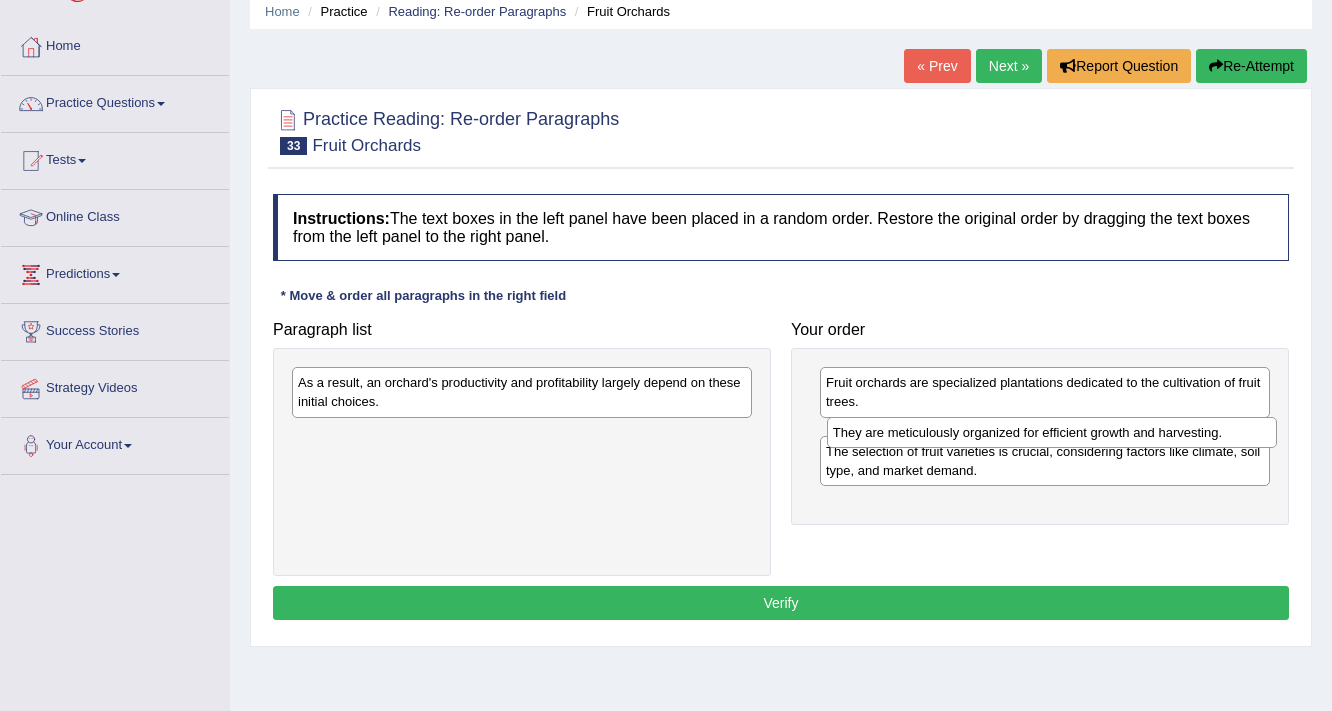 drag, startPoint x: 1096, startPoint y: 492, endPoint x: 1103, endPoint y: 436, distance: 56.435802 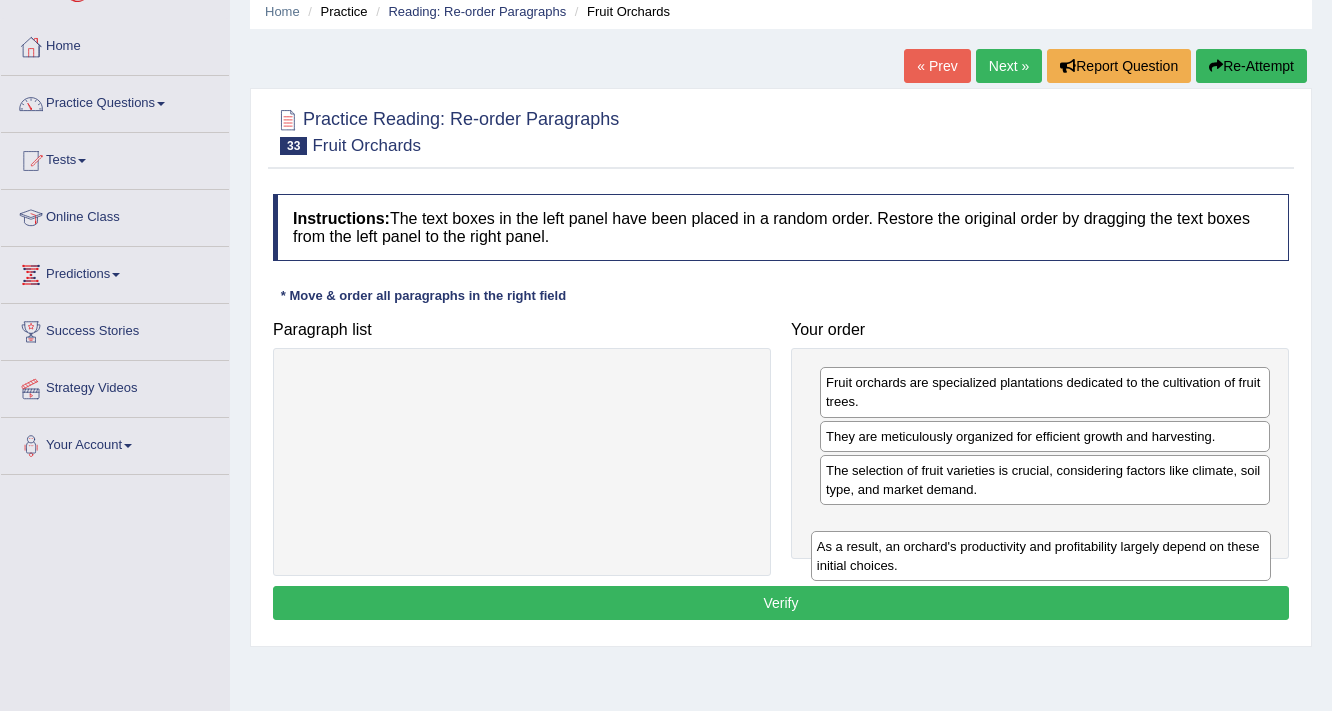drag, startPoint x: 645, startPoint y: 380, endPoint x: 1172, endPoint y: 530, distance: 547.9316 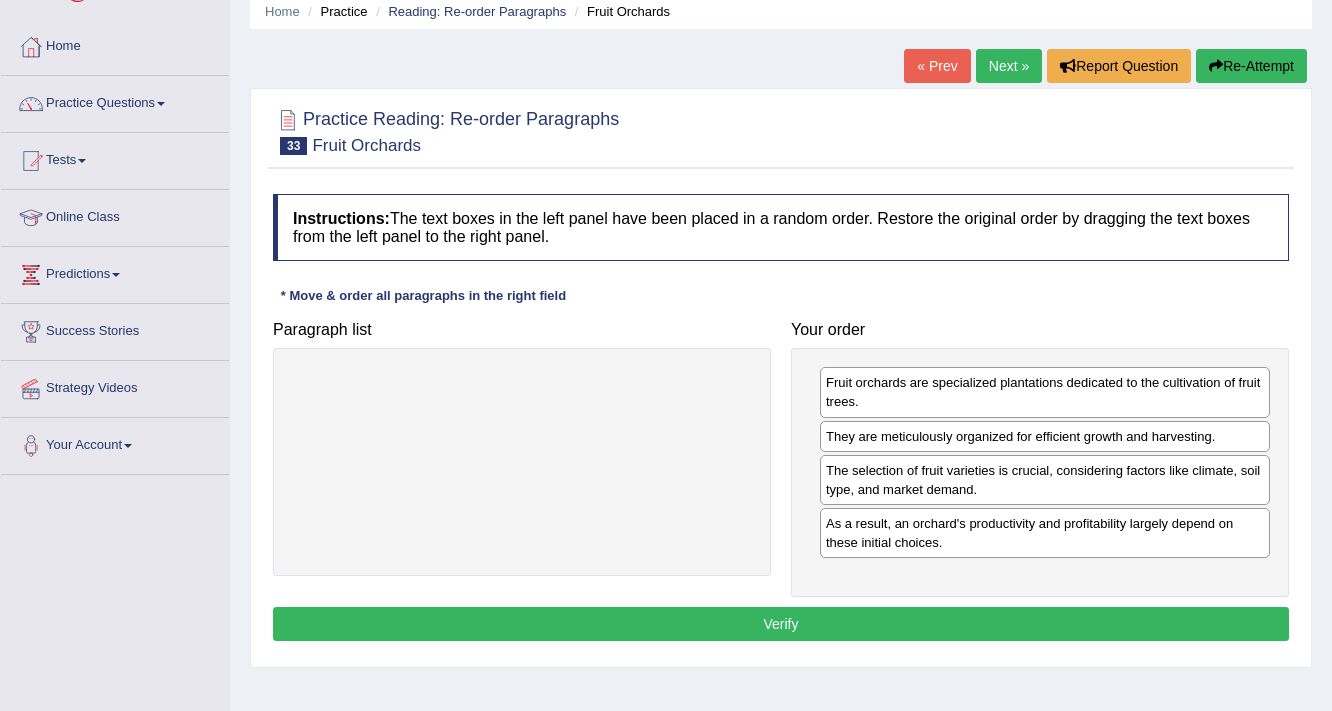 click on "Verify" at bounding box center (781, 624) 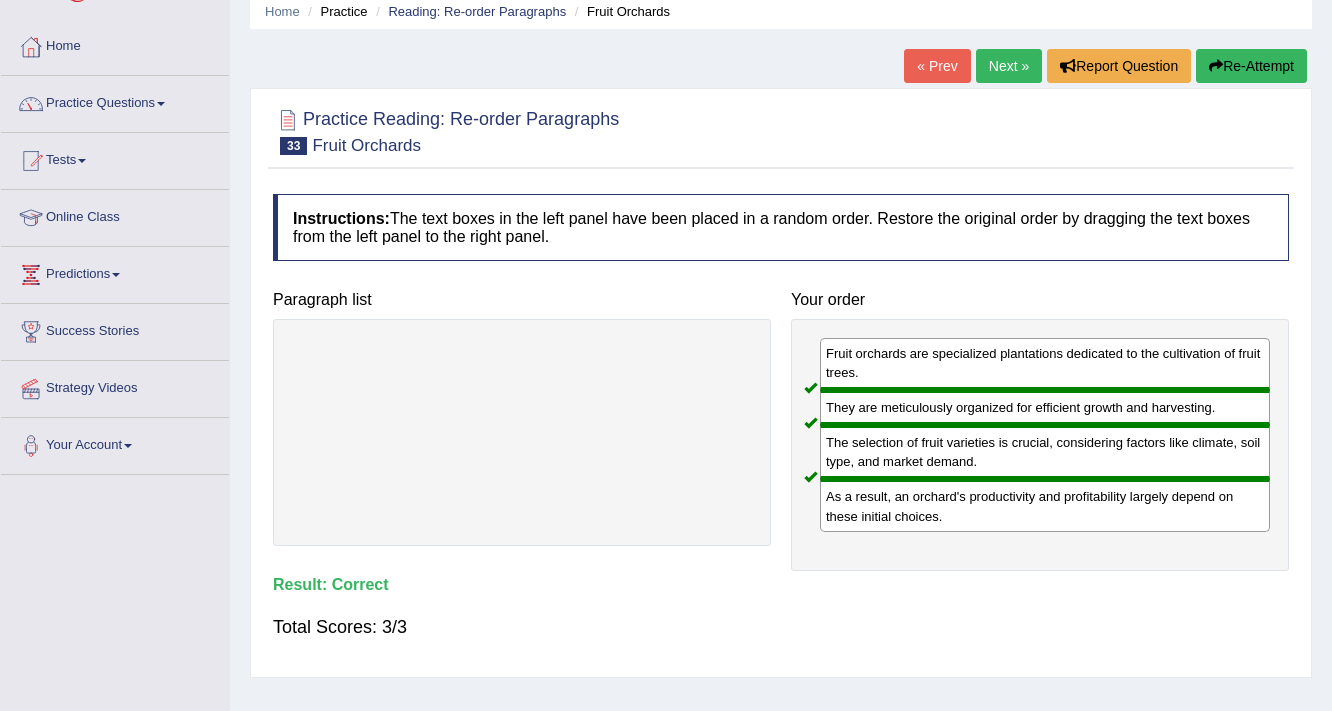 click on "Next »" at bounding box center [1009, 66] 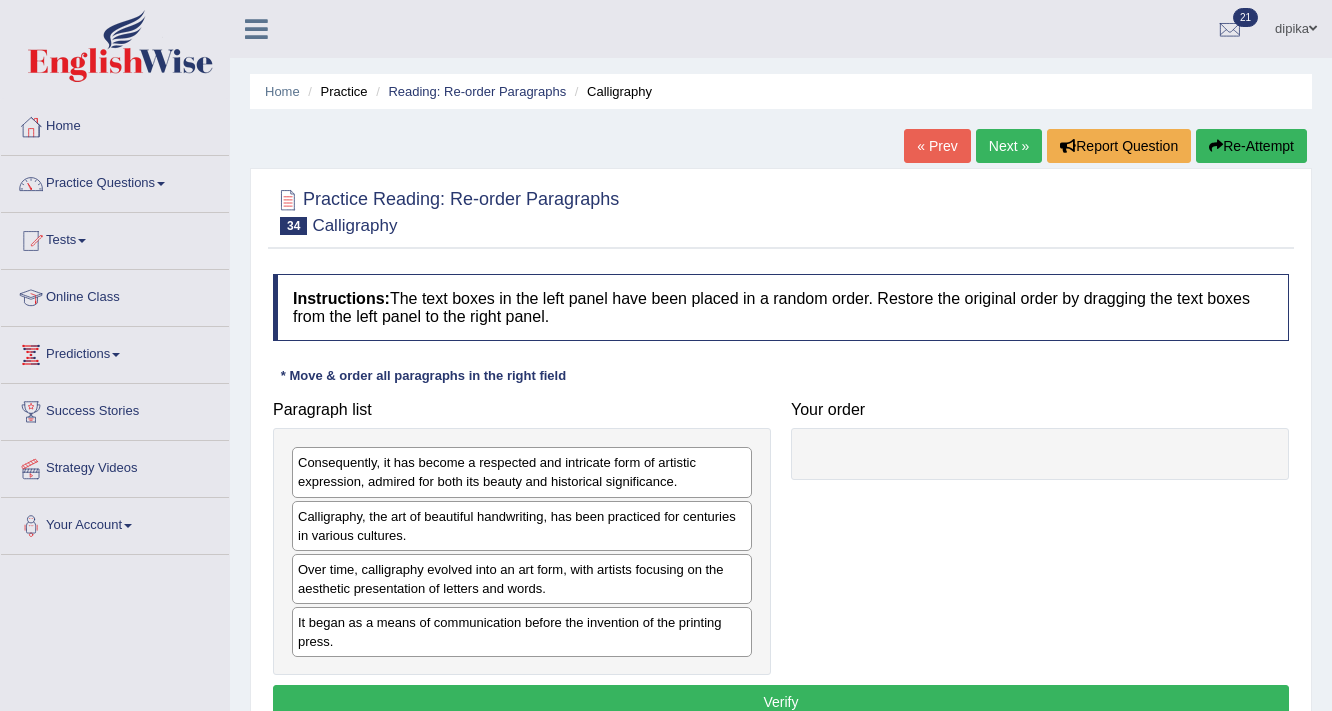 scroll, scrollTop: 0, scrollLeft: 0, axis: both 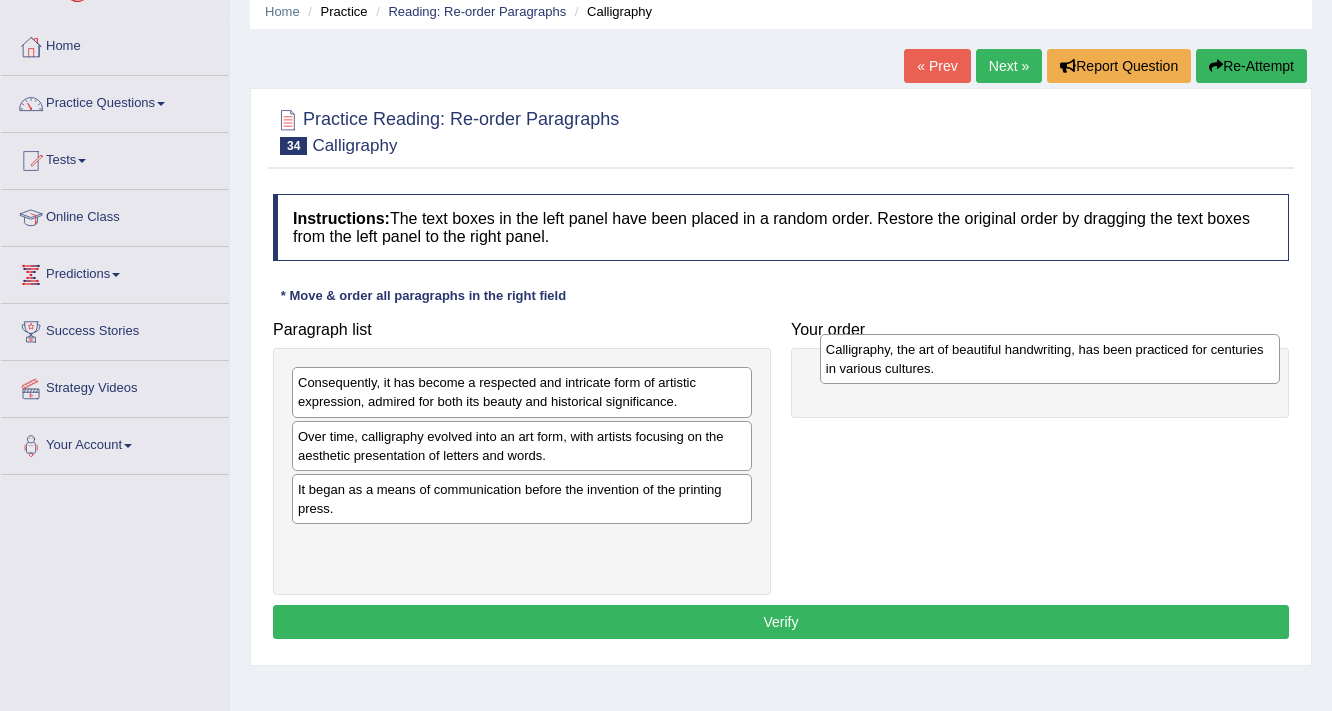 drag, startPoint x: 420, startPoint y: 456, endPoint x: 943, endPoint y: 375, distance: 529.2353 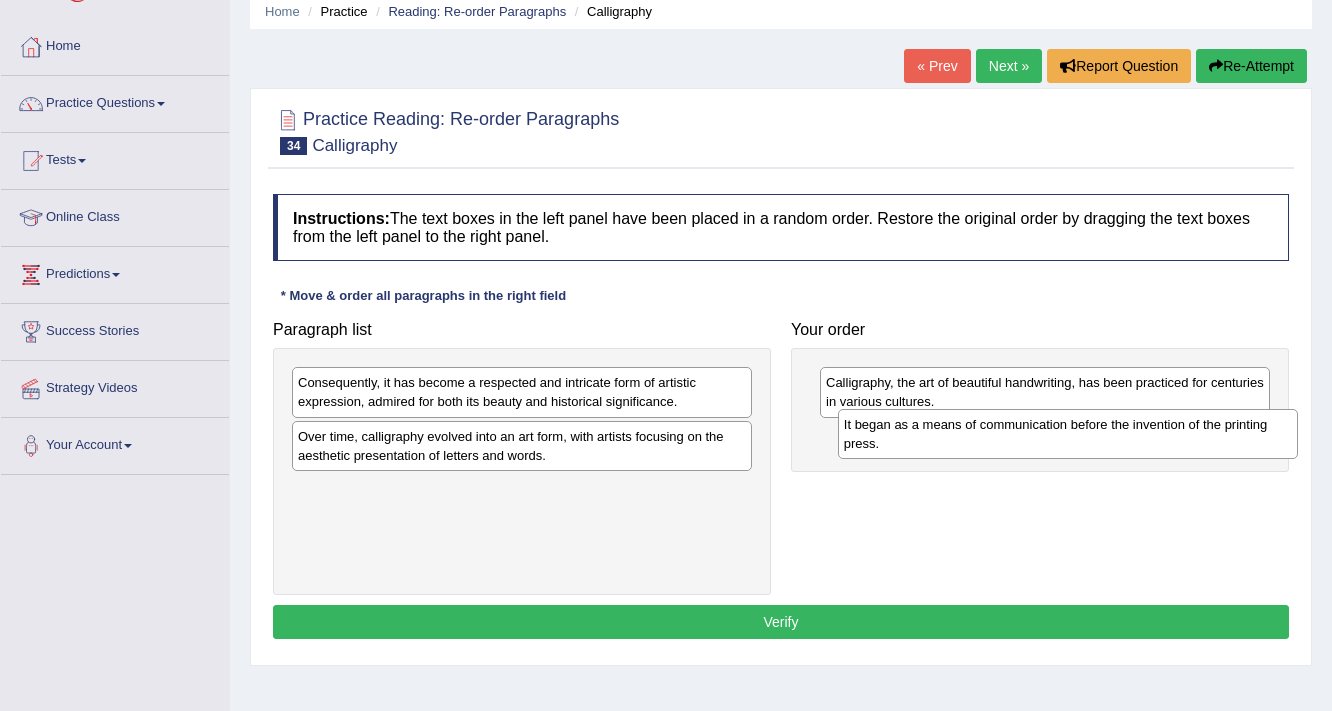 drag, startPoint x: 578, startPoint y: 492, endPoint x: 1152, endPoint y: 398, distance: 581.64594 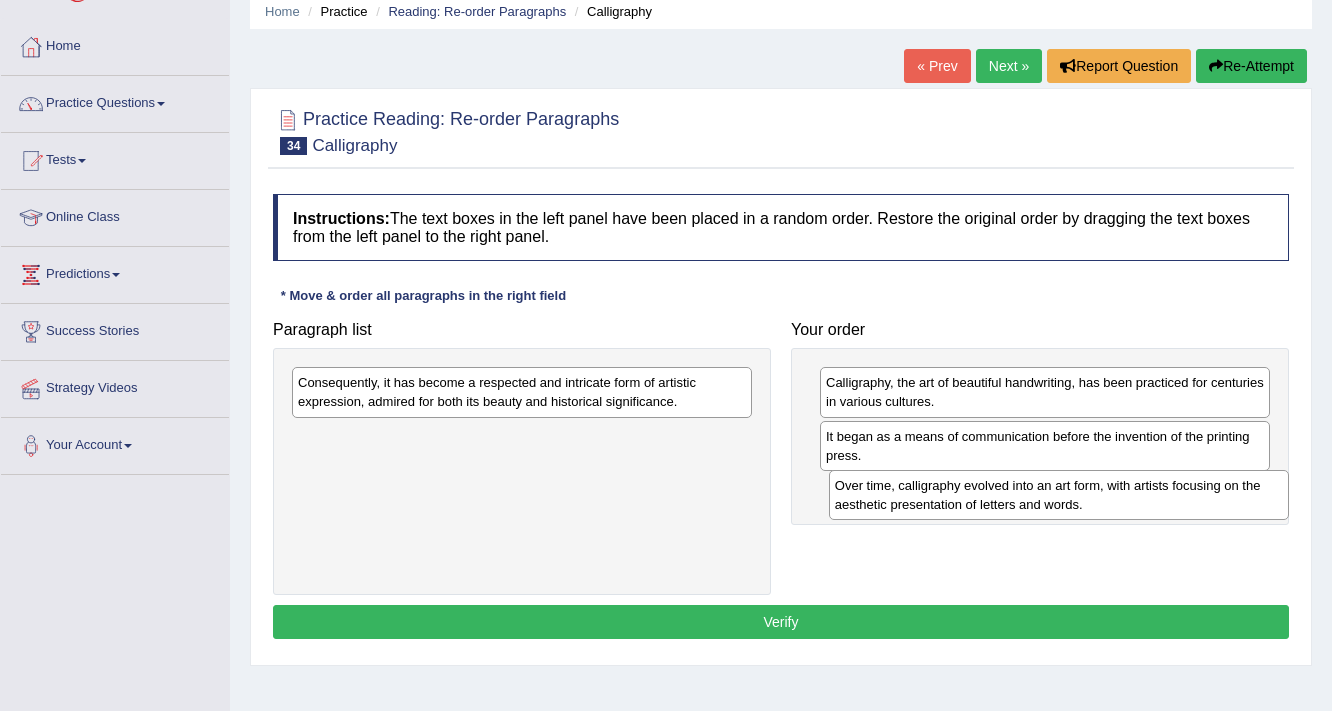 drag, startPoint x: 512, startPoint y: 442, endPoint x: 1060, endPoint y: 492, distance: 550.2763 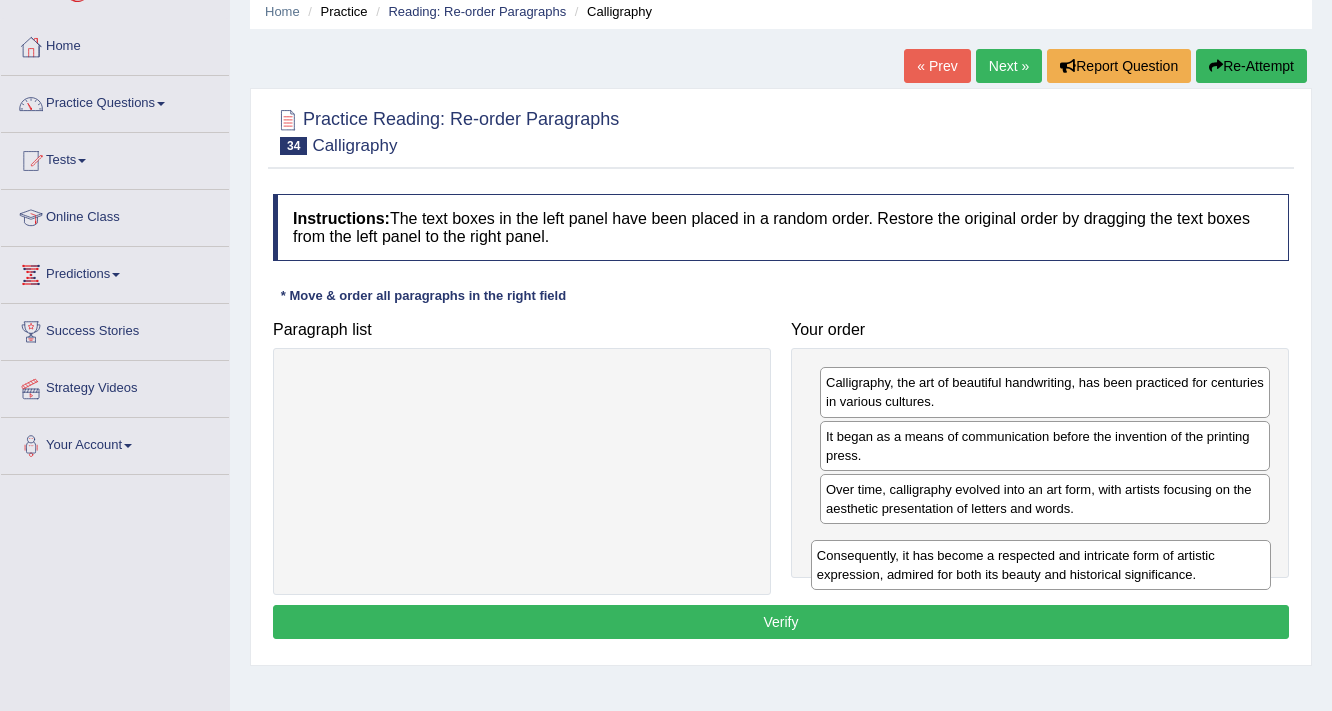 drag, startPoint x: 579, startPoint y: 396, endPoint x: 1122, endPoint y: 548, distance: 563.8732 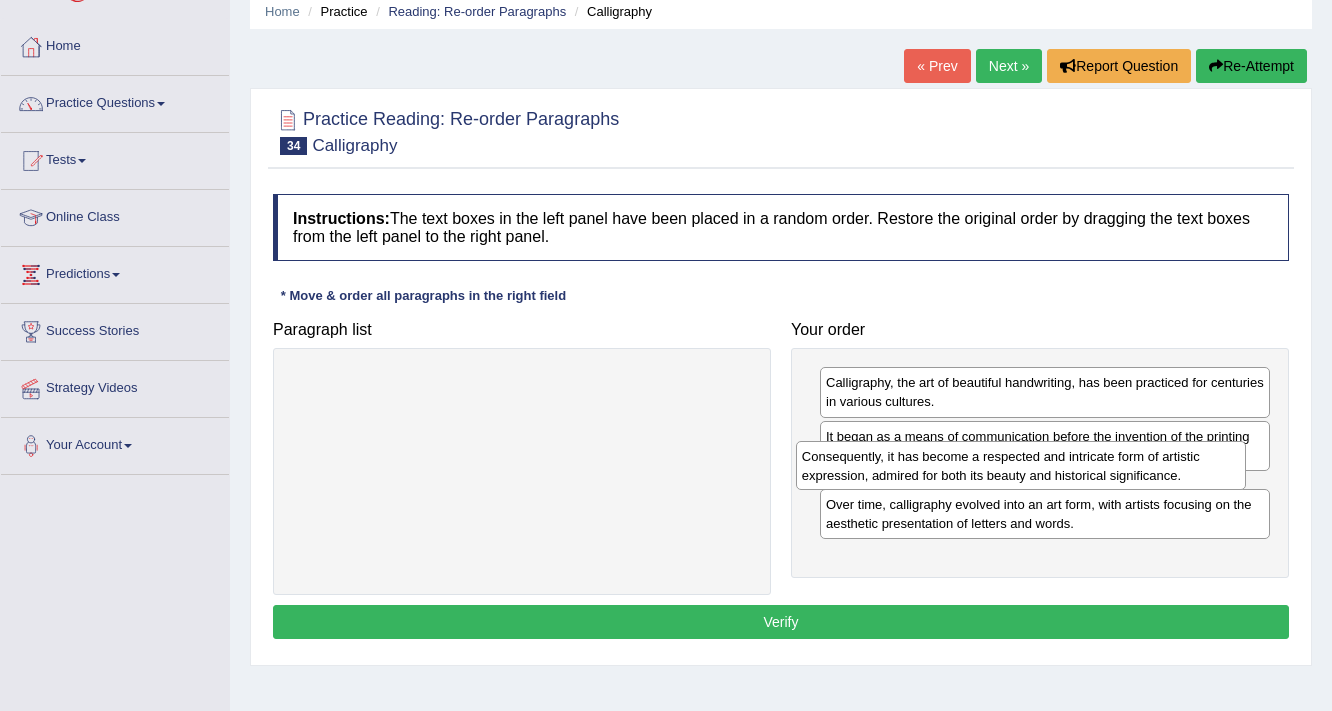 drag, startPoint x: 1080, startPoint y: 549, endPoint x: 1065, endPoint y: 464, distance: 86.313385 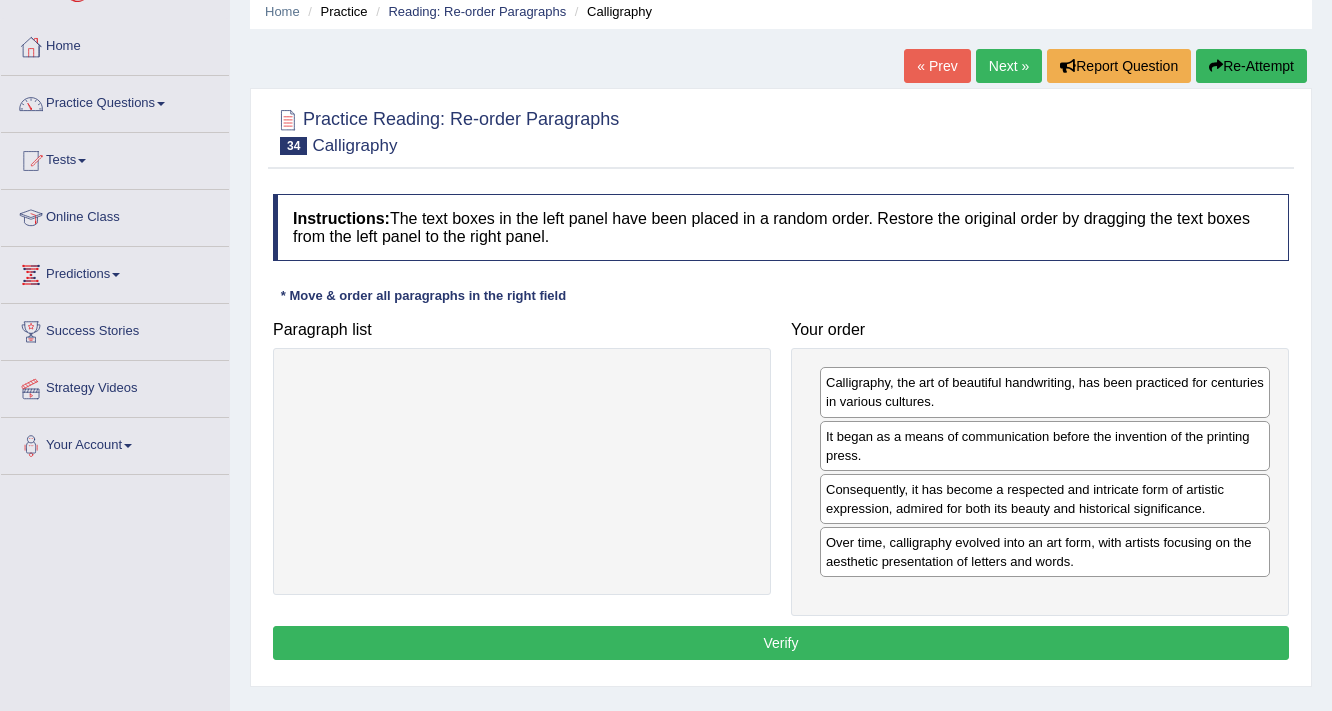 click on "Verify" at bounding box center (781, 643) 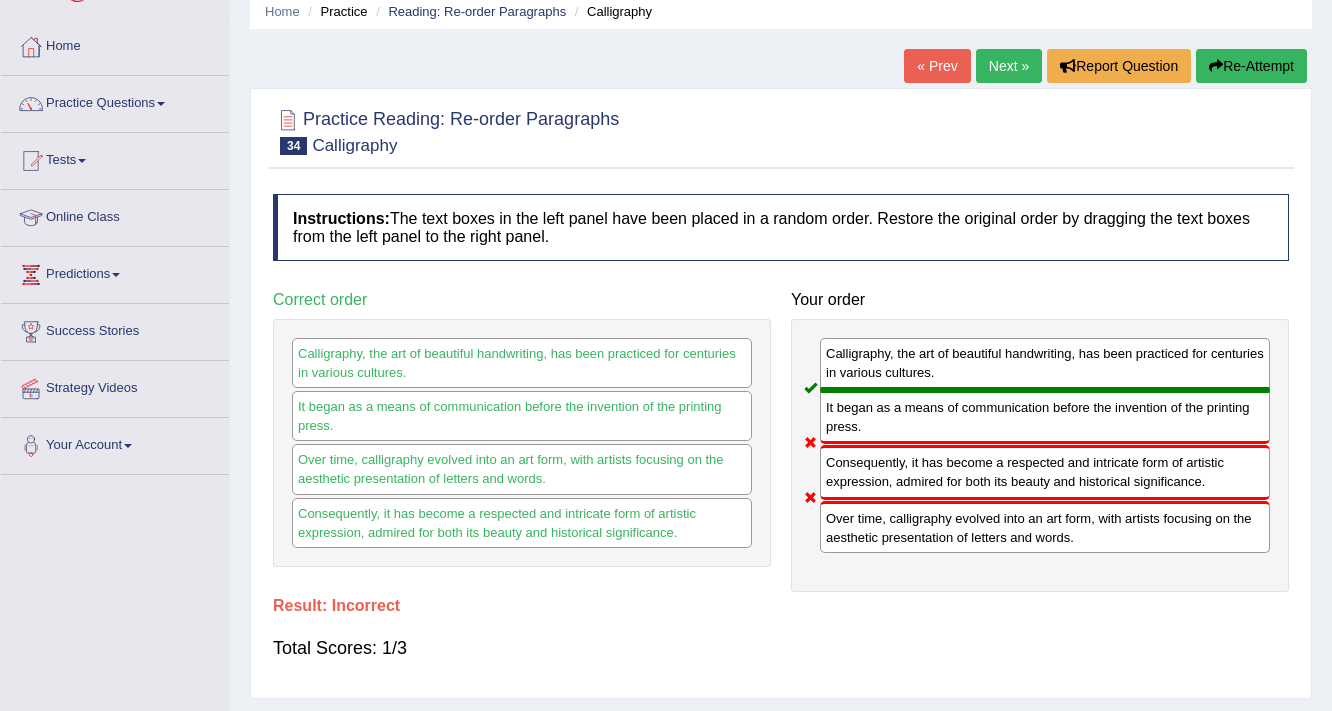 click on "Re-Attempt" at bounding box center [1251, 66] 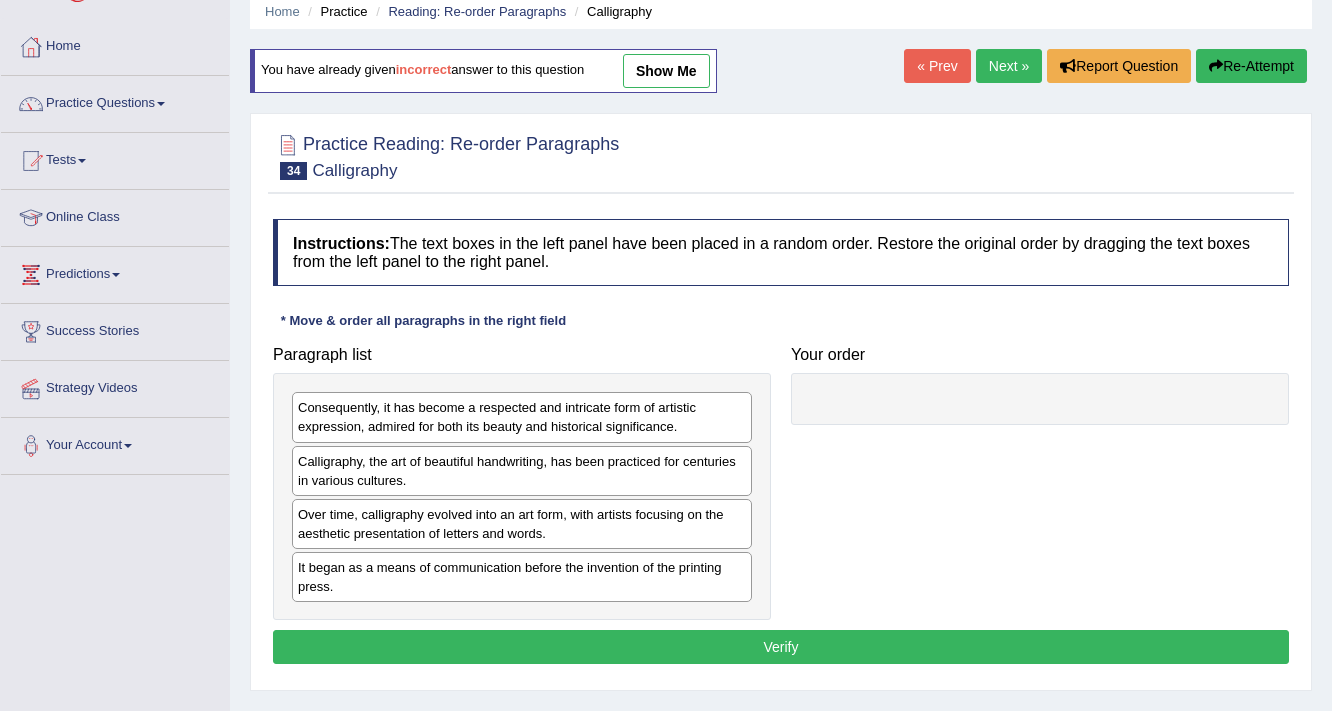 scroll, scrollTop: 80, scrollLeft: 0, axis: vertical 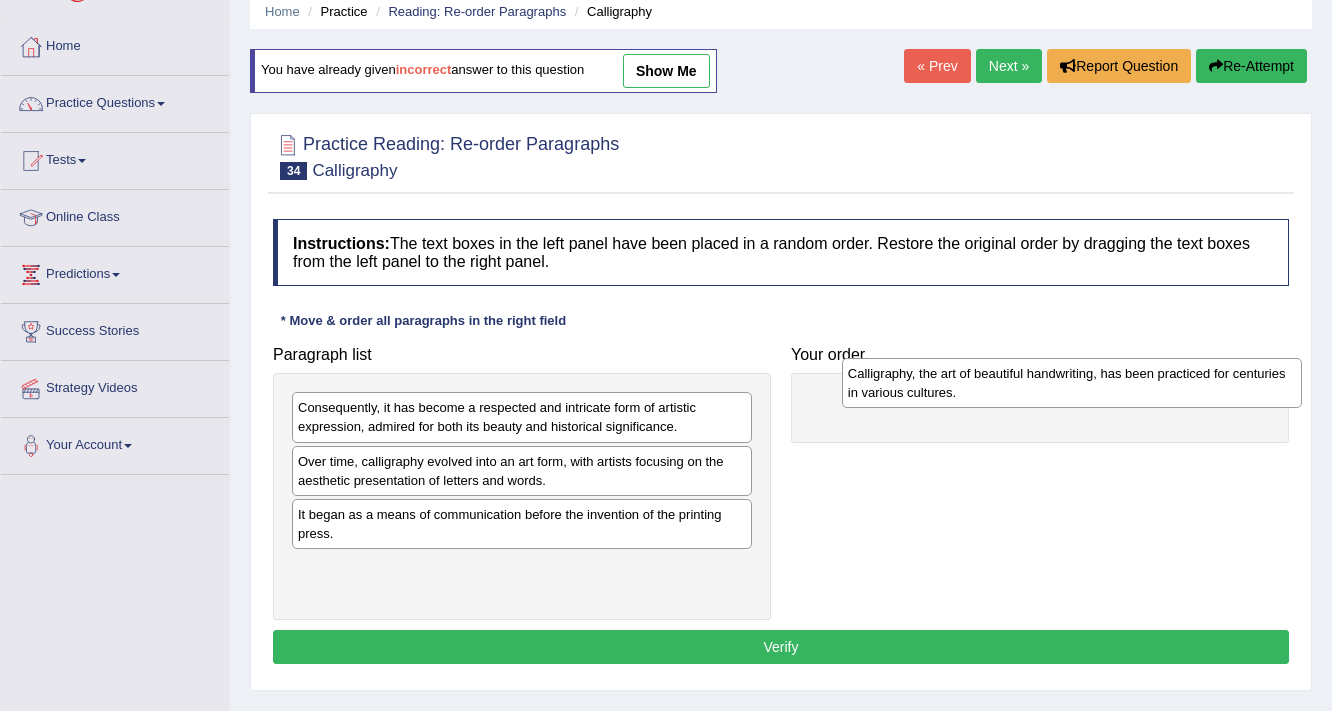 drag, startPoint x: 392, startPoint y: 467, endPoint x: 943, endPoint y: 380, distance: 557.8261 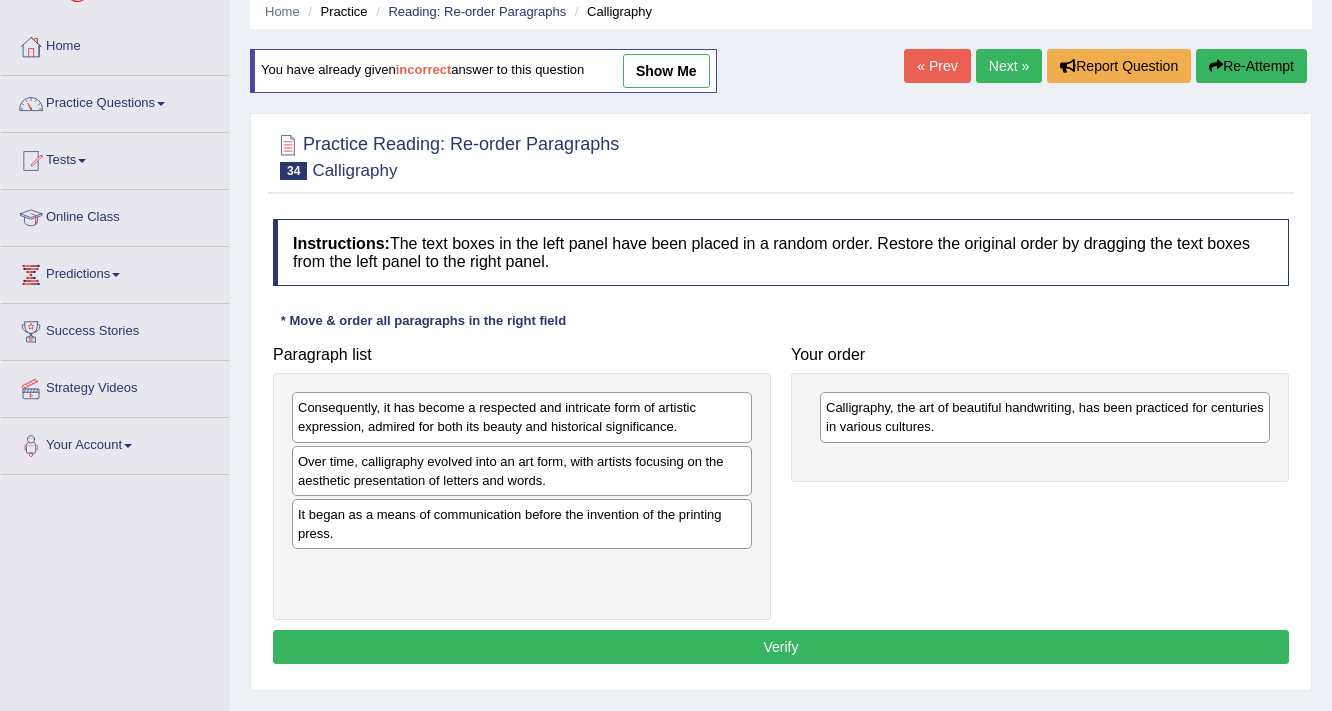 click on "It began as a means of communication before the invention of the printing press." at bounding box center (522, 524) 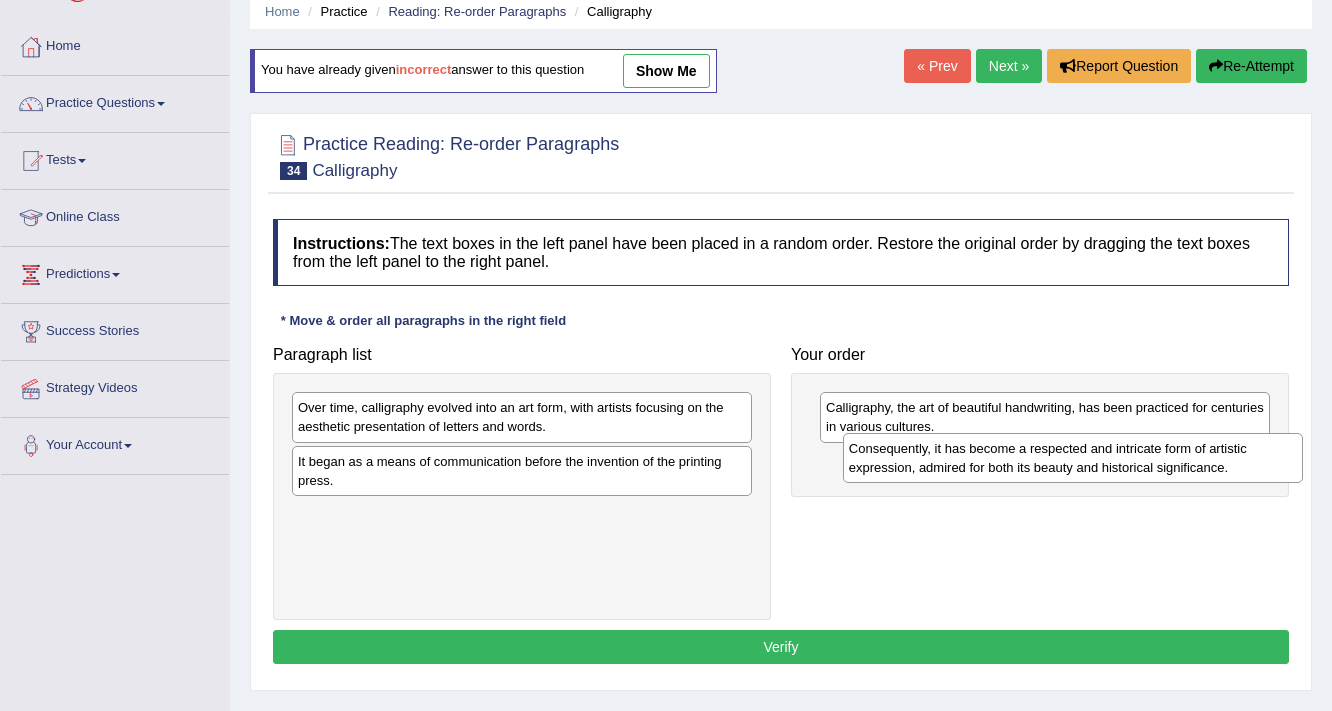 drag, startPoint x: 564, startPoint y: 413, endPoint x: 1156, endPoint y: 436, distance: 592.4466 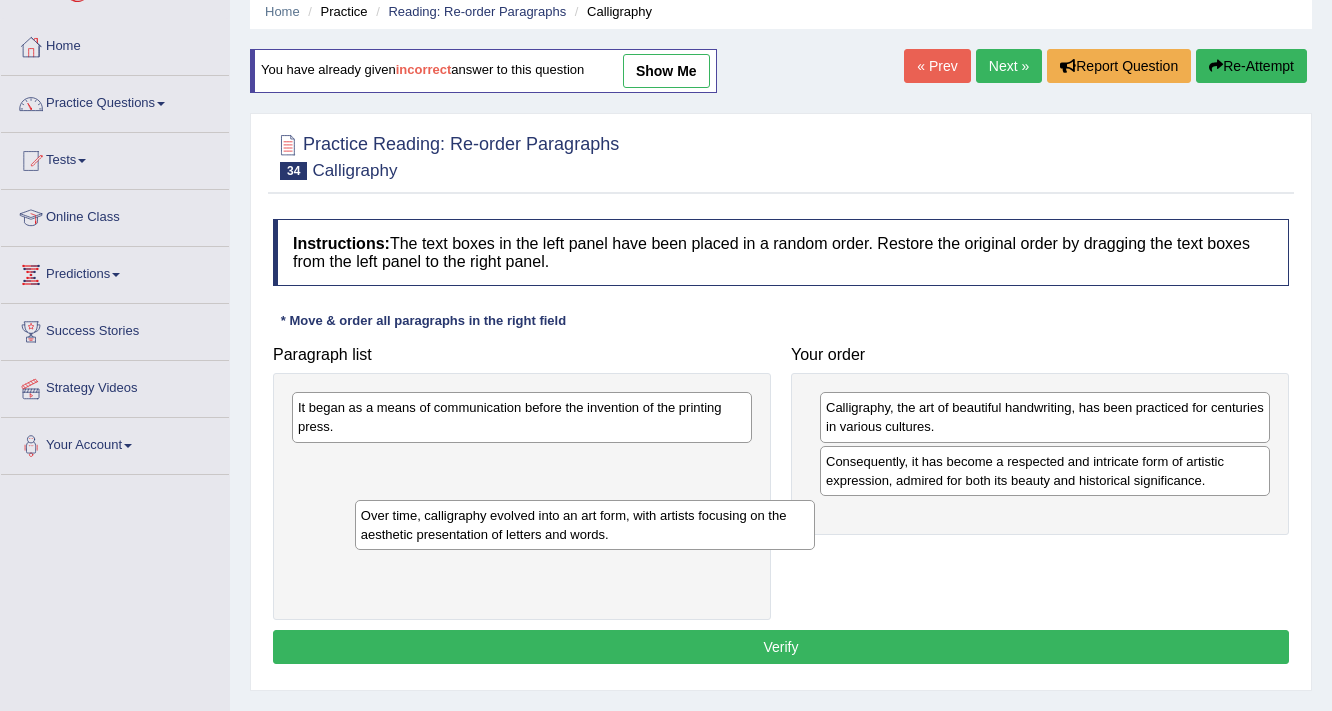 drag, startPoint x: 441, startPoint y: 432, endPoint x: 449, endPoint y: 470, distance: 38.832977 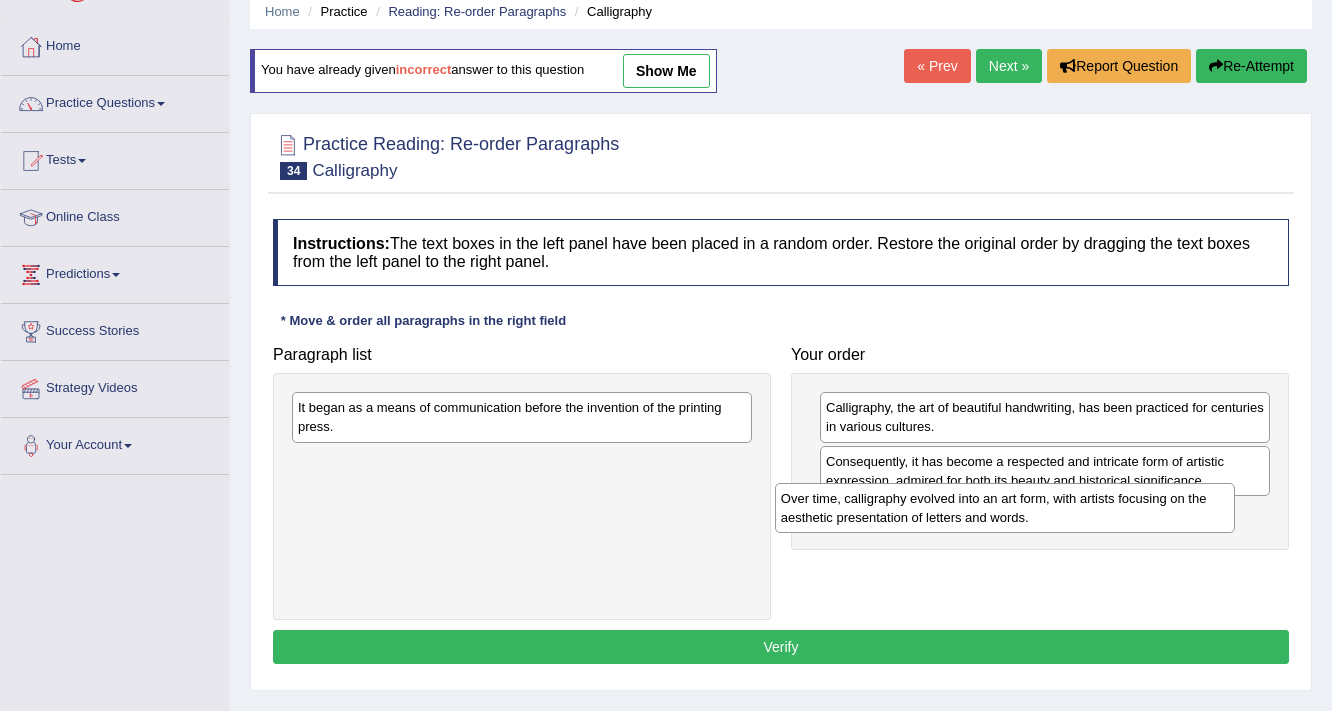 drag, startPoint x: 421, startPoint y: 473, endPoint x: 904, endPoint y: 511, distance: 484.49252 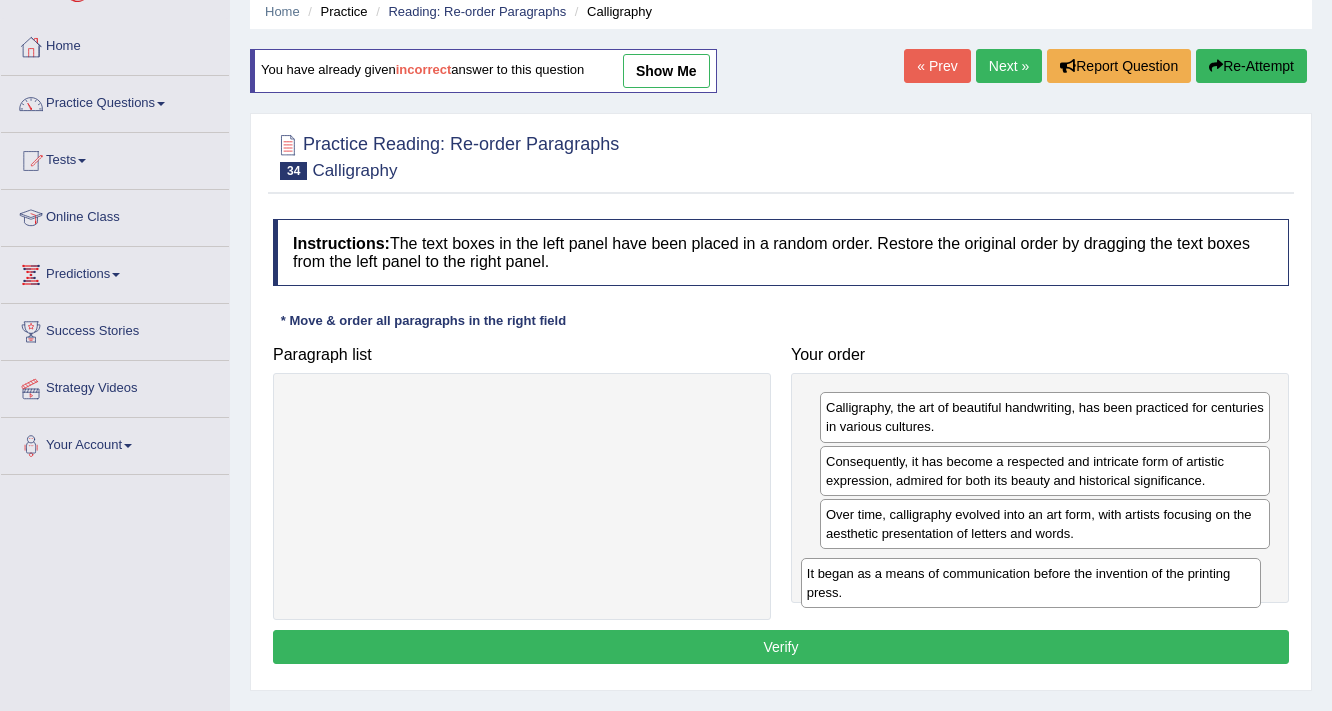 drag, startPoint x: 653, startPoint y: 417, endPoint x: 1168, endPoint y: 577, distance: 539.2819 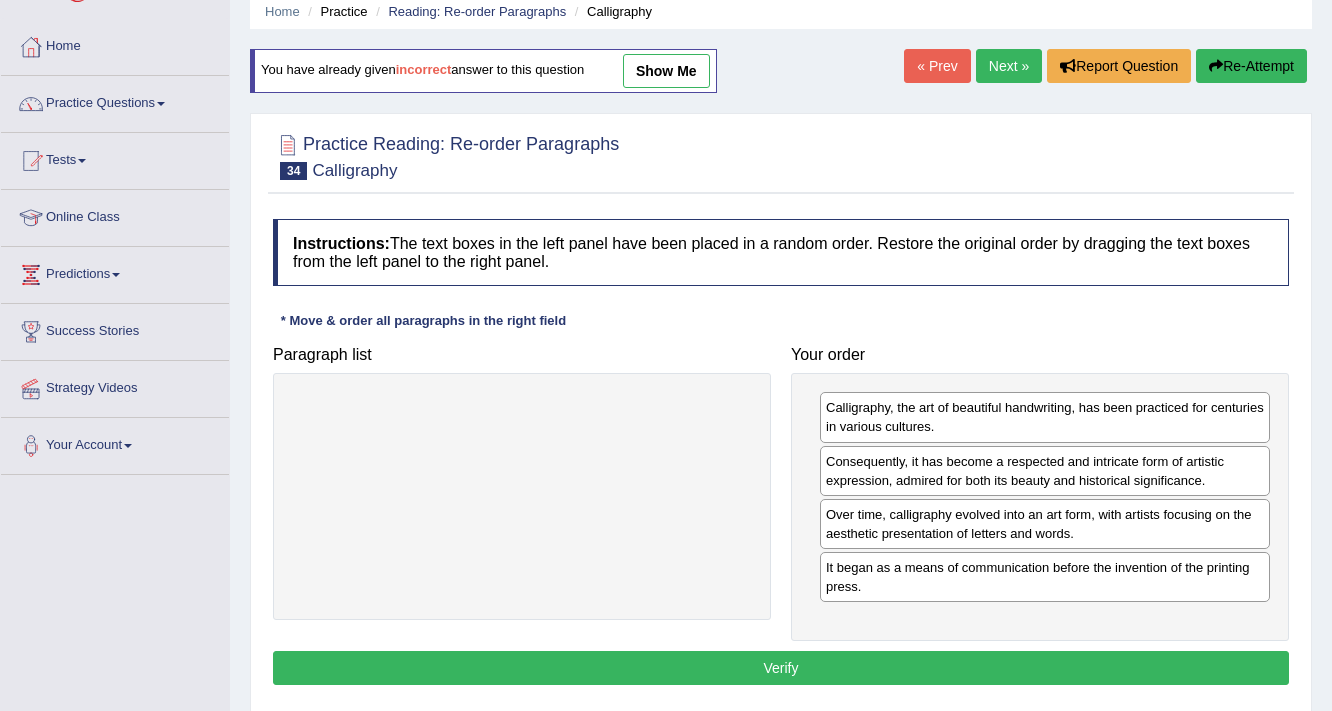 click on "Instructions:  The text boxes in the left panel have been placed in a random order. Restore the original order by dragging the text boxes from the left panel to the right panel.
* Move & order all paragraphs in the right field
Paragraph list
Correct order
Calligraphy, the art of beautiful handwriting, has been practiced for centuries in various cultures. It began as a means of communication before the invention of the printing press. Over time, calligraphy evolved into an art form, with artists focusing on the aesthetic presentation of letters and
words. Consequently, it has become a respected and intricate form of artistic expression, admired for both its beauty
and historical significance.
Your order
Calligraphy, the art of beautiful handwriting, has been practiced for centuries in various cultures. Consequently, it has become a respected and intricate form of artistic expression, admired for both its beauty
and historical significance." at bounding box center [781, 455] 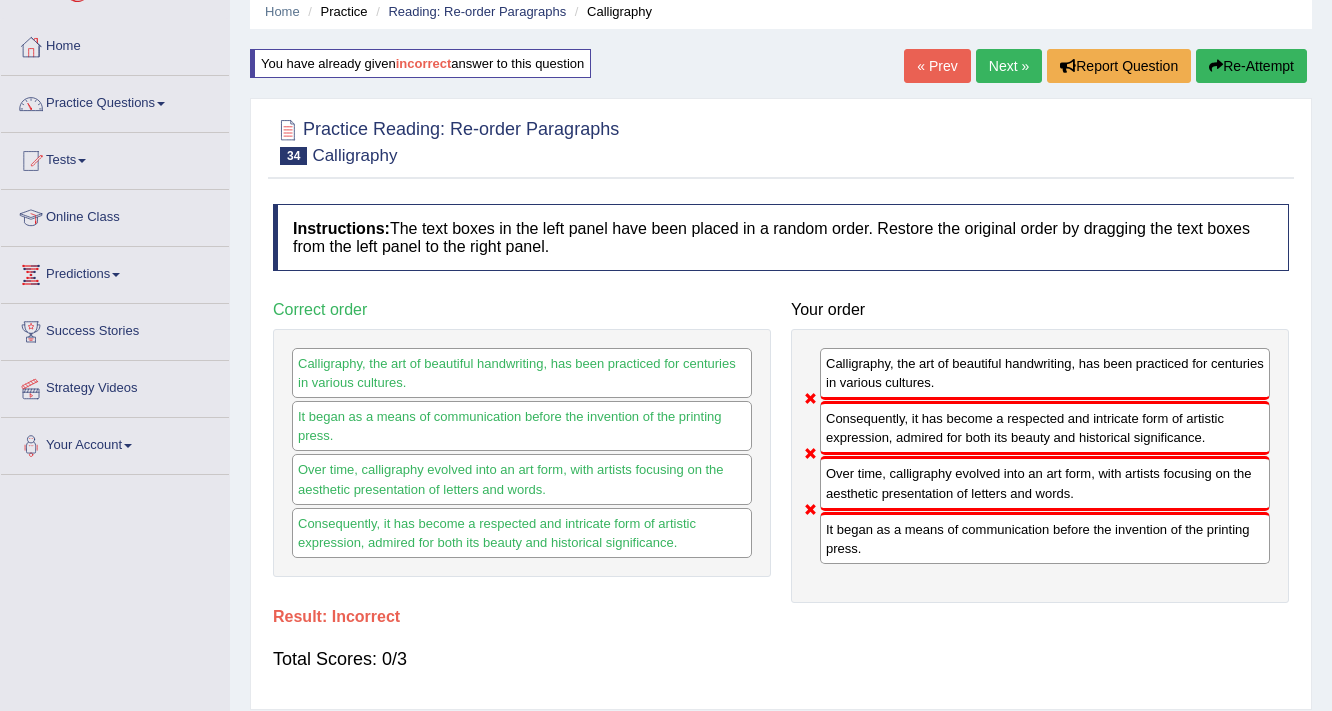 click on "Re-Attempt" at bounding box center [1251, 66] 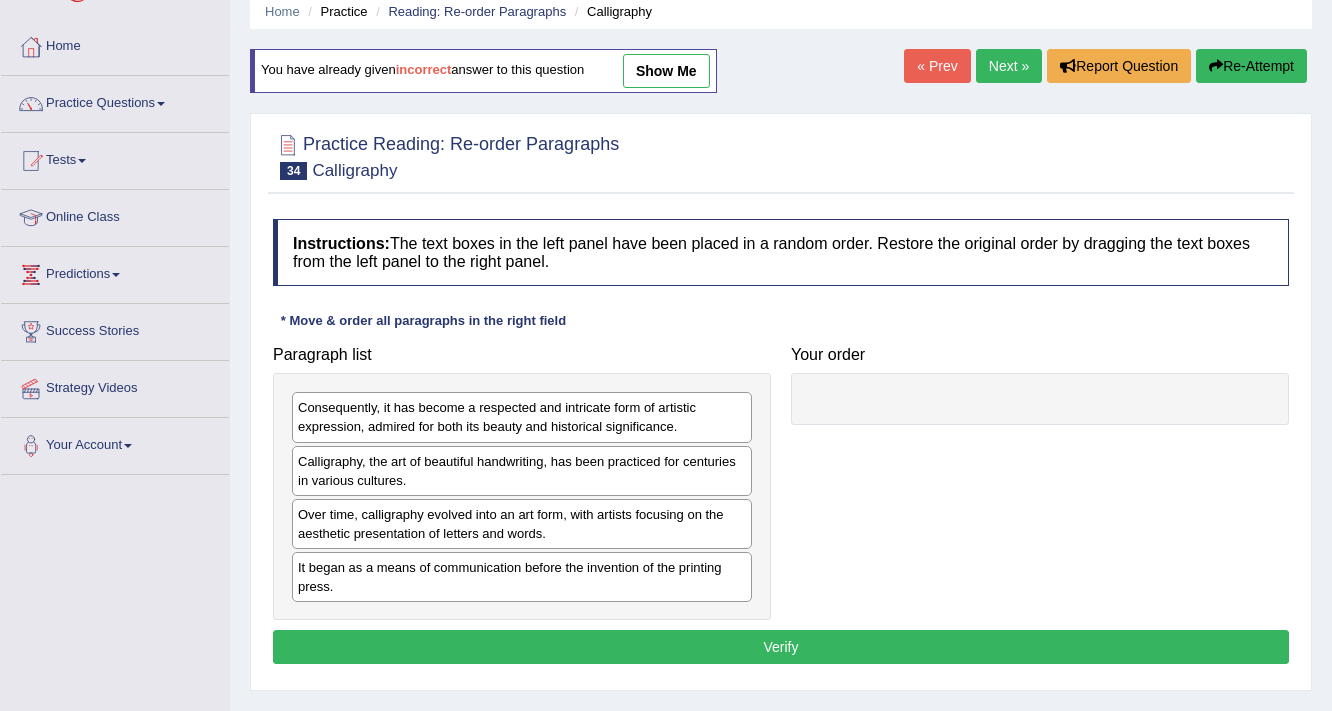 scroll, scrollTop: 80, scrollLeft: 0, axis: vertical 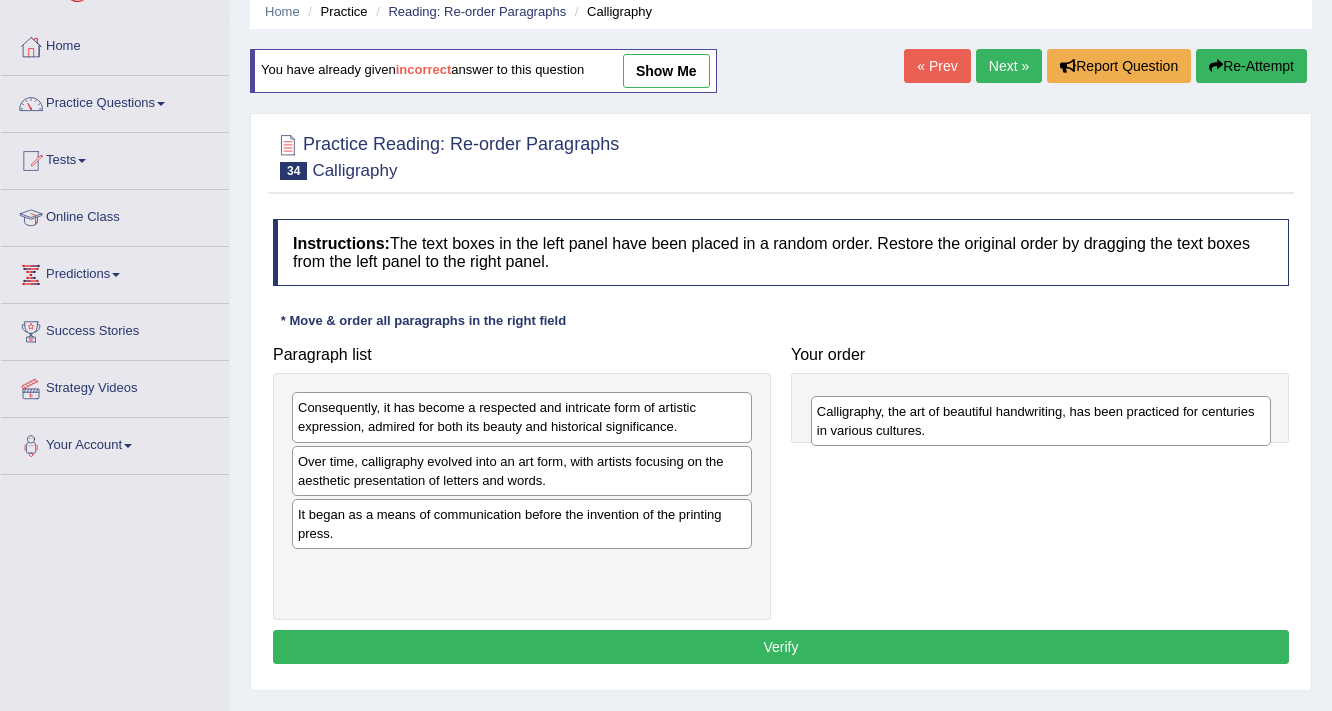 drag, startPoint x: 469, startPoint y: 476, endPoint x: 988, endPoint y: 427, distance: 521.308 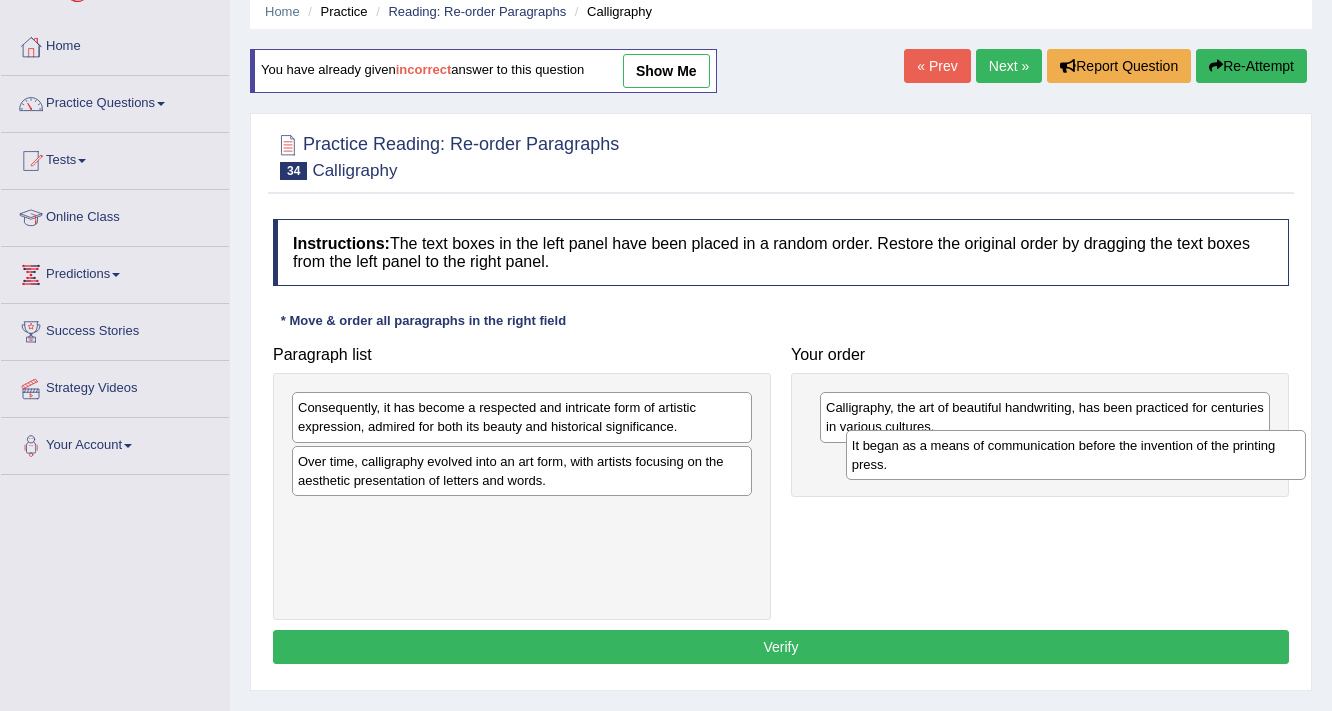 drag, startPoint x: 622, startPoint y: 529, endPoint x: 1174, endPoint y: 462, distance: 556.0513 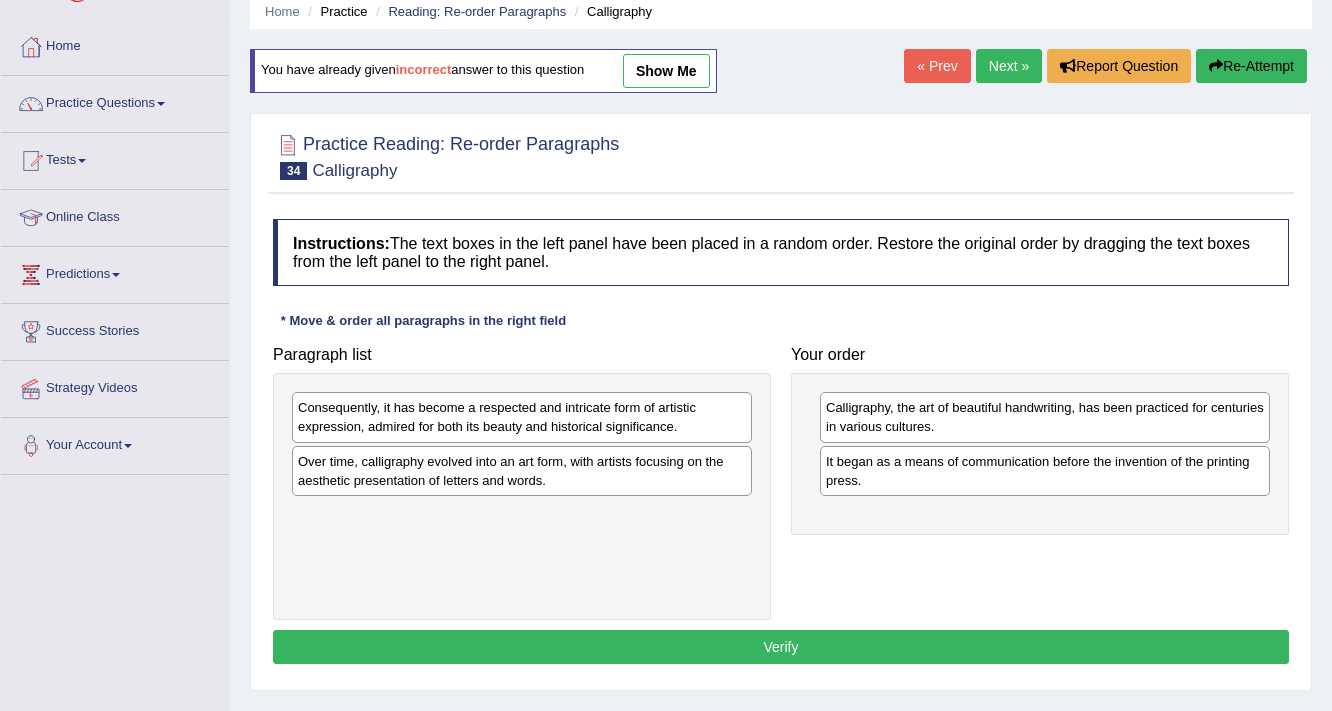 click on "Over time, calligraphy evolved into an art form, with artists focusing on the aesthetic presentation of letters and
words." at bounding box center [522, 471] 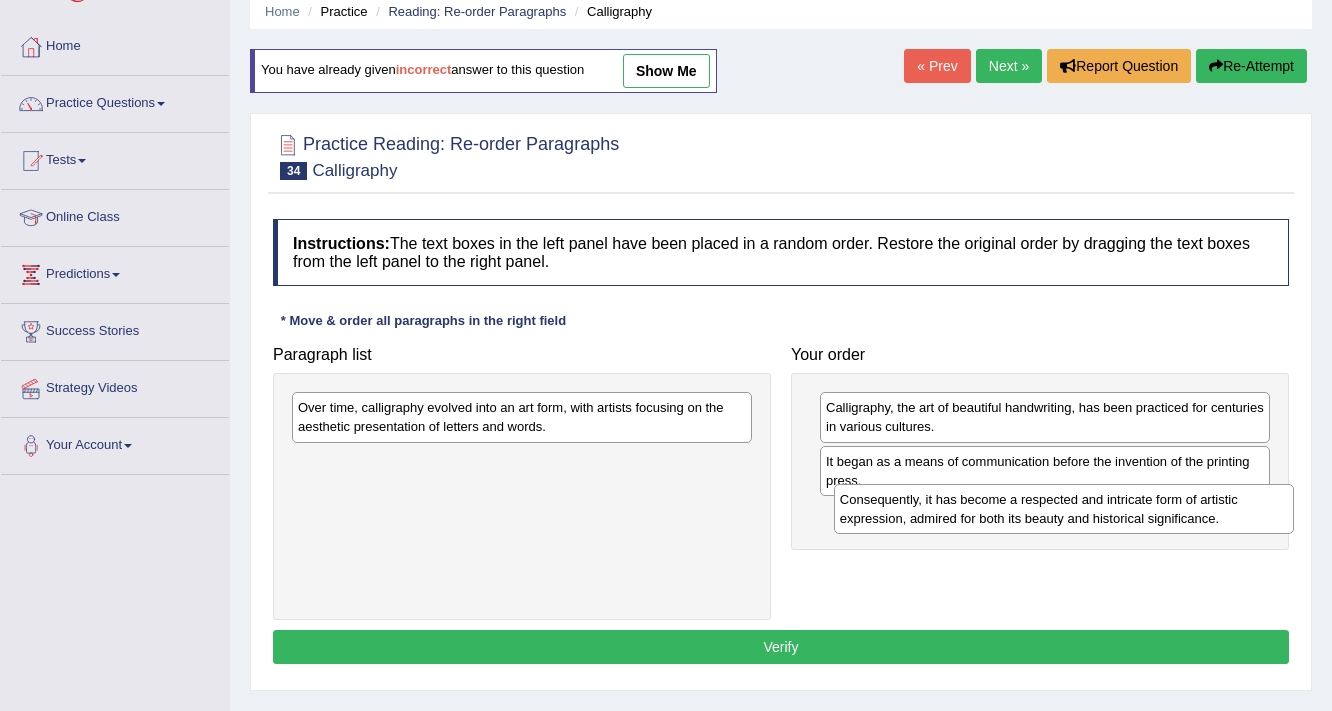 drag, startPoint x: 656, startPoint y: 420, endPoint x: 1199, endPoint y: 499, distance: 548.7167 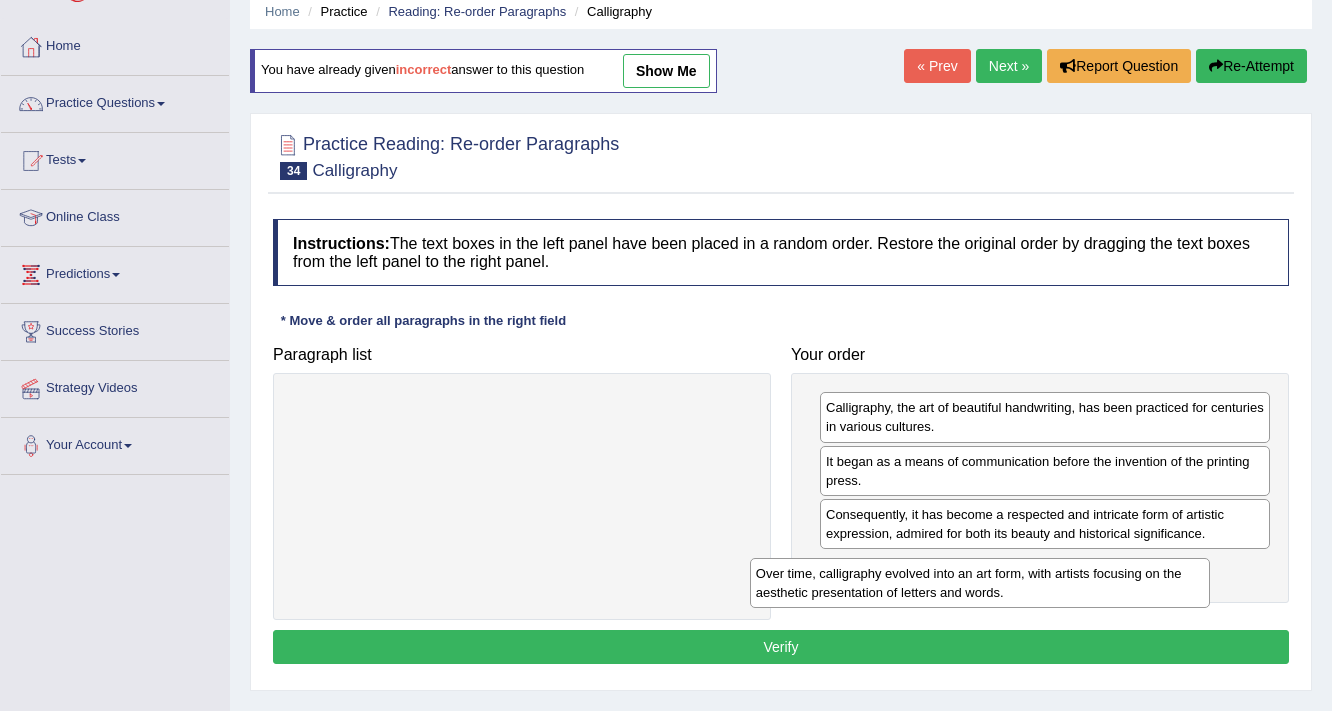 drag, startPoint x: 651, startPoint y: 440, endPoint x: 1104, endPoint y: 583, distance: 475.03473 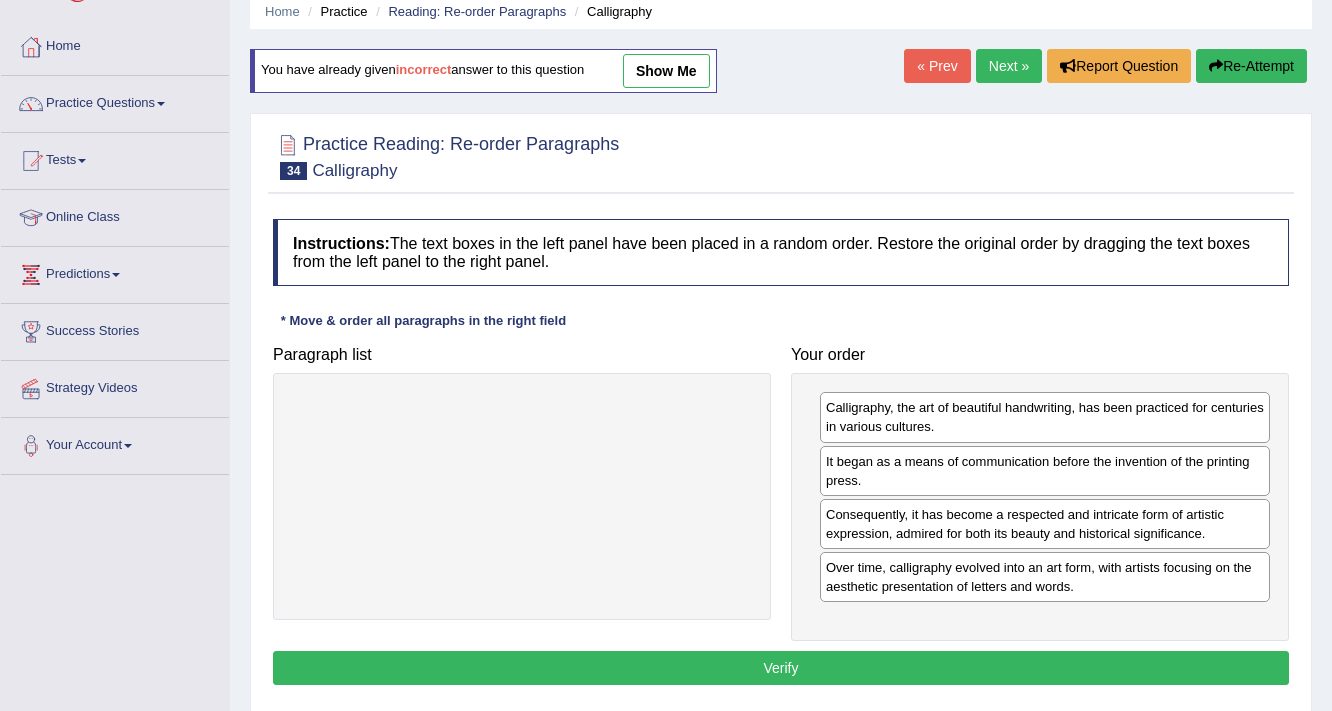 click on "Verify" at bounding box center [781, 668] 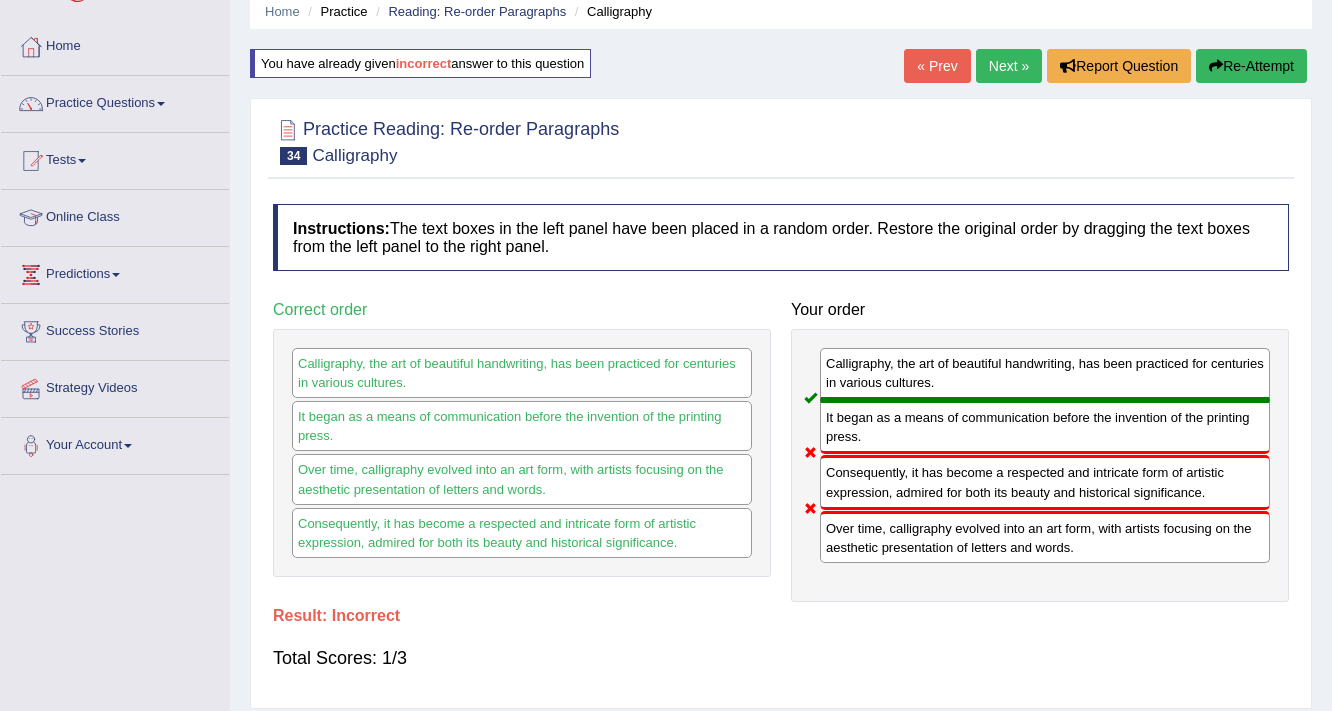 click on "Re-Attempt" at bounding box center (1251, 66) 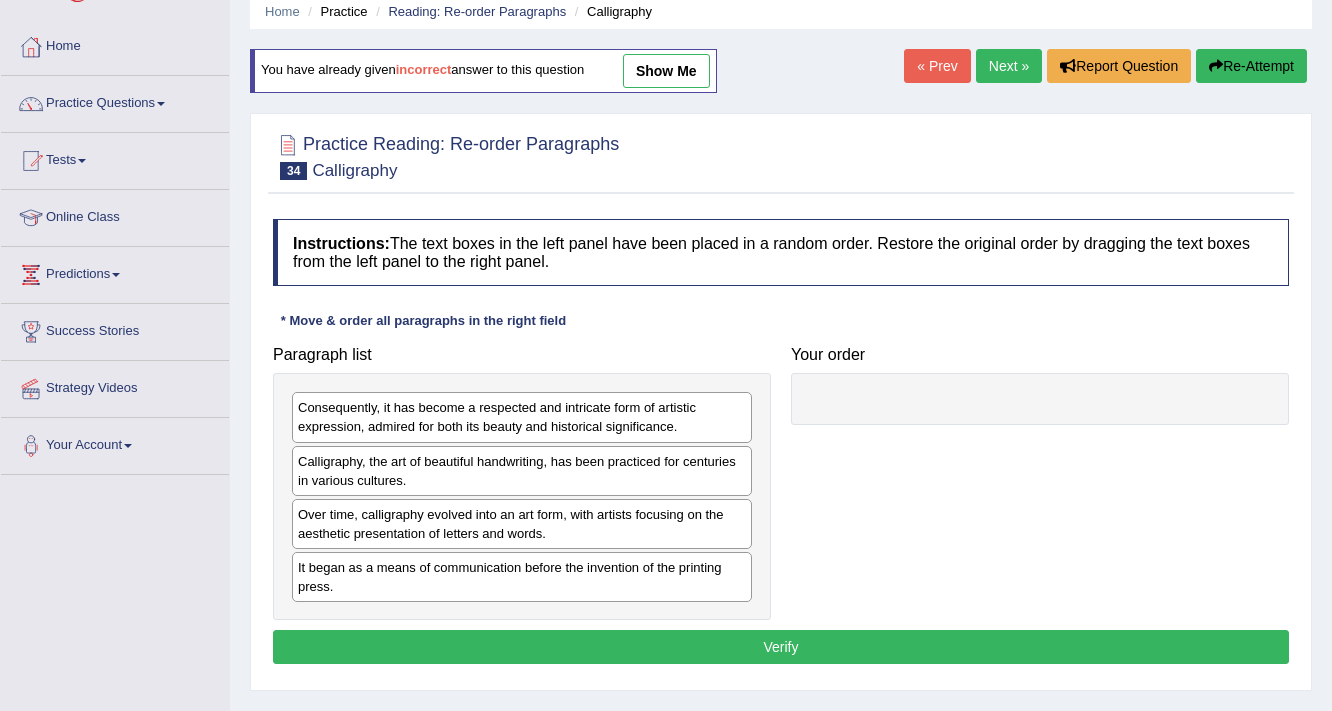 scroll, scrollTop: 80, scrollLeft: 0, axis: vertical 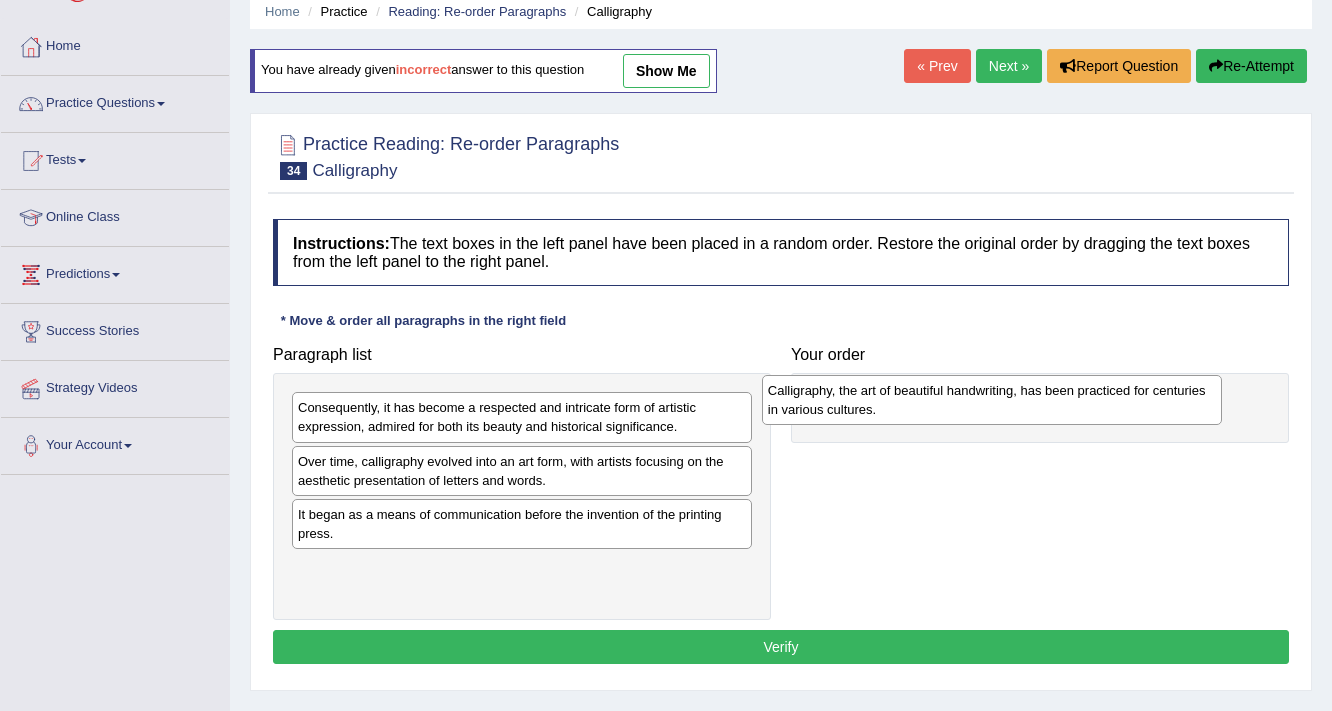 drag, startPoint x: 583, startPoint y: 453, endPoint x: 1097, endPoint y: 360, distance: 522.34564 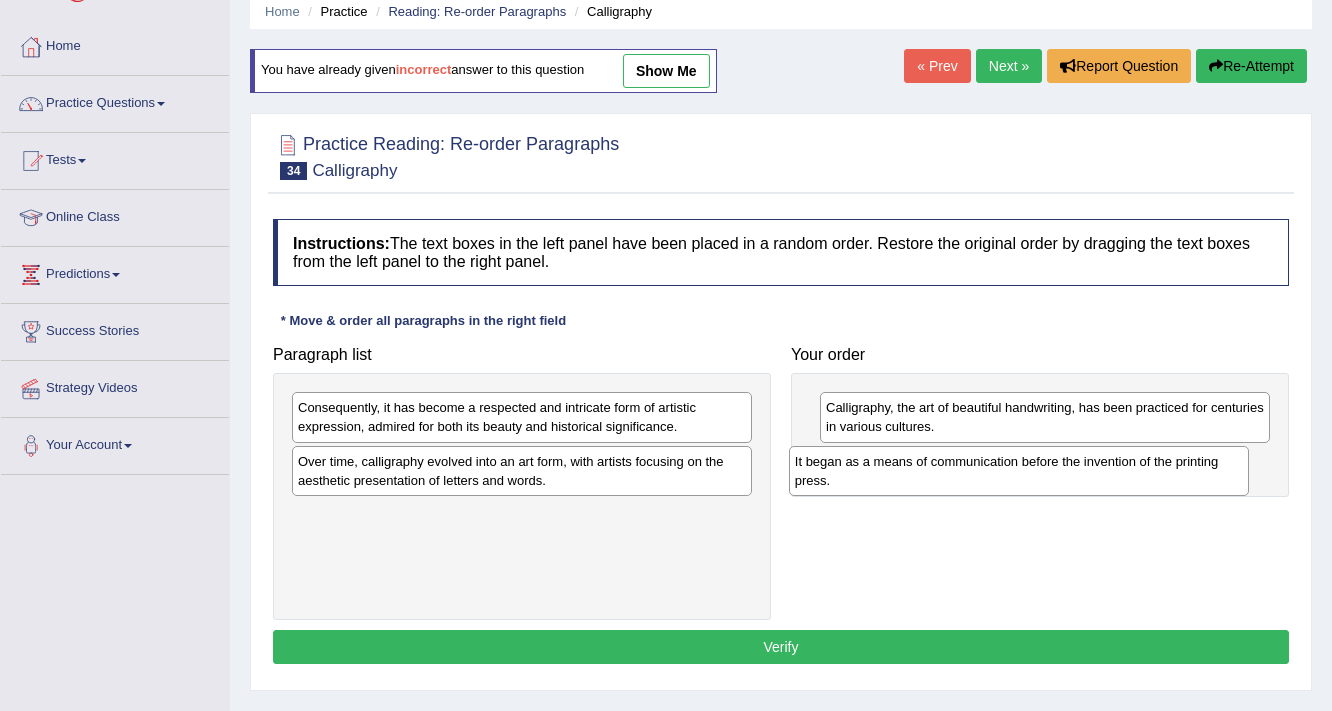 drag, startPoint x: 663, startPoint y: 517, endPoint x: 1197, endPoint y: 460, distance: 537.0335 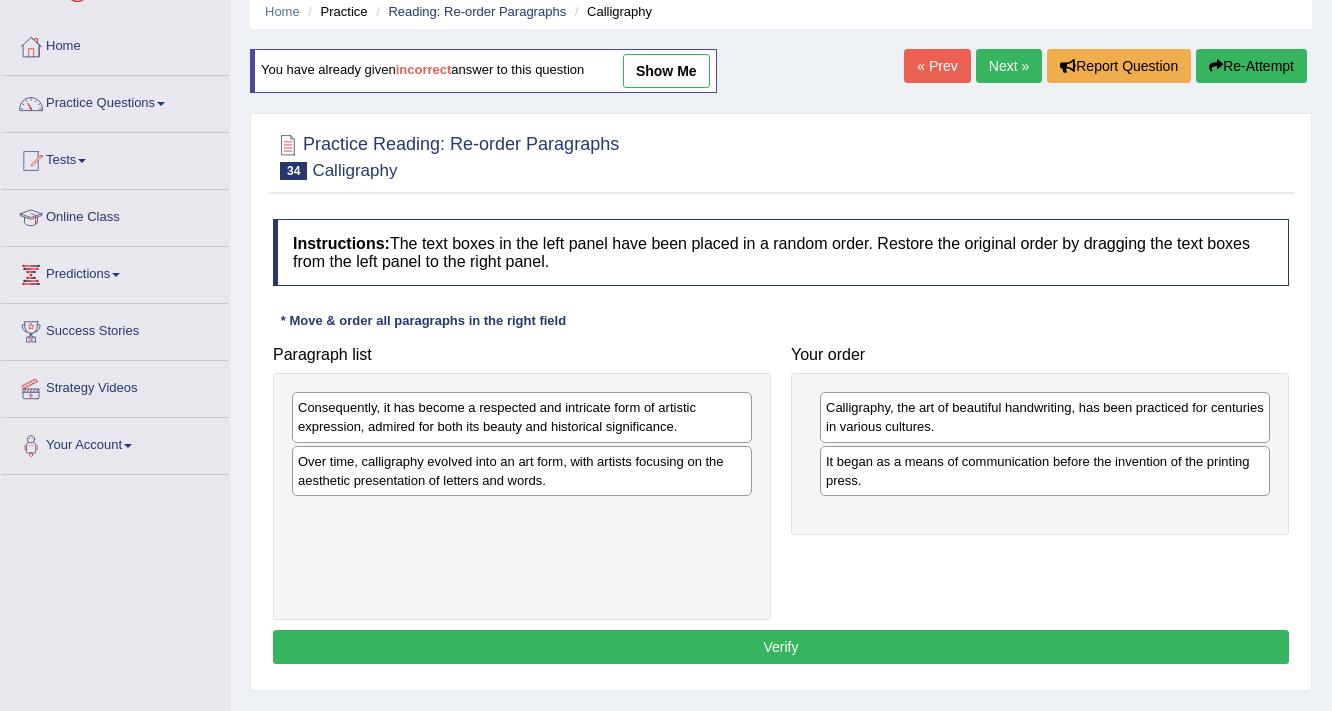 click on "Over time, calligraphy evolved into an art form, with artists focusing on the aesthetic presentation of letters and
words." at bounding box center (522, 471) 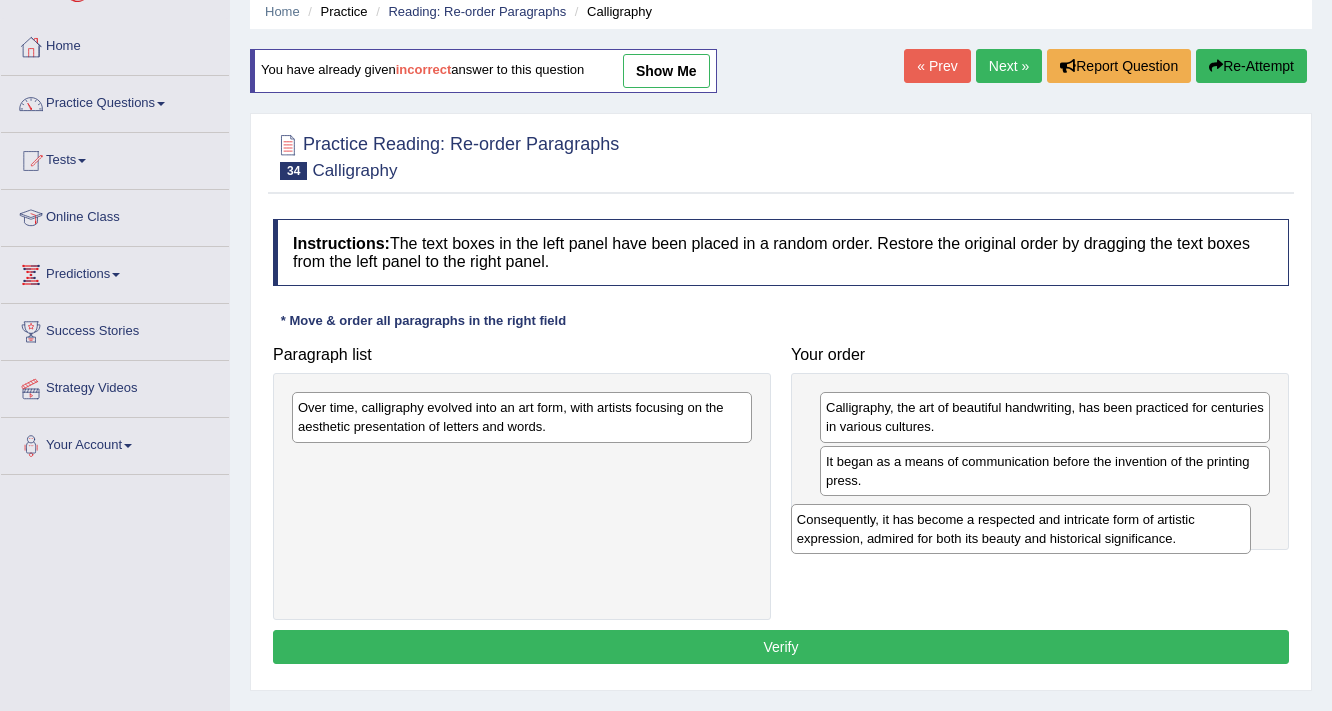 drag, startPoint x: 588, startPoint y: 427, endPoint x: 1106, endPoint y: 522, distance: 526.63934 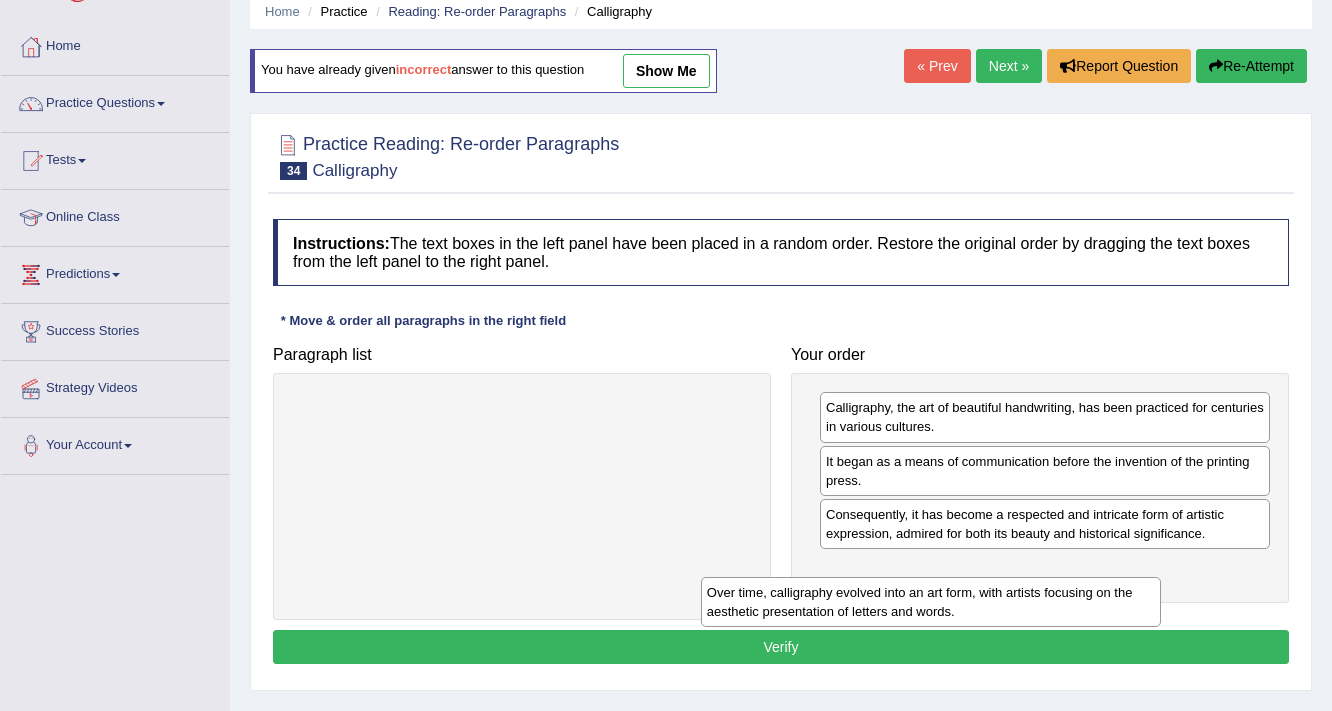 drag, startPoint x: 708, startPoint y: 420, endPoint x: 1129, endPoint y: 588, distance: 453.28247 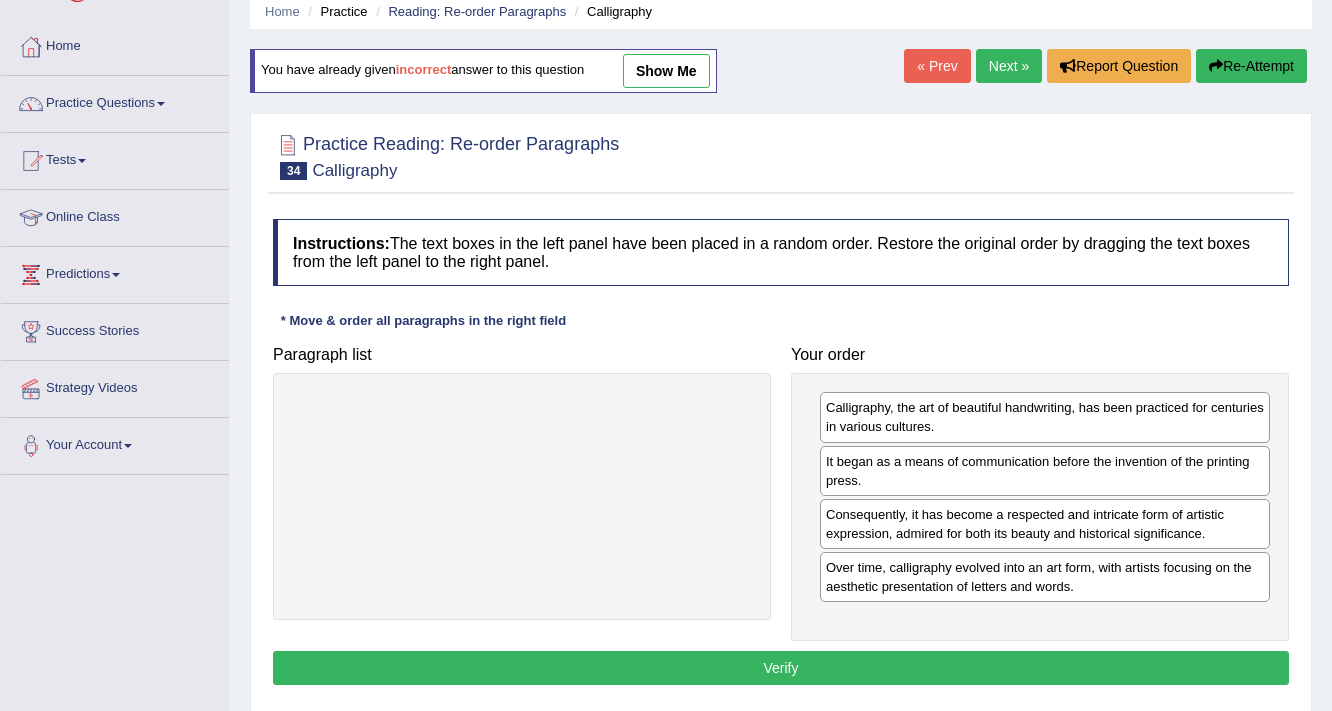 click on "Verify" at bounding box center [781, 668] 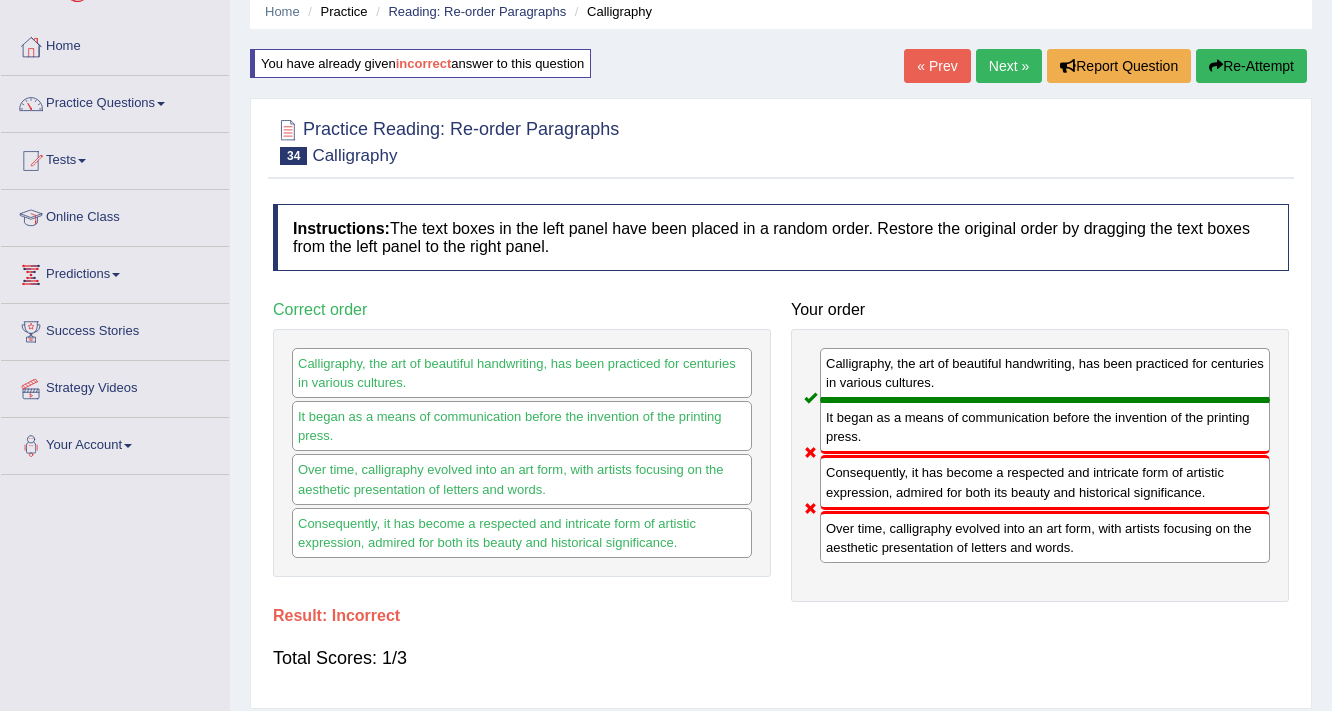 click on "Re-Attempt" at bounding box center (1251, 66) 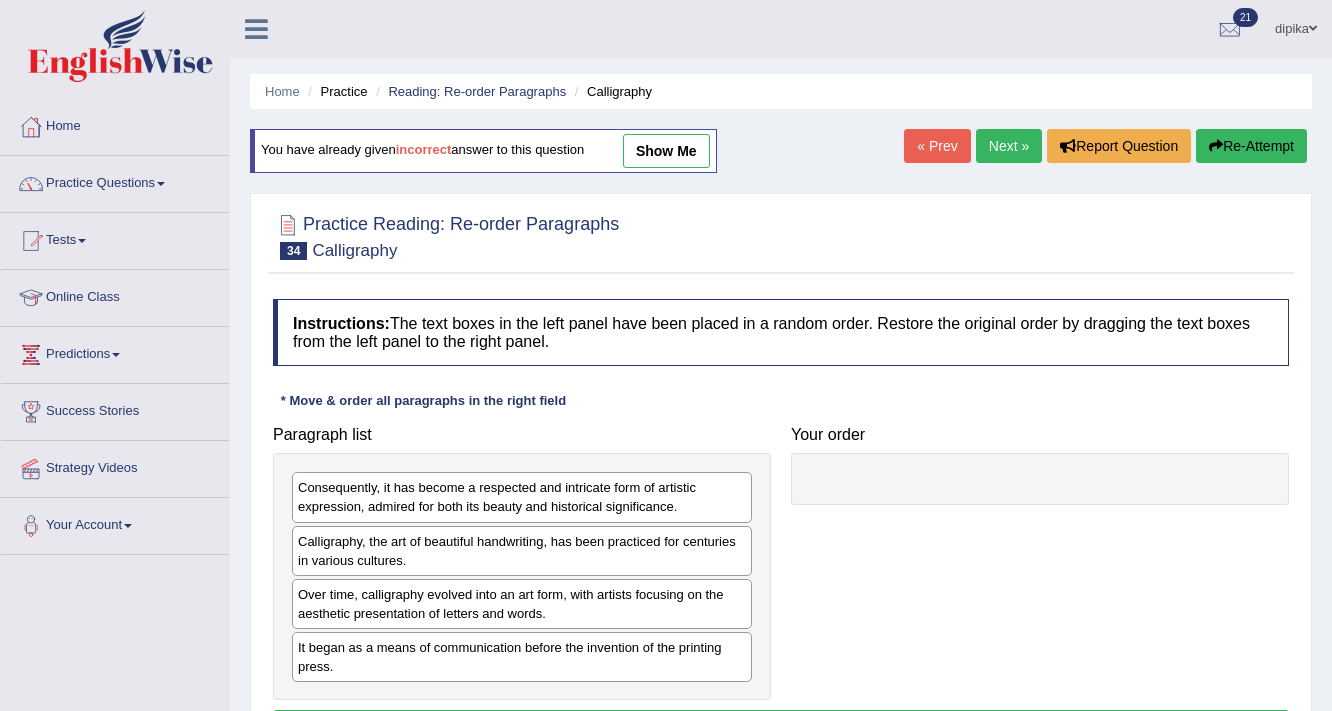scroll, scrollTop: 80, scrollLeft: 0, axis: vertical 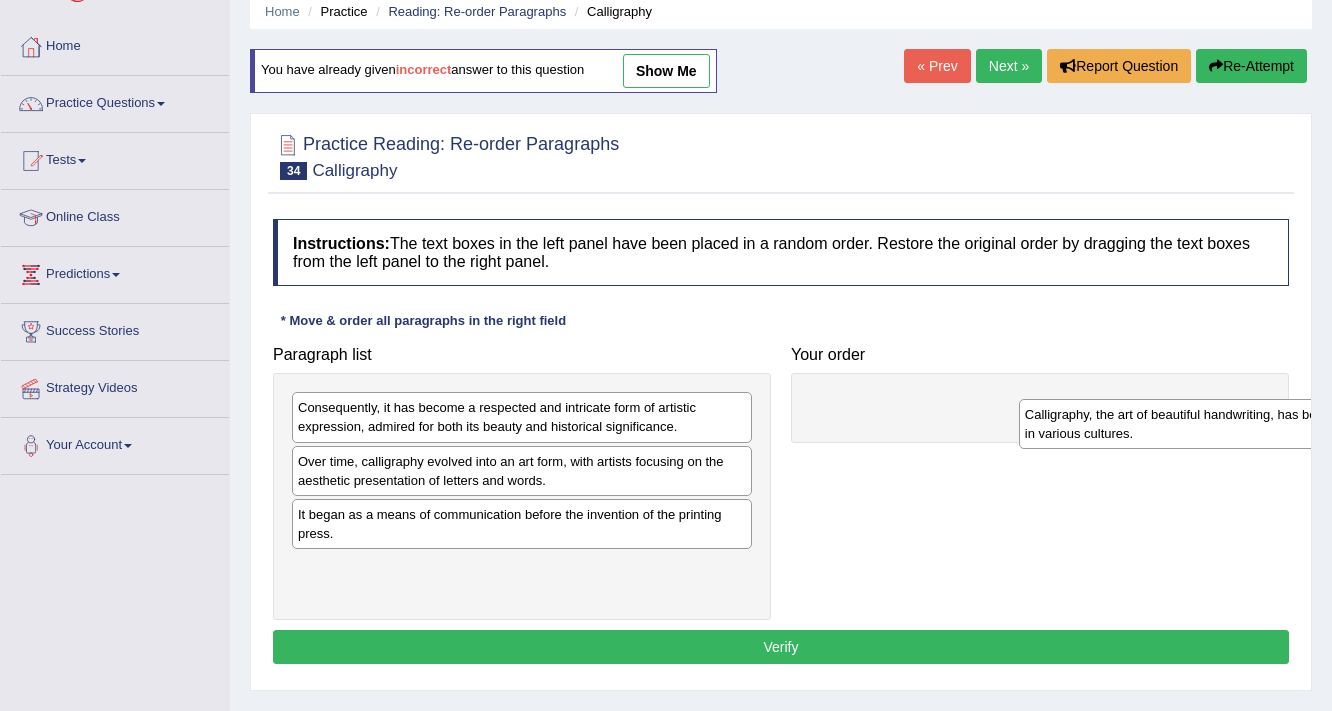 drag, startPoint x: 409, startPoint y: 473, endPoint x: 1072, endPoint y: 420, distance: 665.11505 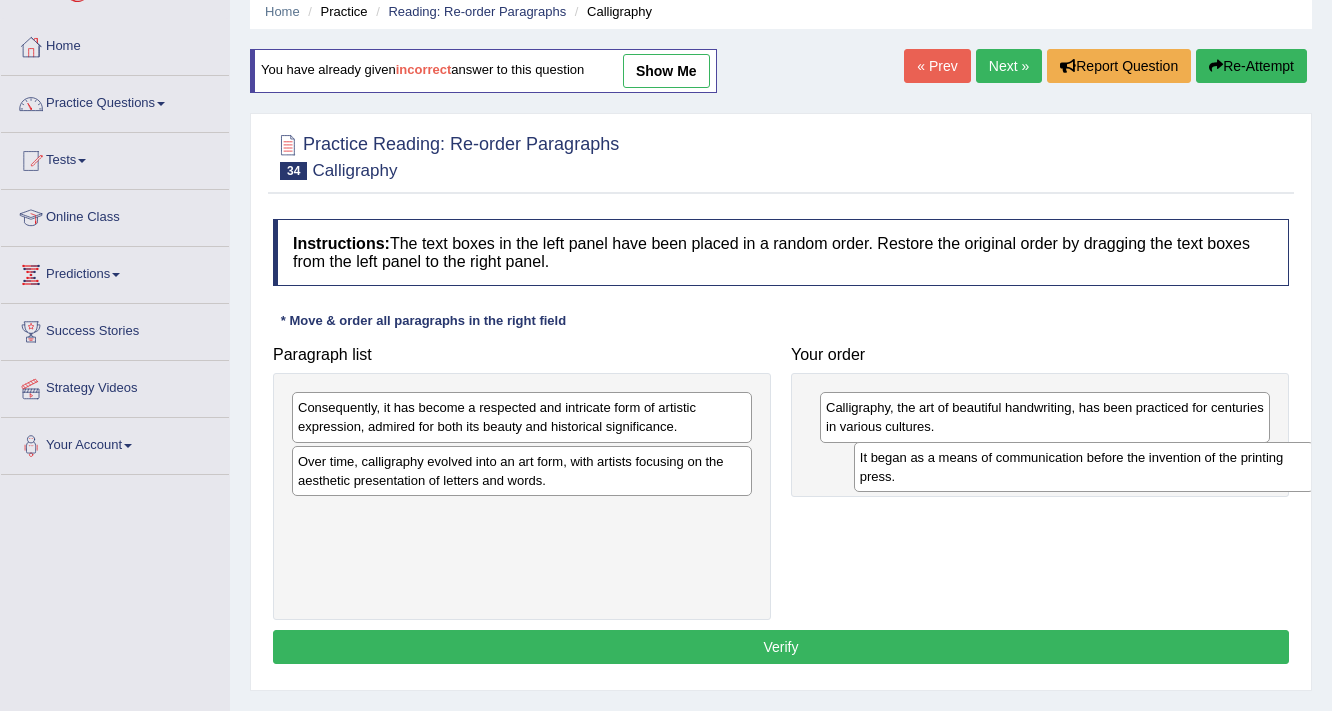 drag, startPoint x: 508, startPoint y: 522, endPoint x: 1048, endPoint y: 465, distance: 543 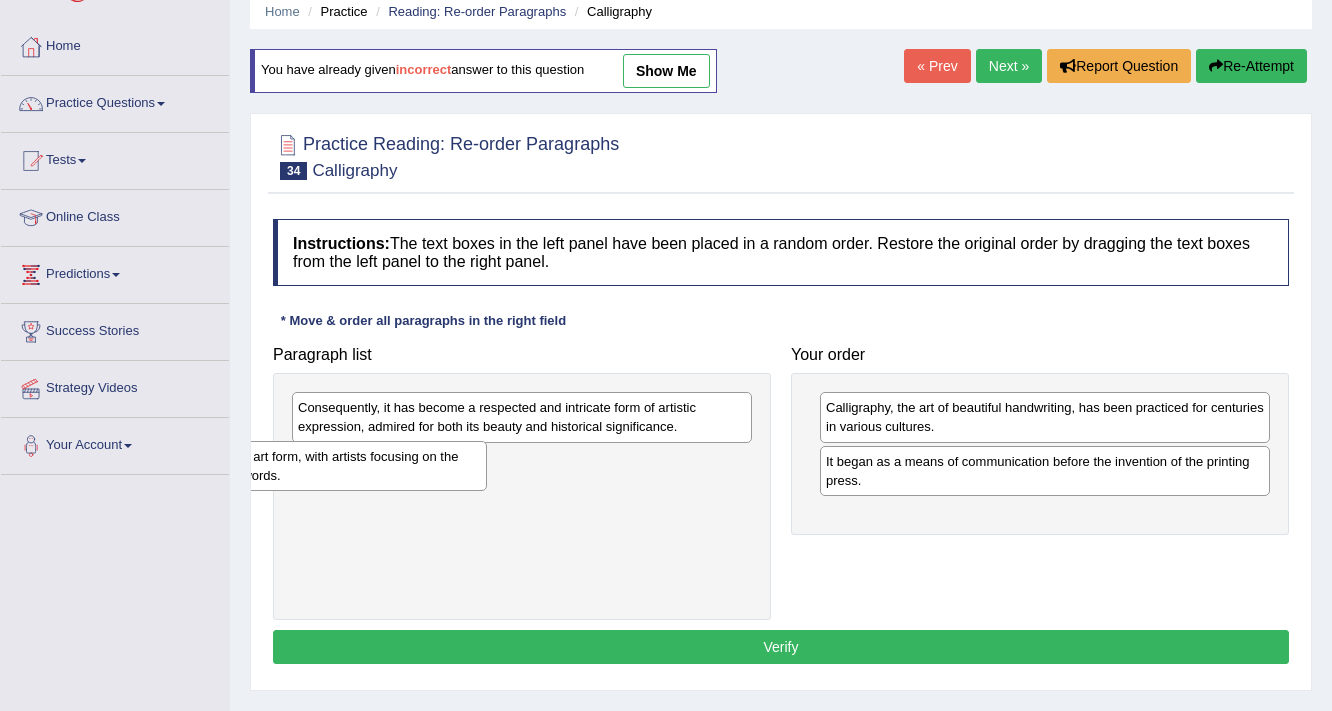 drag, startPoint x: 596, startPoint y: 468, endPoint x: 258, endPoint y: 452, distance: 338.37848 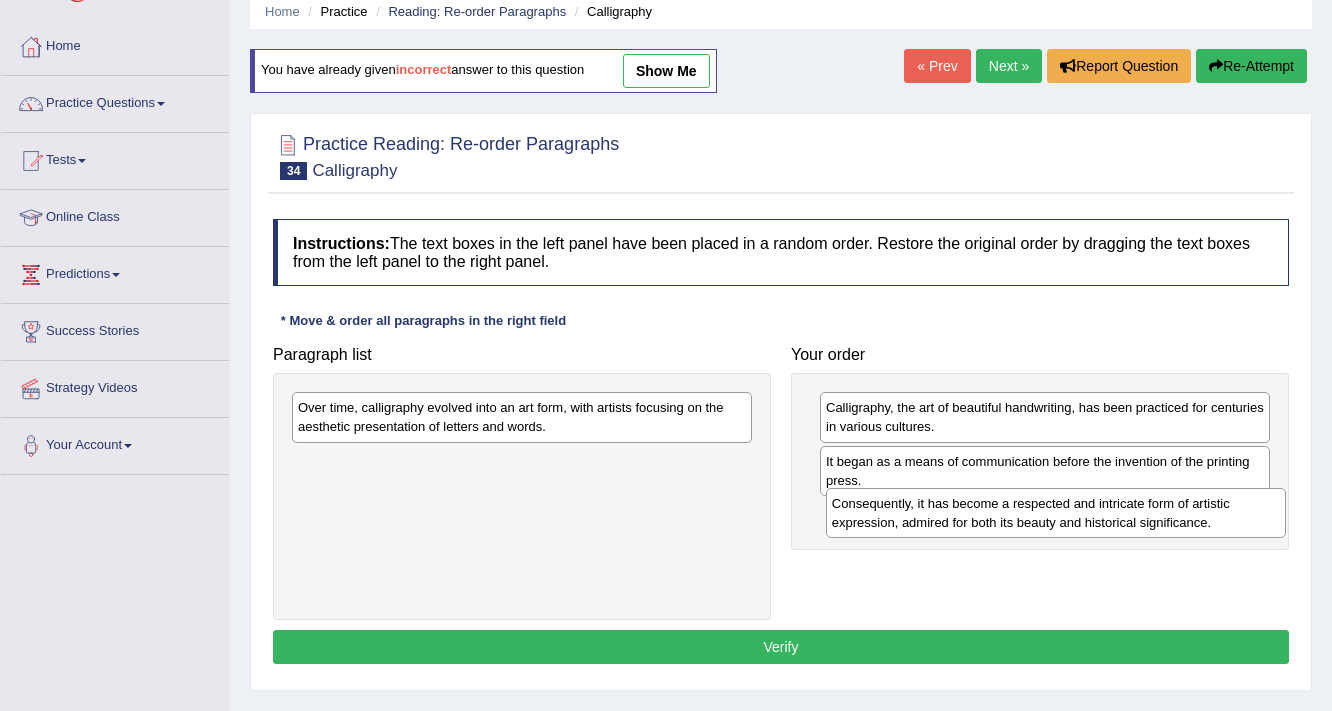 drag, startPoint x: 357, startPoint y: 425, endPoint x: 891, endPoint y: 521, distance: 542.5606 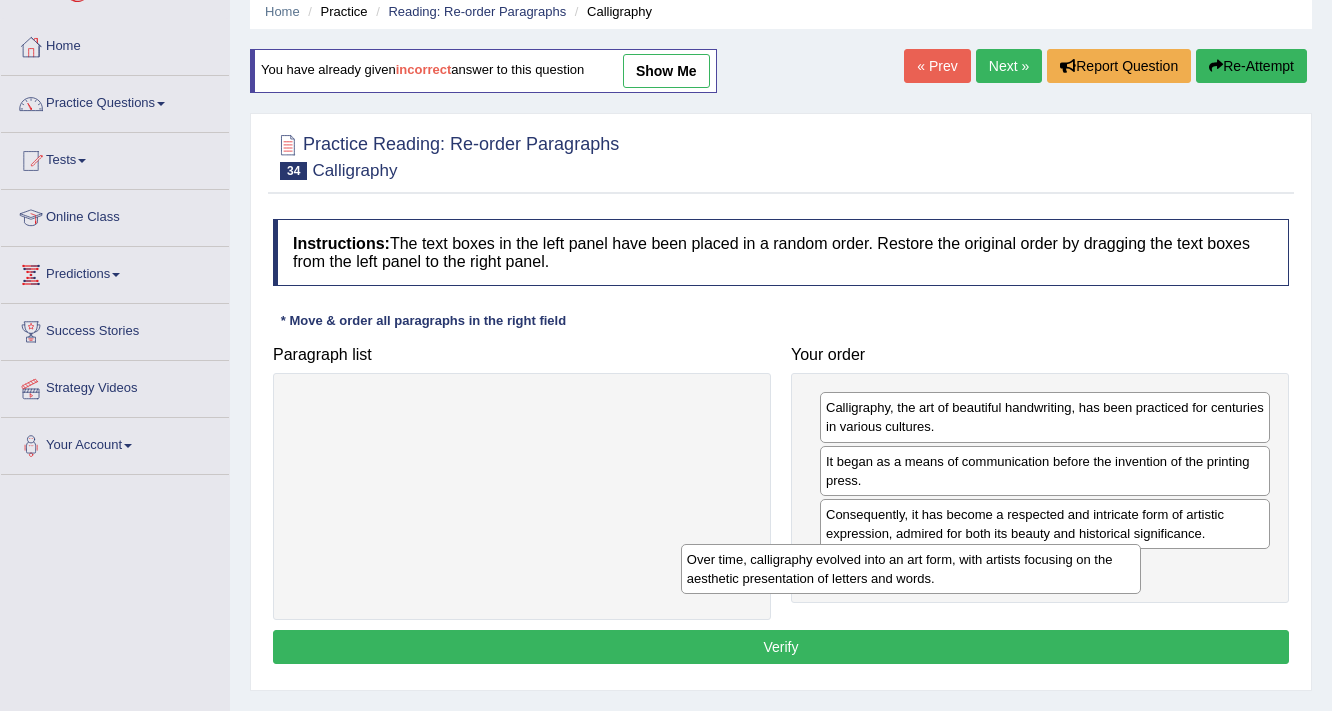 drag, startPoint x: 480, startPoint y: 424, endPoint x: 900, endPoint y: 592, distance: 452.35385 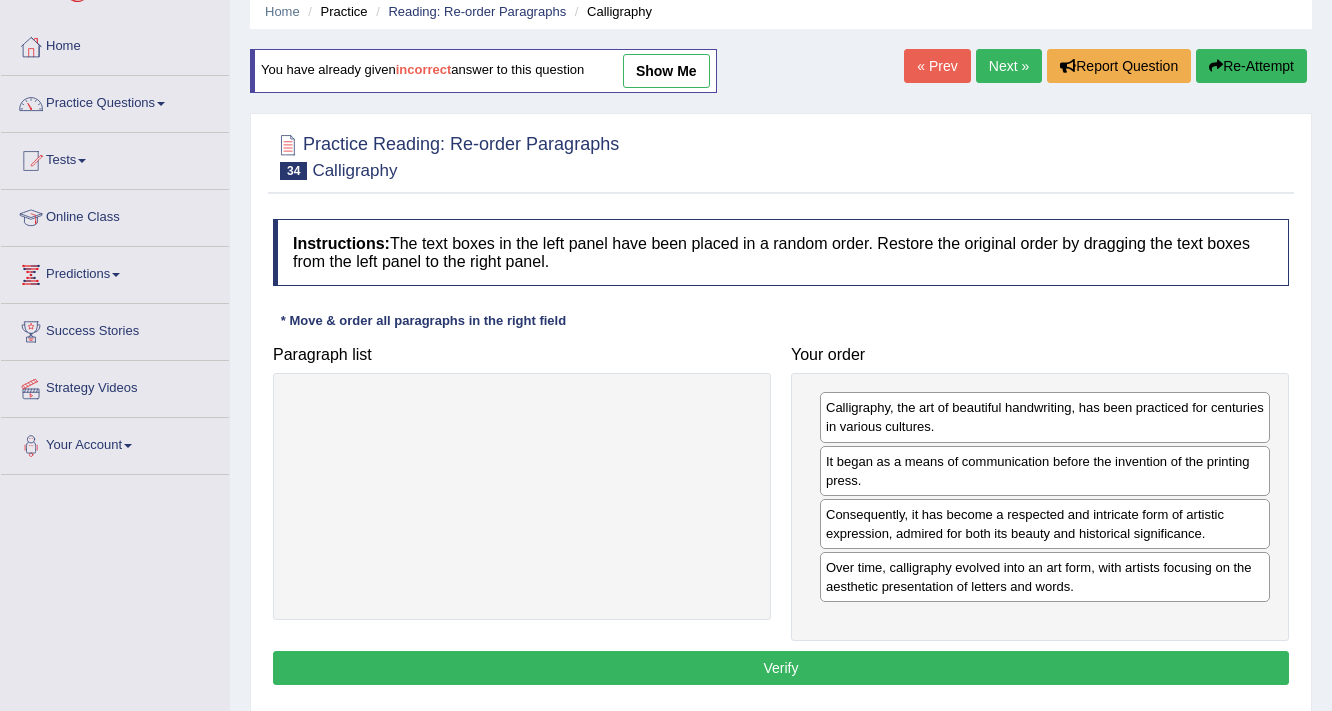 click on "Verify" at bounding box center (781, 668) 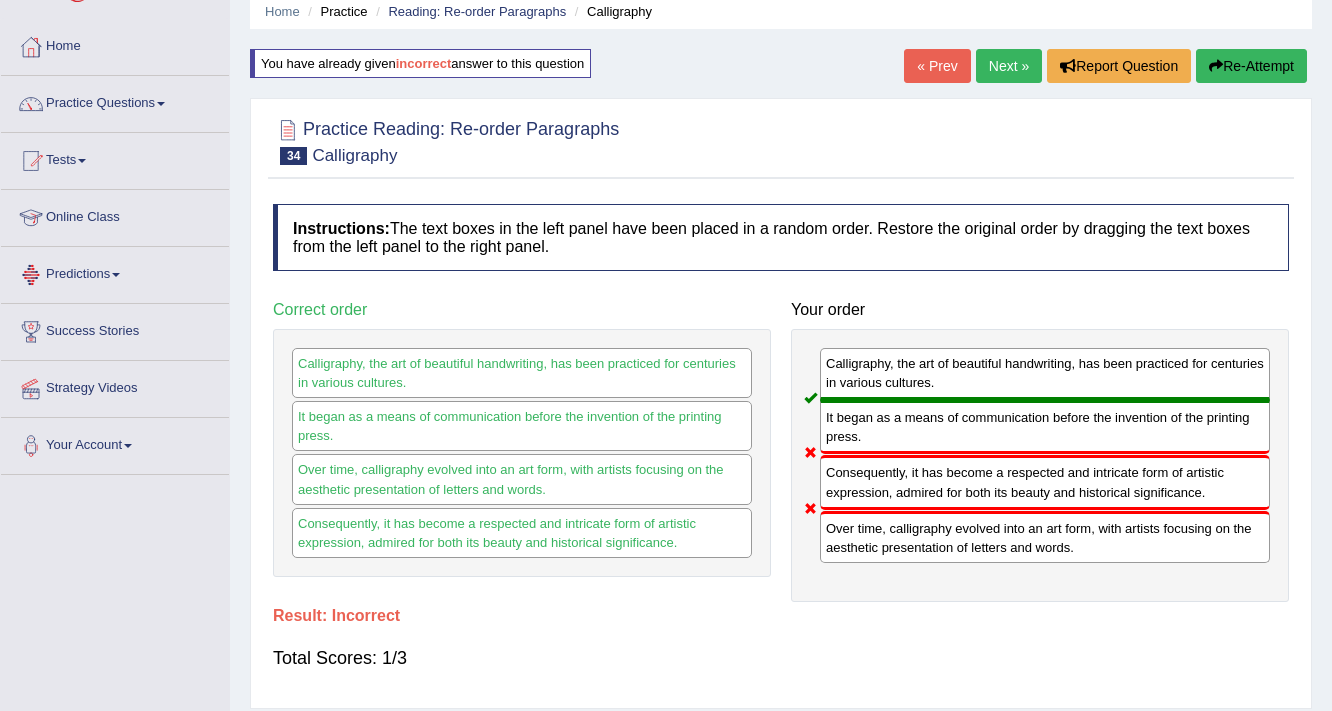click on "Re-Attempt" at bounding box center [1251, 66] 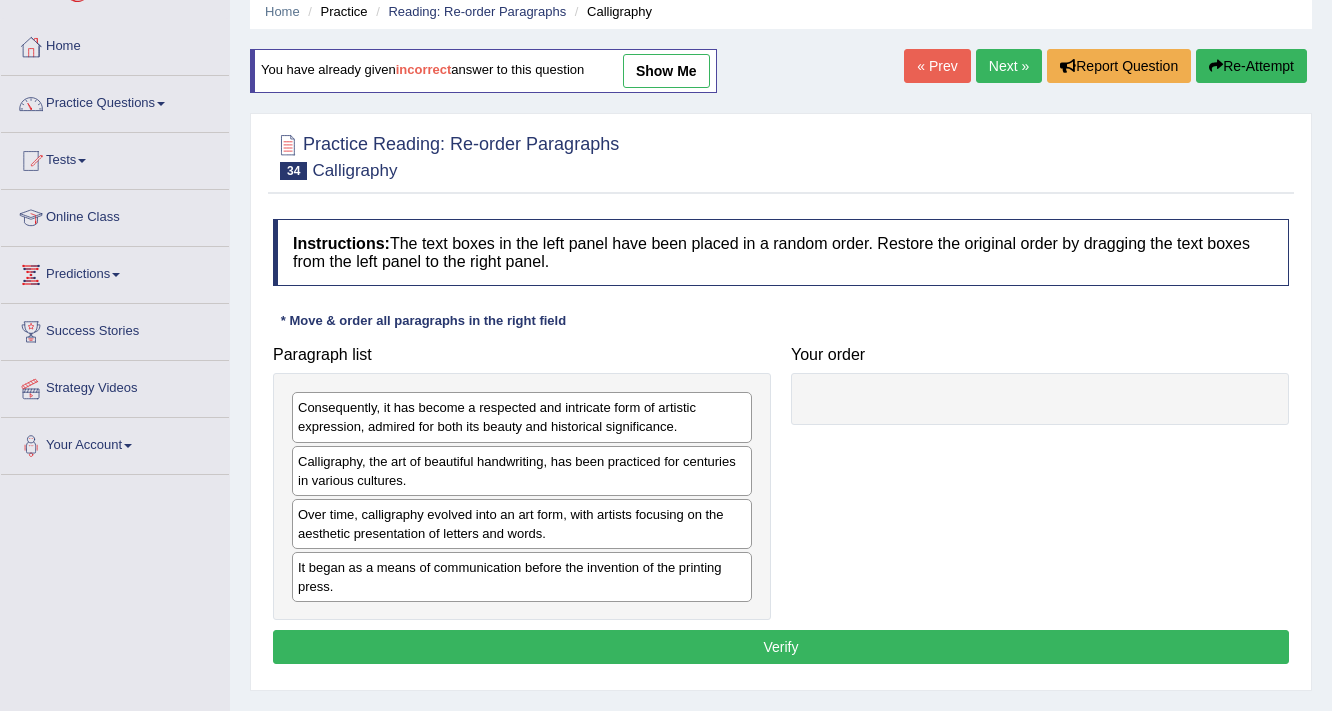 scroll, scrollTop: 80, scrollLeft: 0, axis: vertical 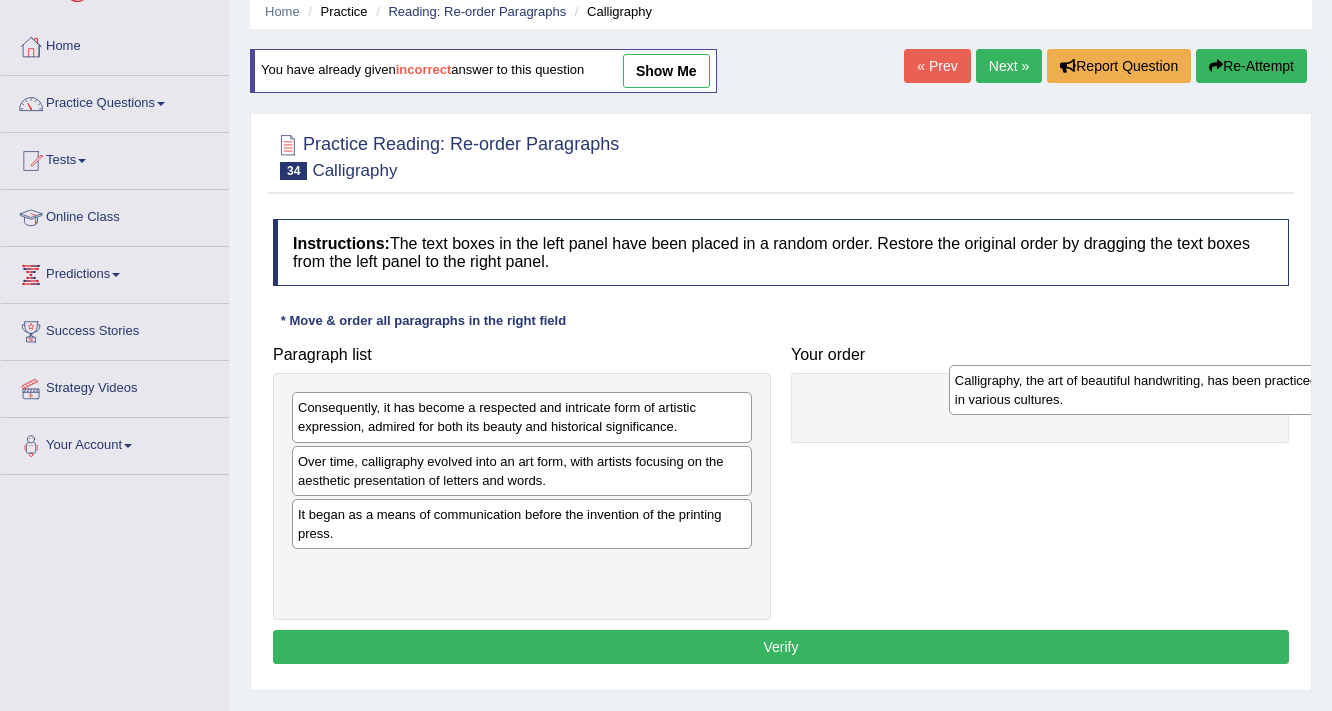 drag, startPoint x: 495, startPoint y: 460, endPoint x: 1104, endPoint y: 377, distance: 614.62994 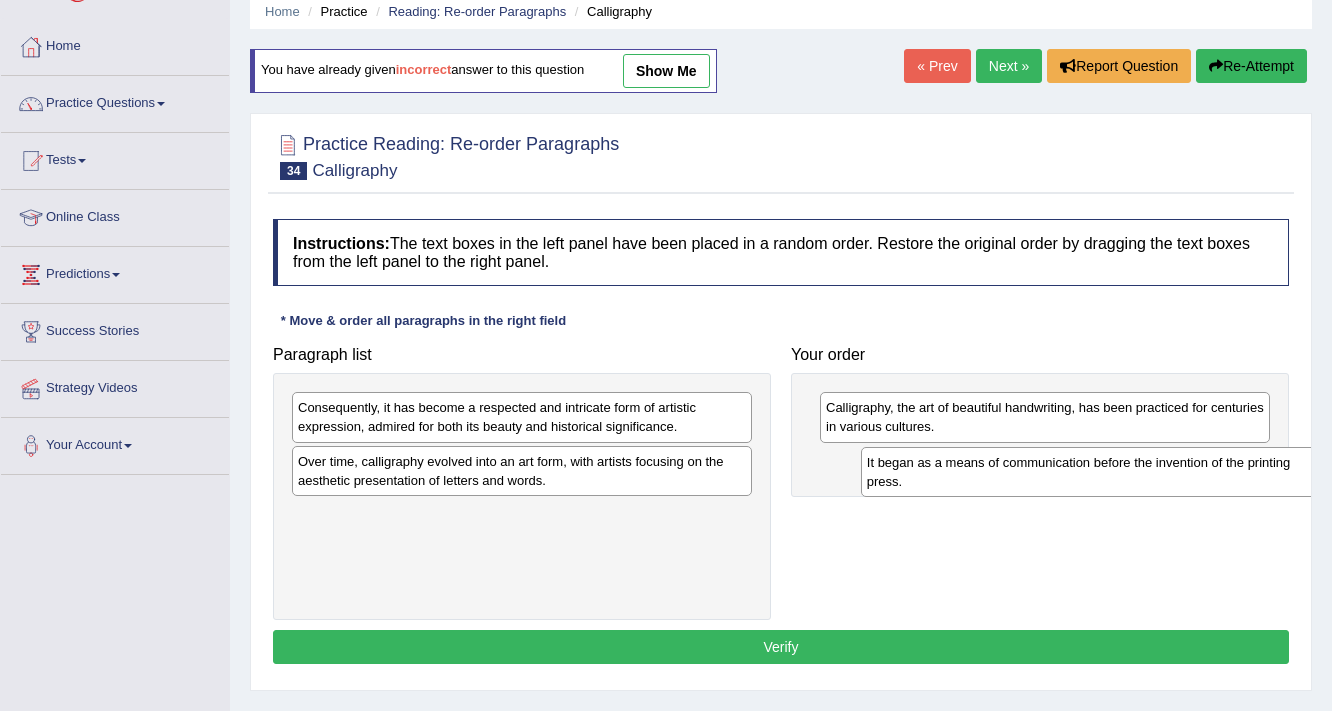 drag, startPoint x: 677, startPoint y: 522, endPoint x: 1298, endPoint y: 468, distance: 623.3434 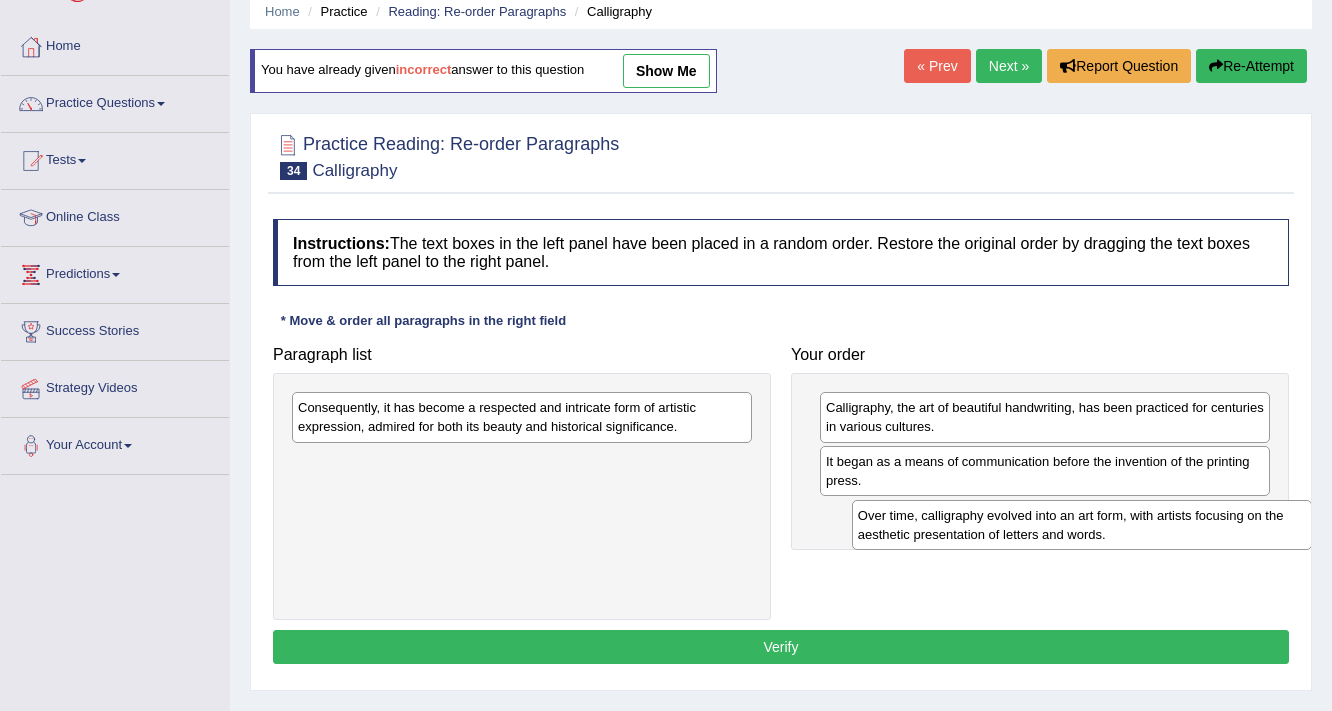 drag, startPoint x: 623, startPoint y: 472, endPoint x: 1183, endPoint y: 507, distance: 561.0927 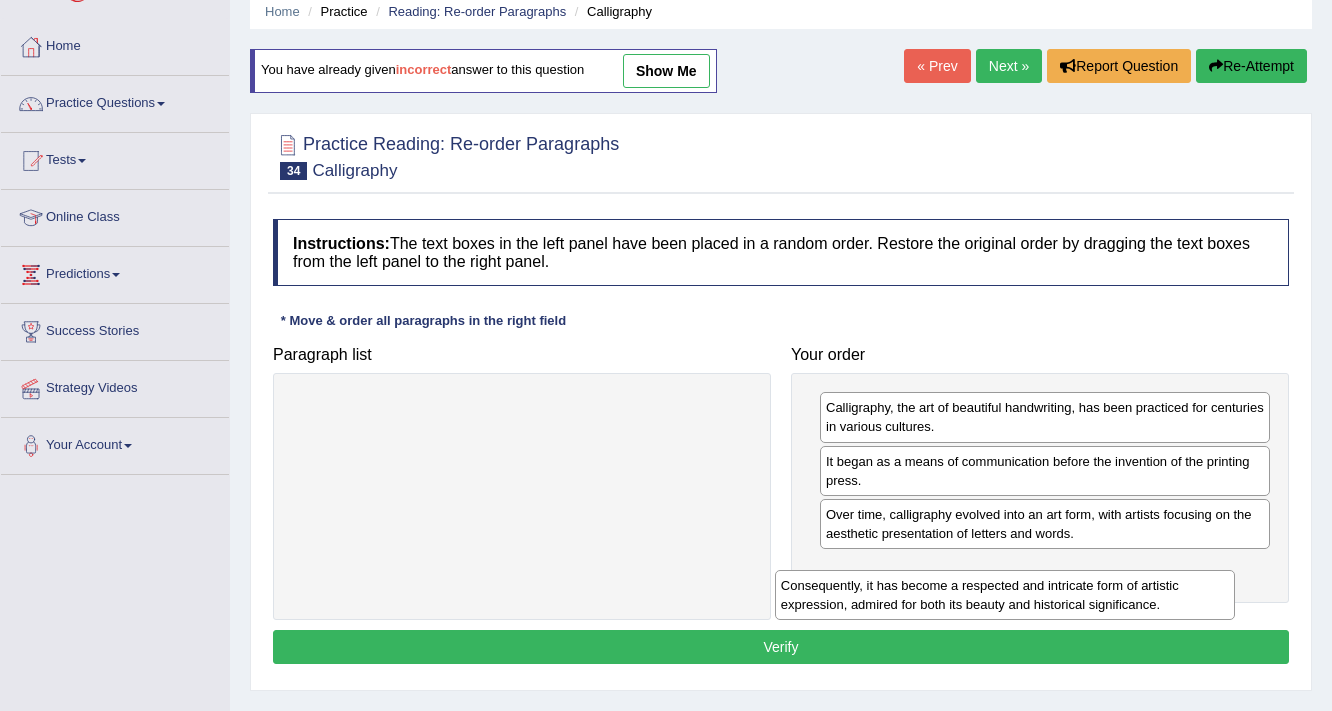 drag, startPoint x: 713, startPoint y: 470, endPoint x: 1147, endPoint y: 574, distance: 446.2869 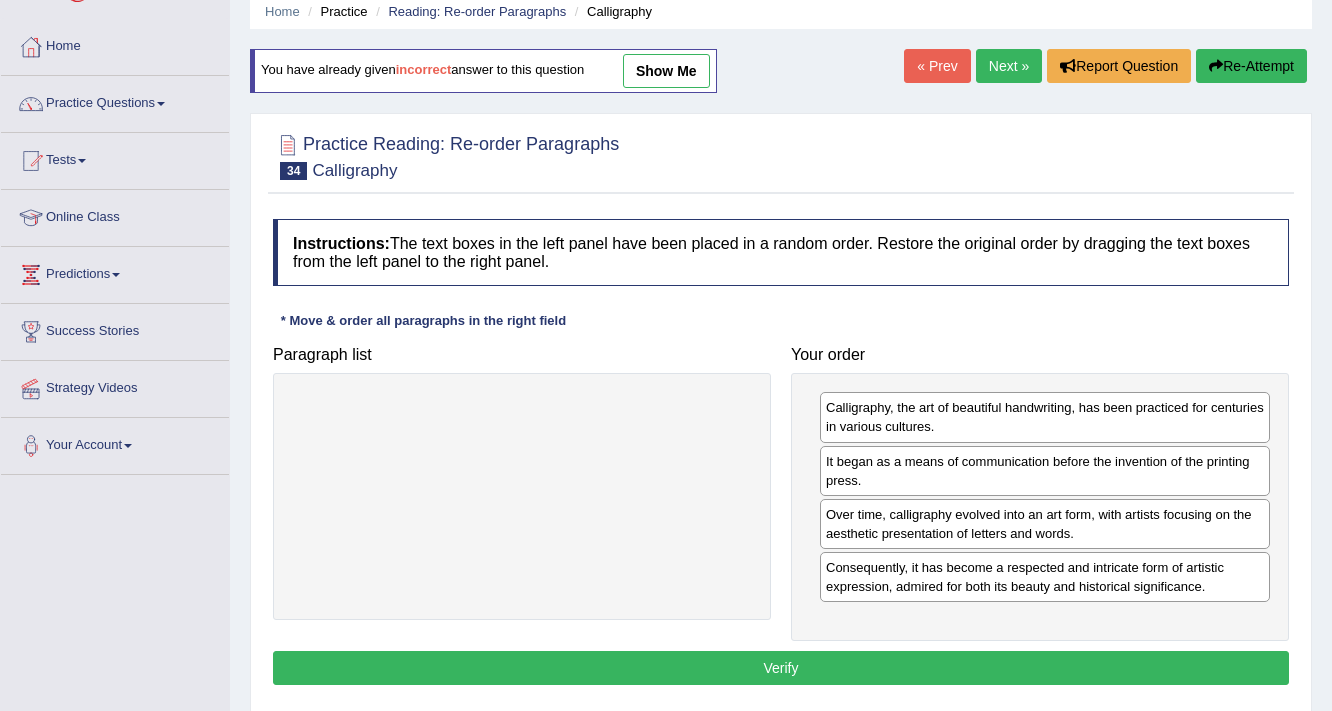 click on "Verify" at bounding box center (781, 668) 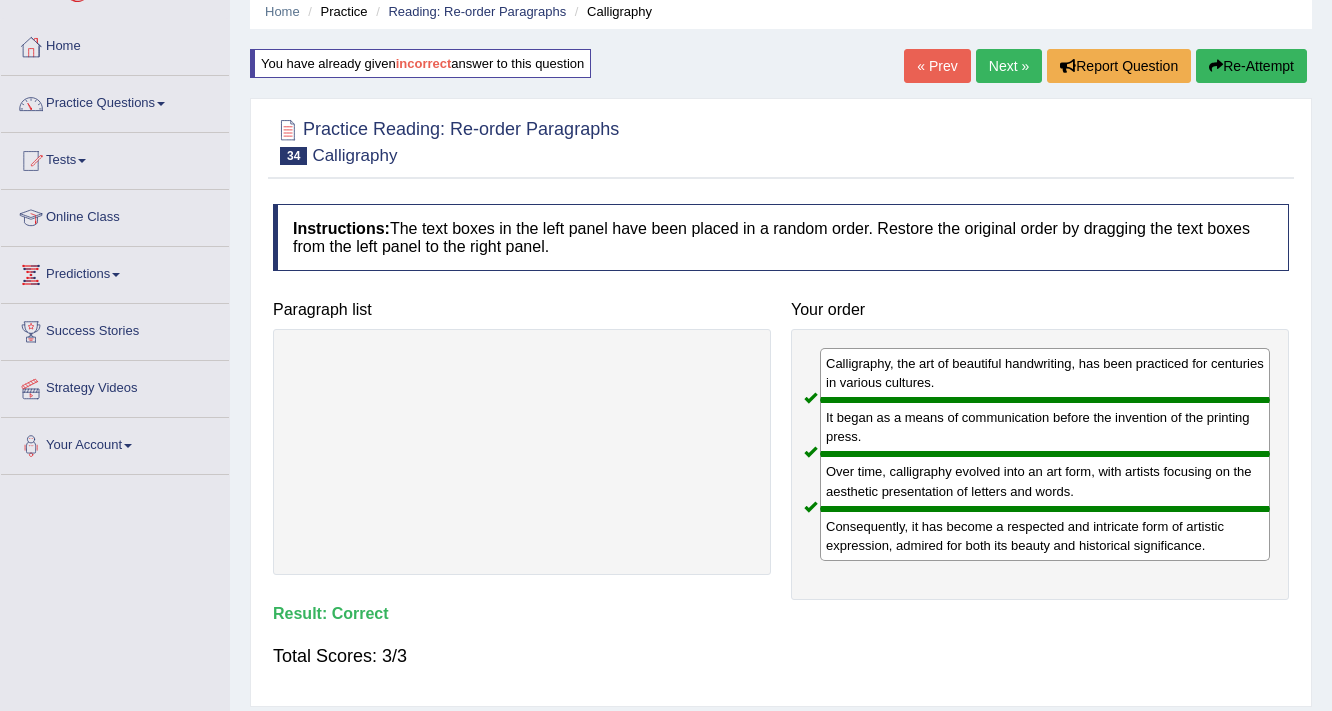 click on "Next »" at bounding box center (1009, 66) 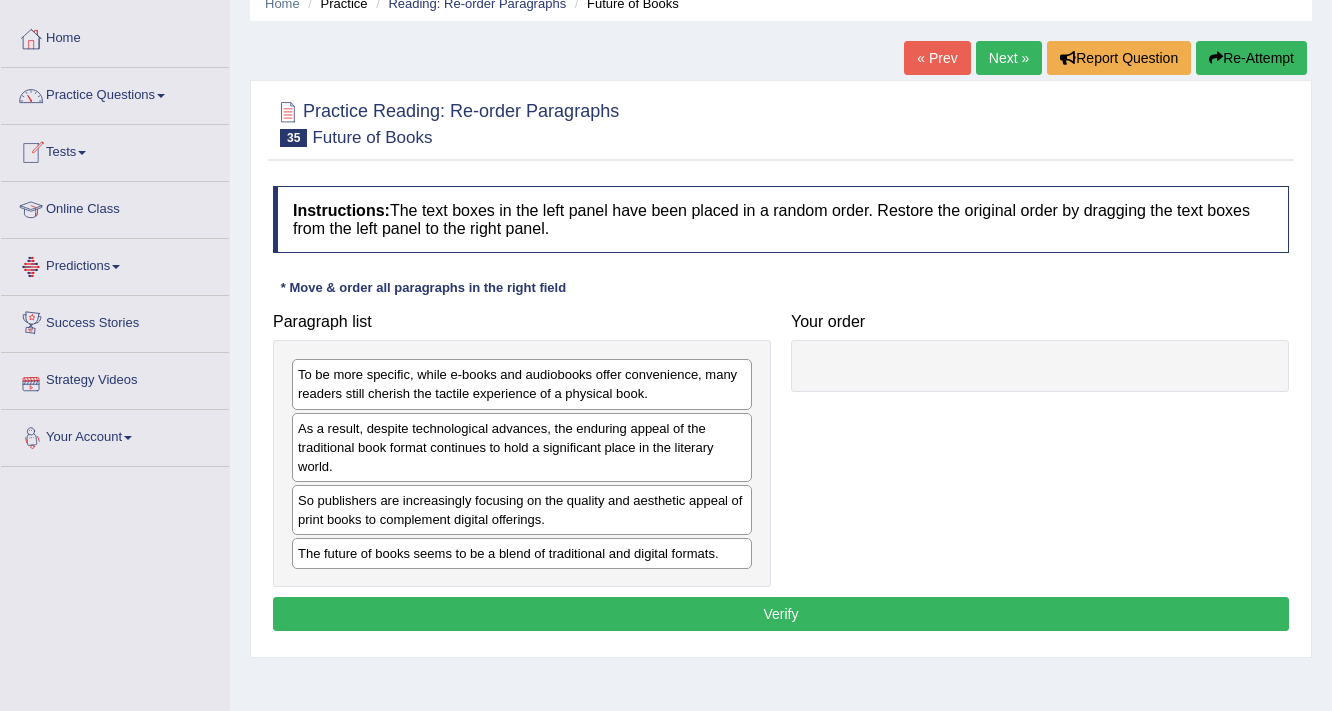 scroll, scrollTop: 160, scrollLeft: 0, axis: vertical 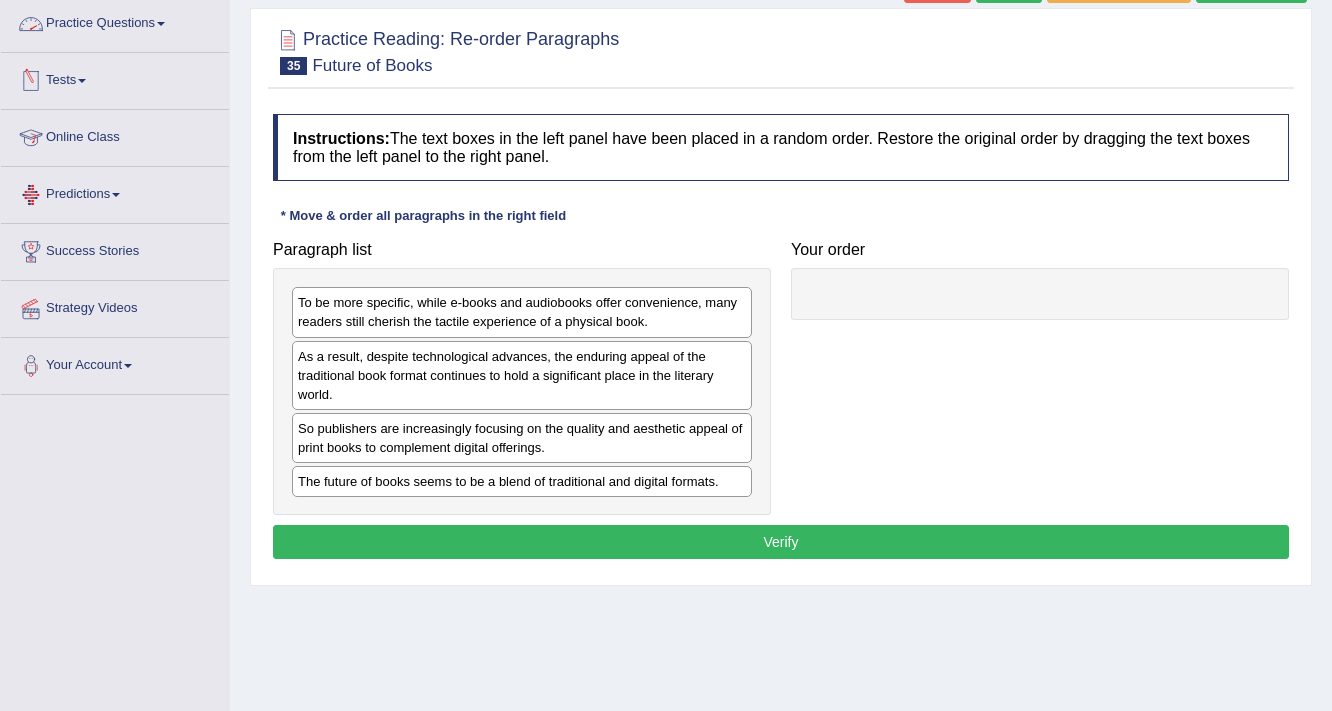 click on "Practice Questions" at bounding box center (115, 21) 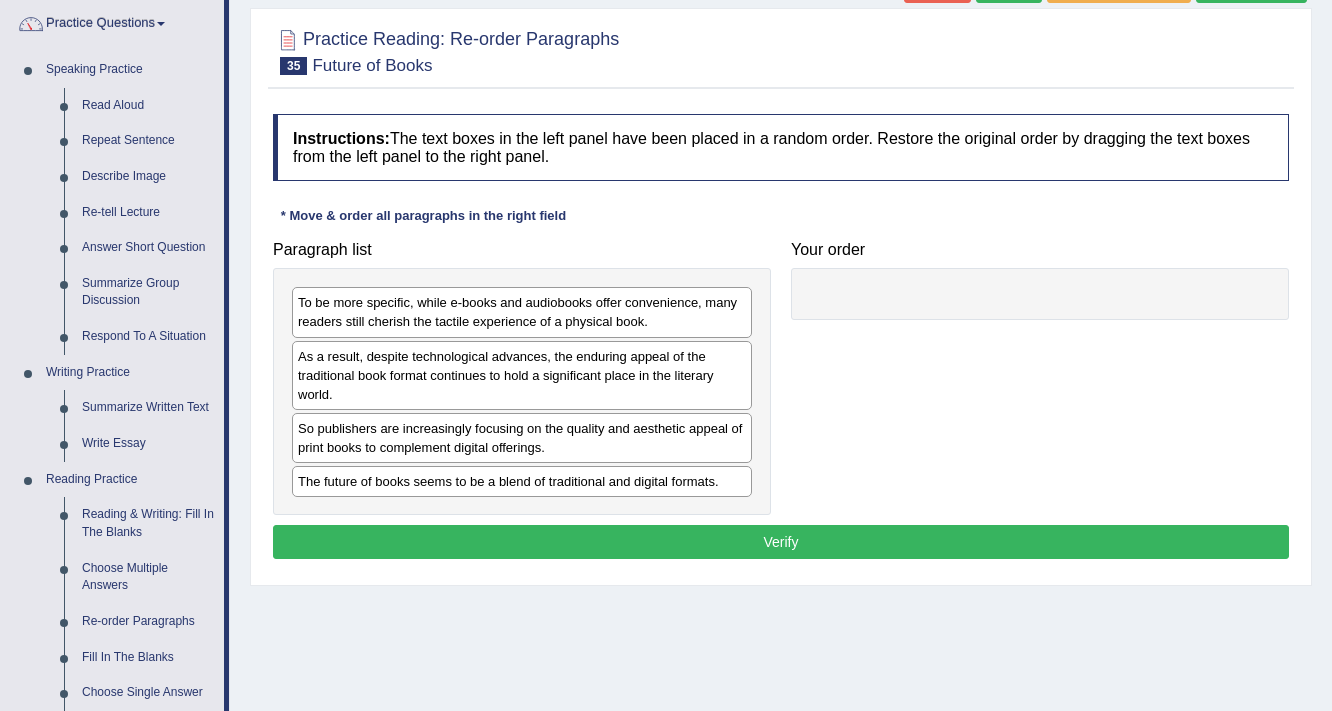 click on "Home
Practice
Reading: Re-order Paragraphs
Future of Books
« Prev Next »  Report Question  Re-Attempt
Practice Reading: Re-order Paragraphs
35
Future of Books
Instructions:  The text boxes in the left panel have been placed in a random order. Restore the original order by dragging the text boxes from the left panel to the right panel.
* Move & order all paragraphs in the right field
Paragraph list
To be more specific, while e-books and audiobooks offer convenience, many readers still cherish the tactile
experience of a physical book. As a result, despite technological advances, the enduring appeal of the traditional book format continues to hold
a significant place in the literary world. The future of books seems to be a blend of traditional and digital formats.
Correct order" at bounding box center [781, 340] 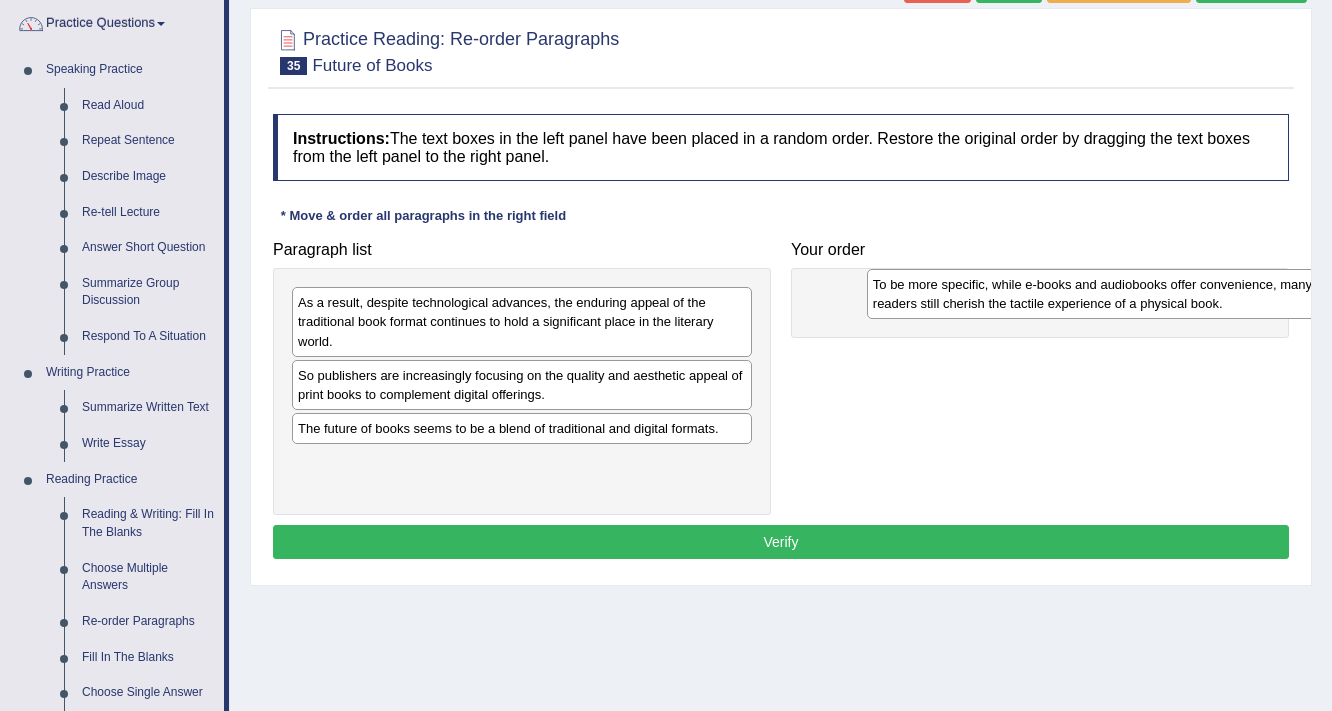 drag, startPoint x: 433, startPoint y: 324, endPoint x: 1011, endPoint y: 293, distance: 578.8307 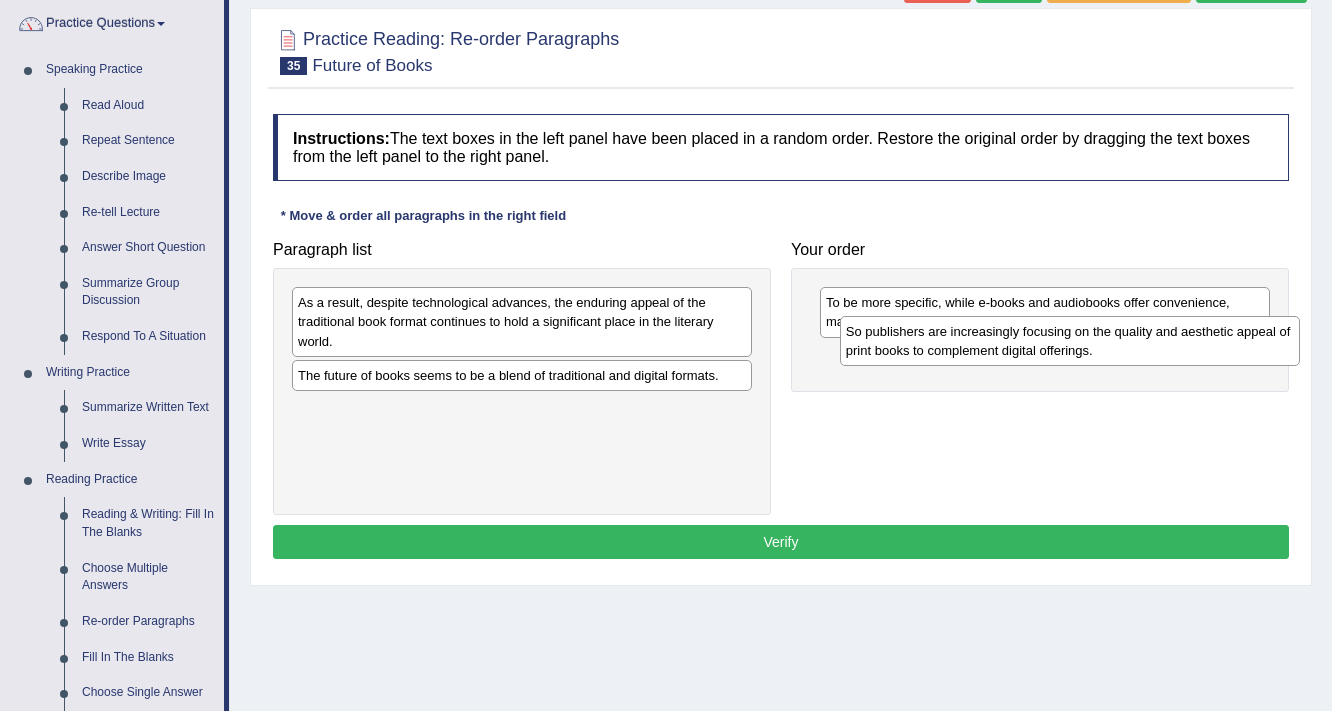 drag, startPoint x: 401, startPoint y: 399, endPoint x: 949, endPoint y: 356, distance: 549.68445 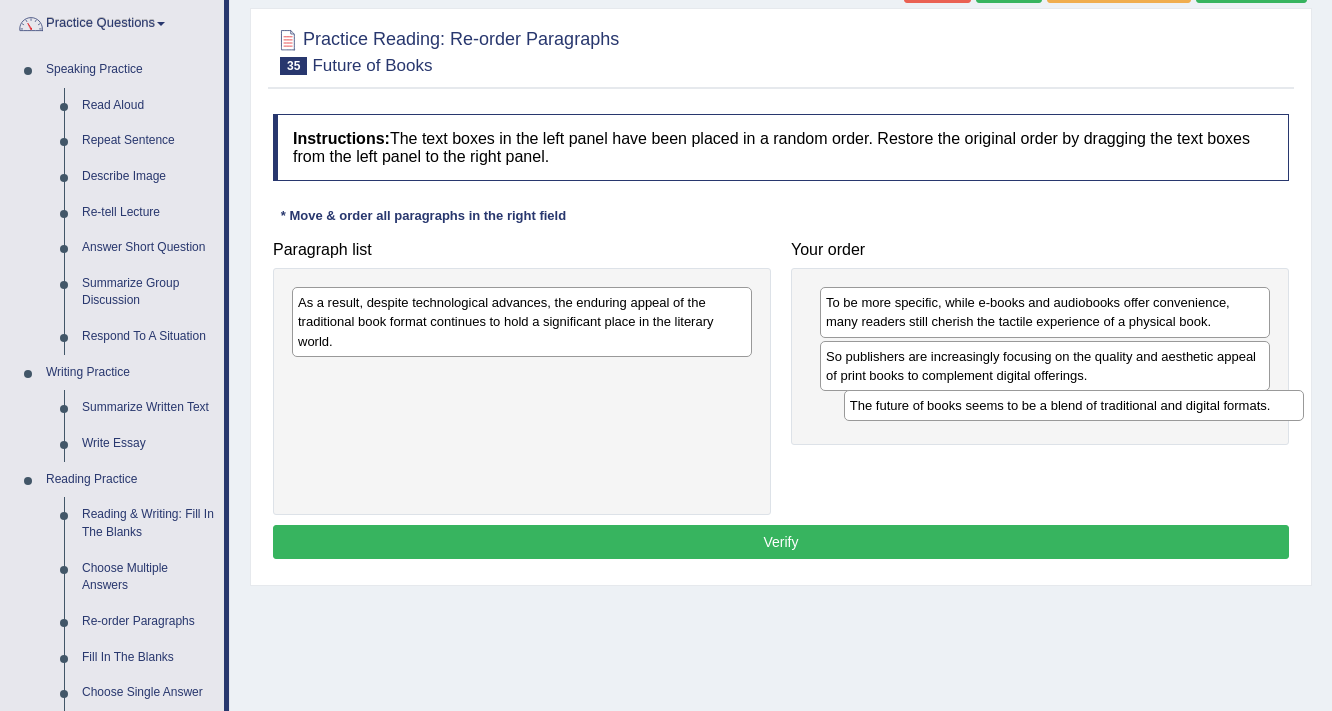 drag, startPoint x: 471, startPoint y: 377, endPoint x: 1031, endPoint y: 404, distance: 560.6505 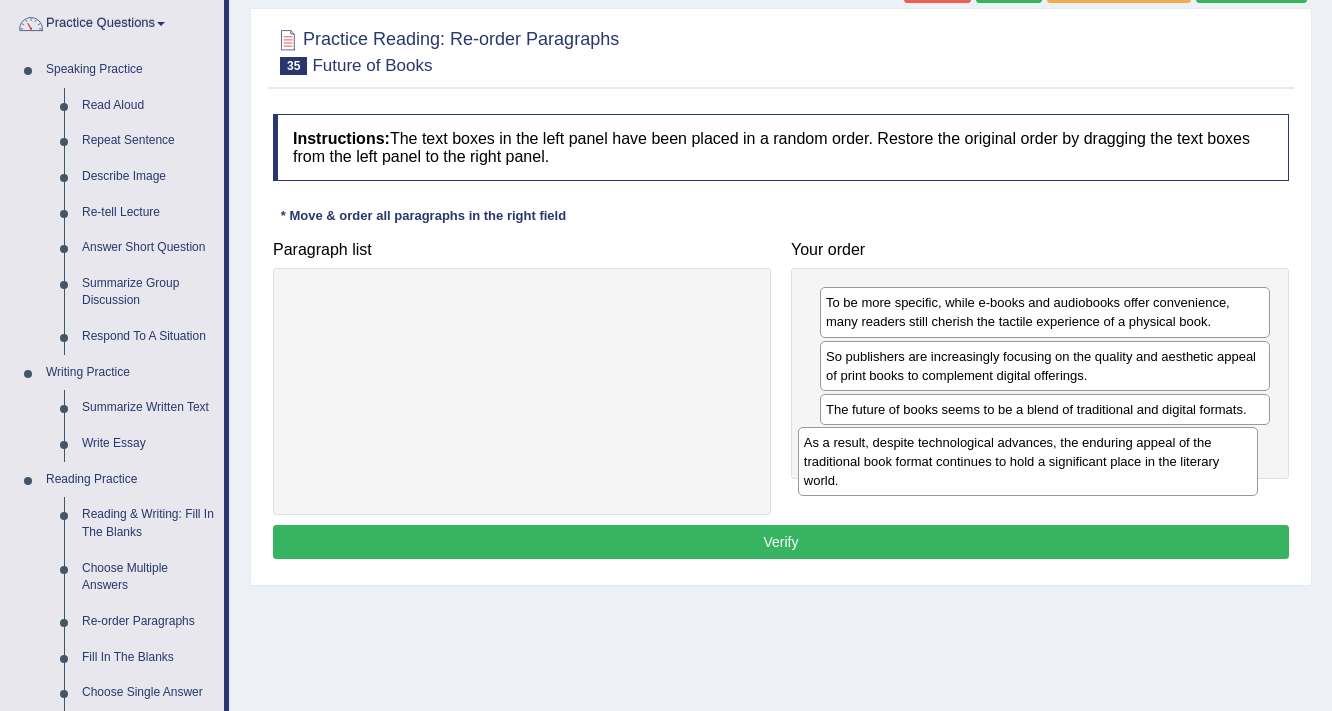 drag, startPoint x: 735, startPoint y: 358, endPoint x: 1160, endPoint y: 444, distance: 433.6139 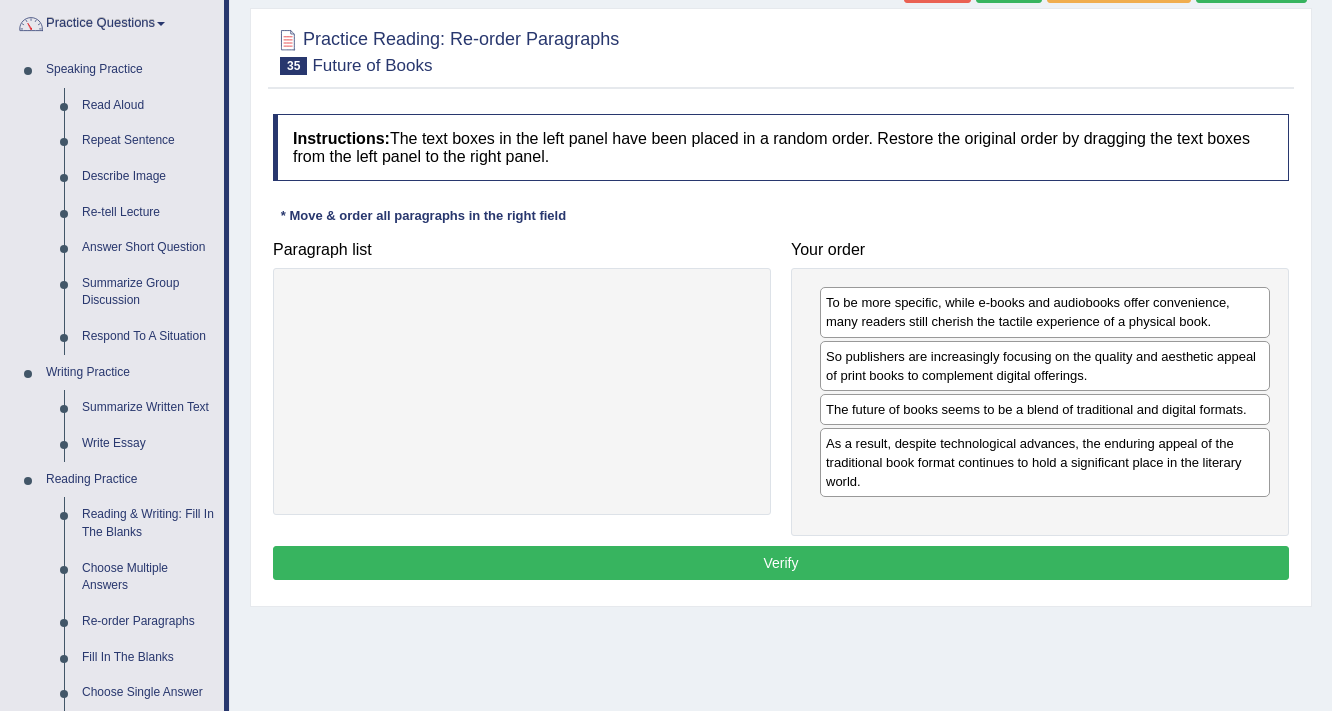 click on "Verify" at bounding box center [781, 563] 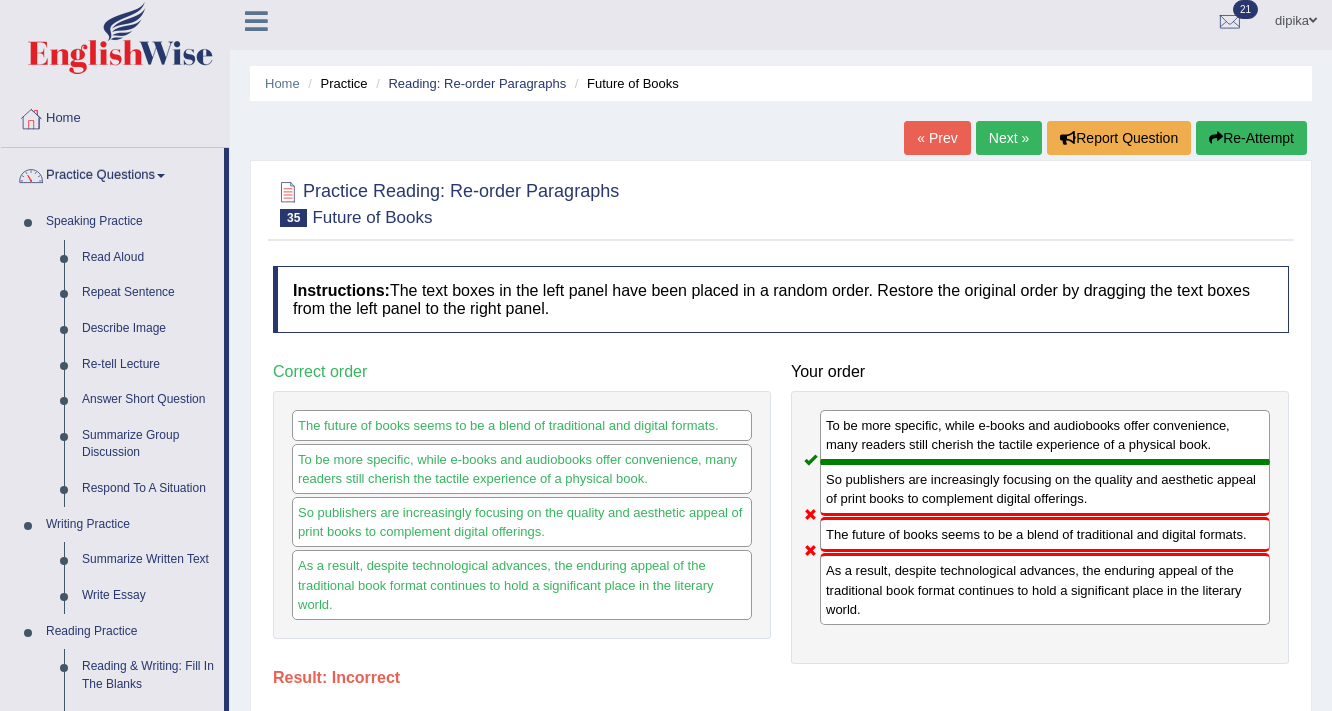 scroll, scrollTop: 0, scrollLeft: 0, axis: both 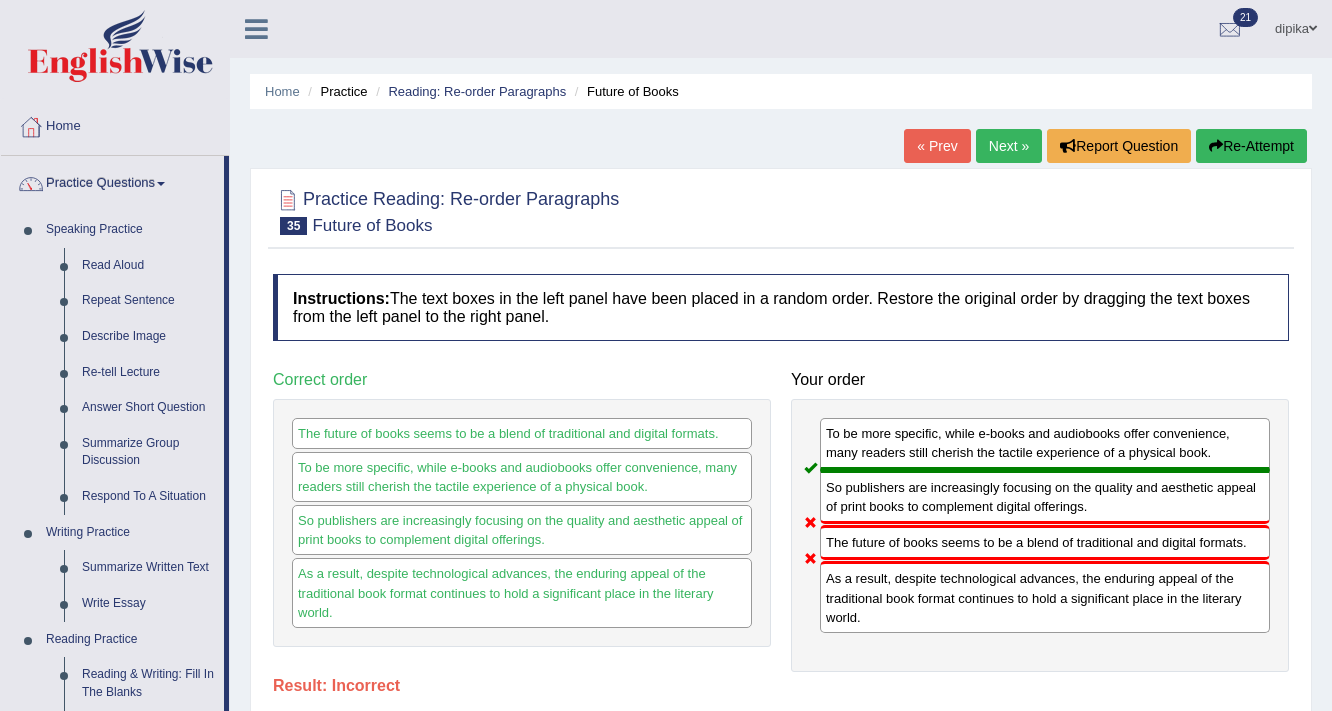 click on "Re-Attempt" at bounding box center [1251, 146] 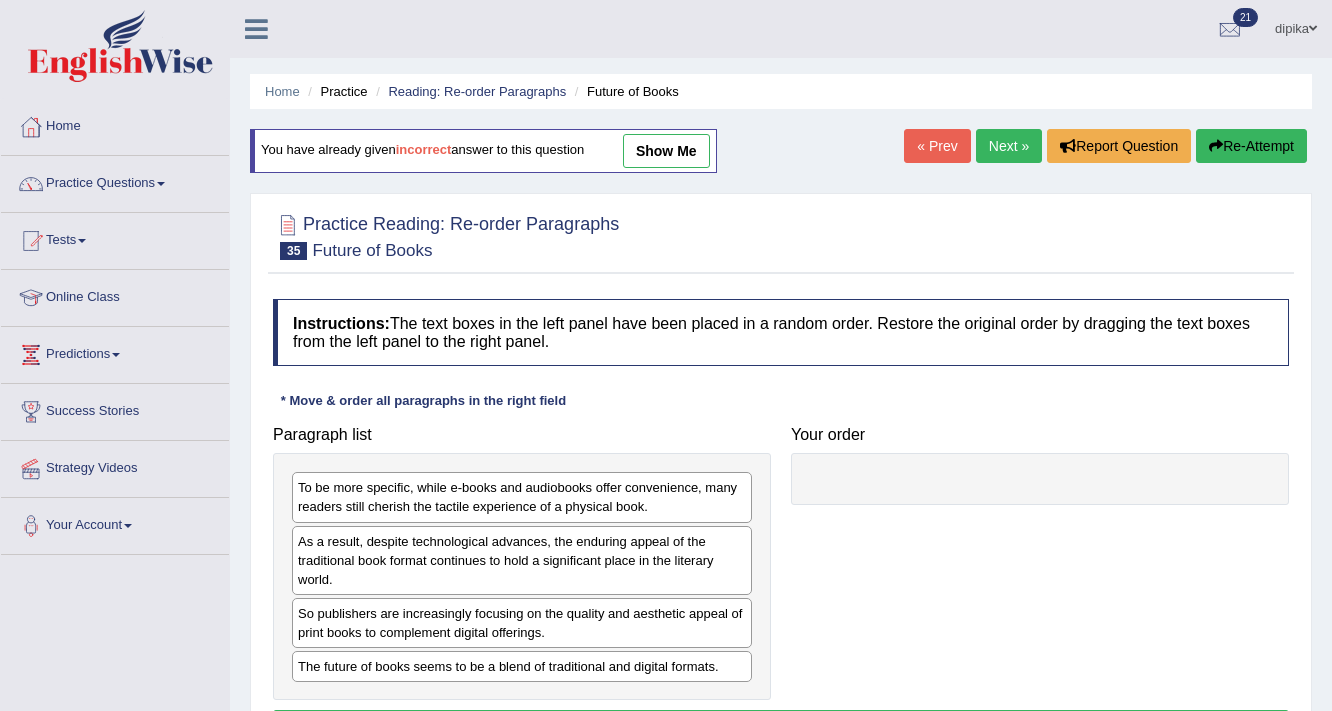 scroll, scrollTop: 0, scrollLeft: 0, axis: both 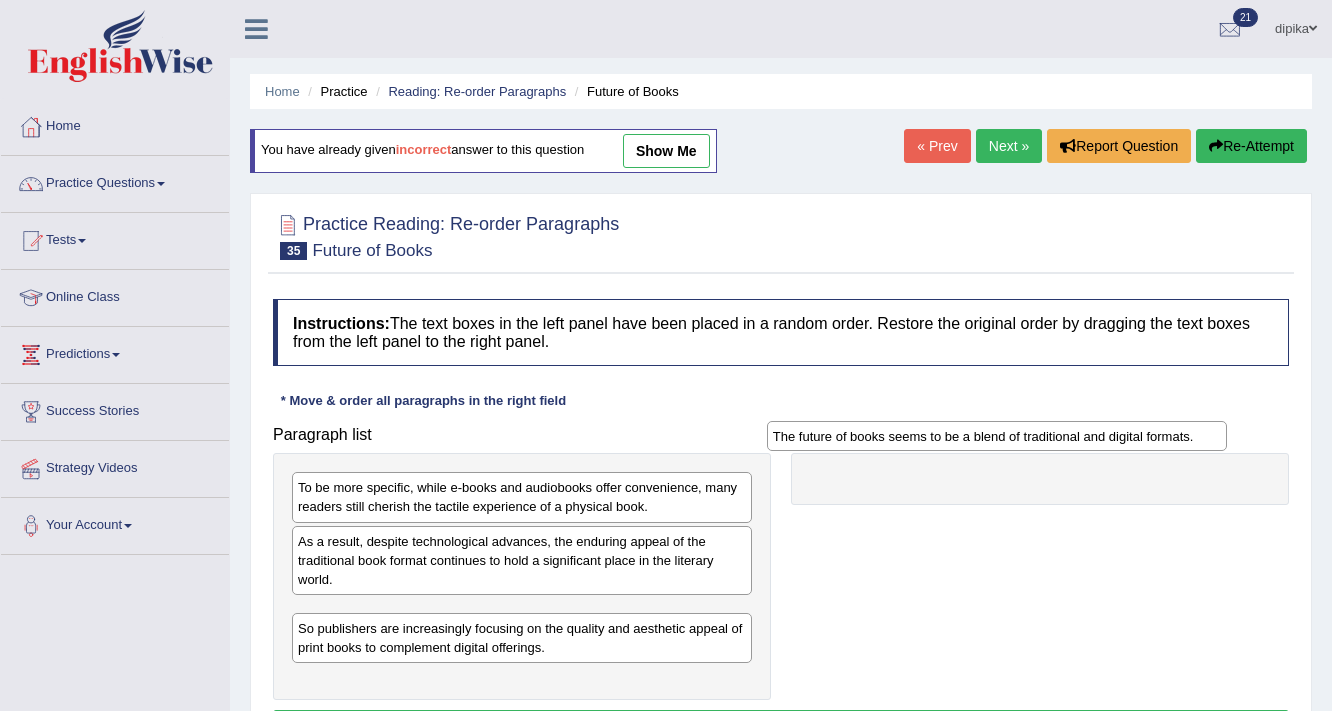 drag, startPoint x: 528, startPoint y: 662, endPoint x: 1045, endPoint y: 440, distance: 562.6482 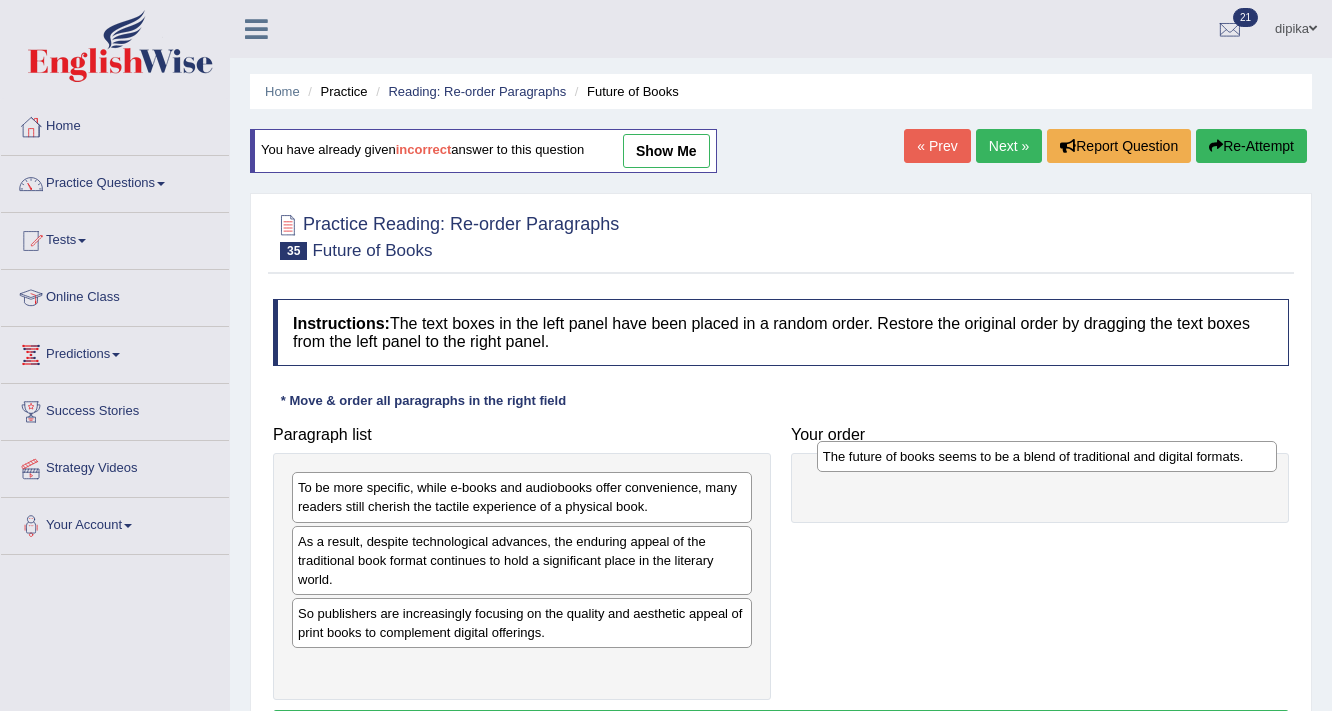 drag, startPoint x: 616, startPoint y: 615, endPoint x: 1143, endPoint y: 472, distance: 546.05676 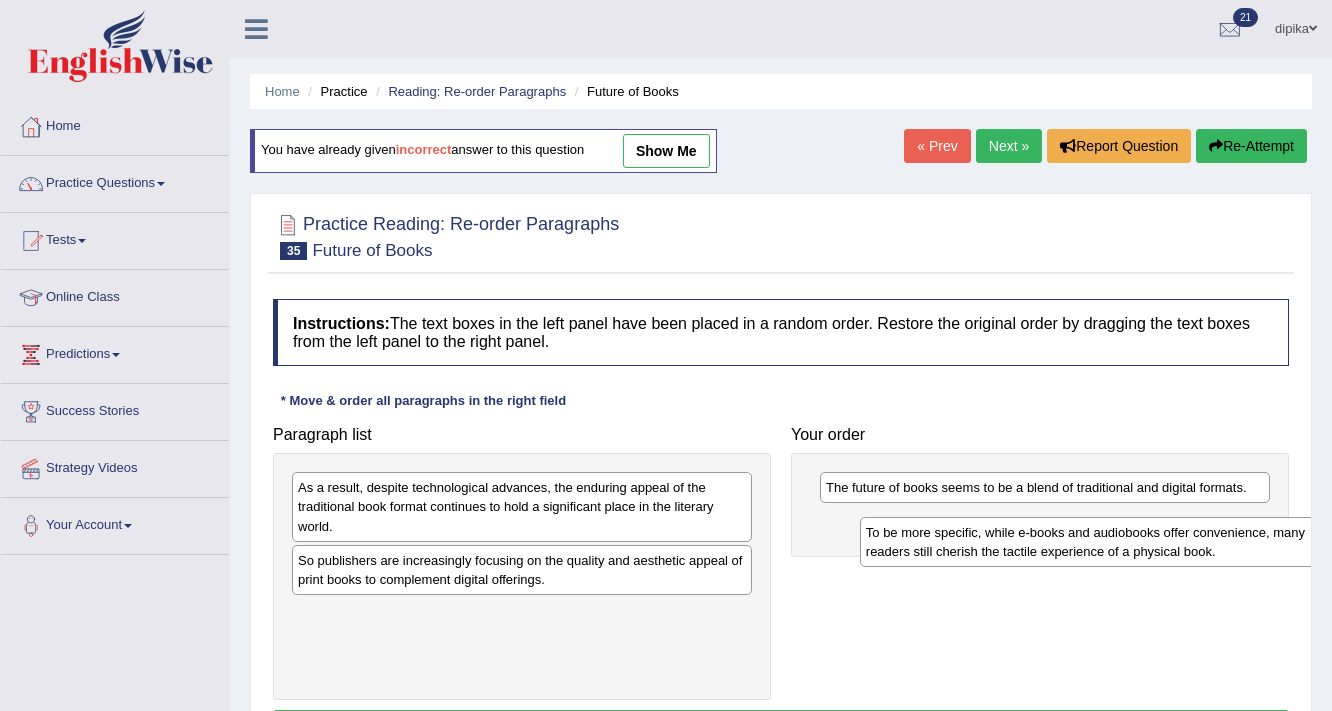 drag, startPoint x: 700, startPoint y: 497, endPoint x: 1268, endPoint y: 541, distance: 569.70166 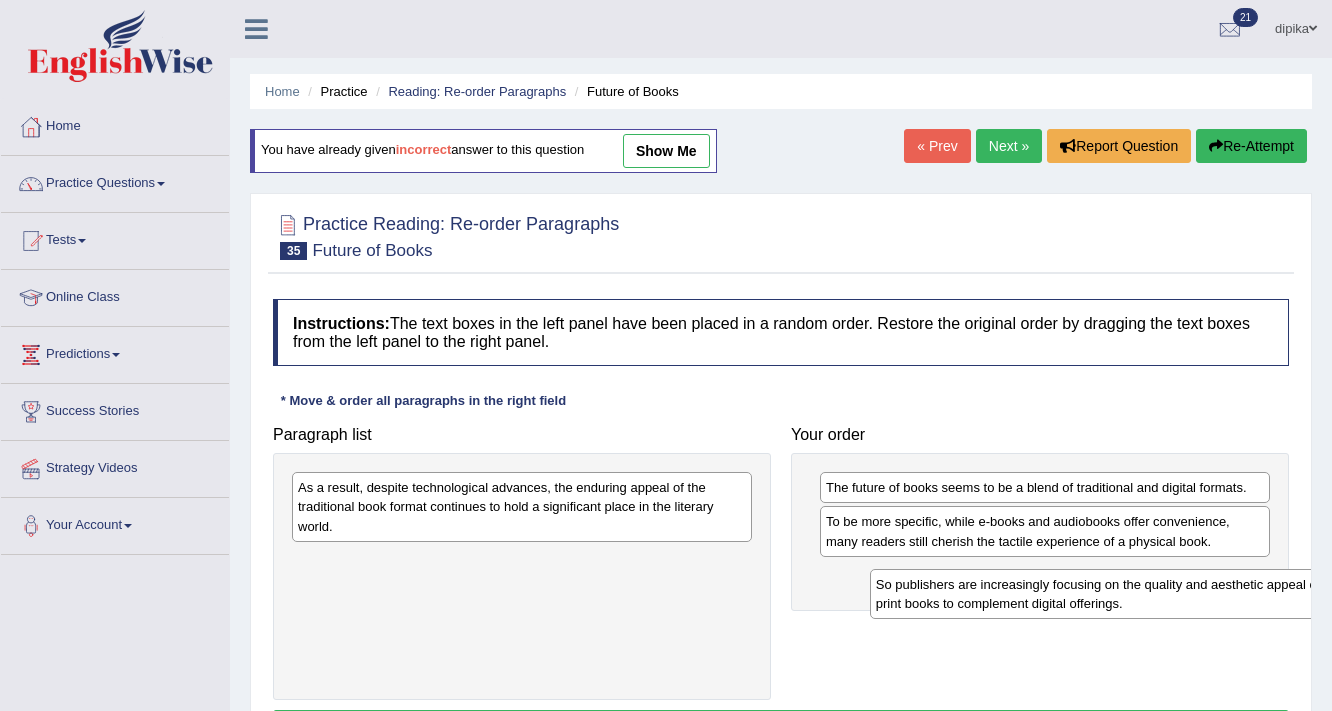 drag, startPoint x: 531, startPoint y: 564, endPoint x: 1109, endPoint y: 584, distance: 578.34595 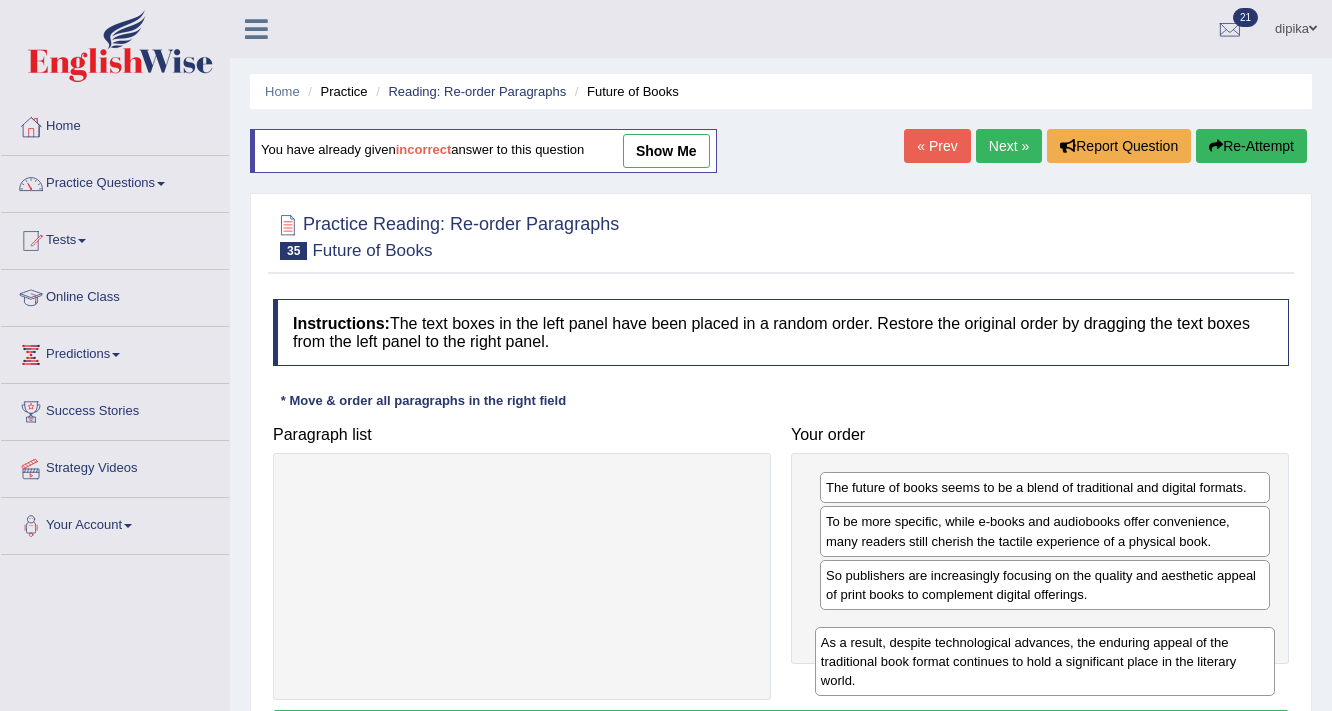 drag, startPoint x: 697, startPoint y: 505, endPoint x: 1220, endPoint y: 655, distance: 544.08545 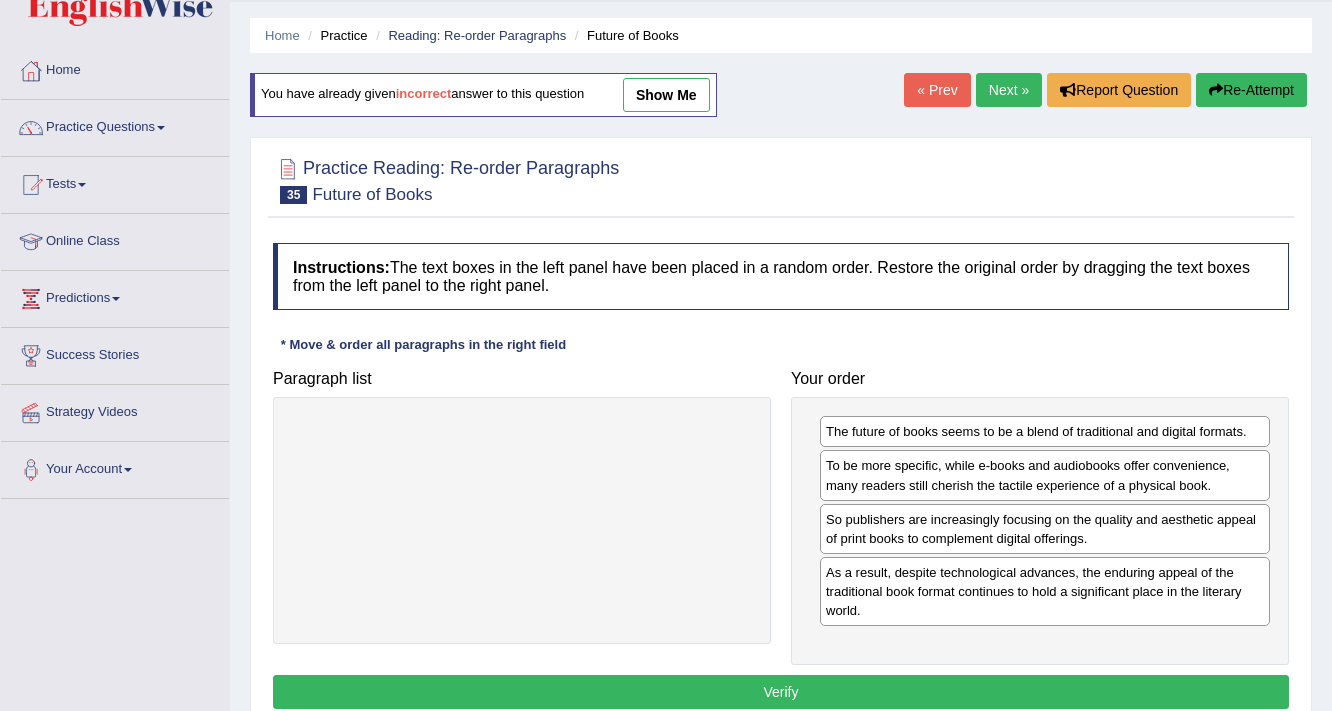 scroll, scrollTop: 80, scrollLeft: 0, axis: vertical 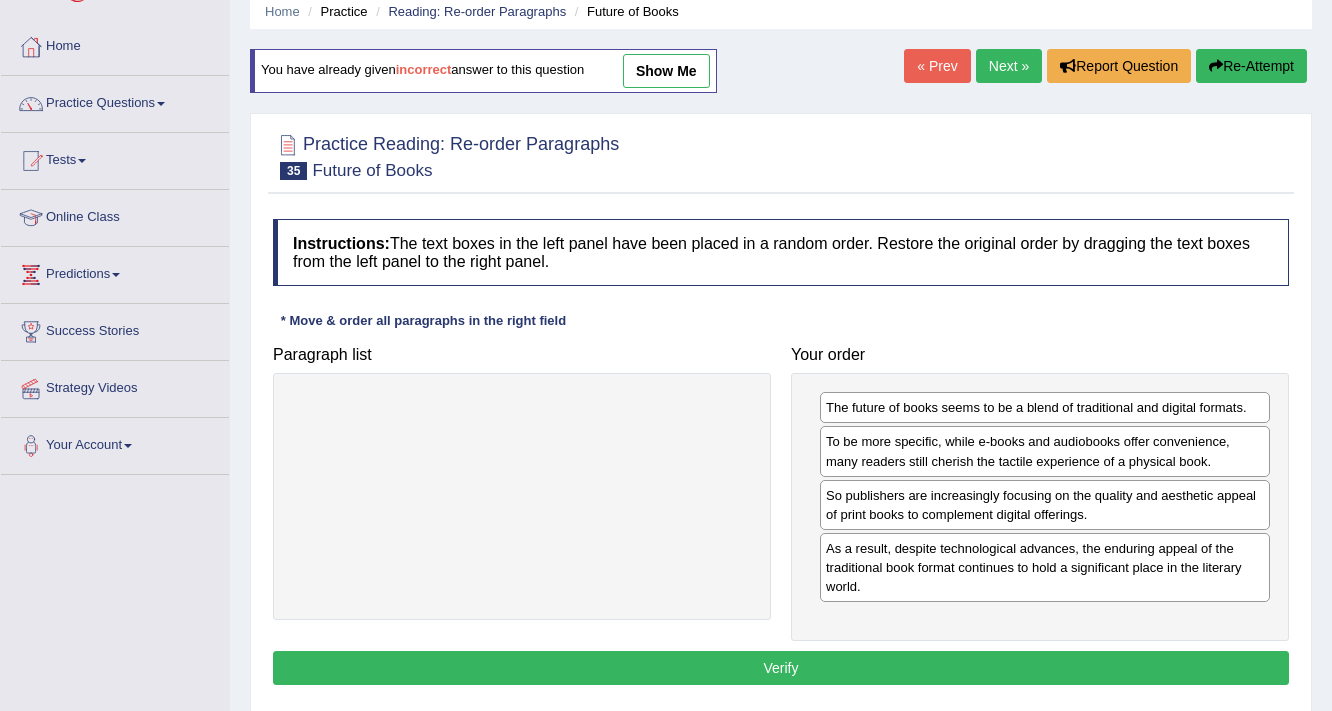 click on "Verify" at bounding box center [781, 668] 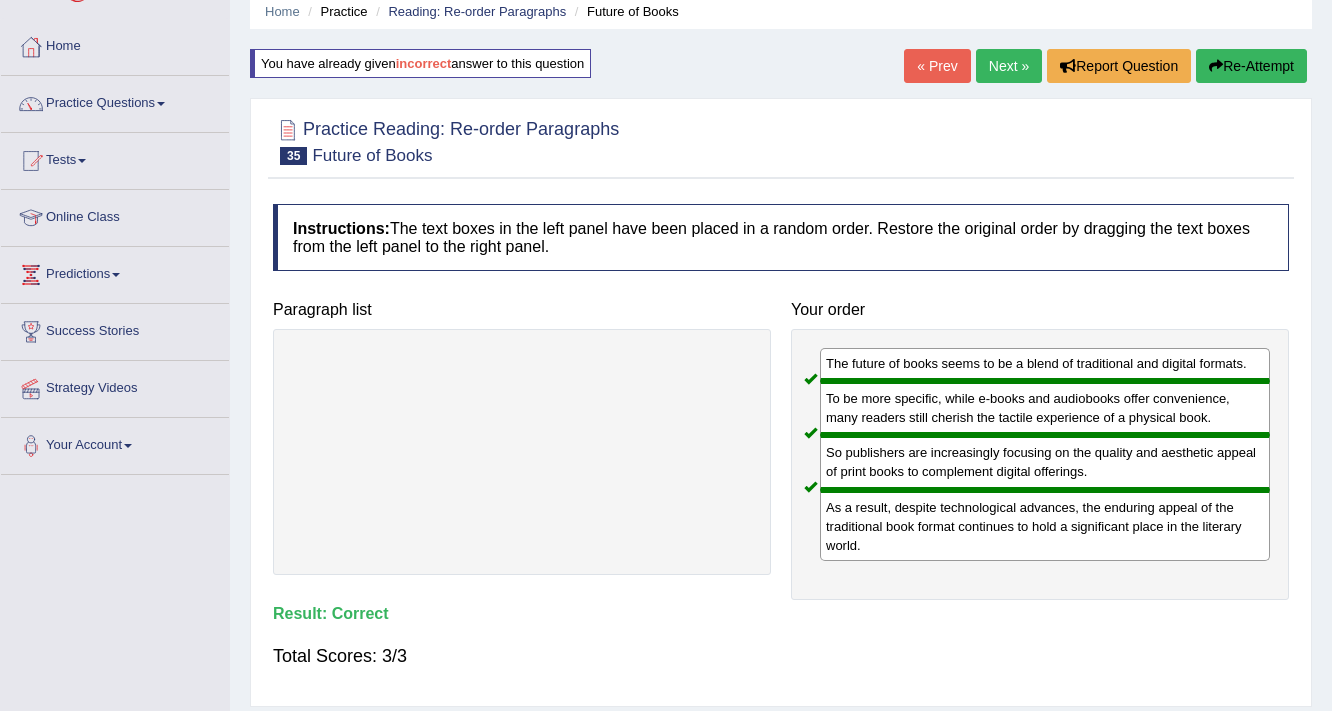 click on "Next »" at bounding box center [1009, 66] 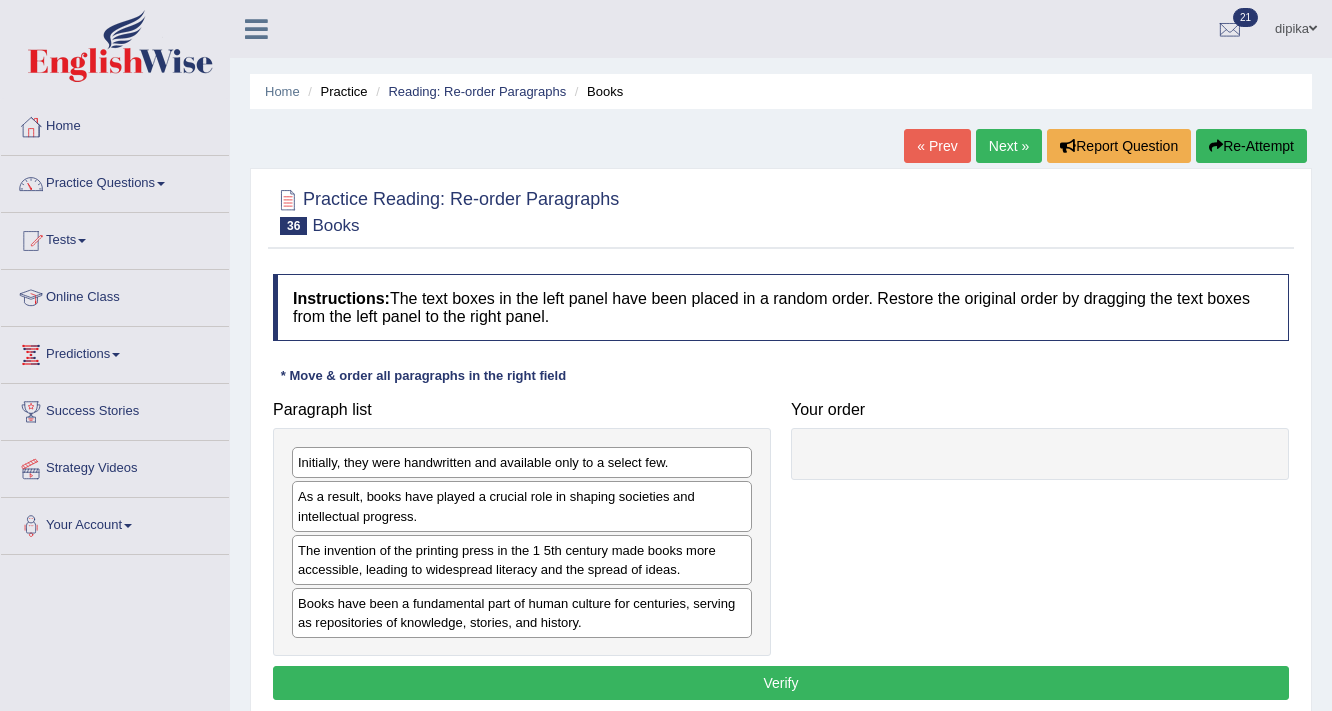 scroll, scrollTop: 0, scrollLeft: 0, axis: both 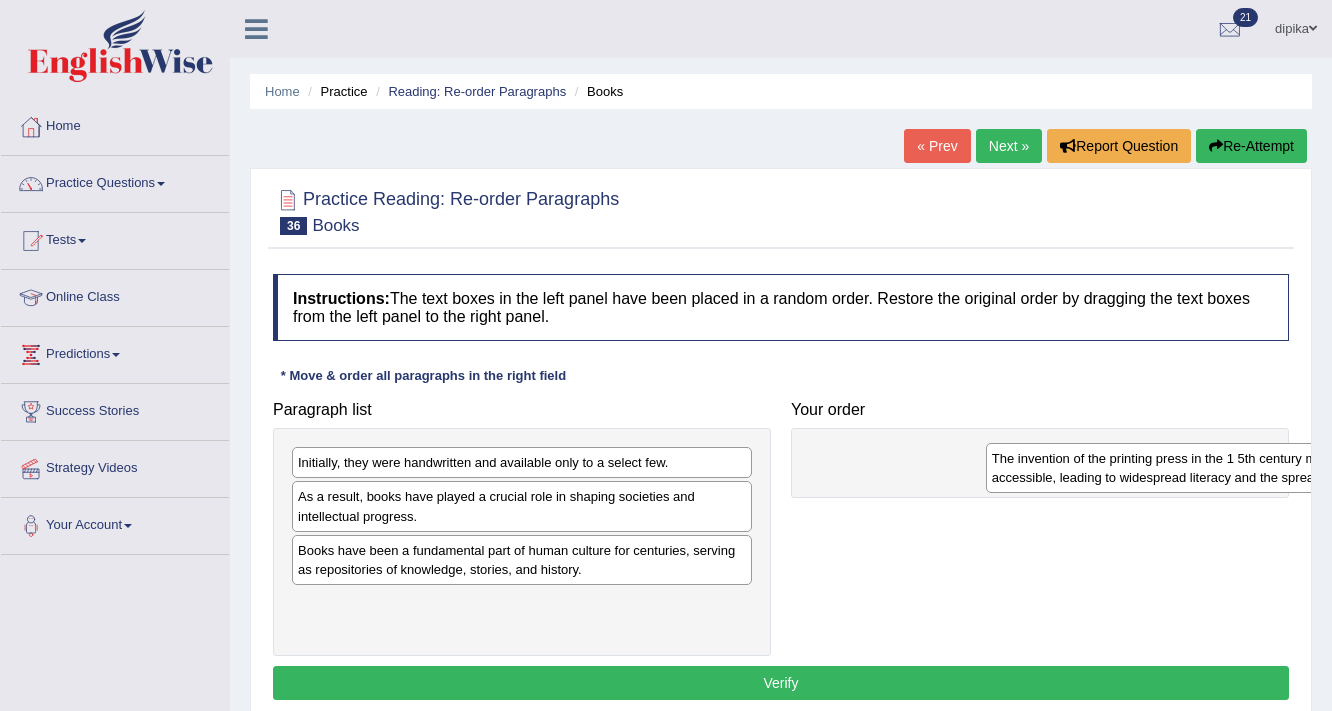 drag, startPoint x: 434, startPoint y: 571, endPoint x: 1073, endPoint y: 456, distance: 649.26575 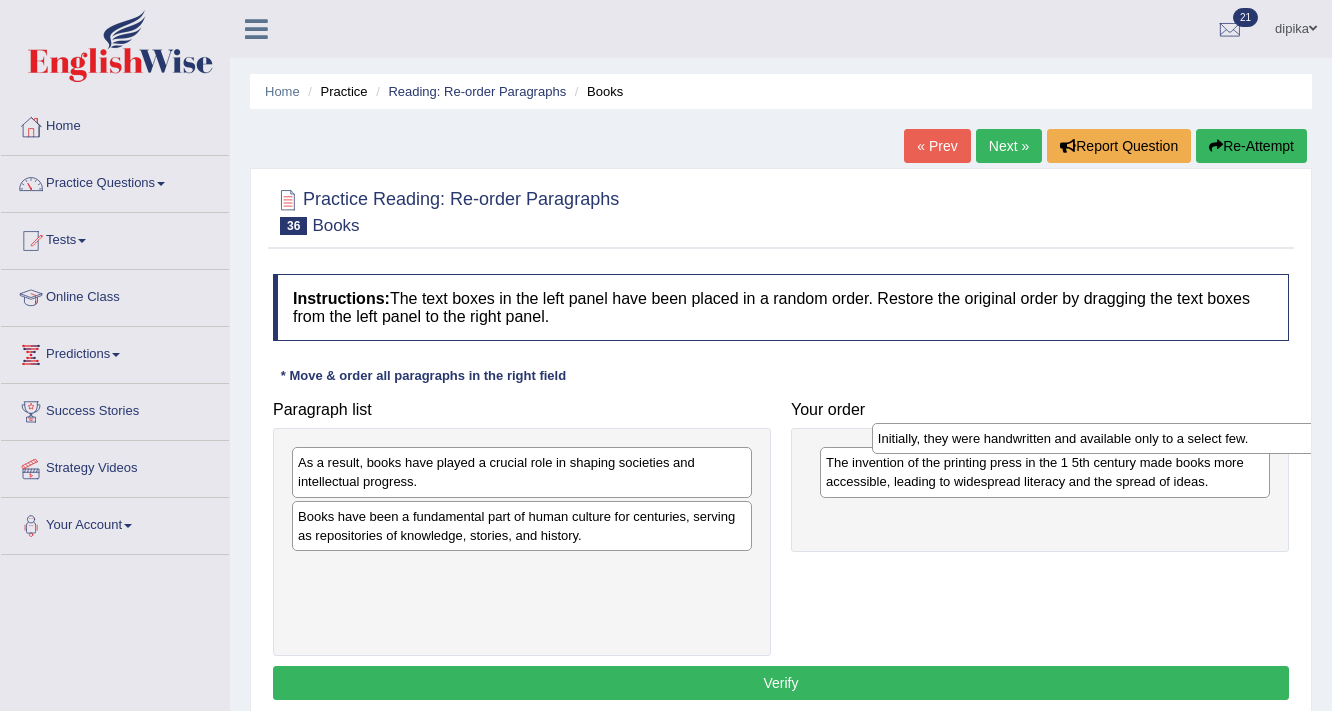 drag, startPoint x: 620, startPoint y: 459, endPoint x: 1200, endPoint y: 435, distance: 580.49634 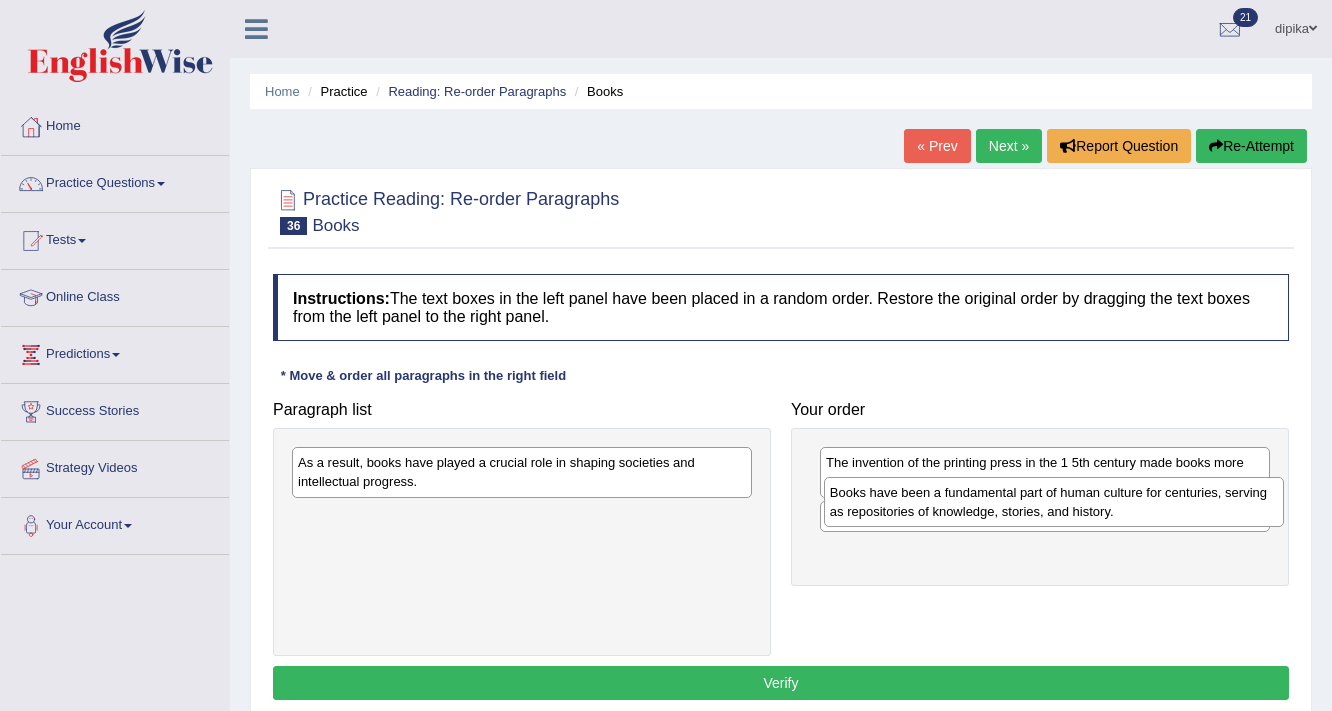drag, startPoint x: 584, startPoint y: 539, endPoint x: 1116, endPoint y: 516, distance: 532.49695 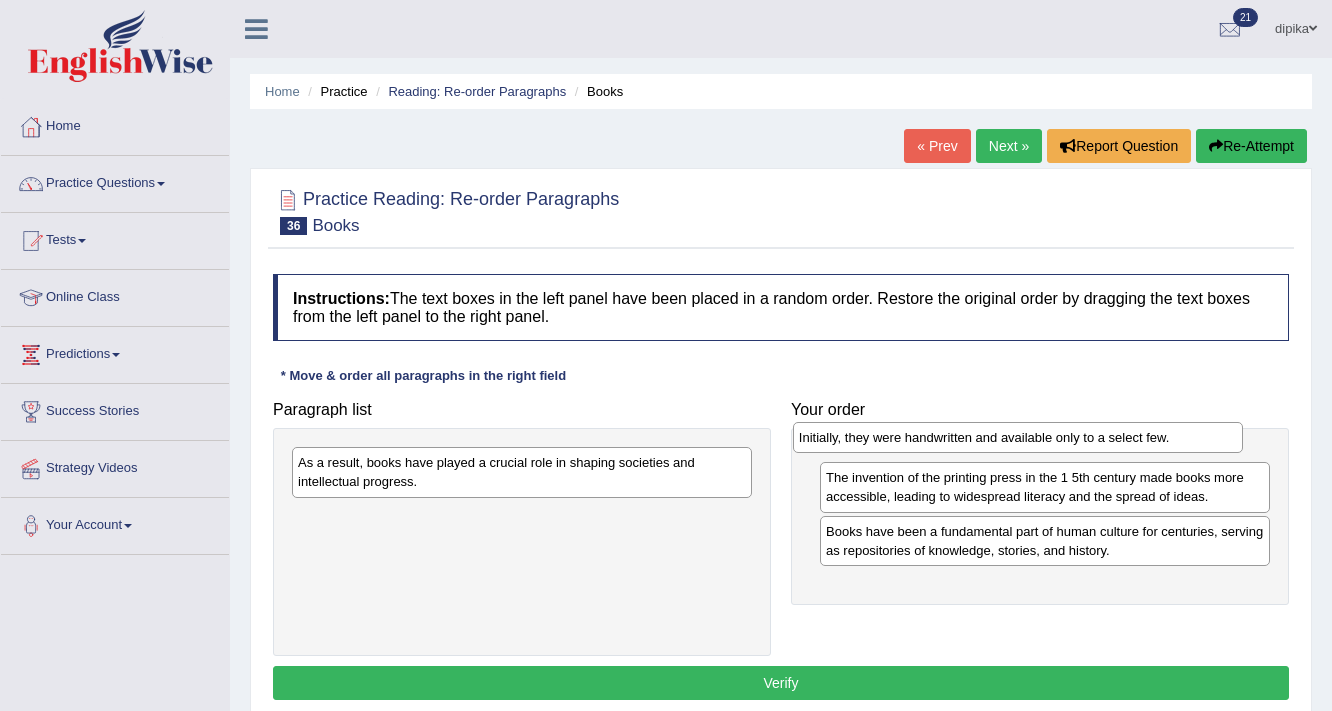drag, startPoint x: 924, startPoint y: 521, endPoint x: 911, endPoint y: 458, distance: 64.327286 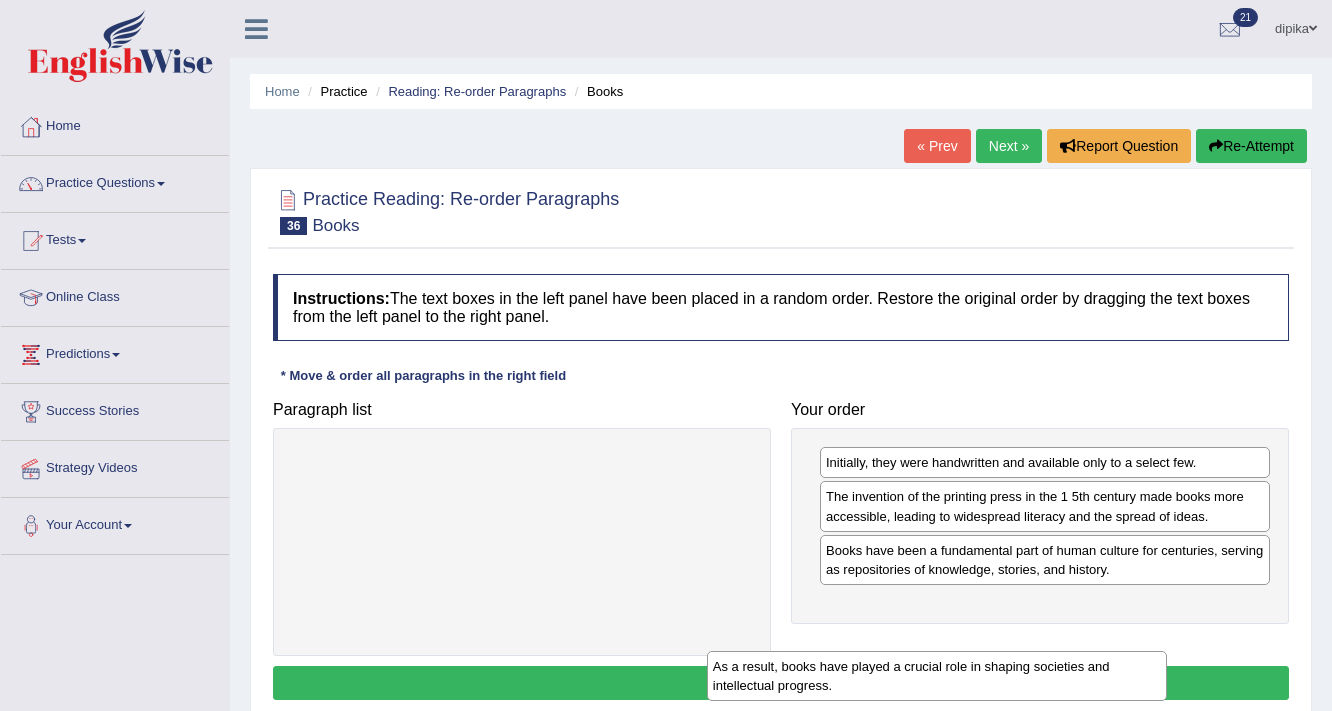 drag, startPoint x: 735, startPoint y: 465, endPoint x: 1216, endPoint y: 644, distance: 513.22705 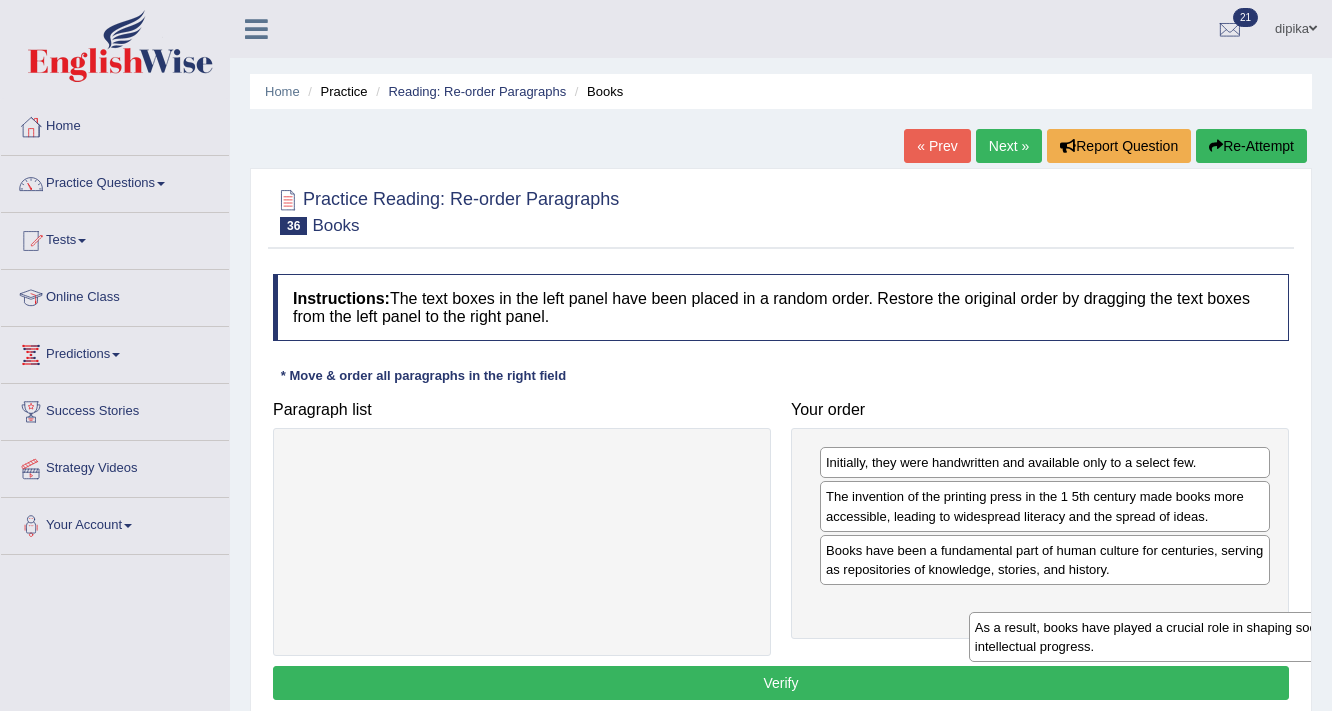 drag, startPoint x: 548, startPoint y: 516, endPoint x: 1064, endPoint y: 612, distance: 524.85425 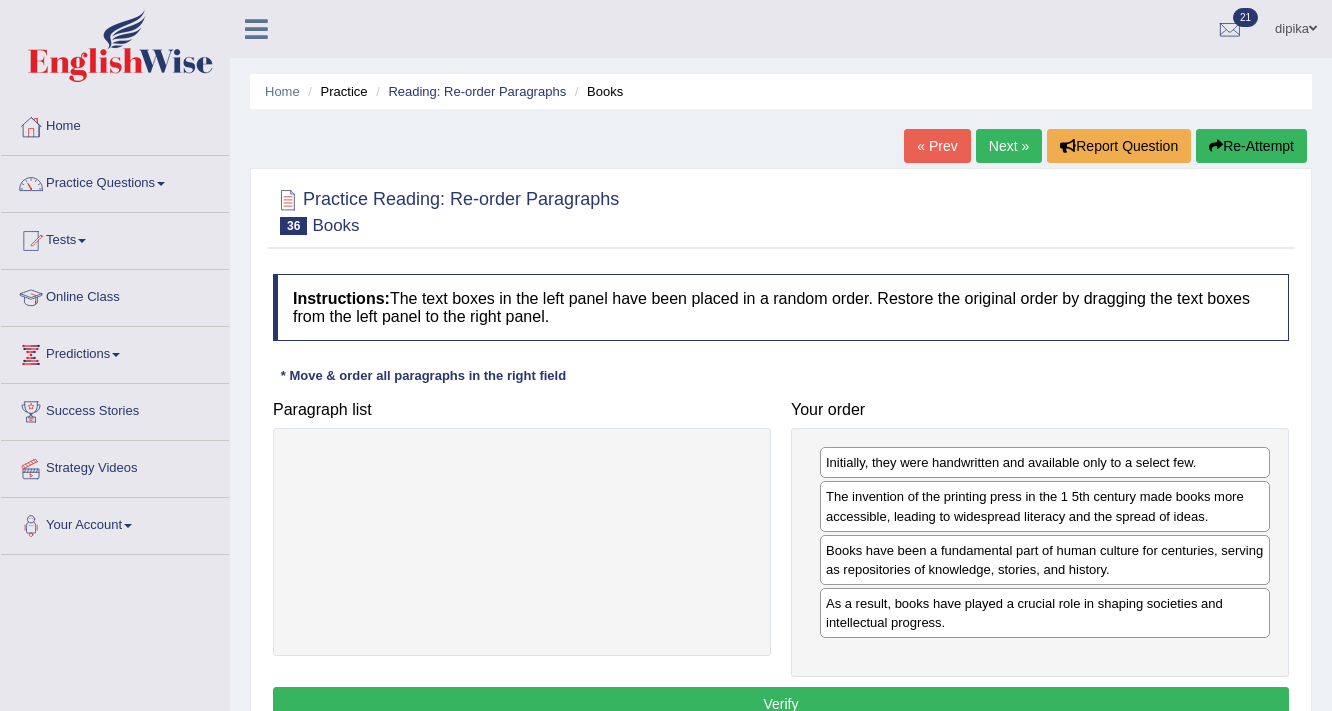click on "Verify" at bounding box center (781, 704) 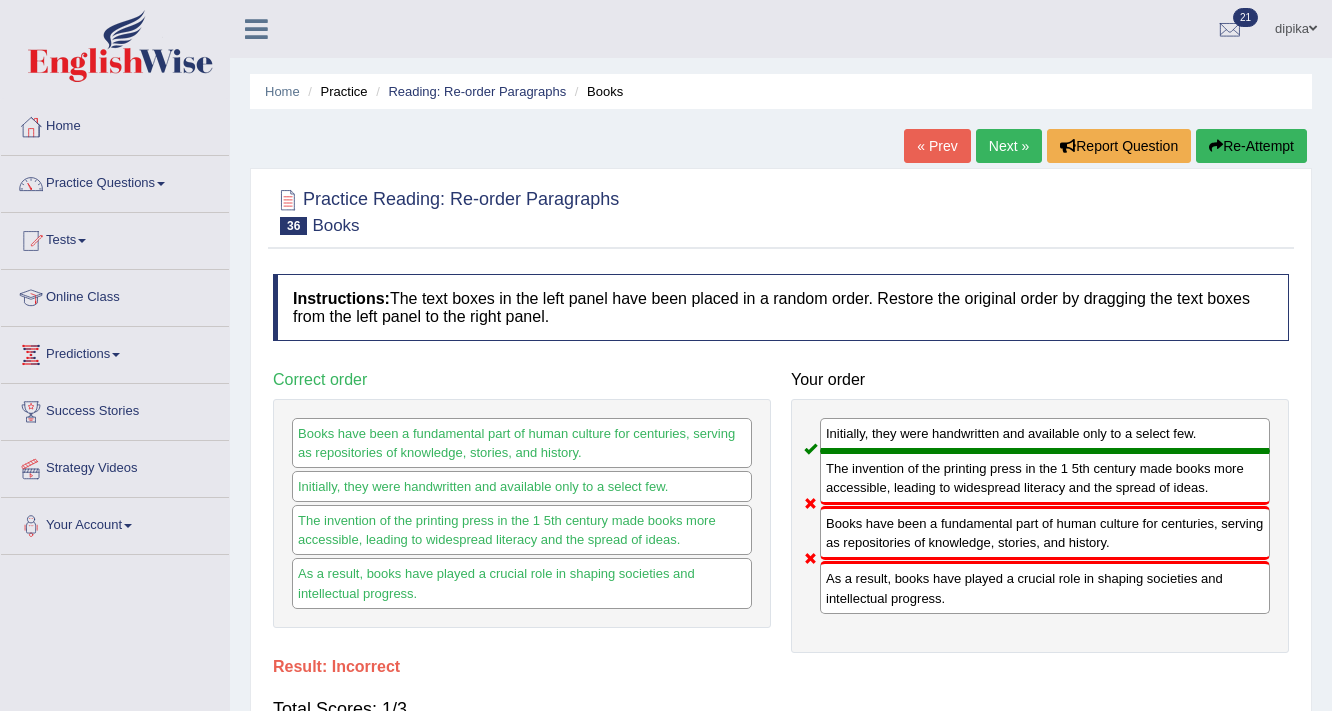 click on "Re-Attempt" at bounding box center [1251, 146] 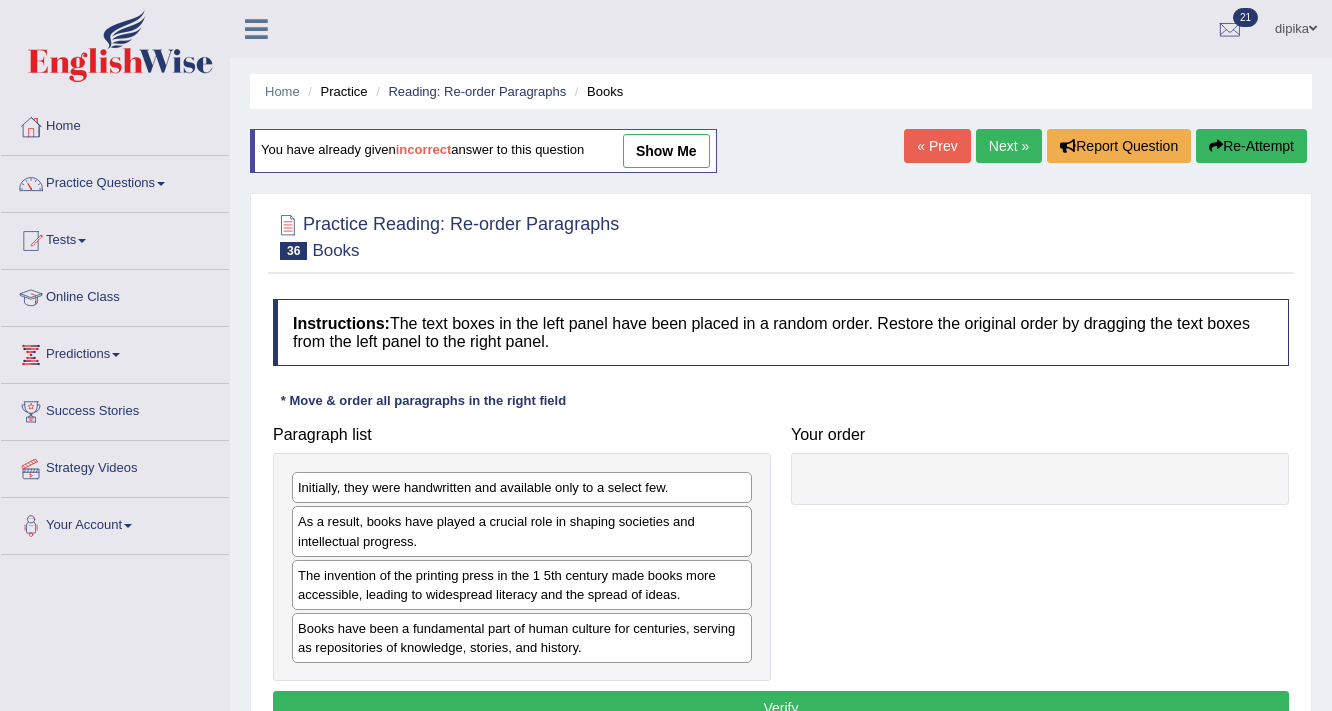 scroll, scrollTop: 0, scrollLeft: 0, axis: both 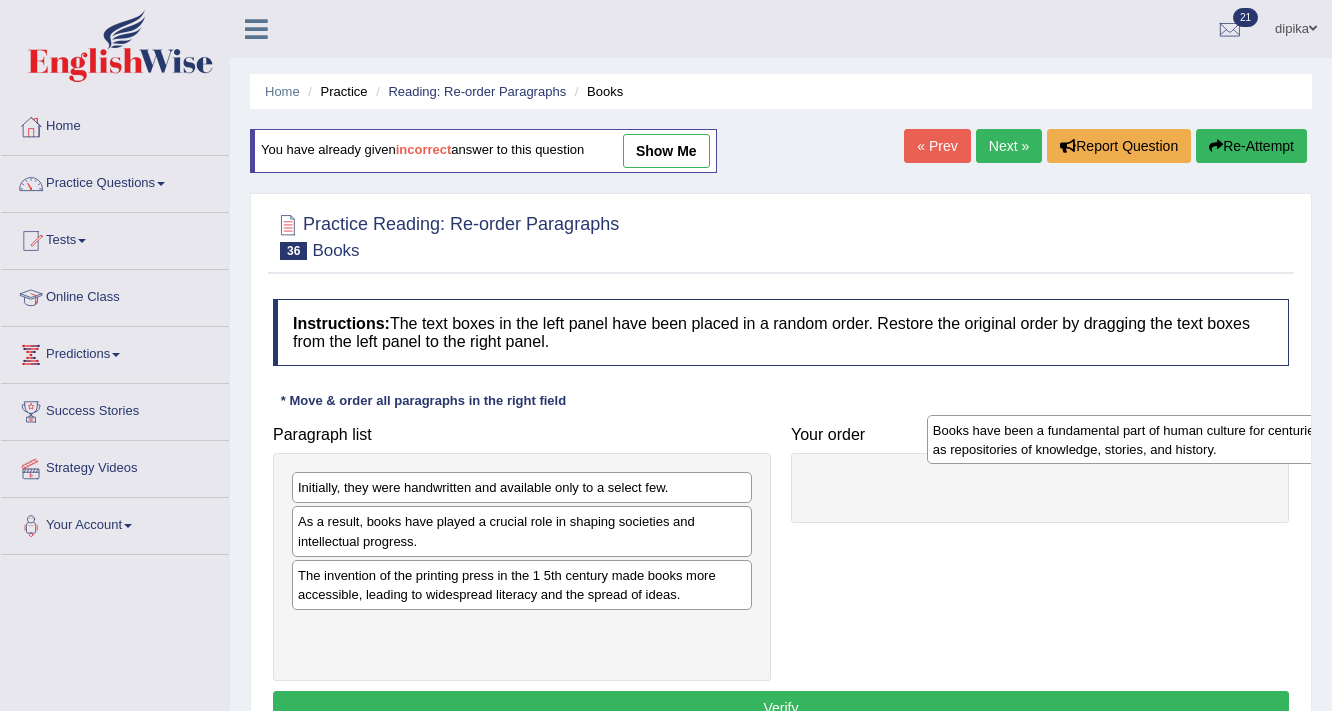 drag, startPoint x: 475, startPoint y: 633, endPoint x: 1110, endPoint y: 436, distance: 664.8564 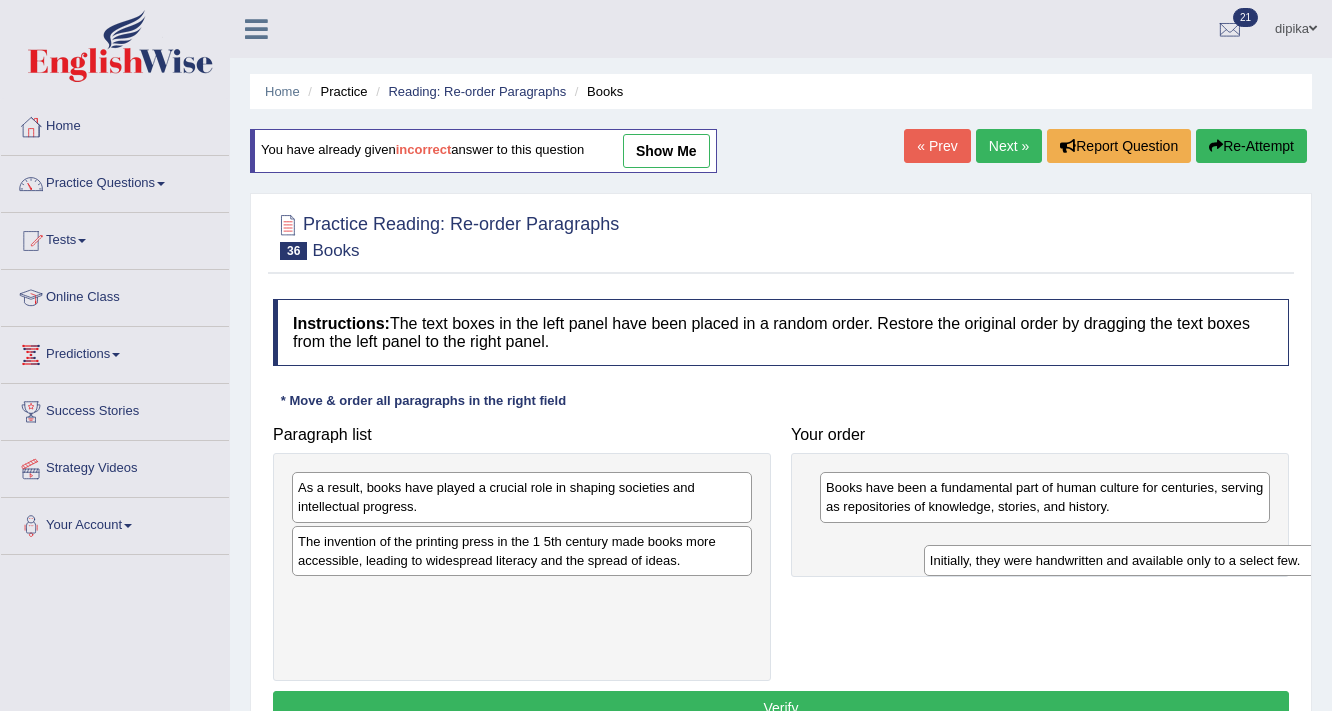 drag, startPoint x: 694, startPoint y: 490, endPoint x: 1326, endPoint y: 563, distance: 636.202 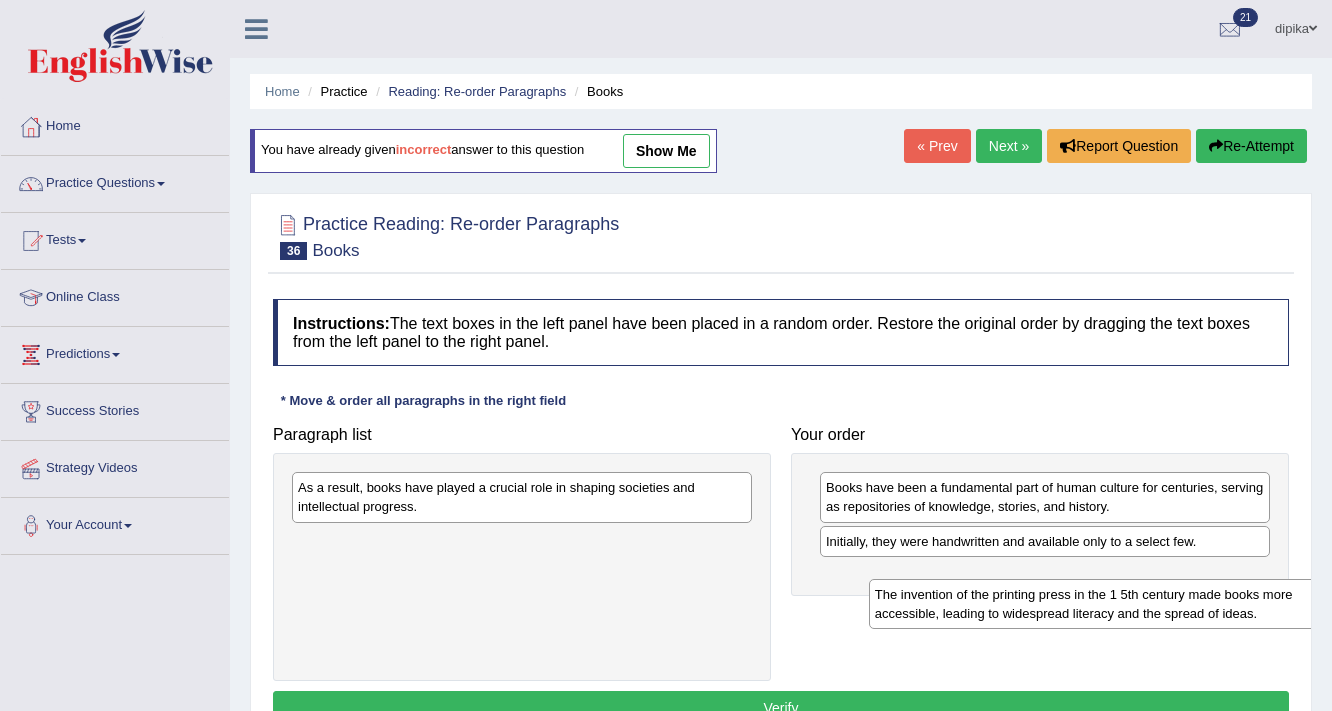 drag, startPoint x: 772, startPoint y: 554, endPoint x: 1247, endPoint y: 595, distance: 476.7662 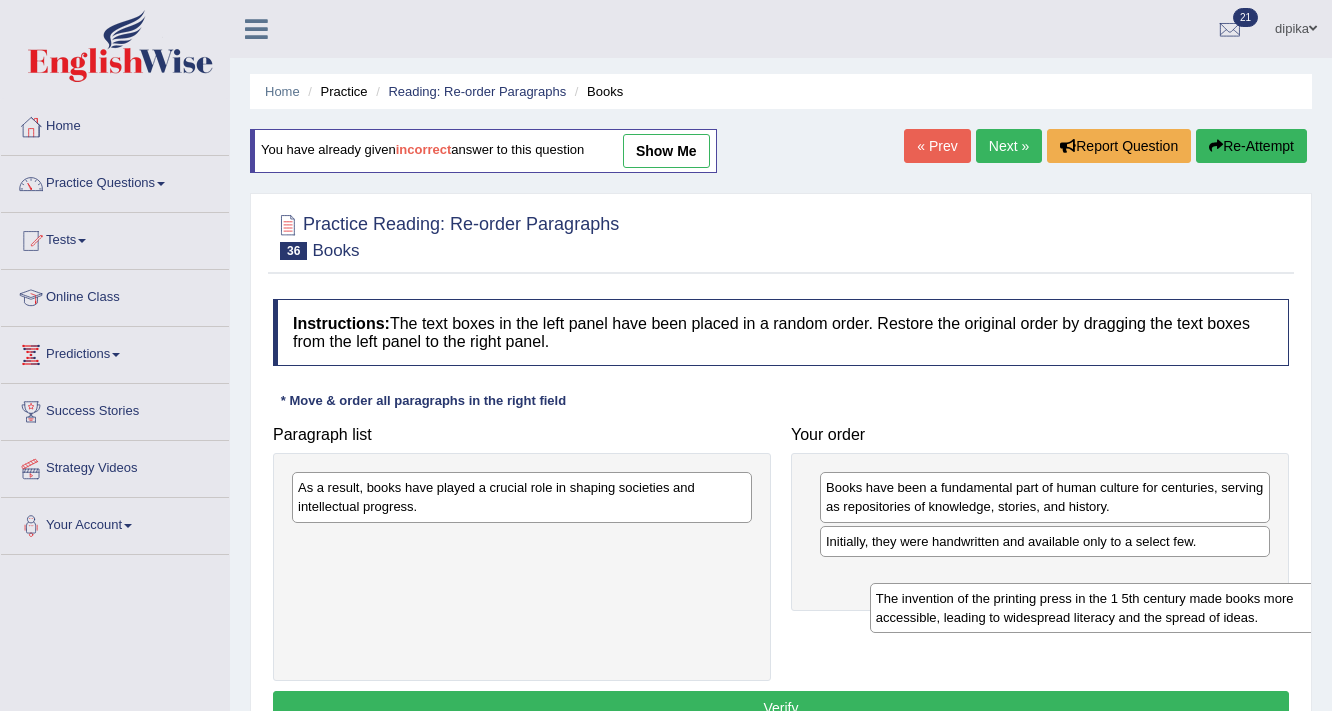 drag, startPoint x: 515, startPoint y: 546, endPoint x: 1064, endPoint y: 592, distance: 550.92377 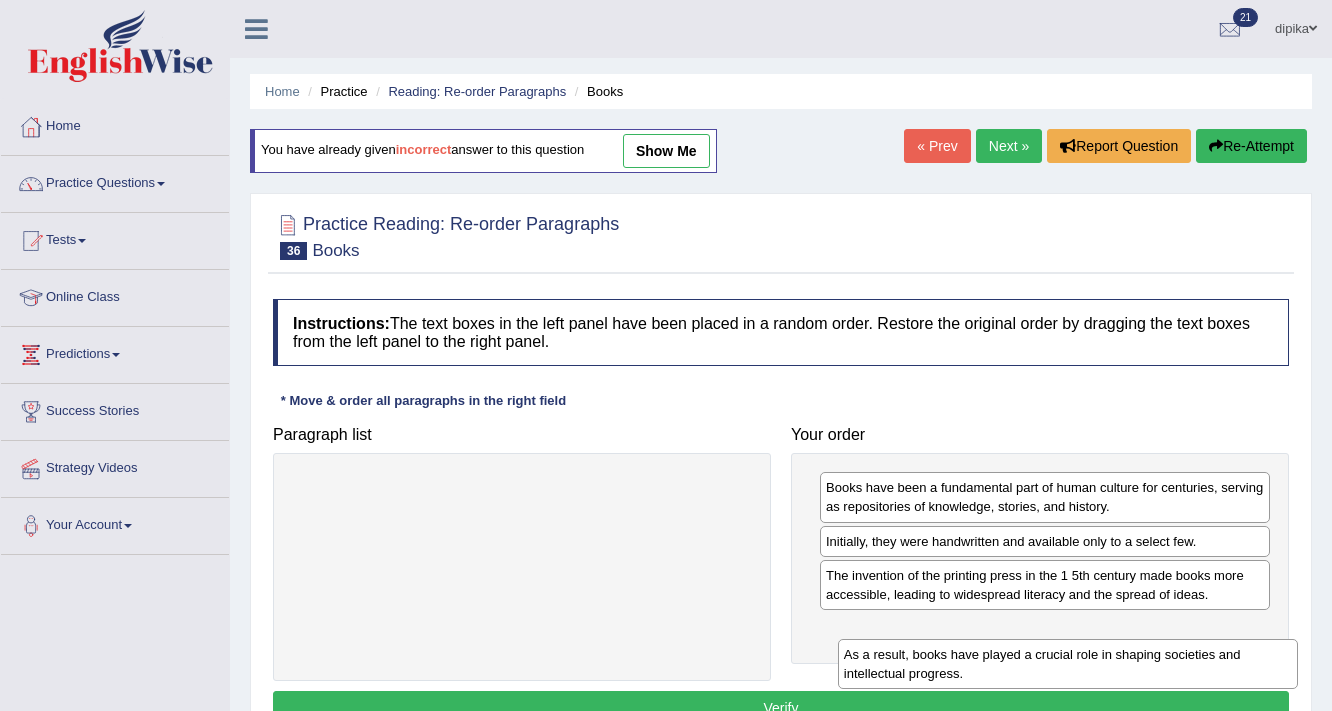drag, startPoint x: 675, startPoint y: 508, endPoint x: 1221, endPoint y: 675, distance: 570.9685 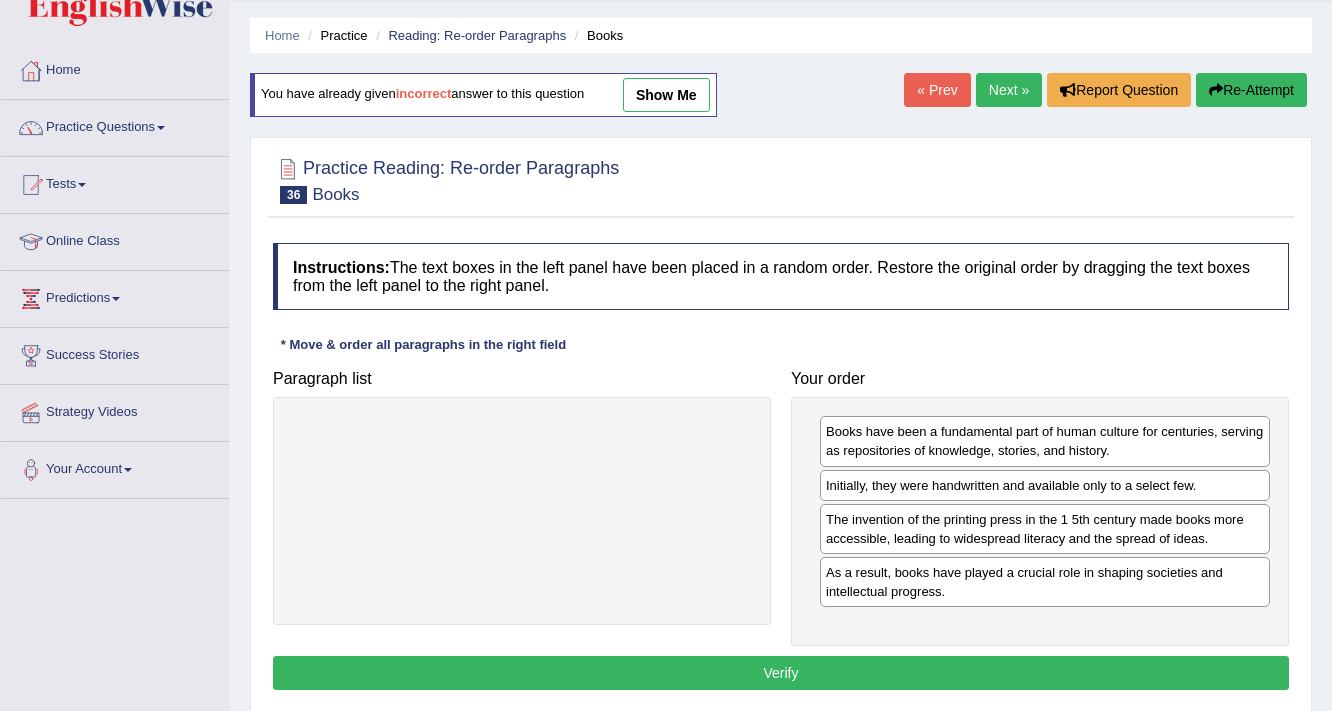 scroll, scrollTop: 80, scrollLeft: 0, axis: vertical 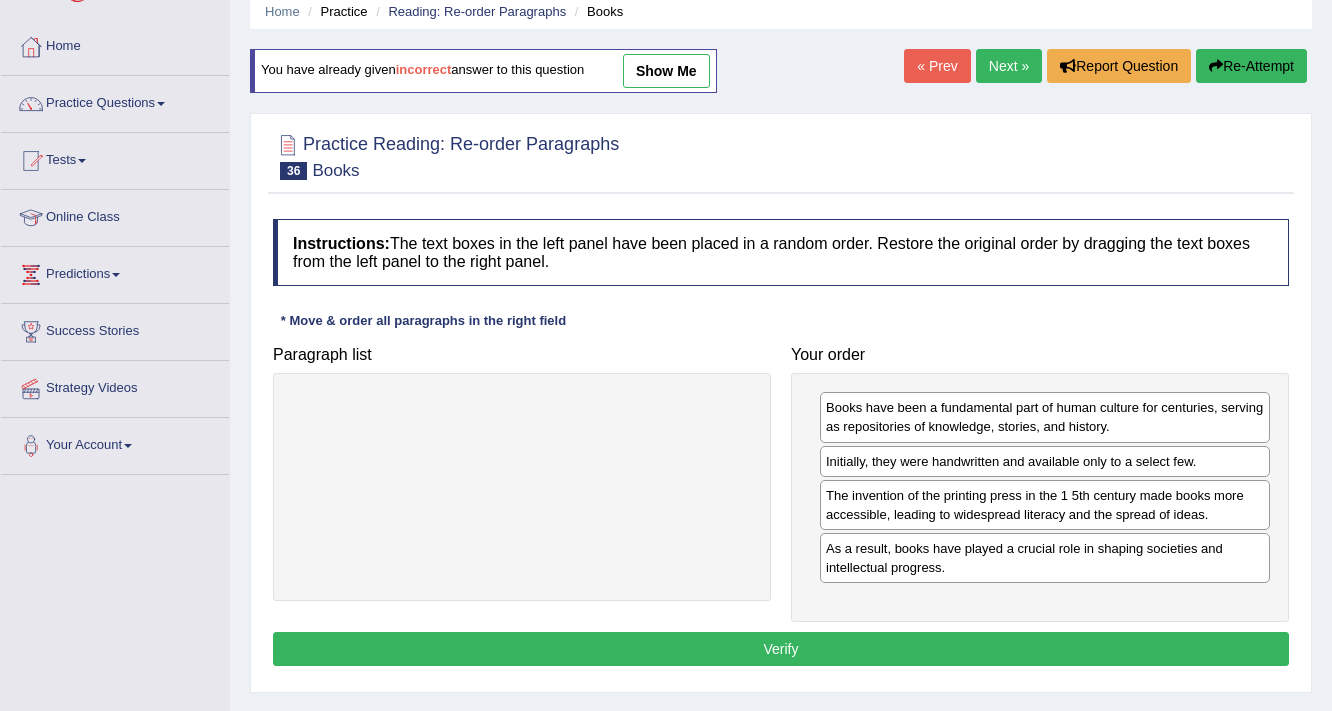 click on "Verify" at bounding box center [781, 649] 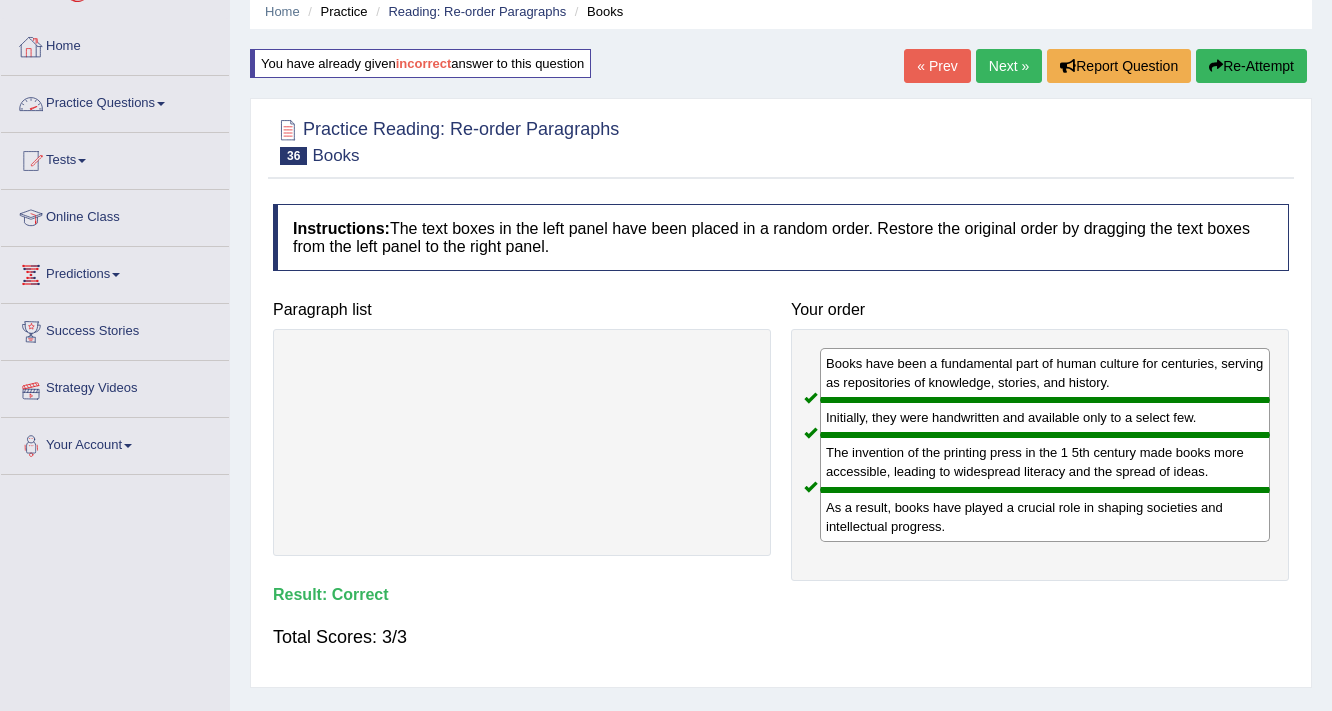 click at bounding box center [161, 104] 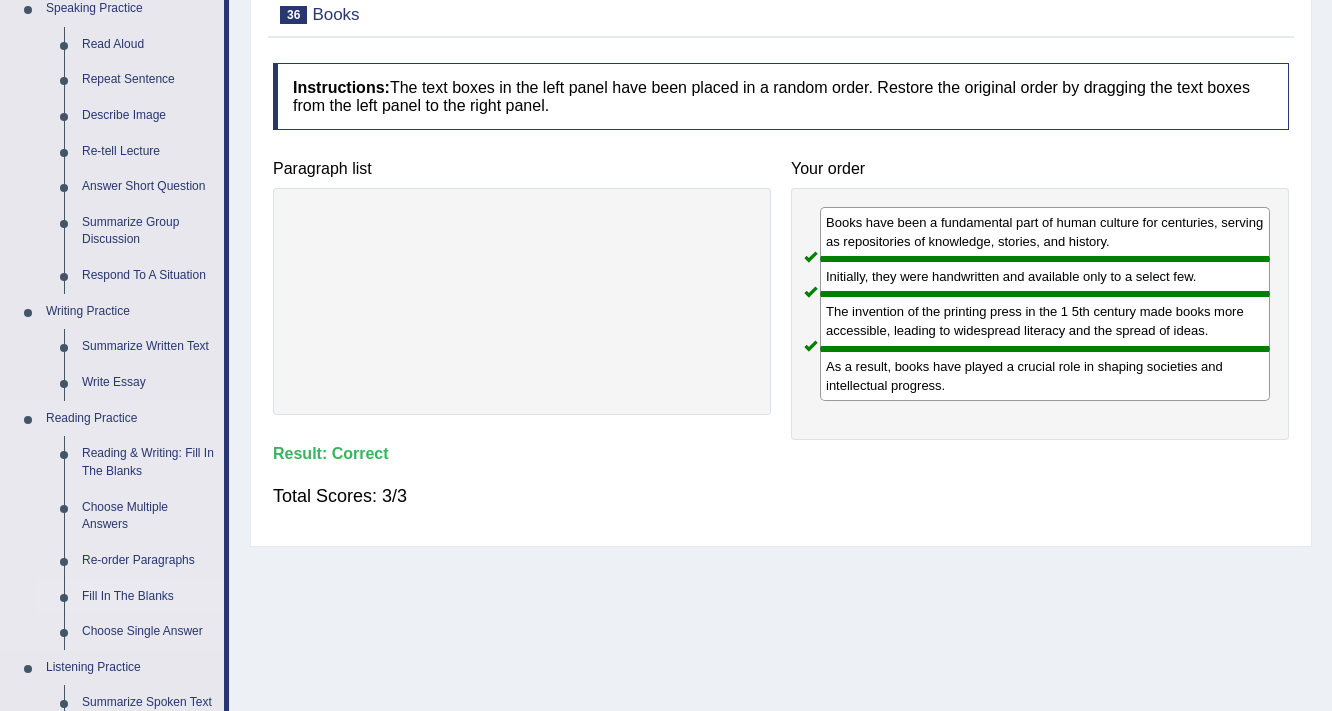 scroll, scrollTop: 240, scrollLeft: 0, axis: vertical 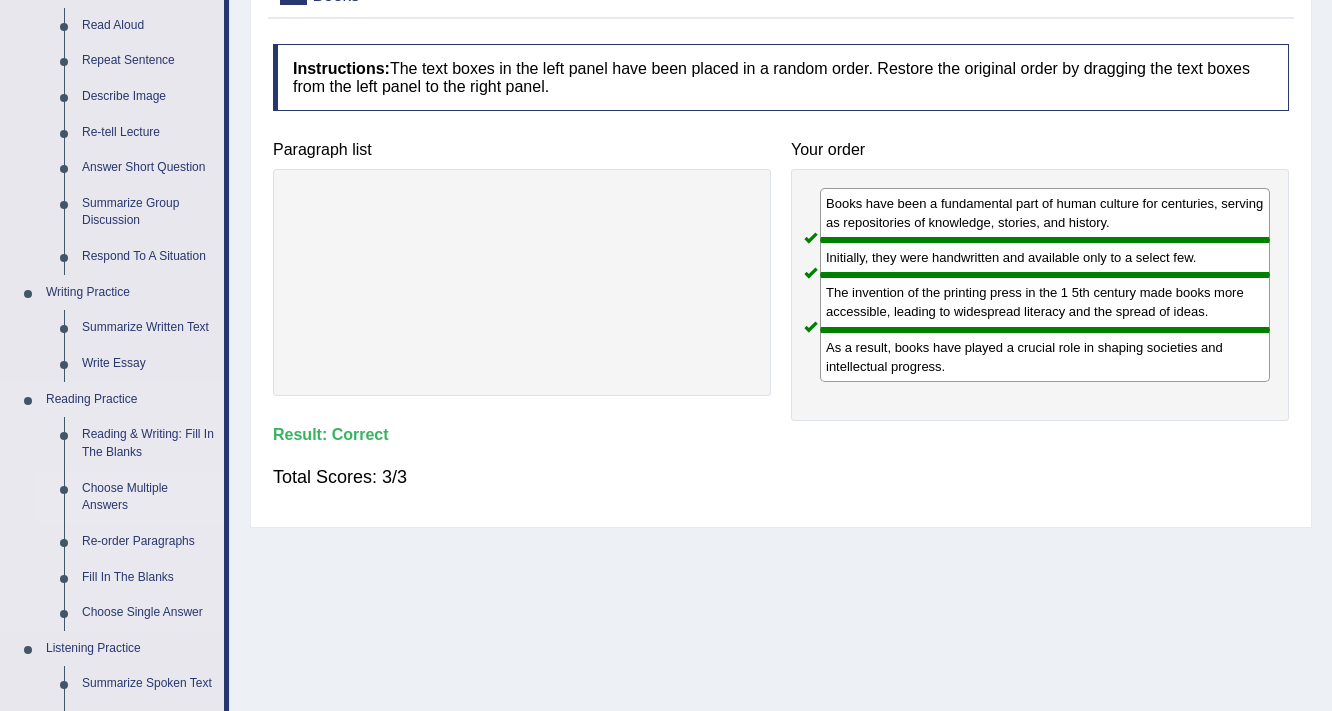click on "Choose Multiple Answers" at bounding box center (148, 497) 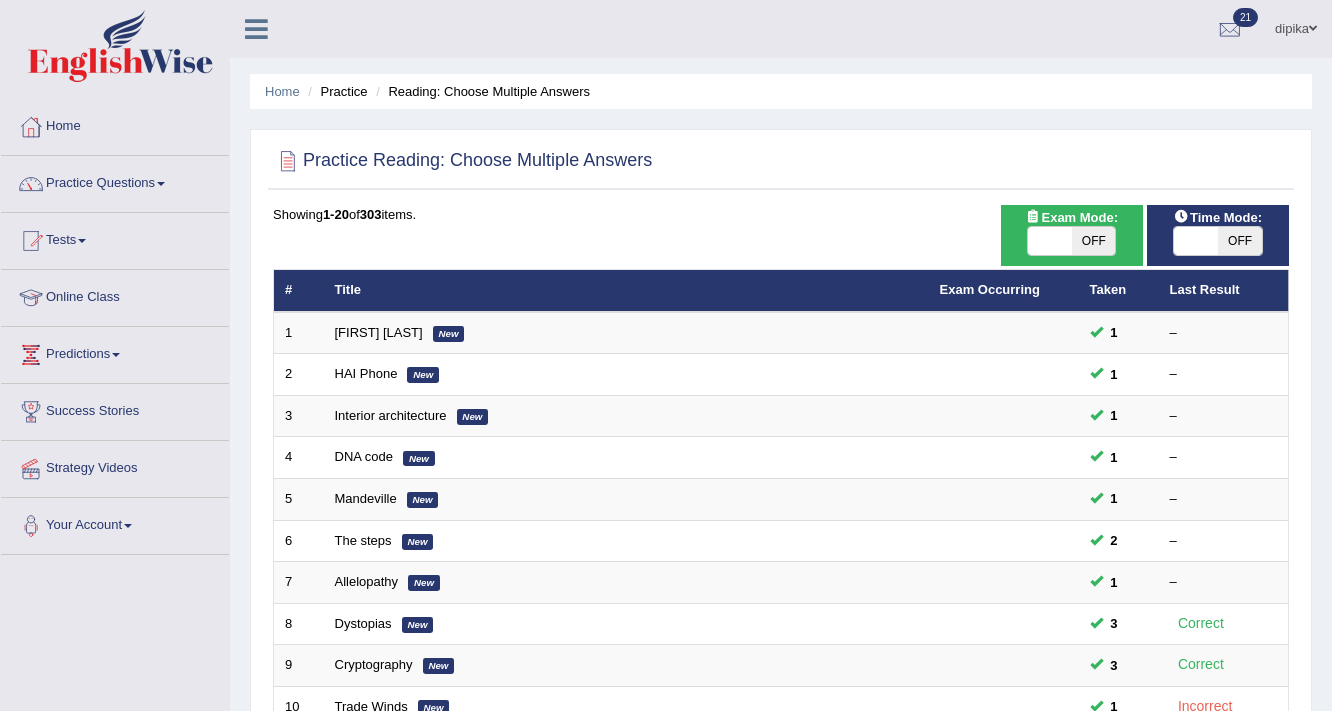 scroll, scrollTop: 0, scrollLeft: 0, axis: both 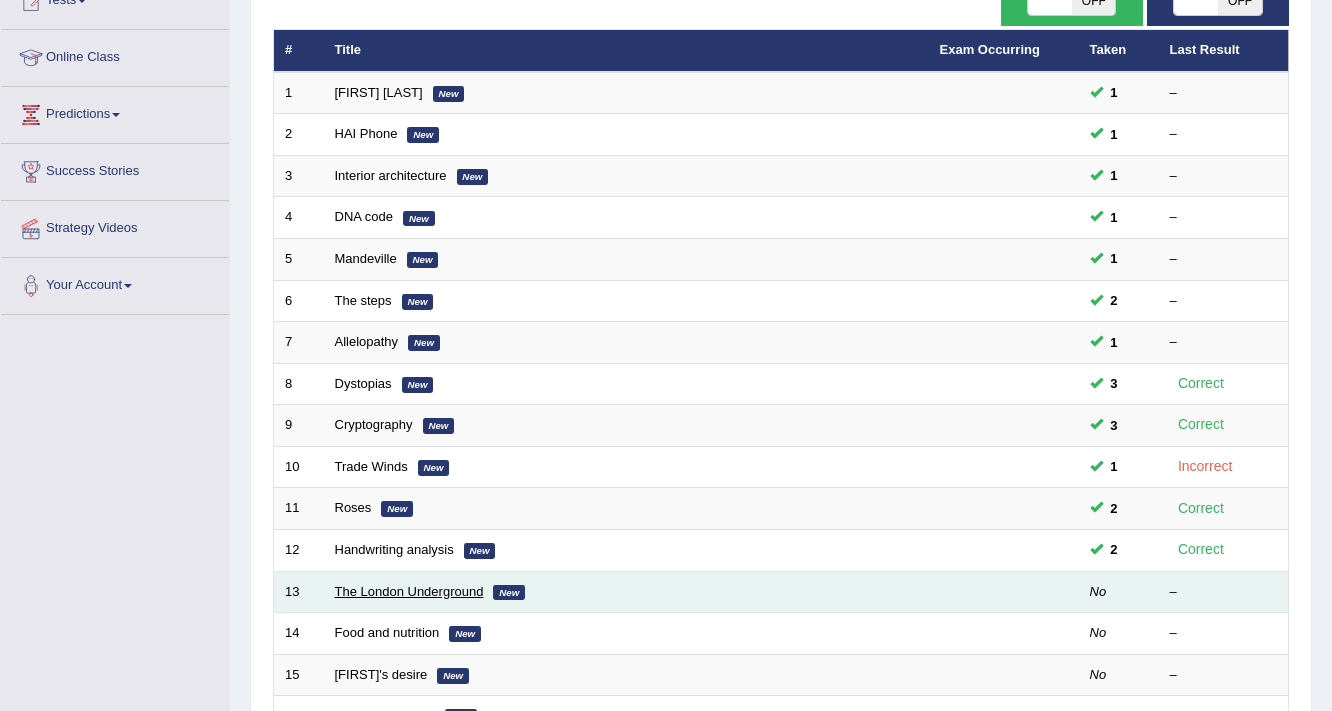 click on "The London Underground" at bounding box center [409, 591] 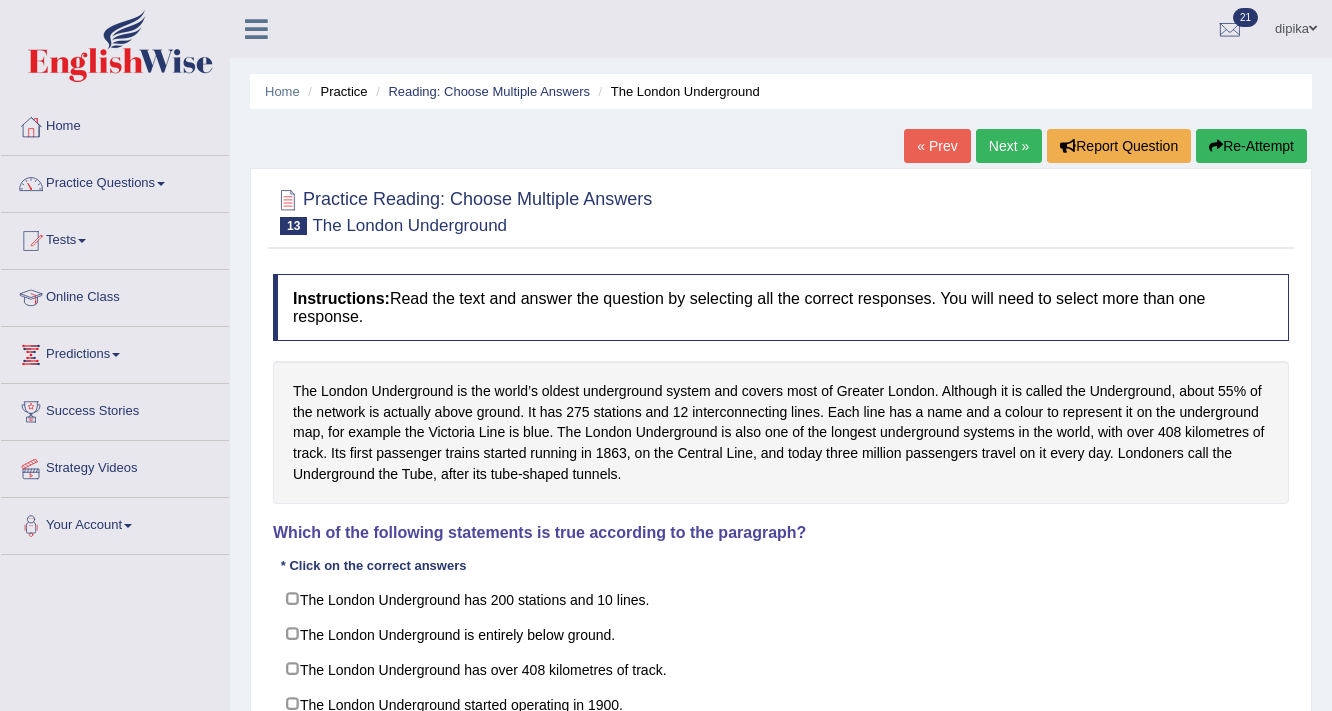 scroll, scrollTop: 4, scrollLeft: 0, axis: vertical 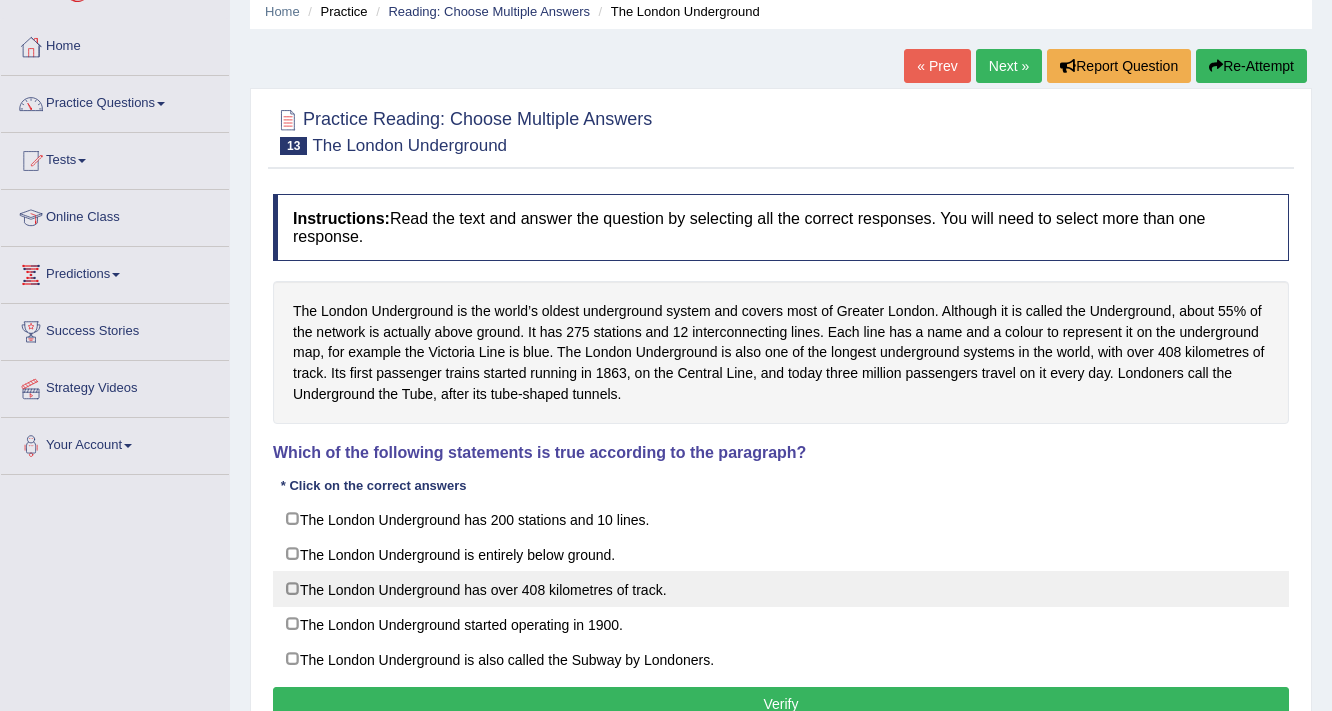 click on "The London Underground has over 408 kilometres of track." at bounding box center (781, 589) 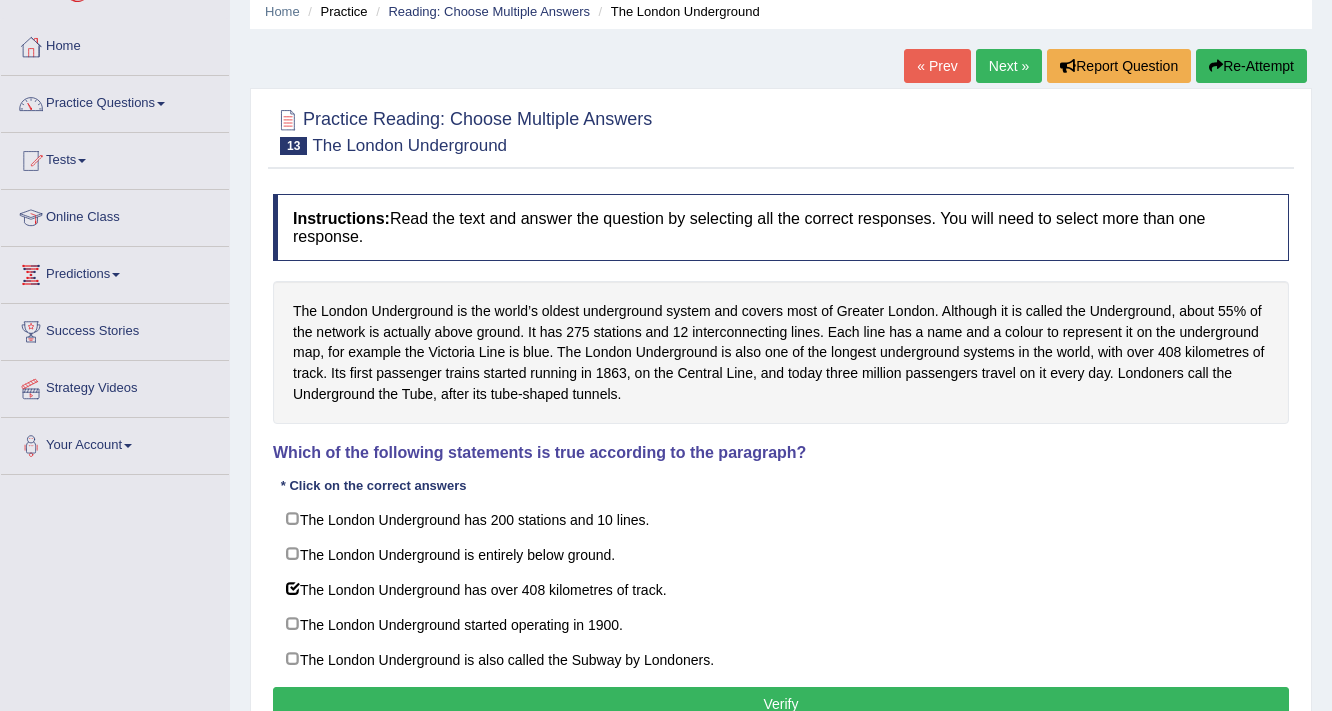 click on "Verify" at bounding box center [781, 704] 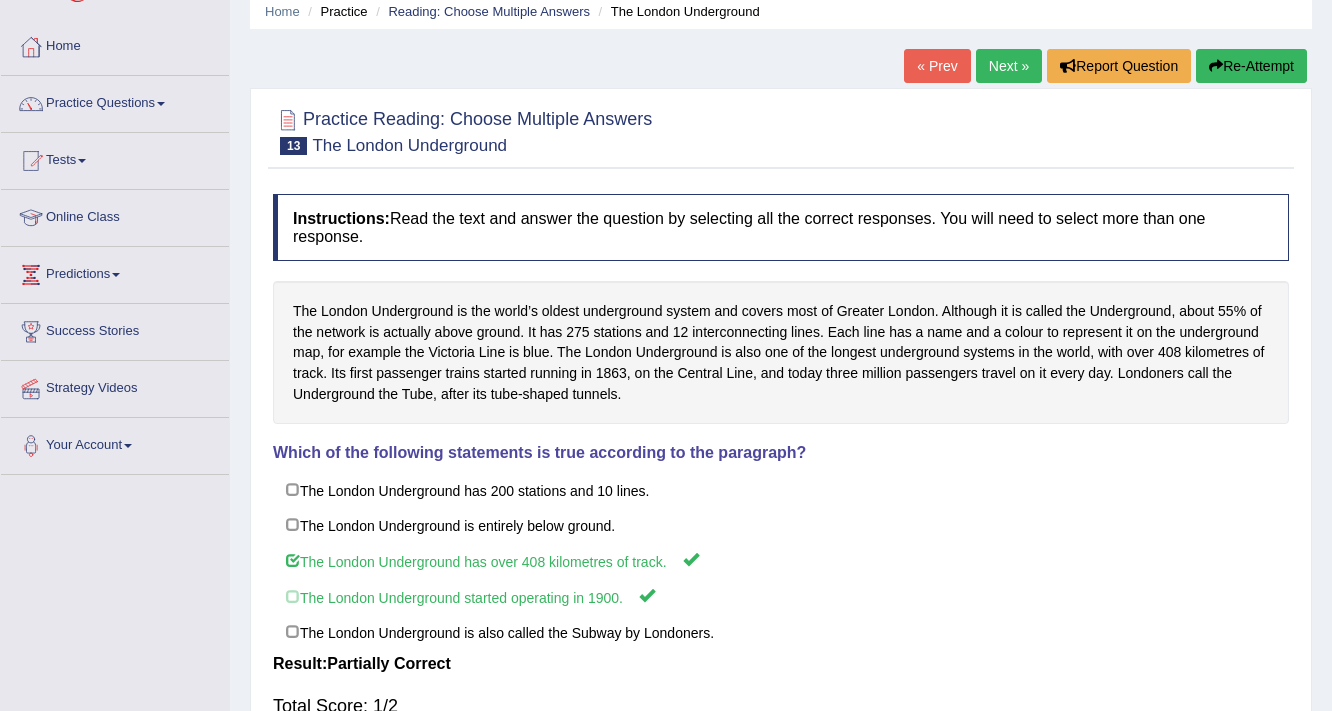 click at bounding box center (161, 104) 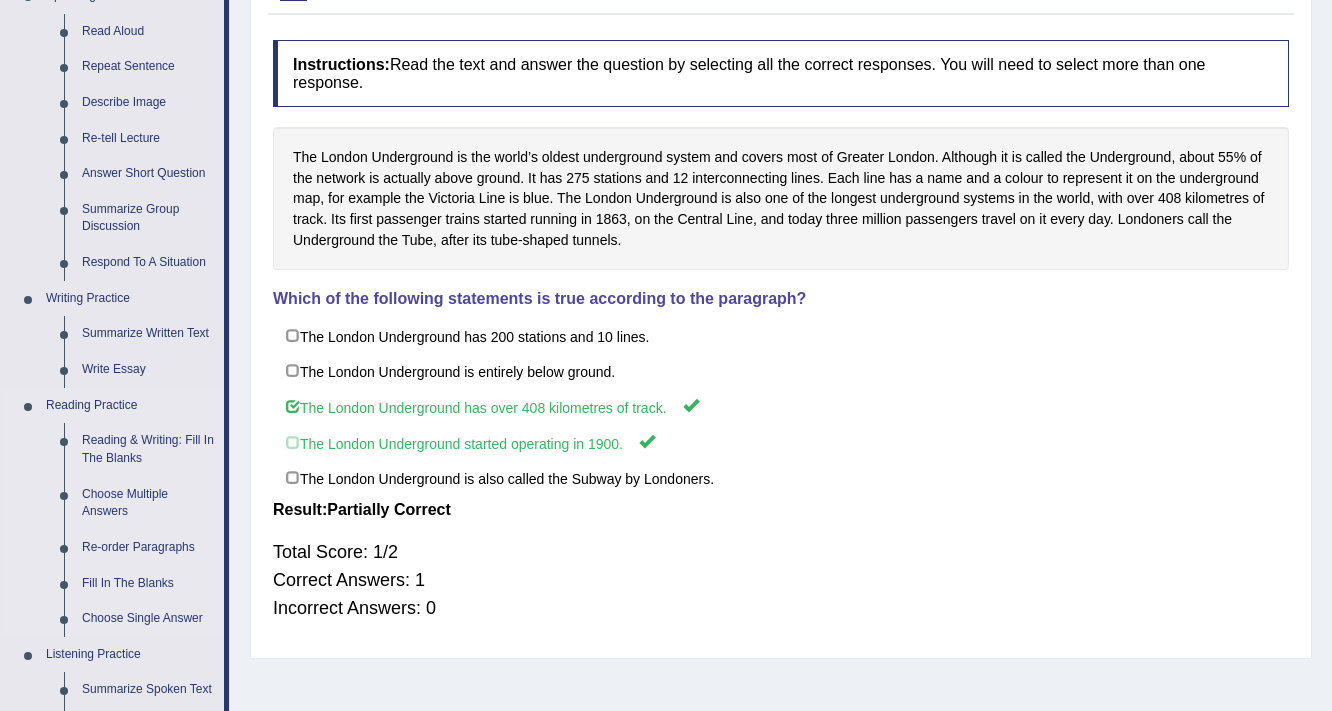 scroll, scrollTop: 240, scrollLeft: 0, axis: vertical 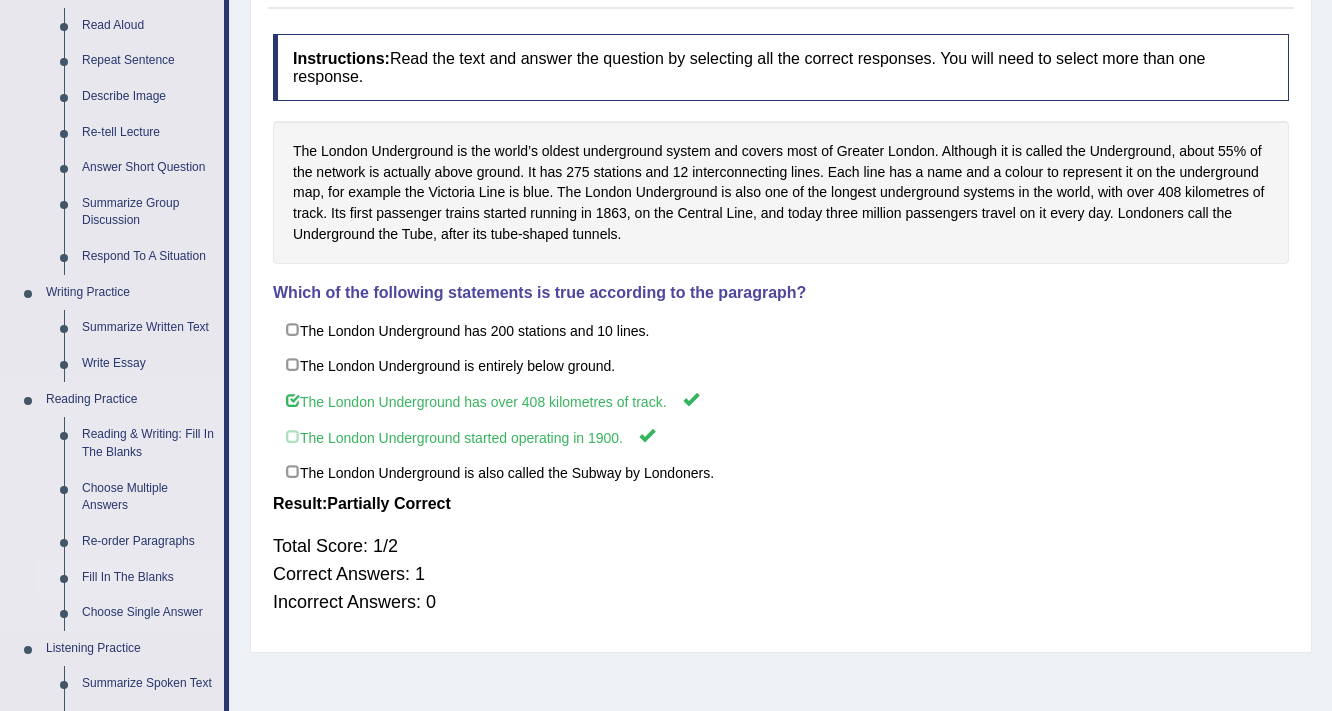 click on "Fill In The Blanks" at bounding box center [148, 578] 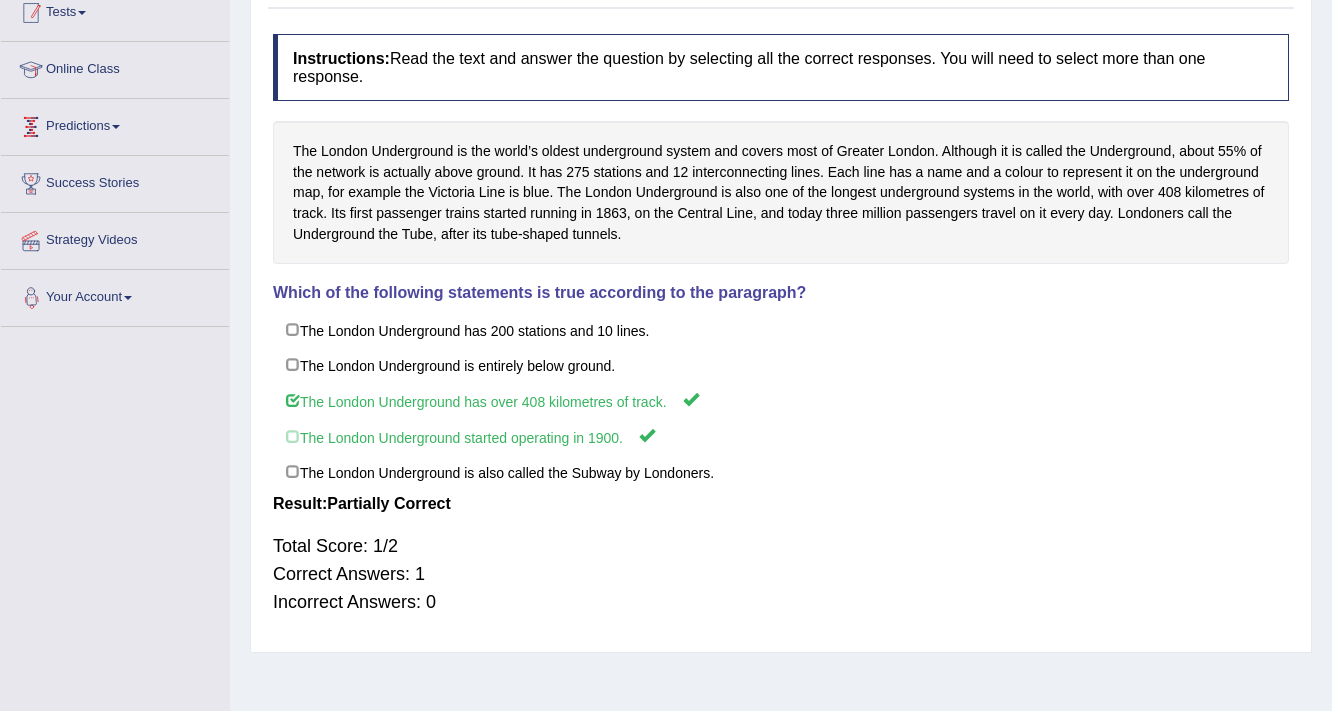 scroll, scrollTop: 232, scrollLeft: 0, axis: vertical 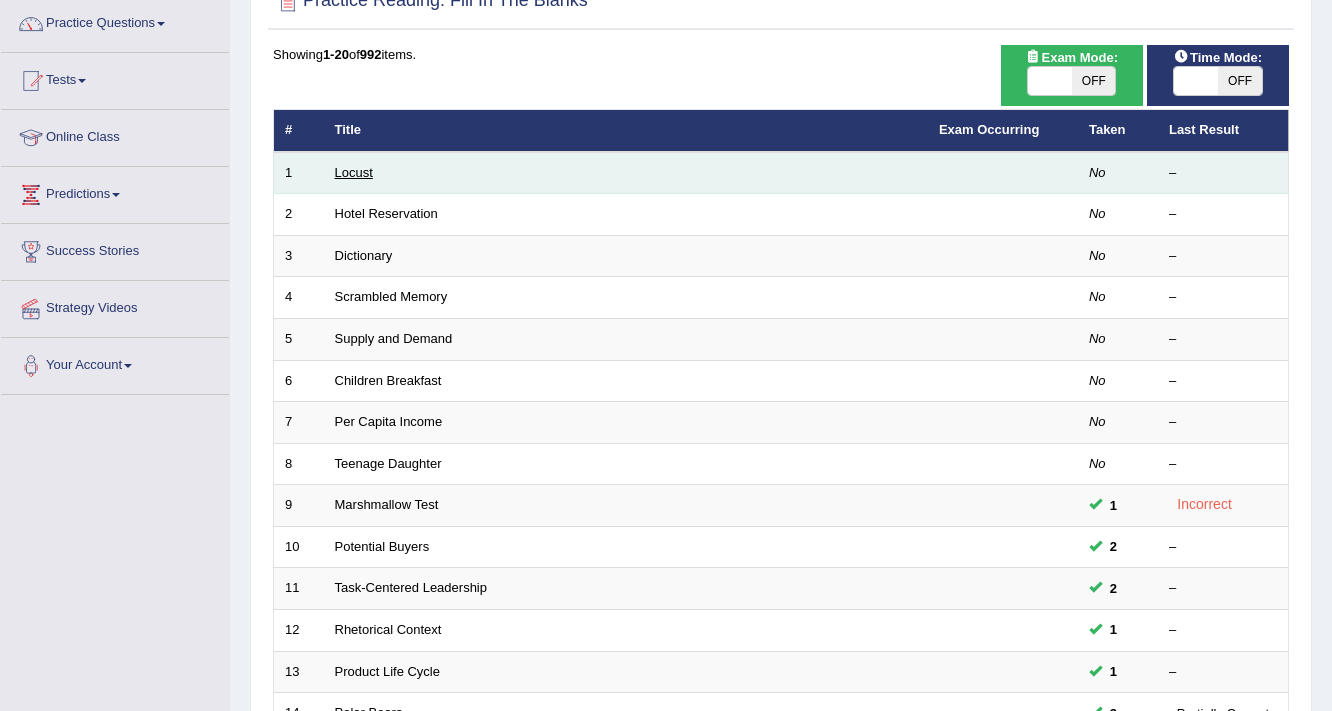click on "Locust" at bounding box center (354, 172) 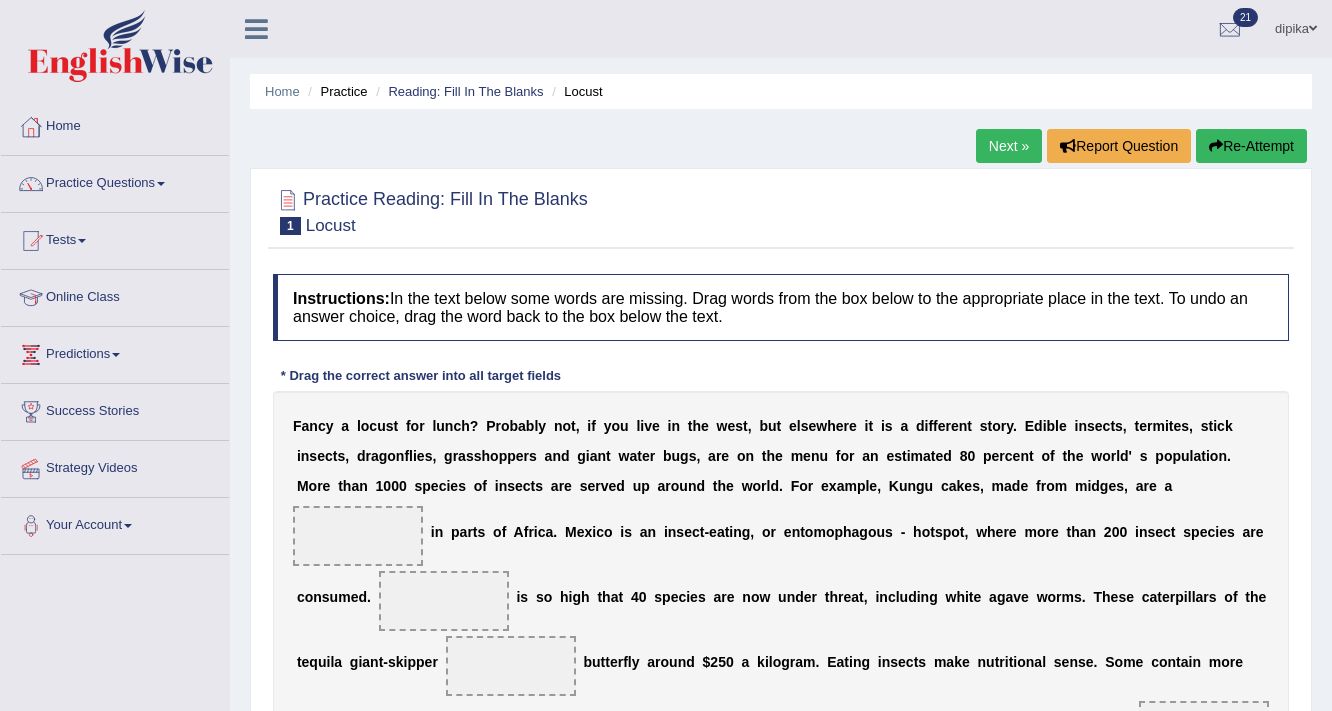 scroll, scrollTop: 0, scrollLeft: 0, axis: both 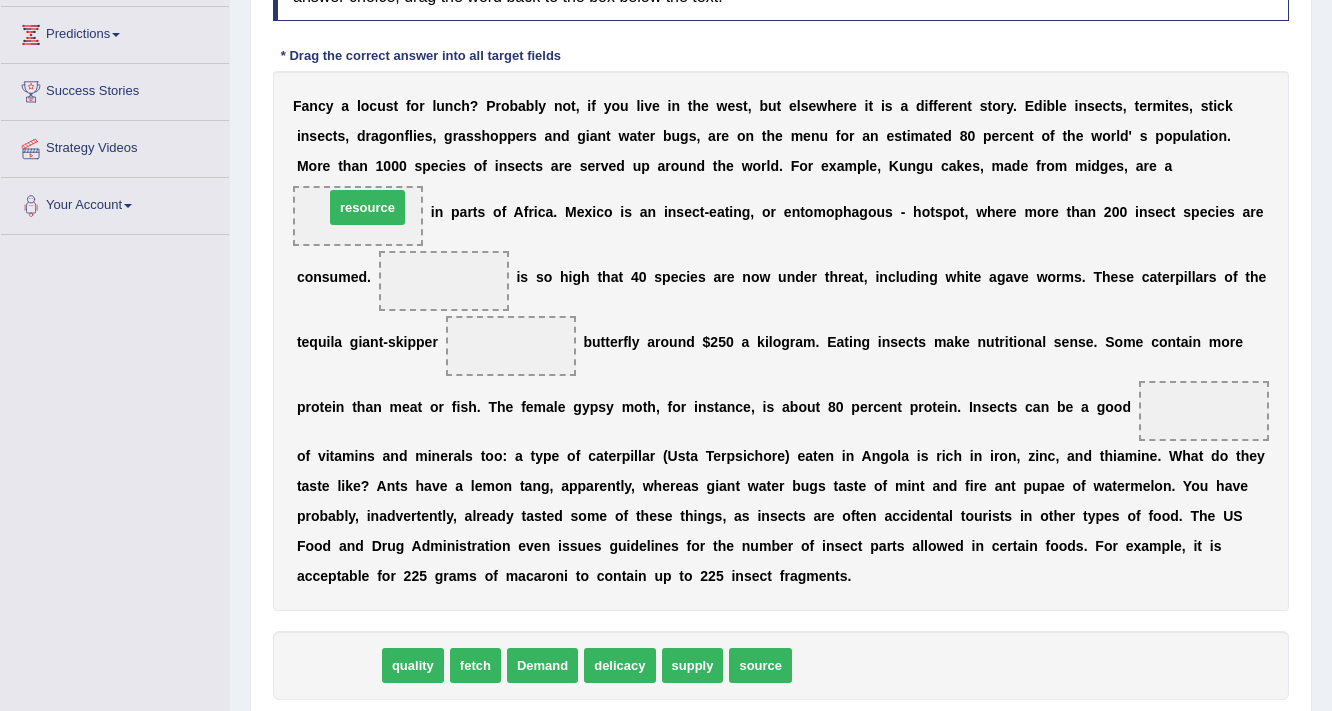drag, startPoint x: 353, startPoint y: 665, endPoint x: 381, endPoint y: 204, distance: 461.84955 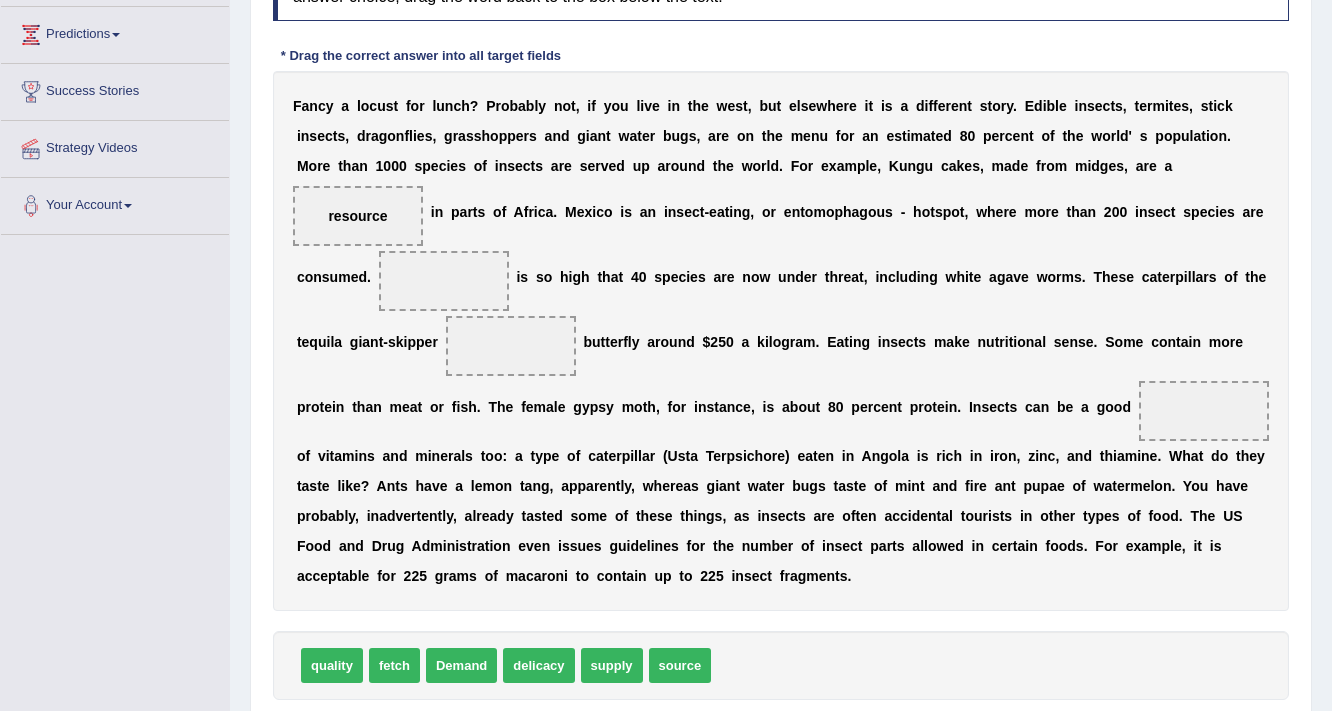 drag, startPoint x: 475, startPoint y: 658, endPoint x: 460, endPoint y: 550, distance: 109.03669 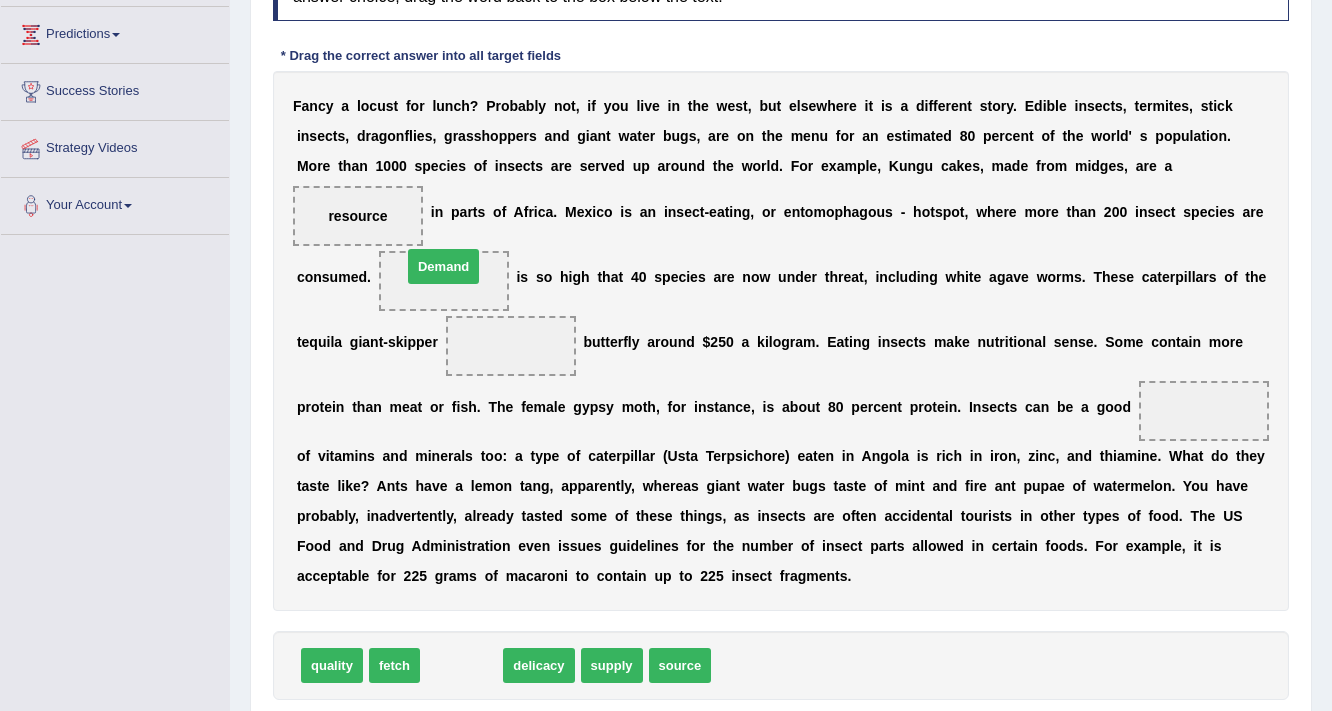 drag, startPoint x: 464, startPoint y: 647, endPoint x: 448, endPoint y: 255, distance: 392.3264 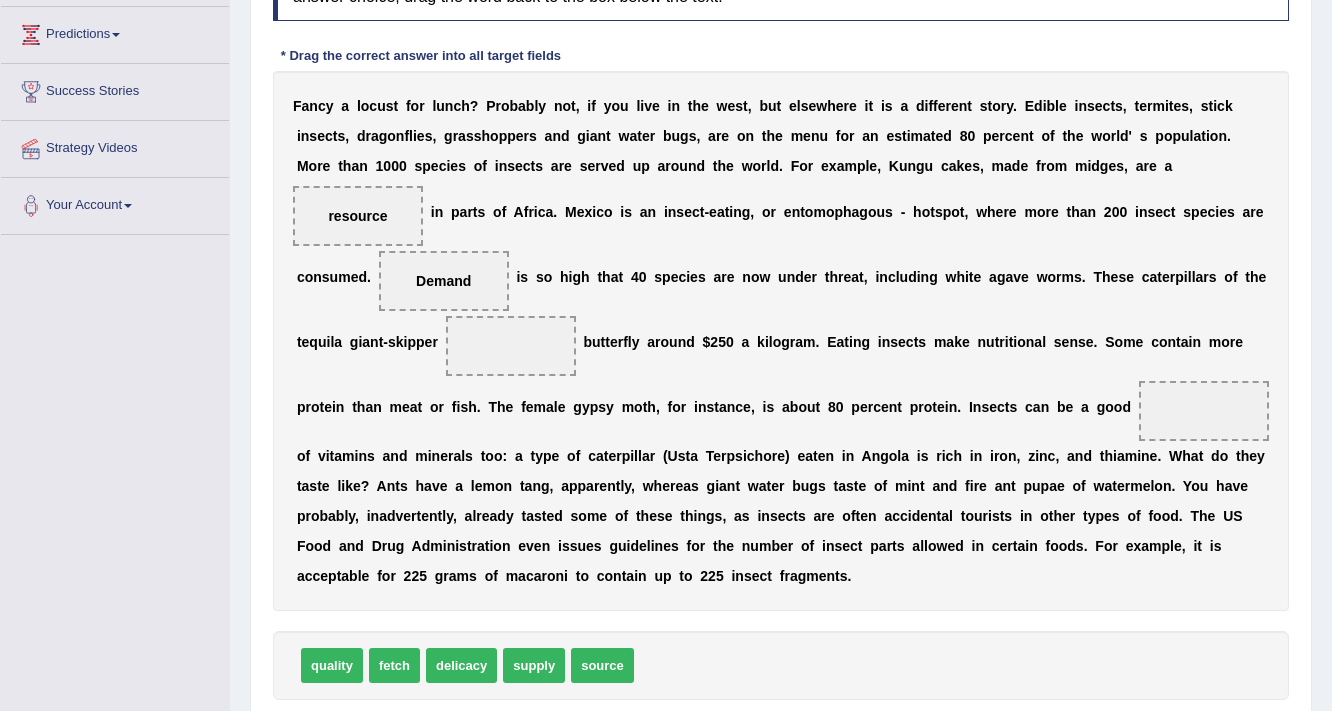 drag, startPoint x: 448, startPoint y: 531, endPoint x: 454, endPoint y: 680, distance: 149.12076 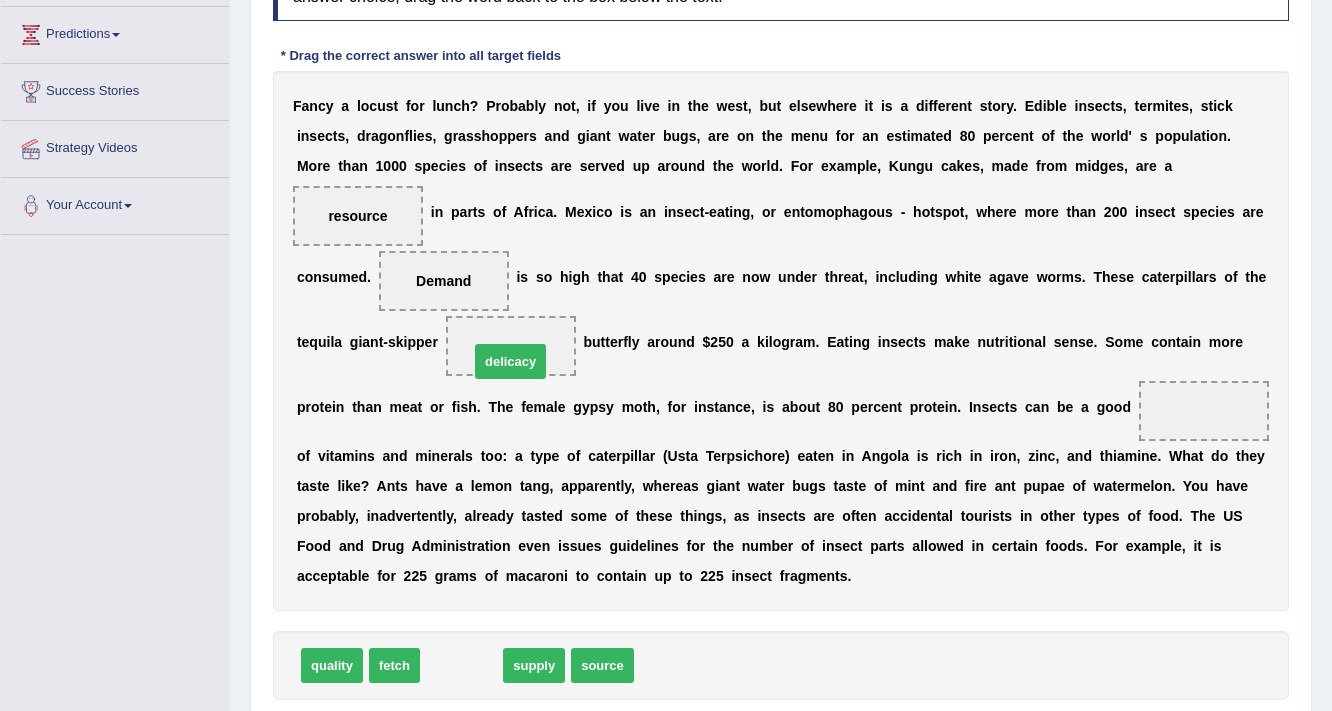 drag, startPoint x: 465, startPoint y: 672, endPoint x: 514, endPoint y: 364, distance: 311.87338 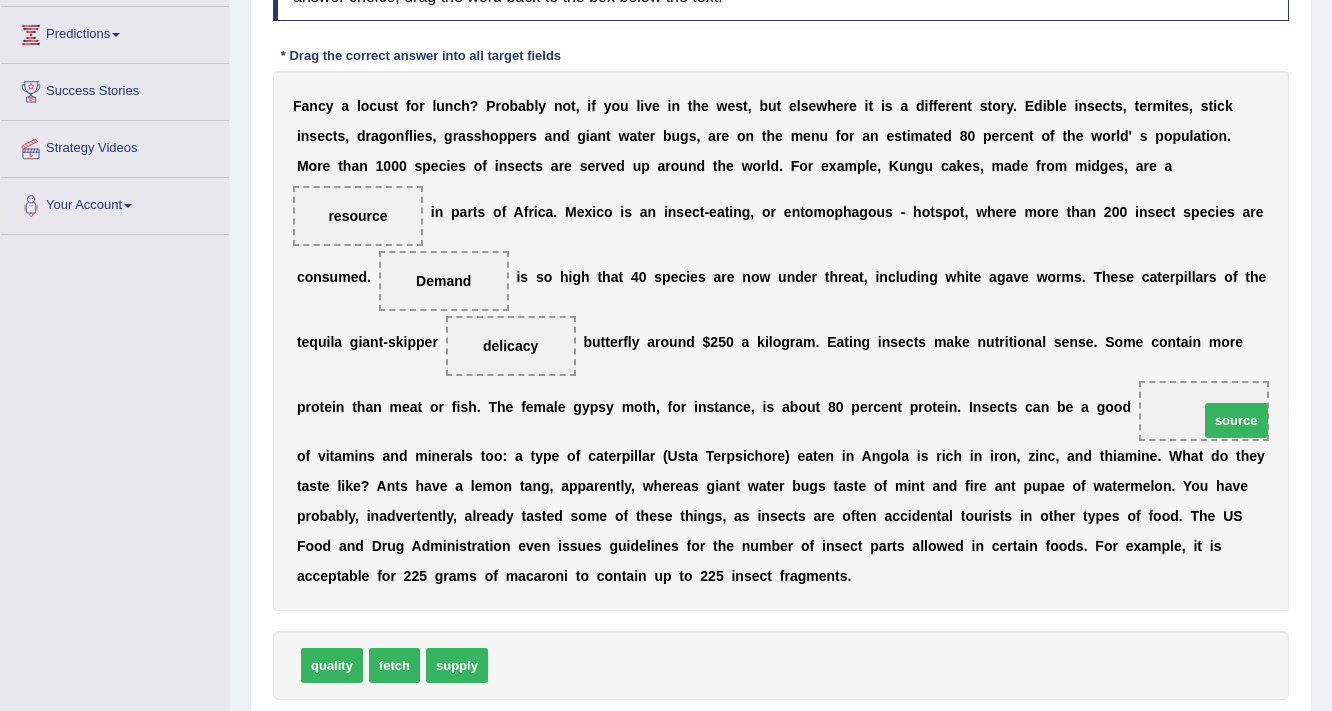 drag, startPoint x: 533, startPoint y: 661, endPoint x: 1244, endPoint y: 416, distance: 752.02795 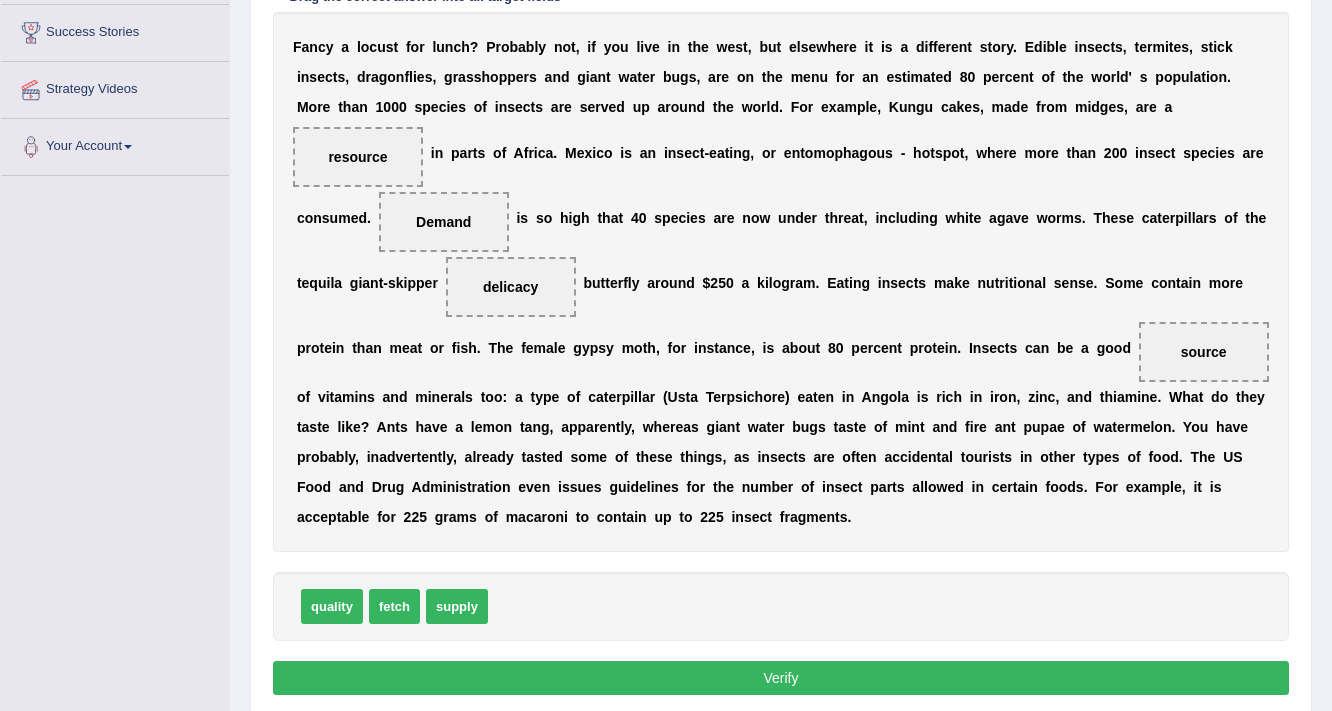 scroll, scrollTop: 452, scrollLeft: 0, axis: vertical 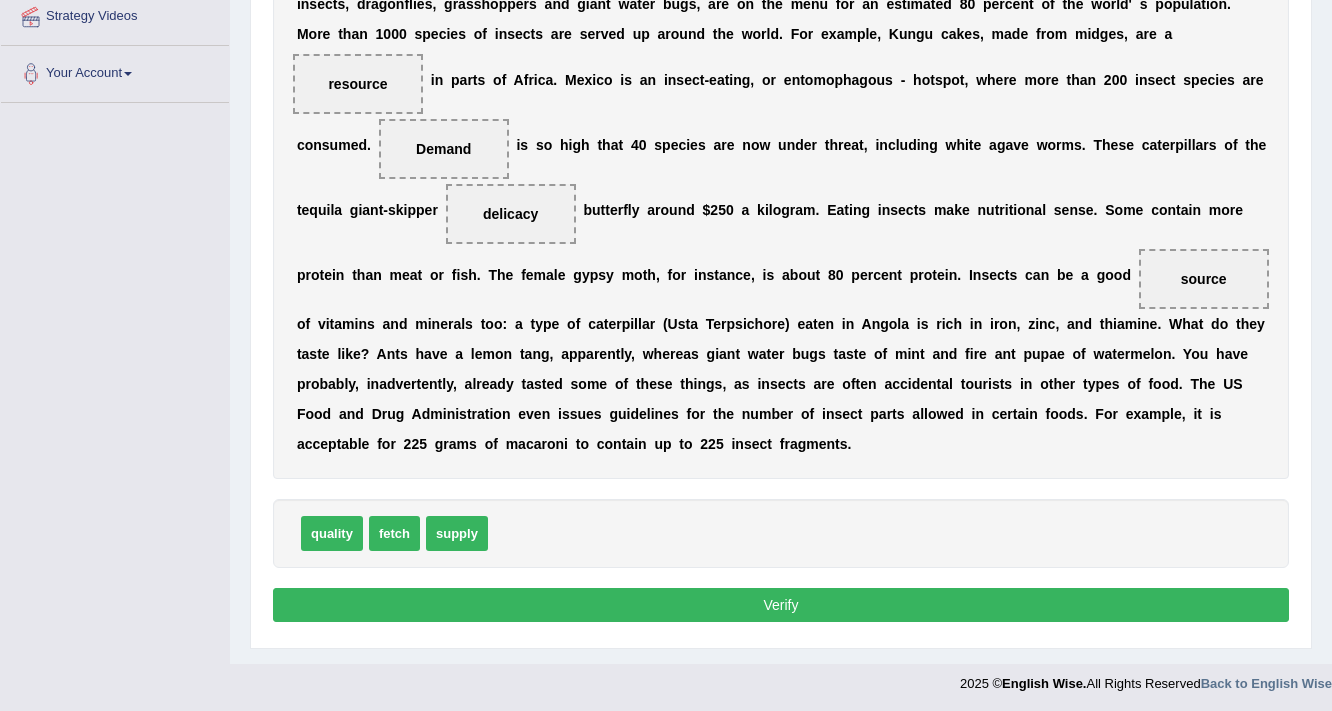 click on "Verify" at bounding box center [781, 605] 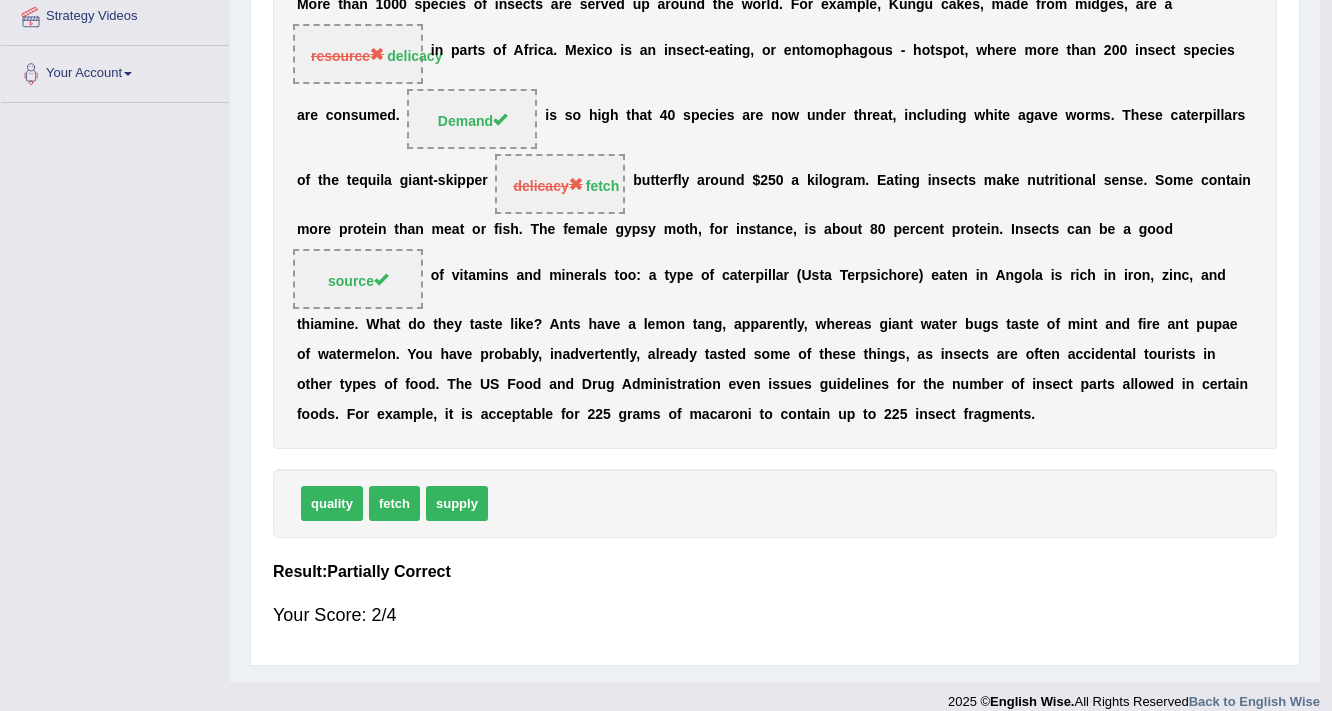 scroll, scrollTop: 388, scrollLeft: 0, axis: vertical 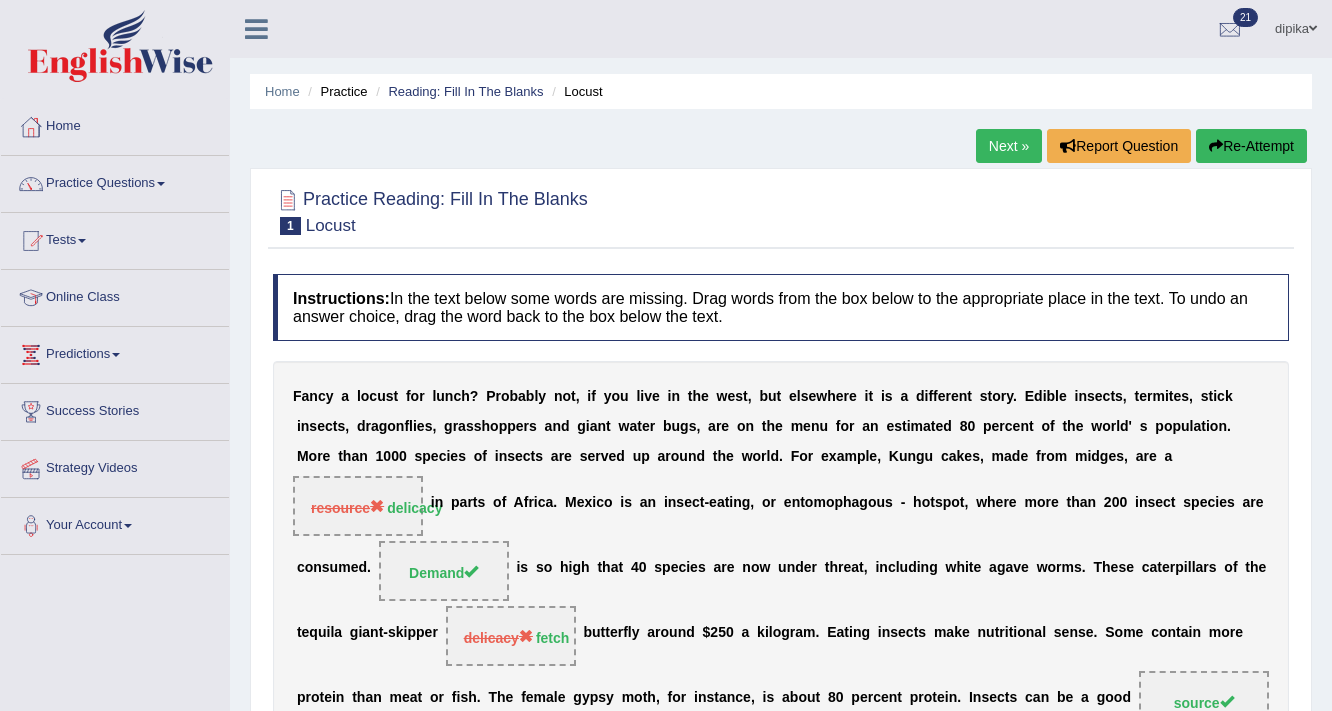 click on "Next »" at bounding box center (1009, 146) 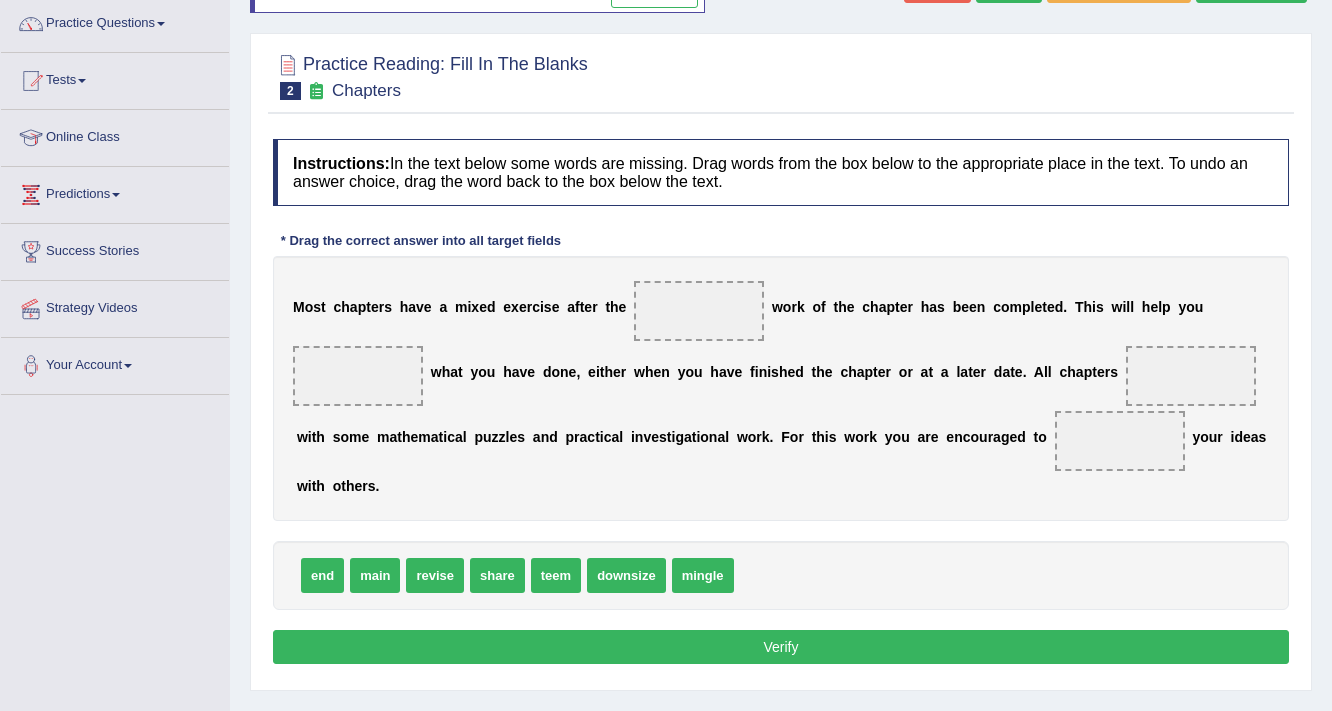 scroll, scrollTop: 160, scrollLeft: 0, axis: vertical 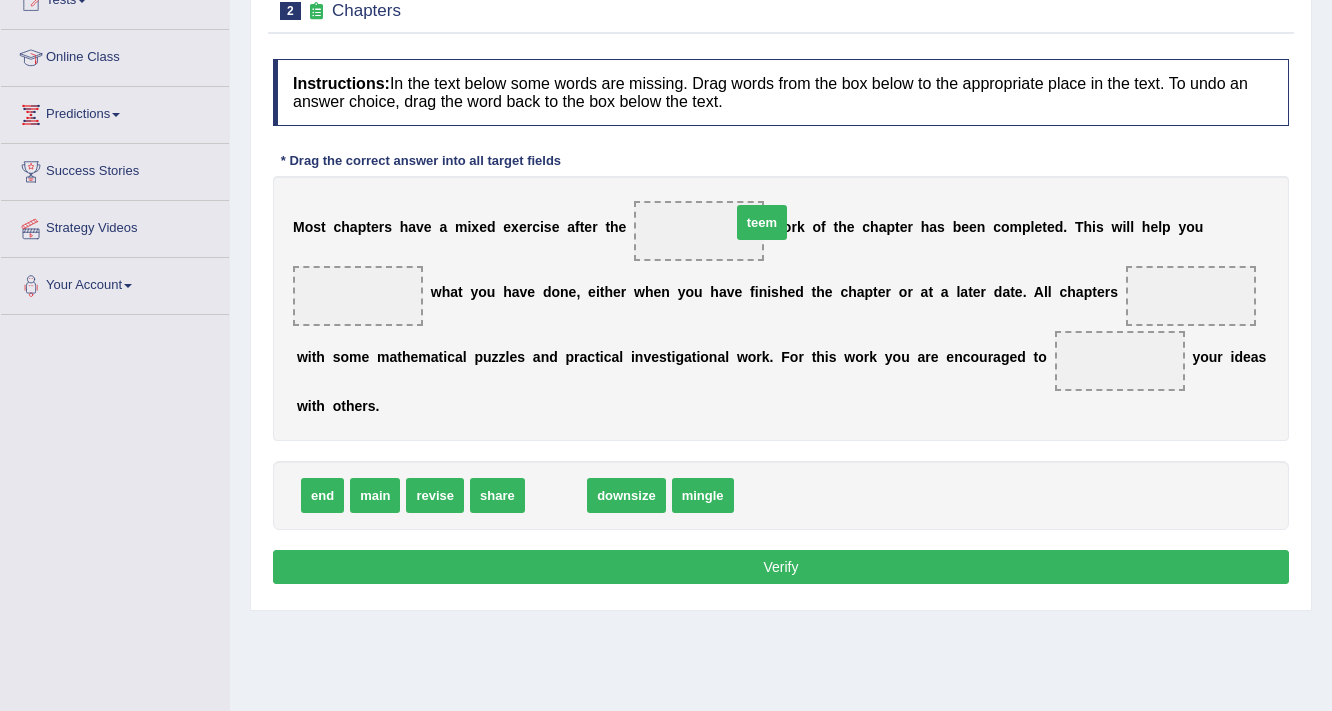 drag, startPoint x: 568, startPoint y: 485, endPoint x: 774, endPoint y: 212, distance: 342.00146 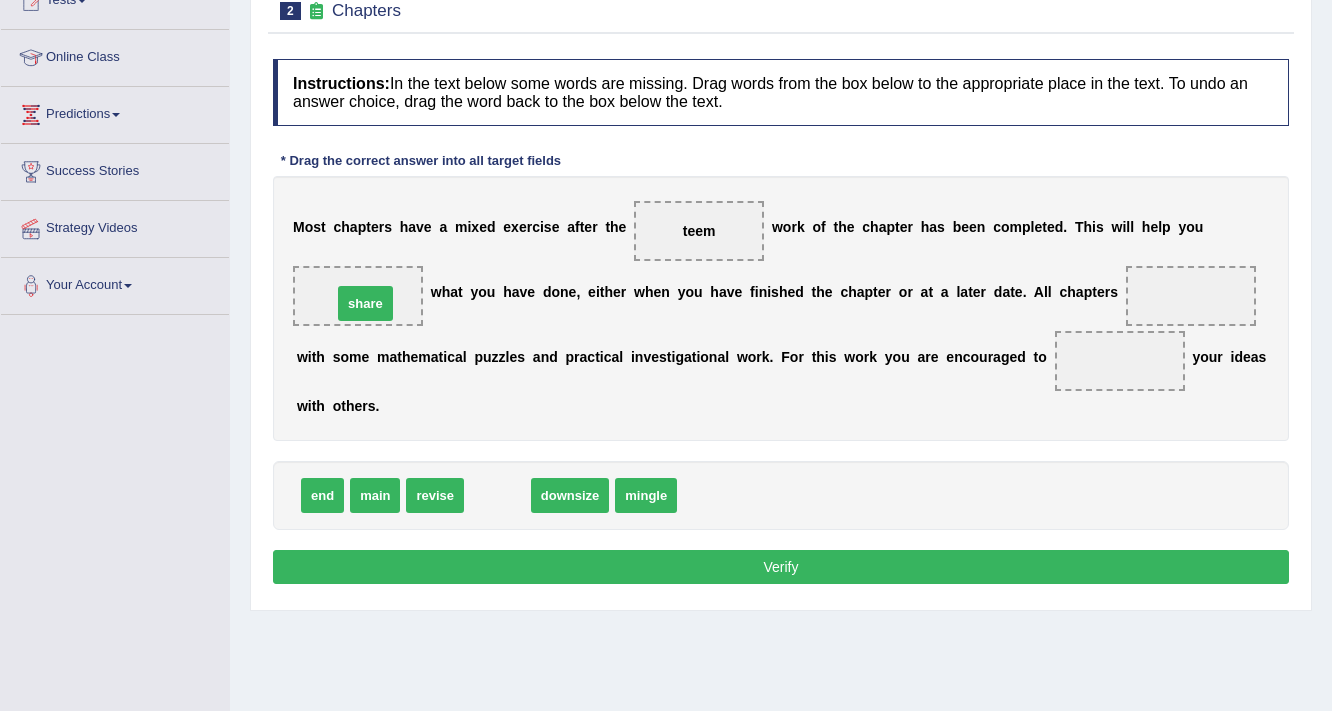 drag, startPoint x: 493, startPoint y: 491, endPoint x: 361, endPoint y: 304, distance: 228.89517 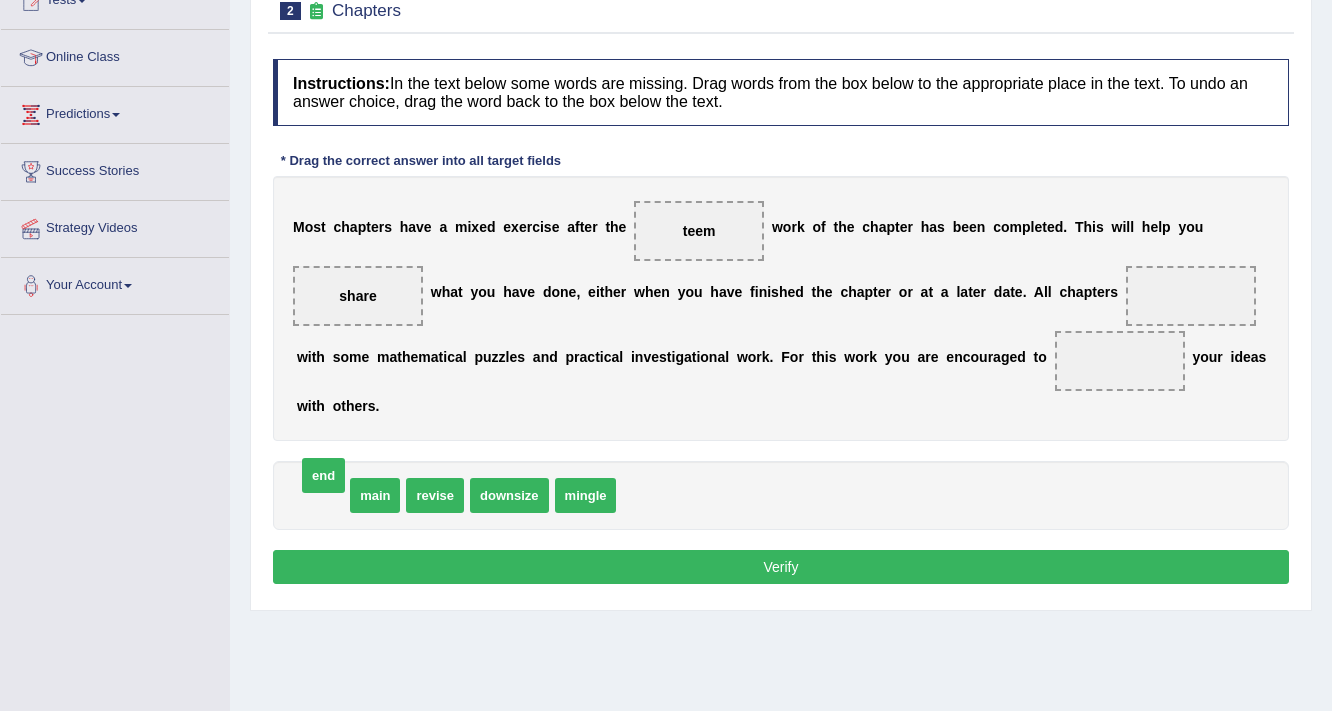 drag, startPoint x: 314, startPoint y: 497, endPoint x: 312, endPoint y: 482, distance: 15.132746 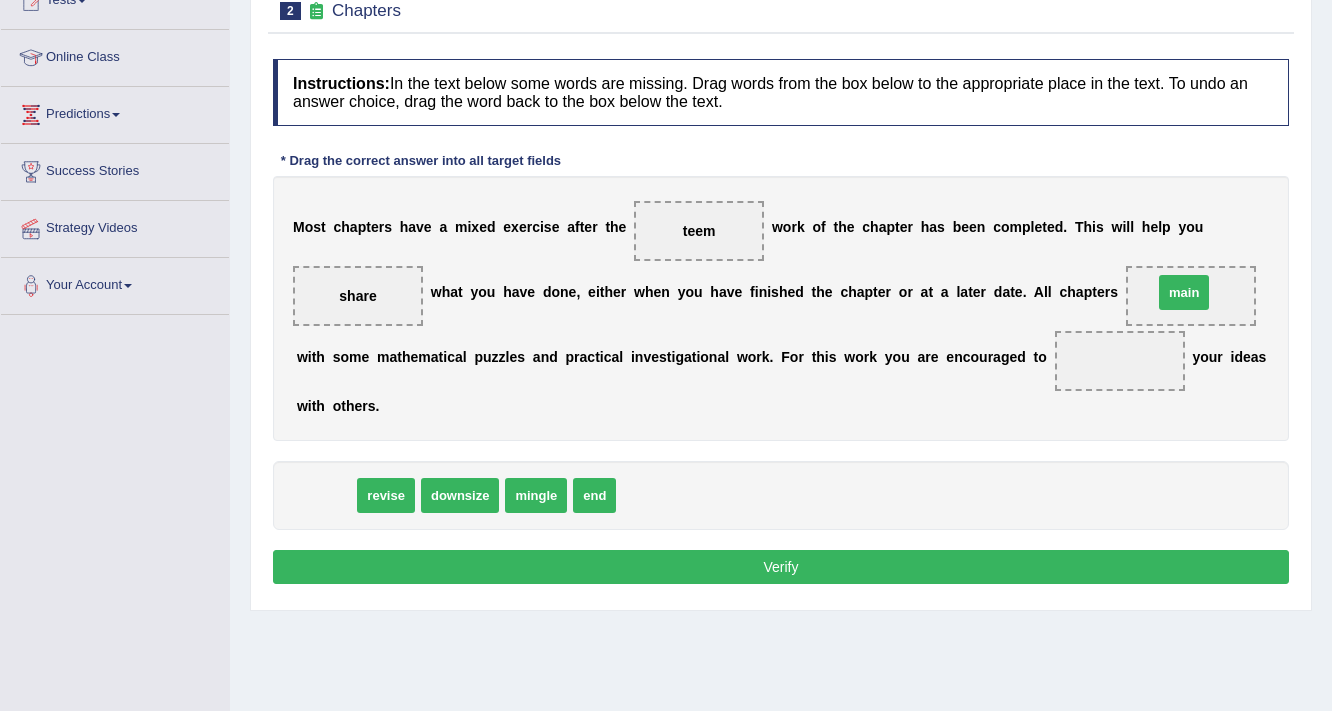 drag, startPoint x: 322, startPoint y: 489, endPoint x: 1166, endPoint y: 268, distance: 872.4546 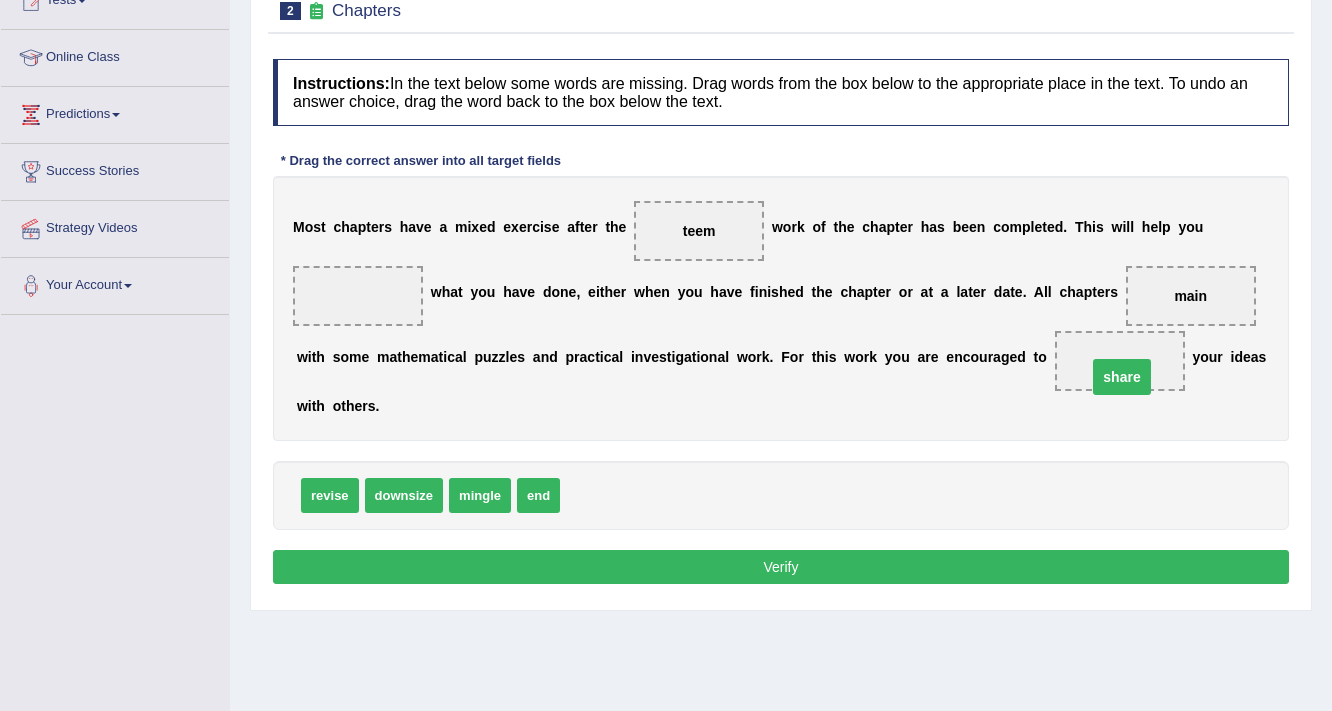 drag, startPoint x: 343, startPoint y: 291, endPoint x: 1108, endPoint y: 362, distance: 768.2877 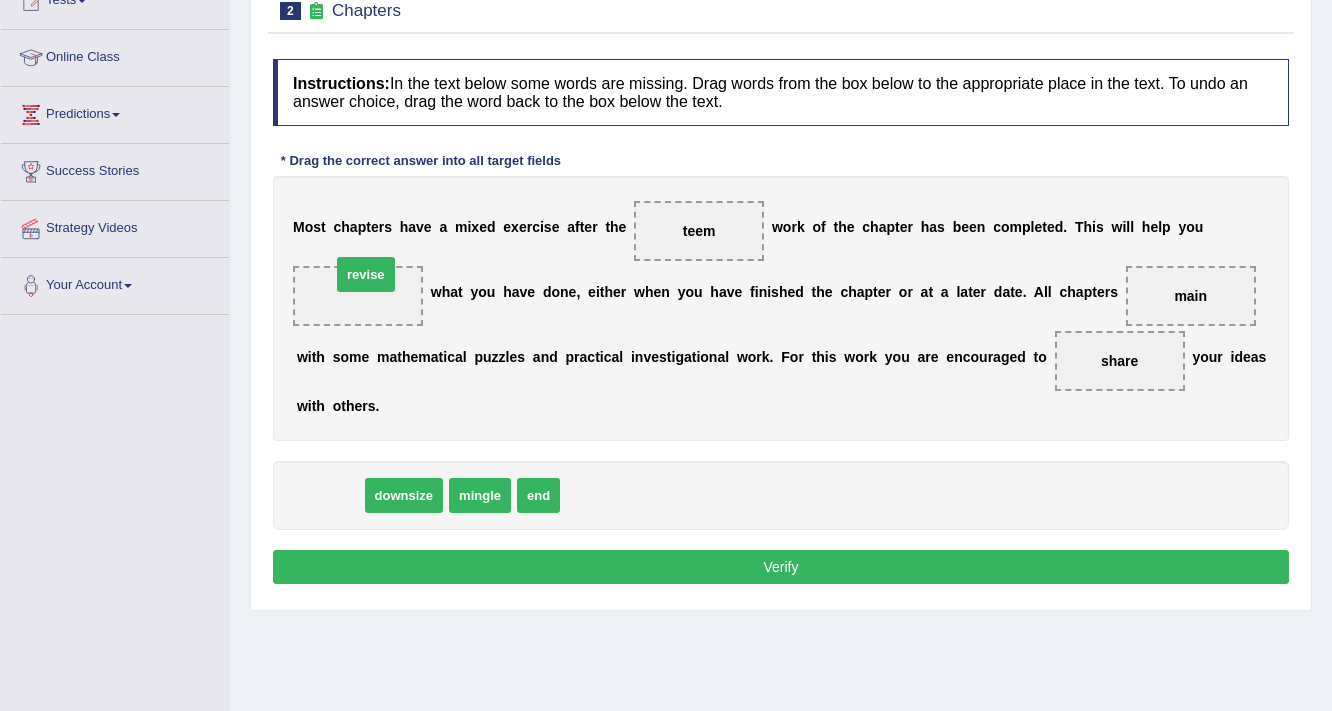 drag, startPoint x: 332, startPoint y: 496, endPoint x: 369, endPoint y: 283, distance: 216.18973 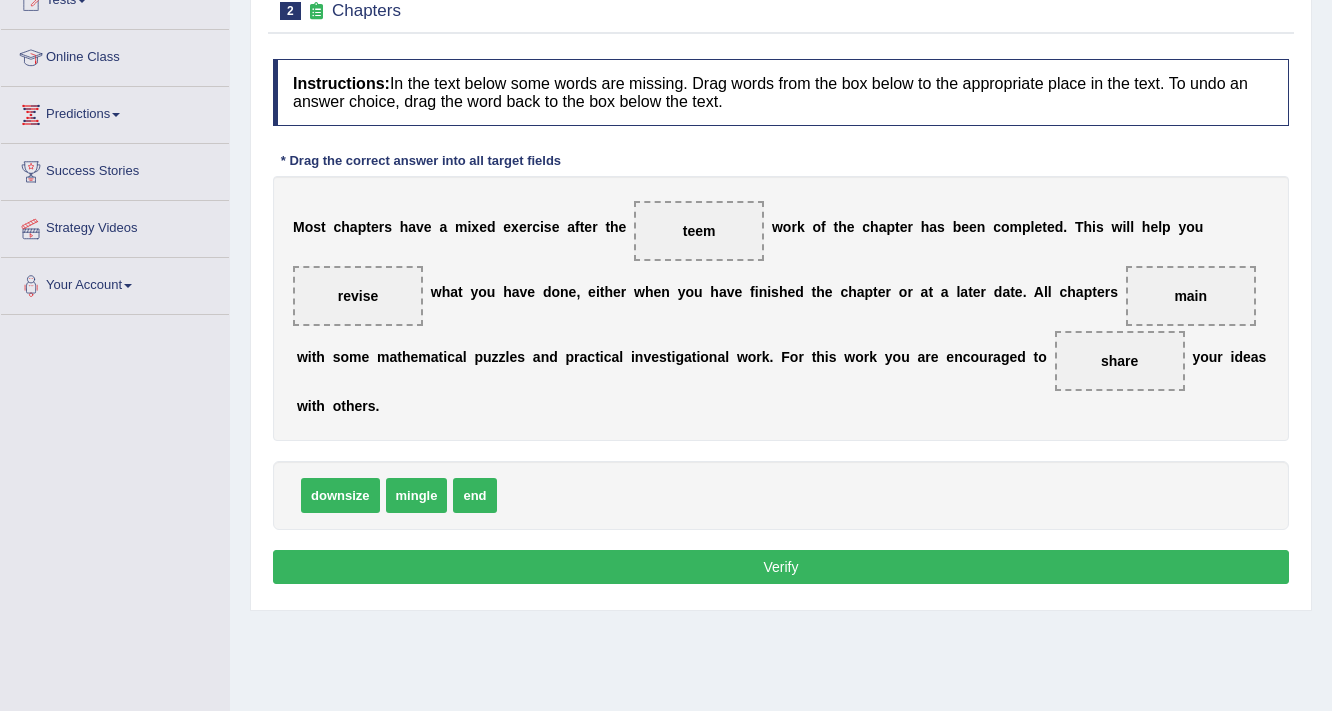 click on "Verify" at bounding box center [781, 567] 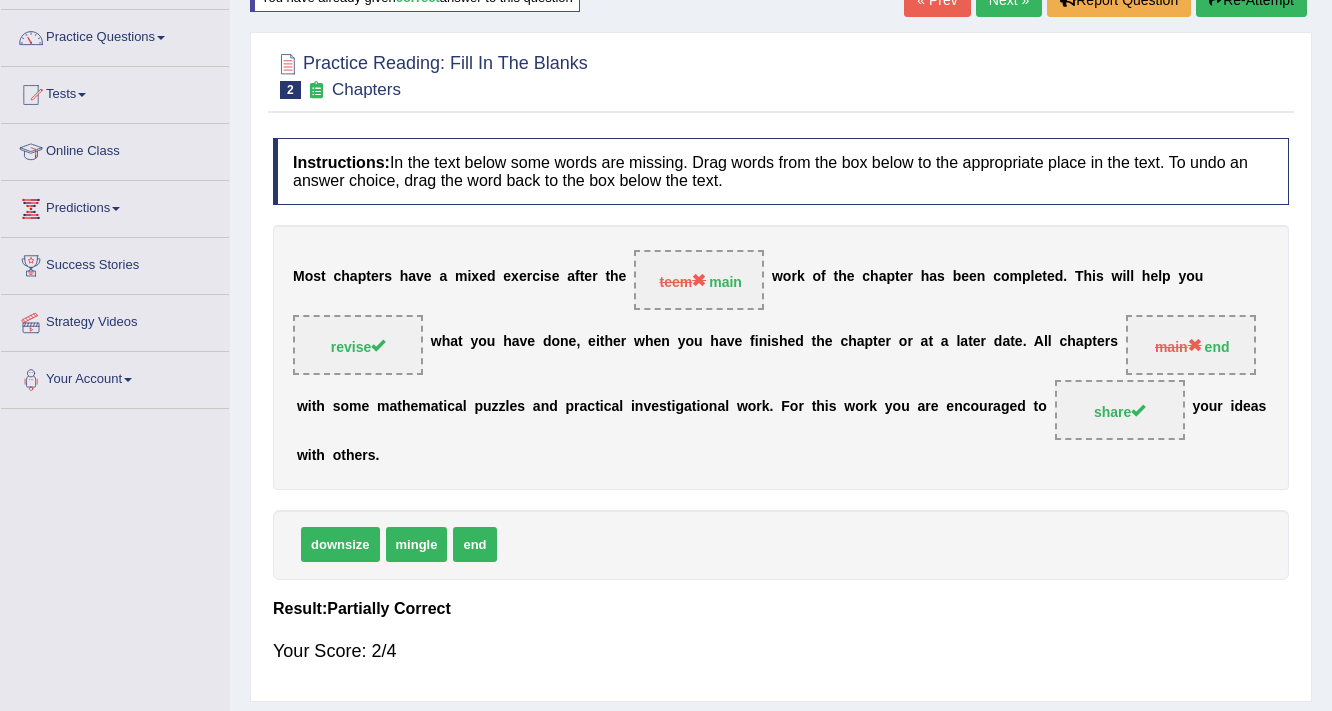 scroll, scrollTop: 0, scrollLeft: 0, axis: both 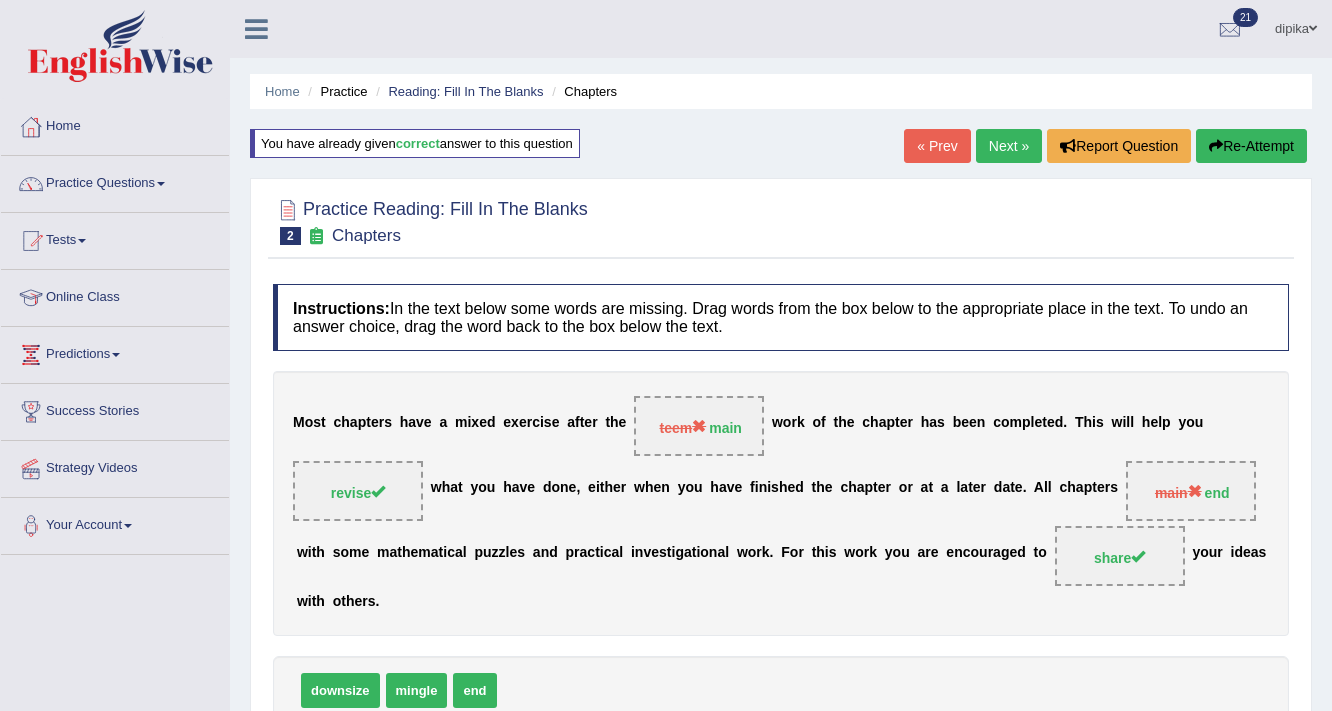 click on "Next »" at bounding box center [1009, 146] 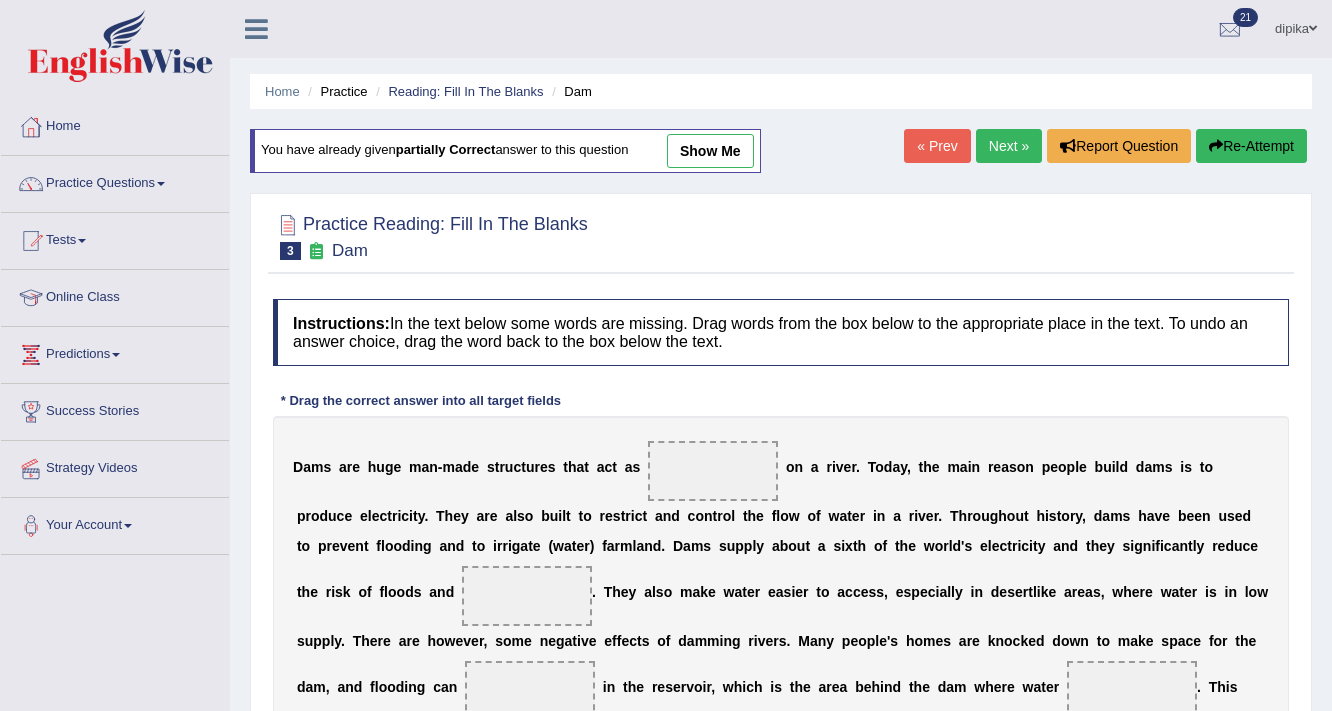 scroll, scrollTop: 0, scrollLeft: 0, axis: both 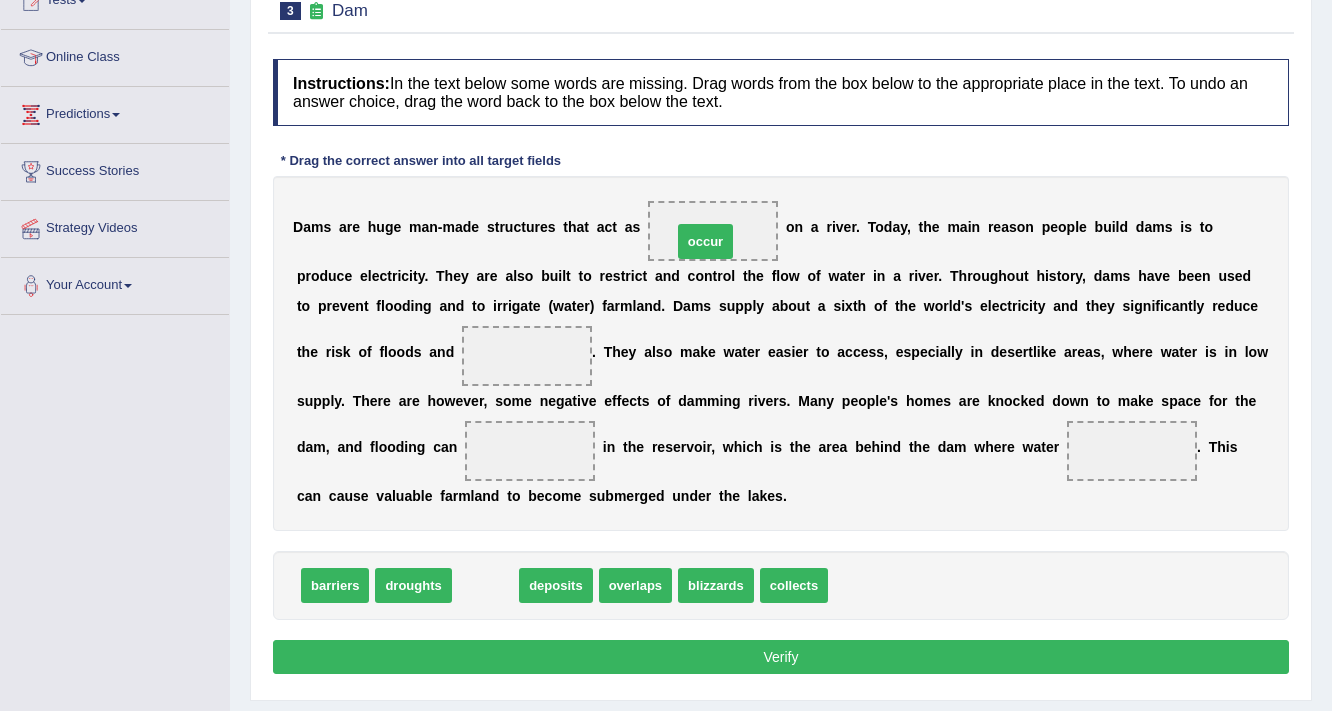drag, startPoint x: 496, startPoint y: 580, endPoint x: 719, endPoint y: 235, distance: 410.79678 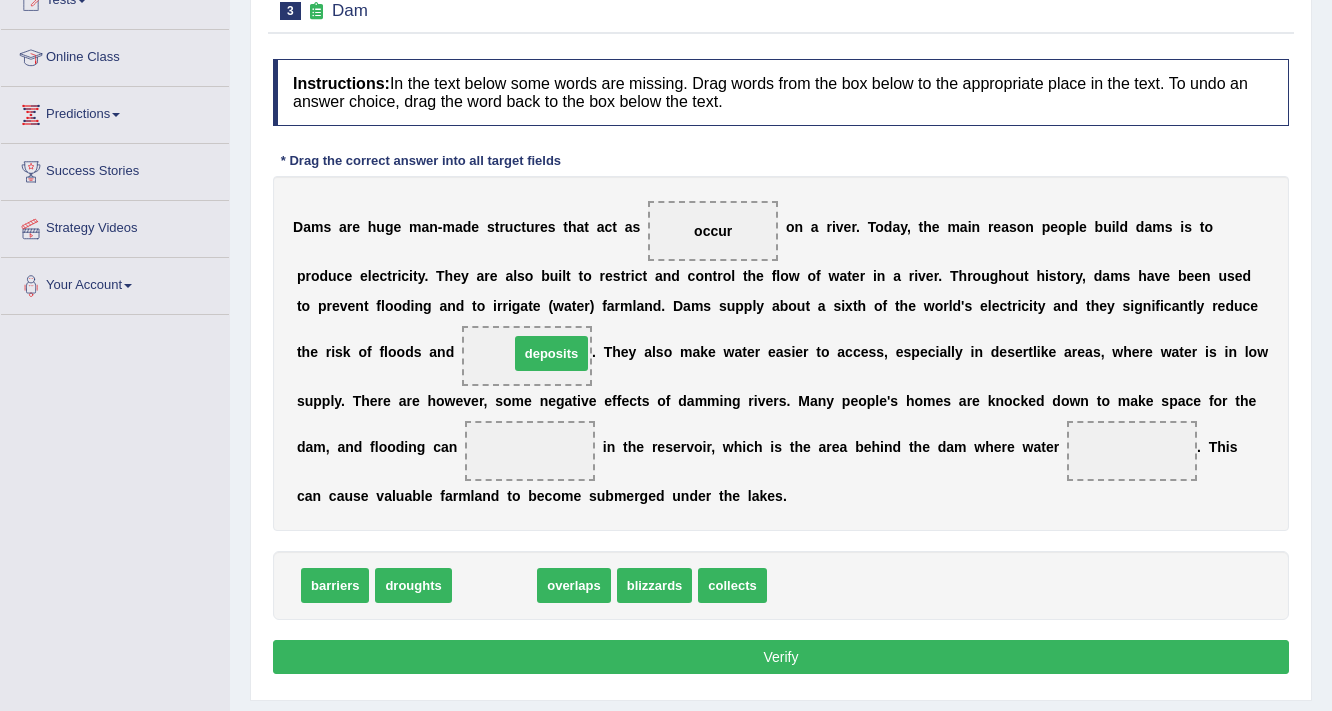 drag, startPoint x: 498, startPoint y: 570, endPoint x: 548, endPoint y: 341, distance: 234.39496 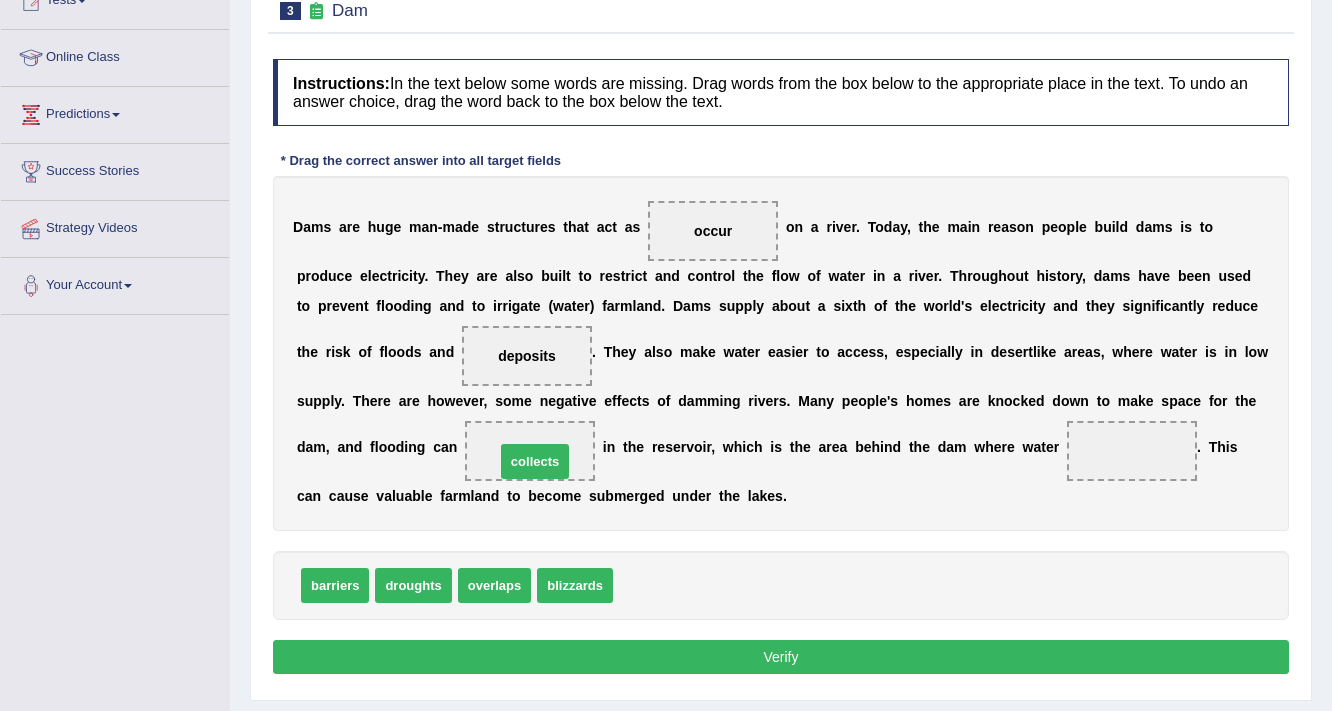 drag, startPoint x: 658, startPoint y: 582, endPoint x: 540, endPoint y: 458, distance: 171.17242 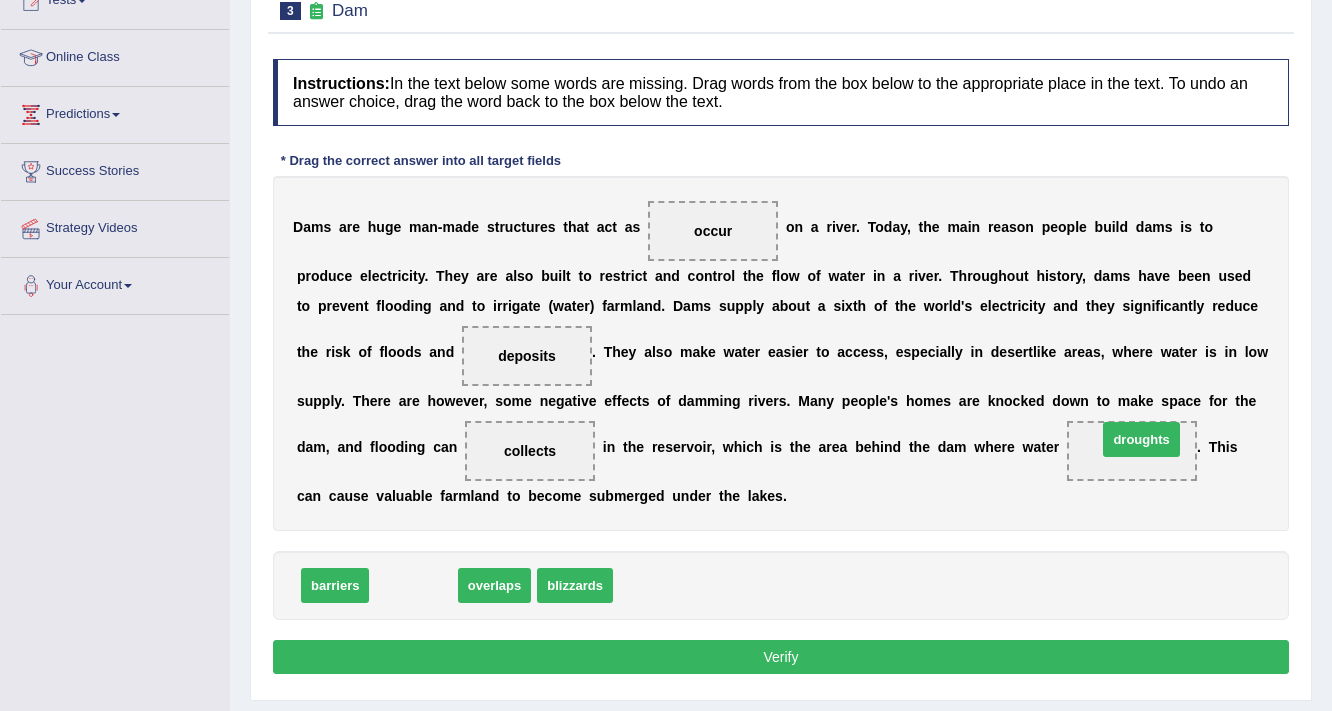 drag, startPoint x: 432, startPoint y: 583, endPoint x: 1160, endPoint y: 437, distance: 742.4958 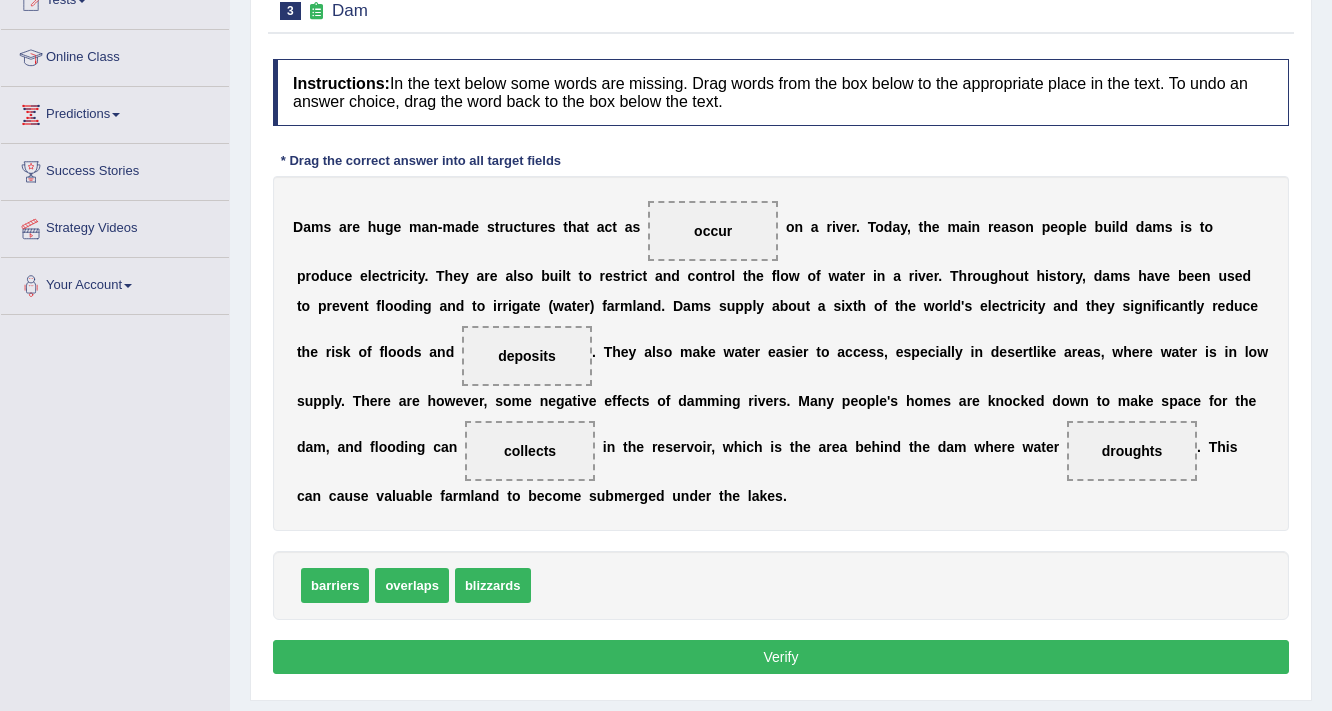 click on "Verify" at bounding box center (781, 657) 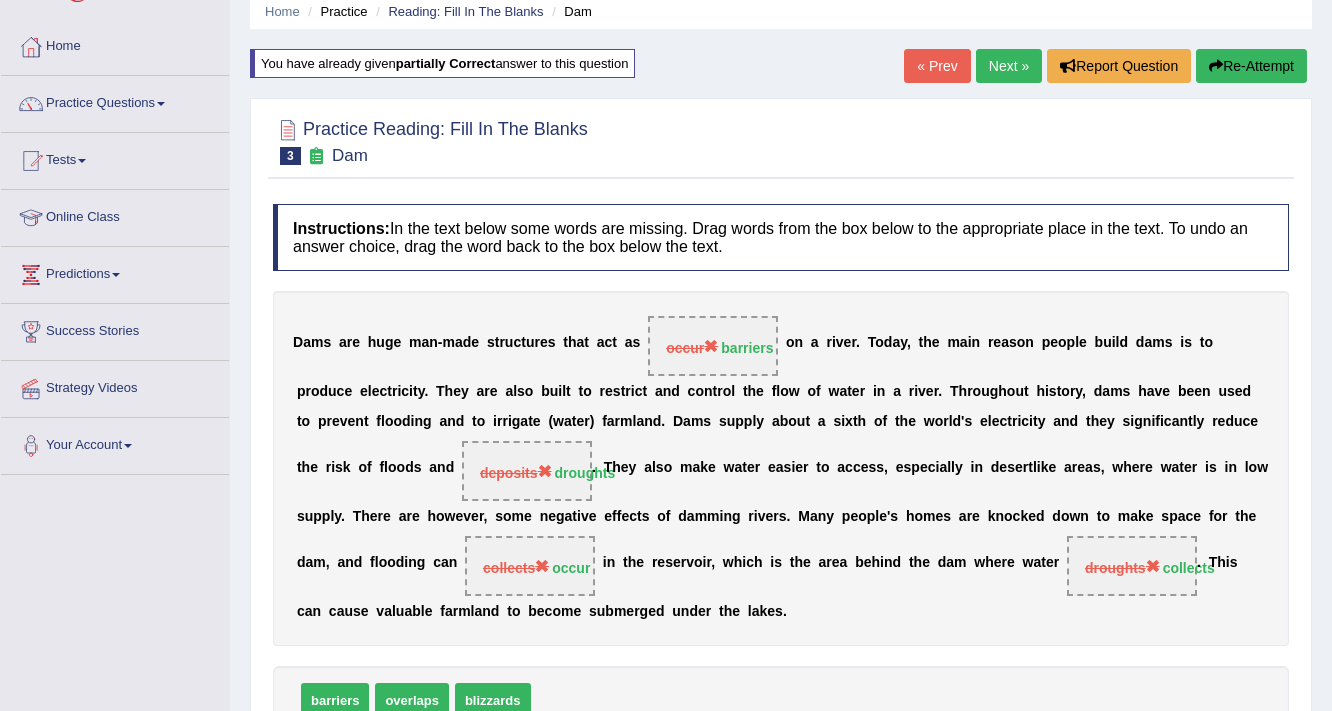 scroll, scrollTop: 80, scrollLeft: 0, axis: vertical 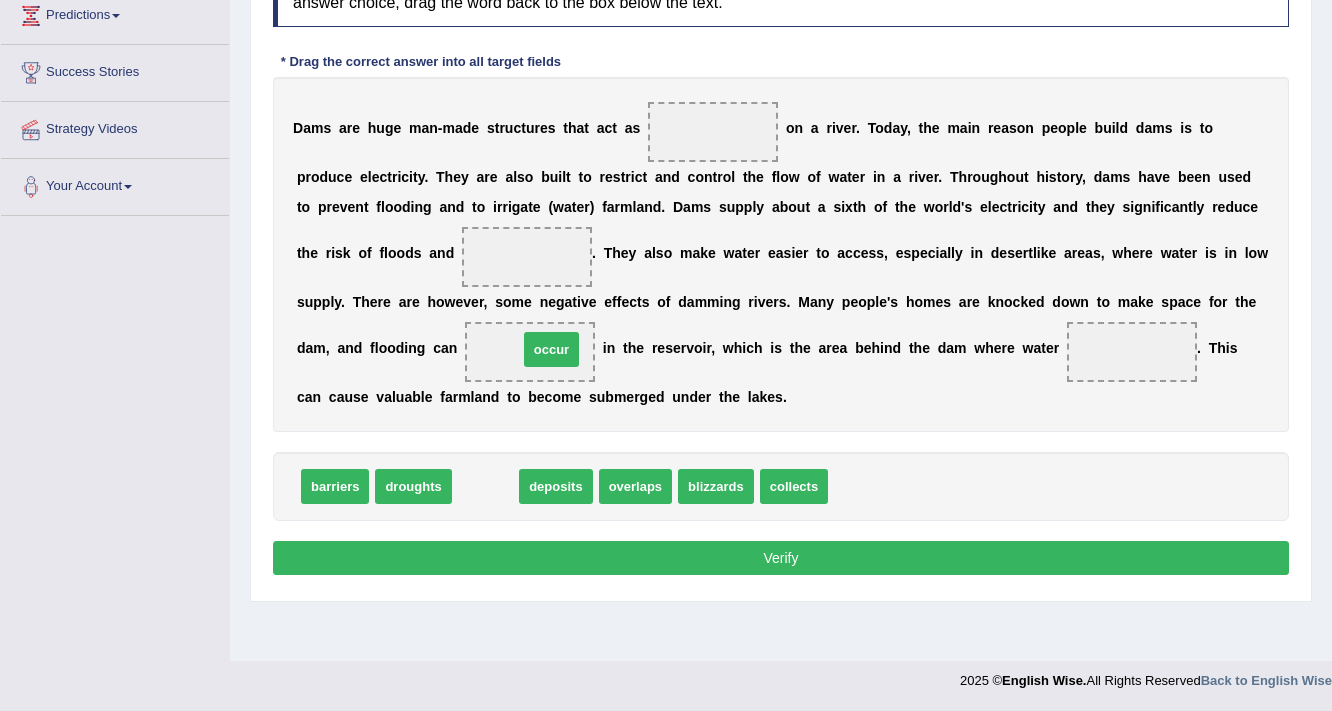 drag, startPoint x: 486, startPoint y: 485, endPoint x: 552, endPoint y: 344, distance: 155.68237 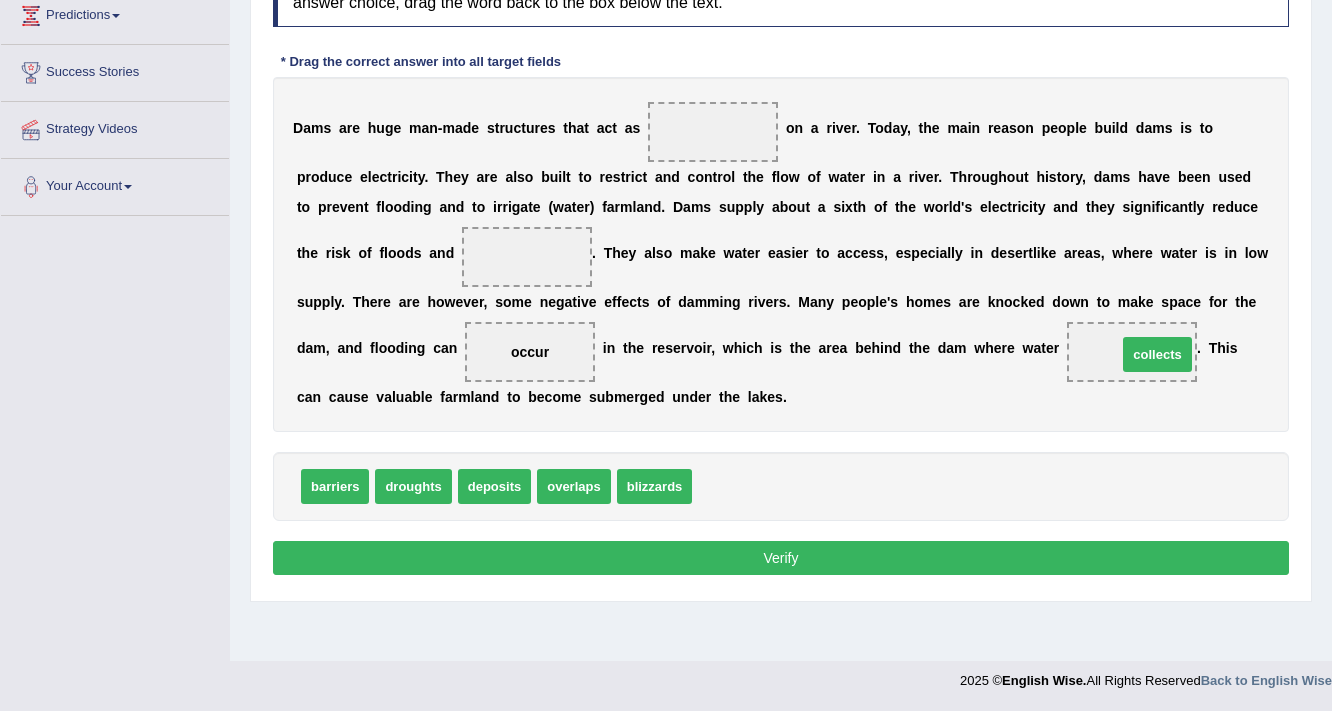 drag, startPoint x: 734, startPoint y: 479, endPoint x: 1159, endPoint y: 347, distance: 445.02698 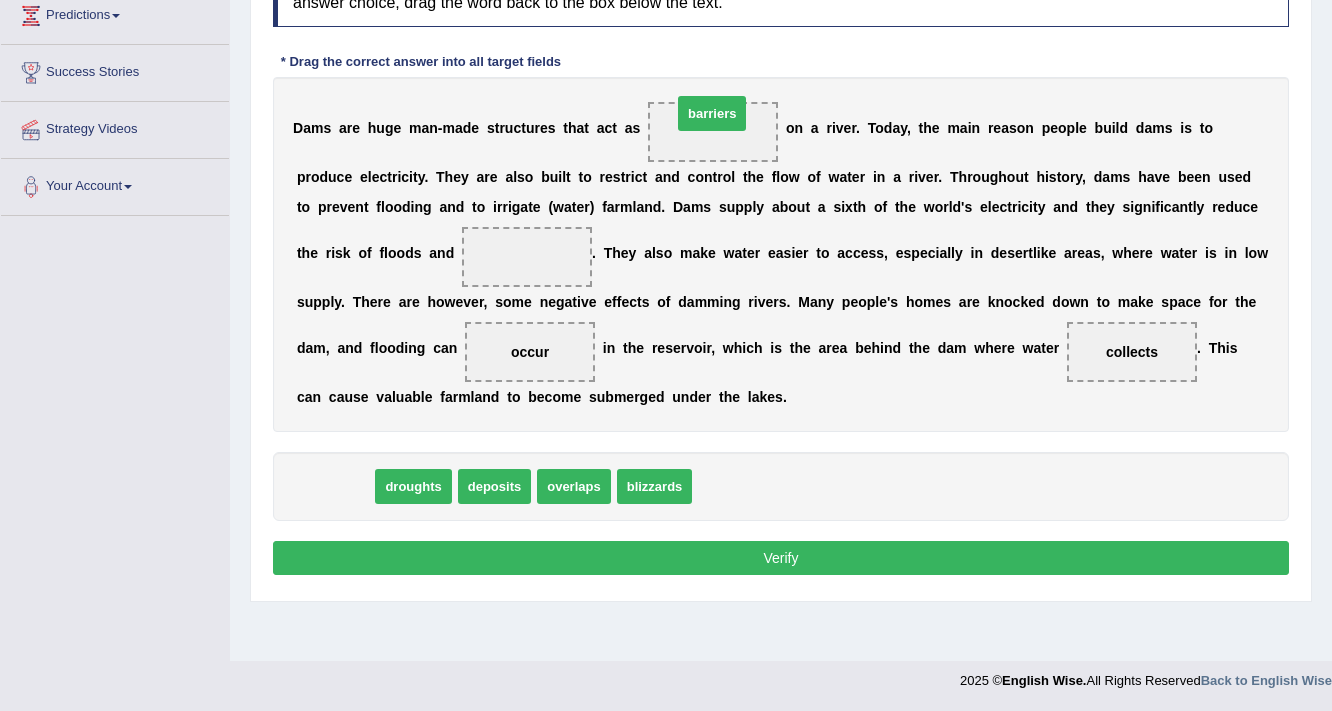 drag, startPoint x: 349, startPoint y: 480, endPoint x: 735, endPoint y: 102, distance: 540.2592 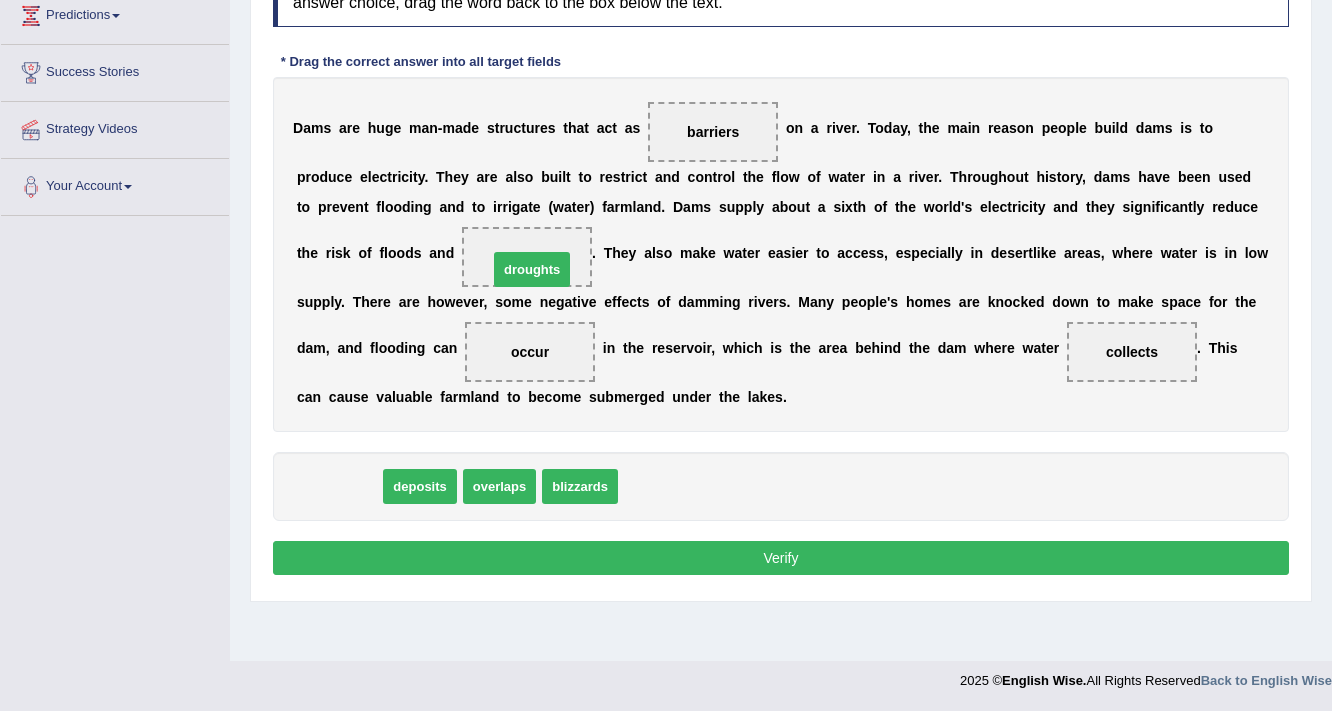 drag, startPoint x: 346, startPoint y: 485, endPoint x: 540, endPoint y: 262, distance: 295.5757 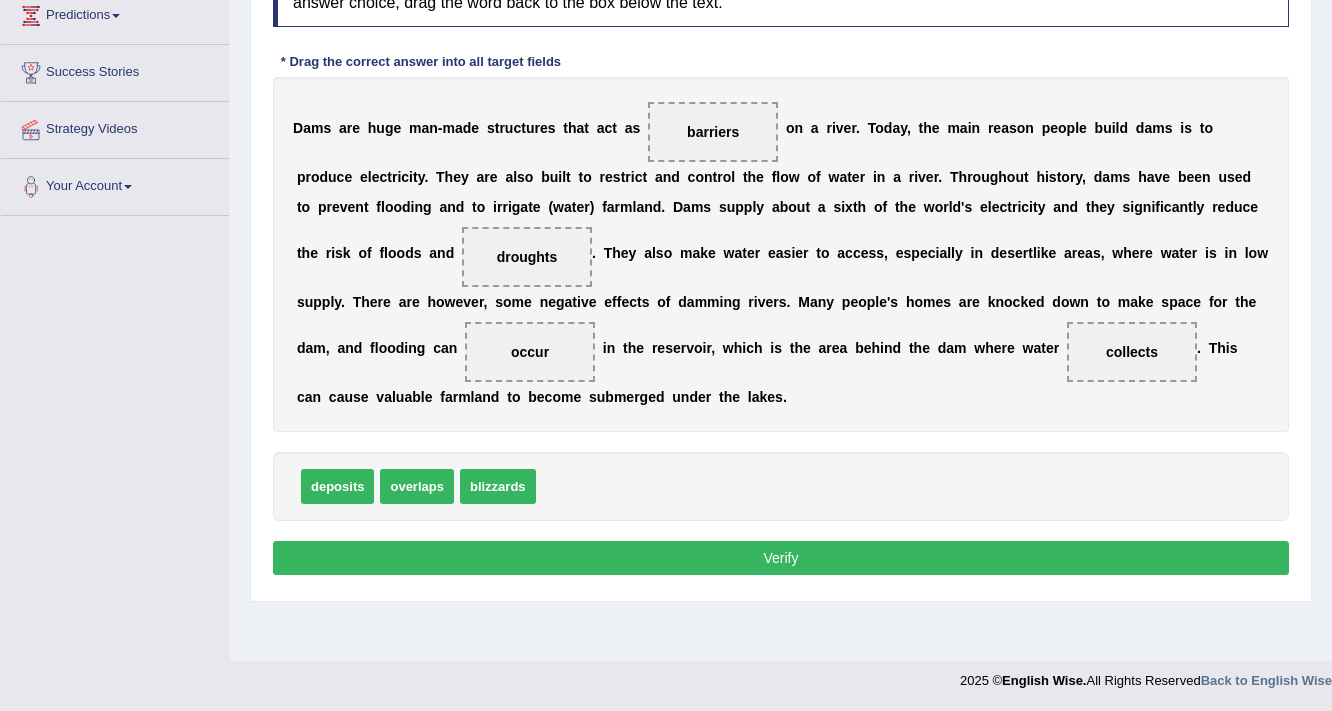click on "Verify" at bounding box center (781, 558) 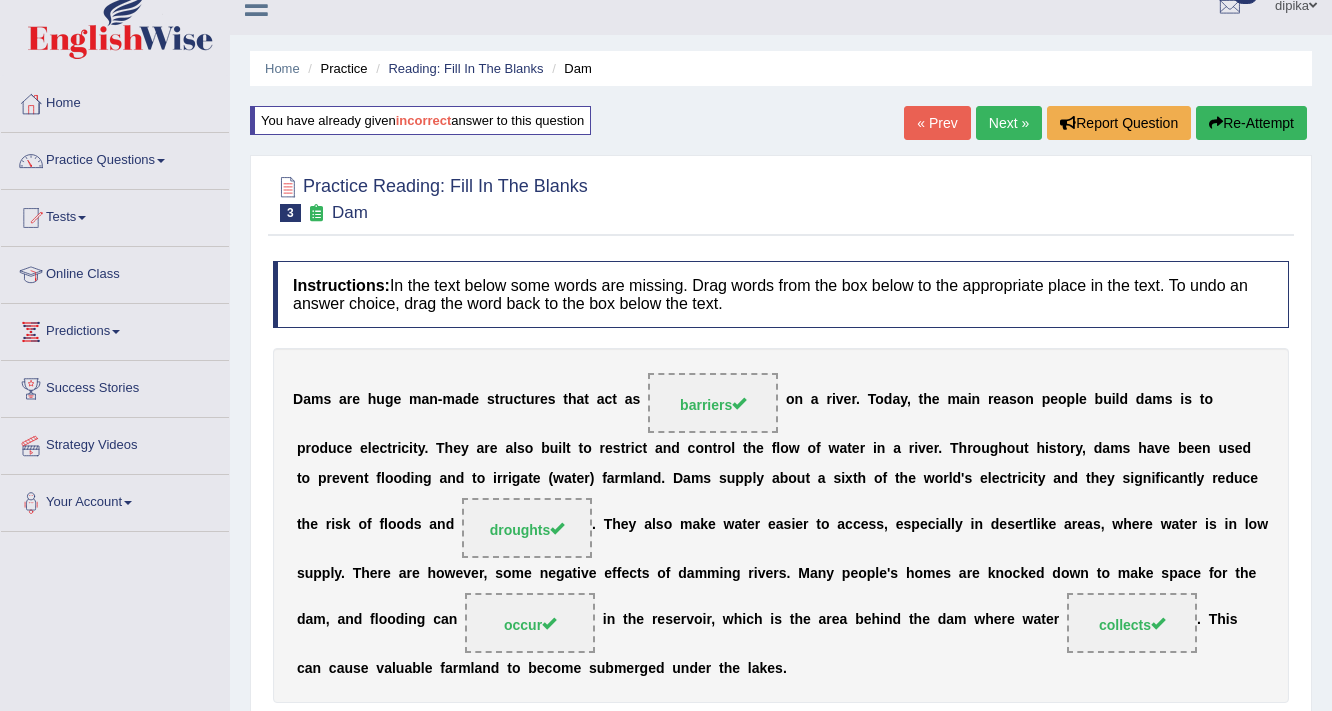 scroll, scrollTop: 19, scrollLeft: 0, axis: vertical 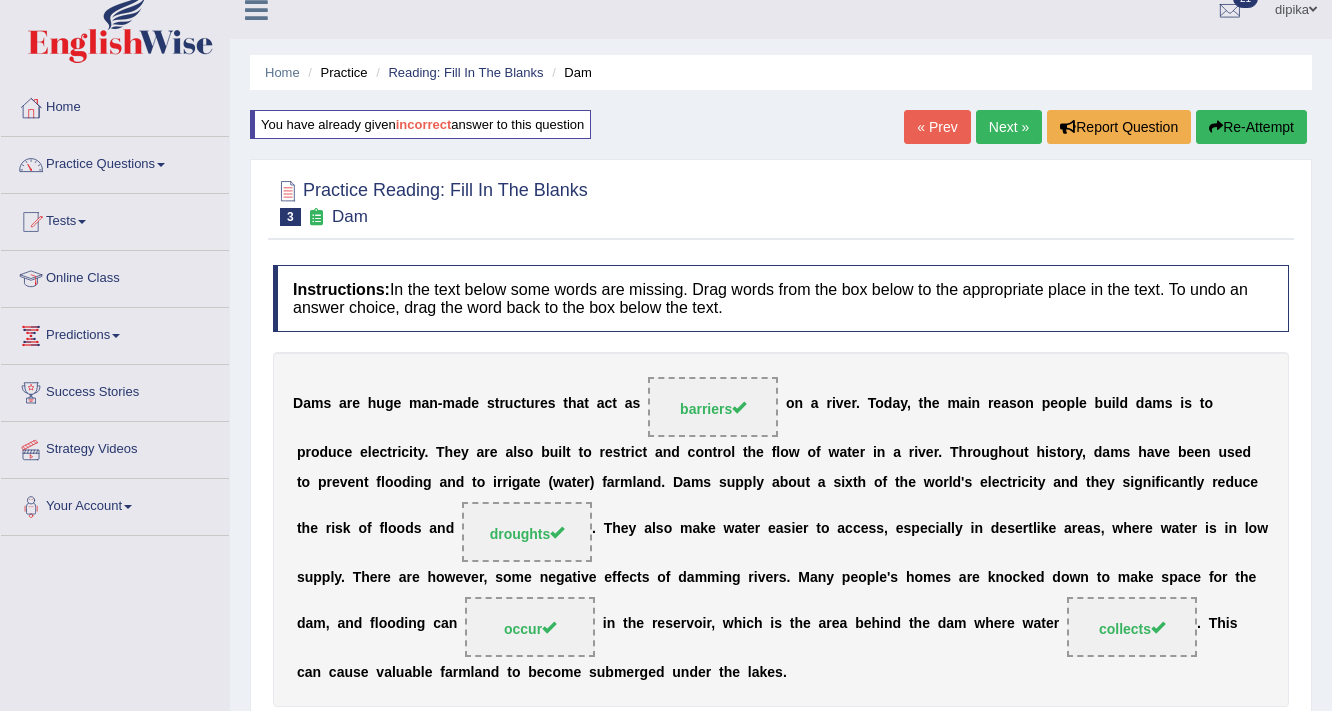 click on "Next »" at bounding box center [1009, 127] 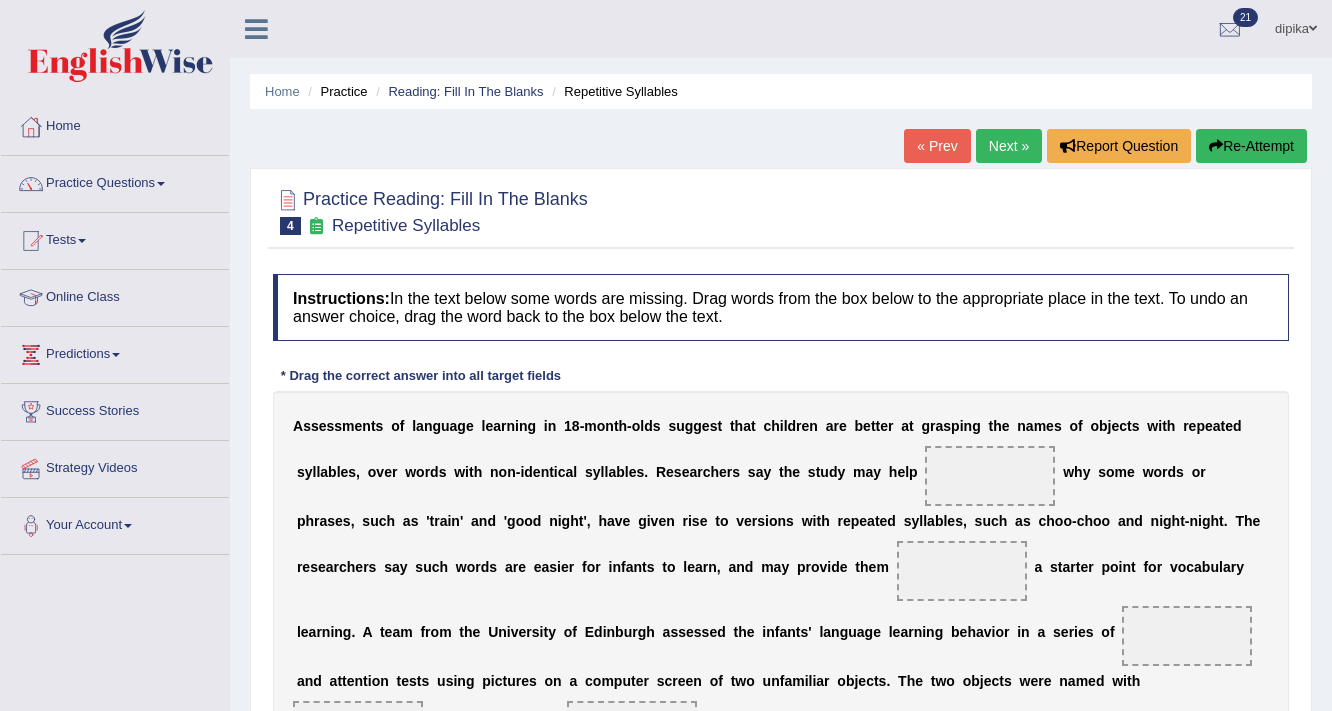 scroll, scrollTop: 0, scrollLeft: 0, axis: both 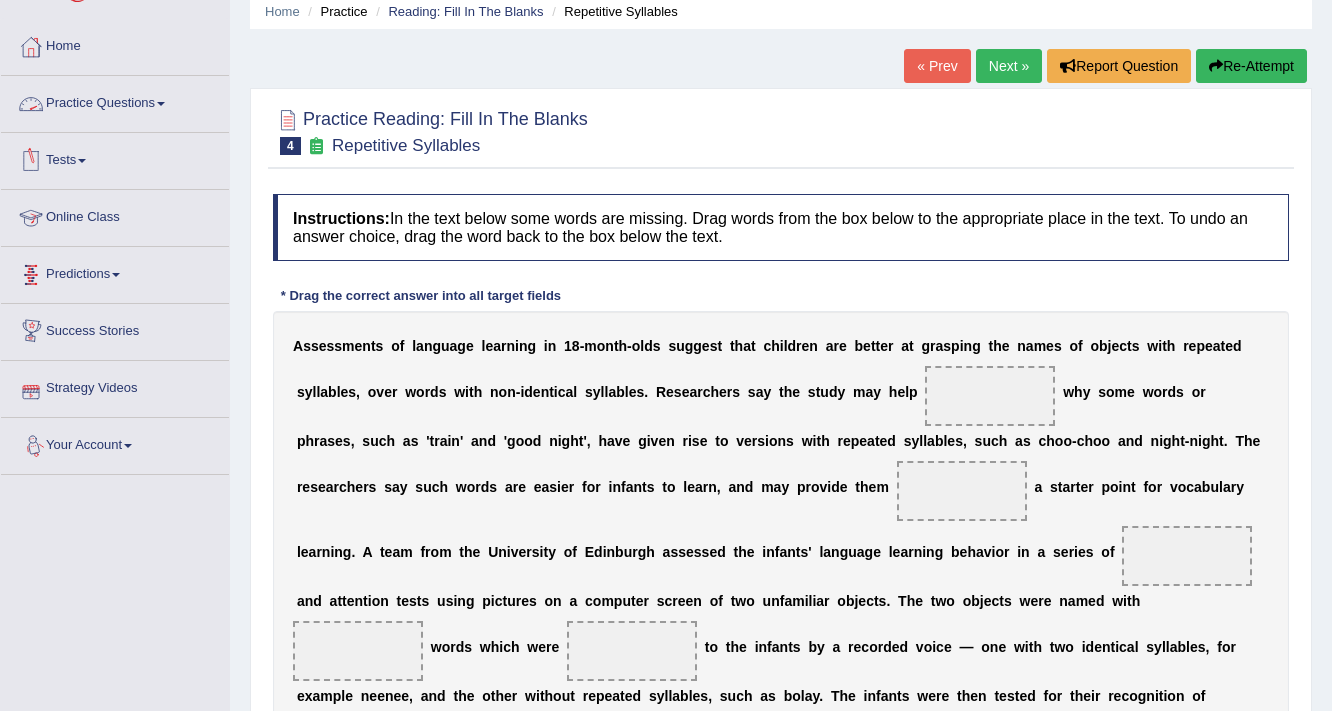 click on "Practice Questions" at bounding box center [115, 101] 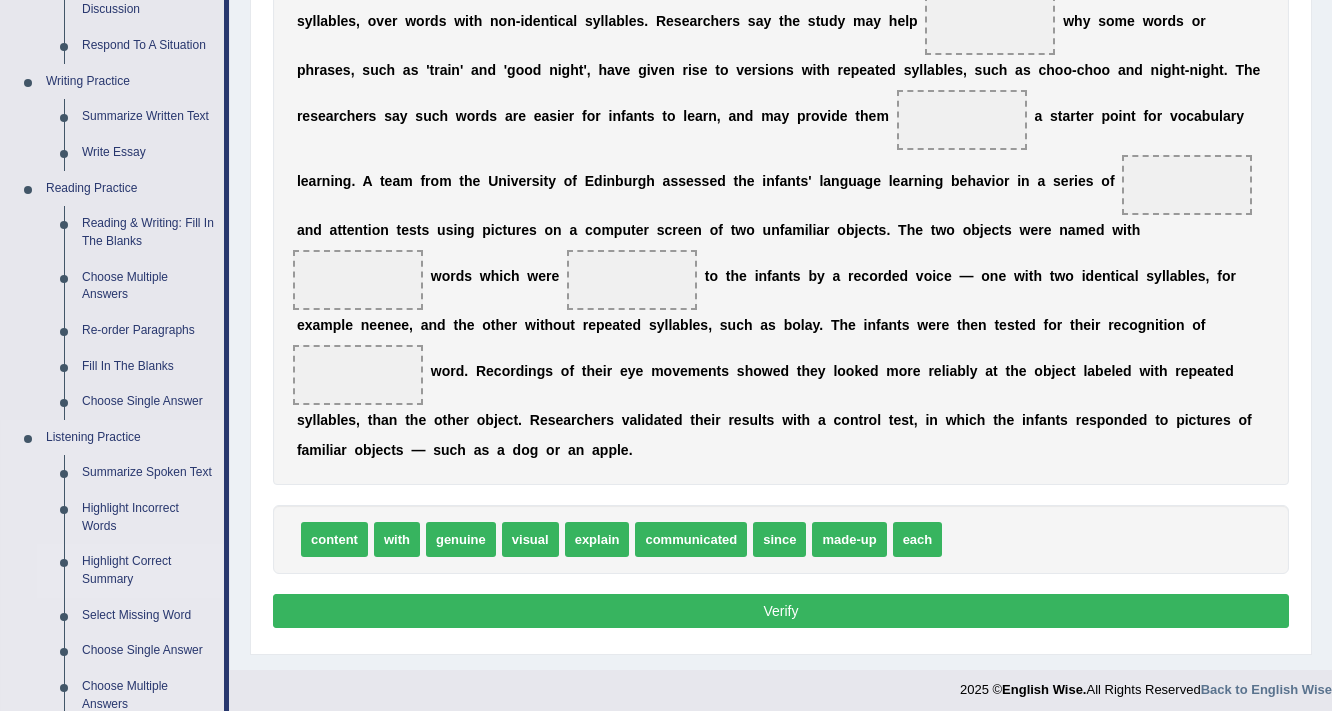 scroll, scrollTop: 480, scrollLeft: 0, axis: vertical 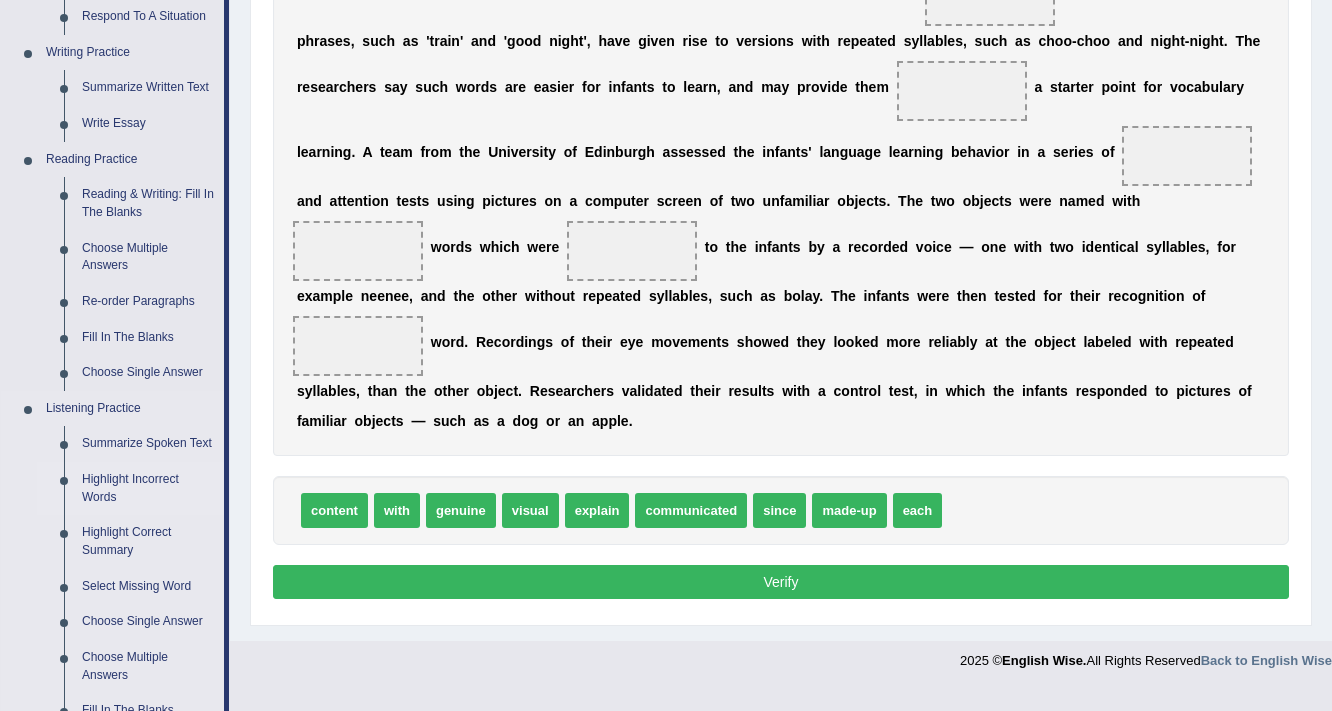 click on "Highlight Incorrect Words" at bounding box center [148, 488] 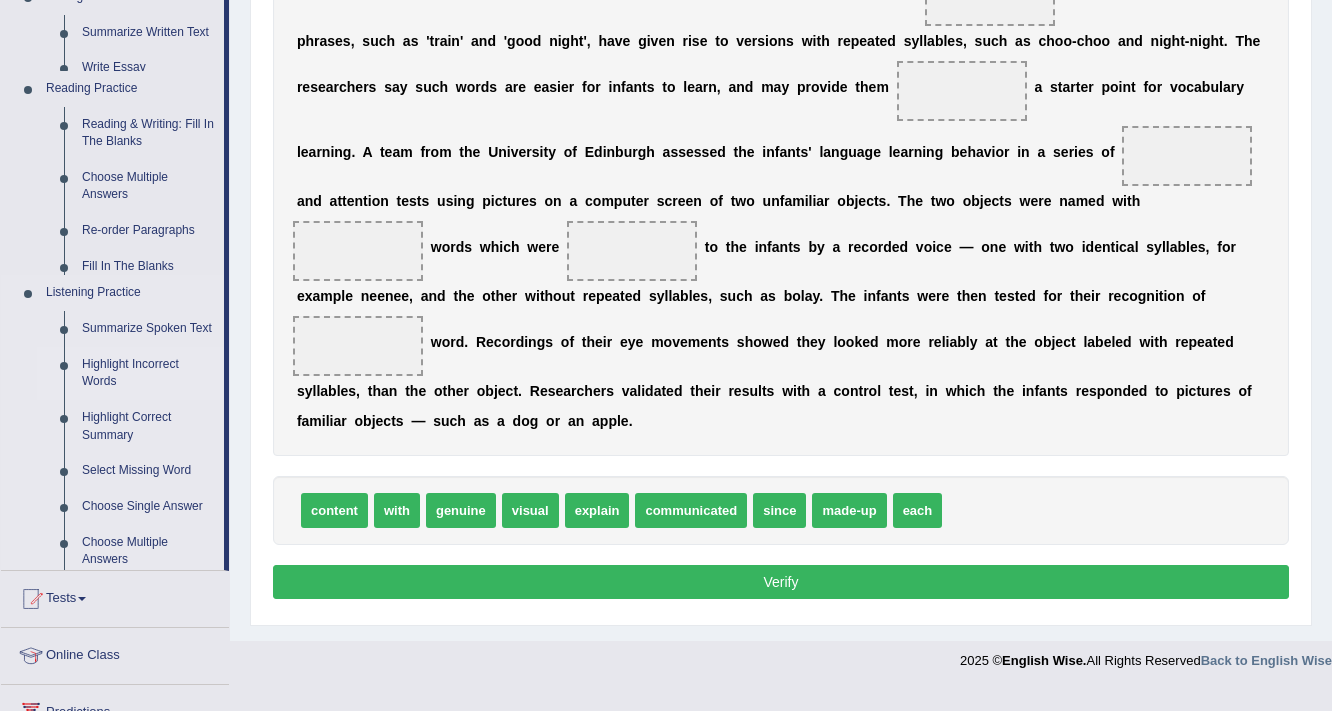 scroll, scrollTop: 457, scrollLeft: 0, axis: vertical 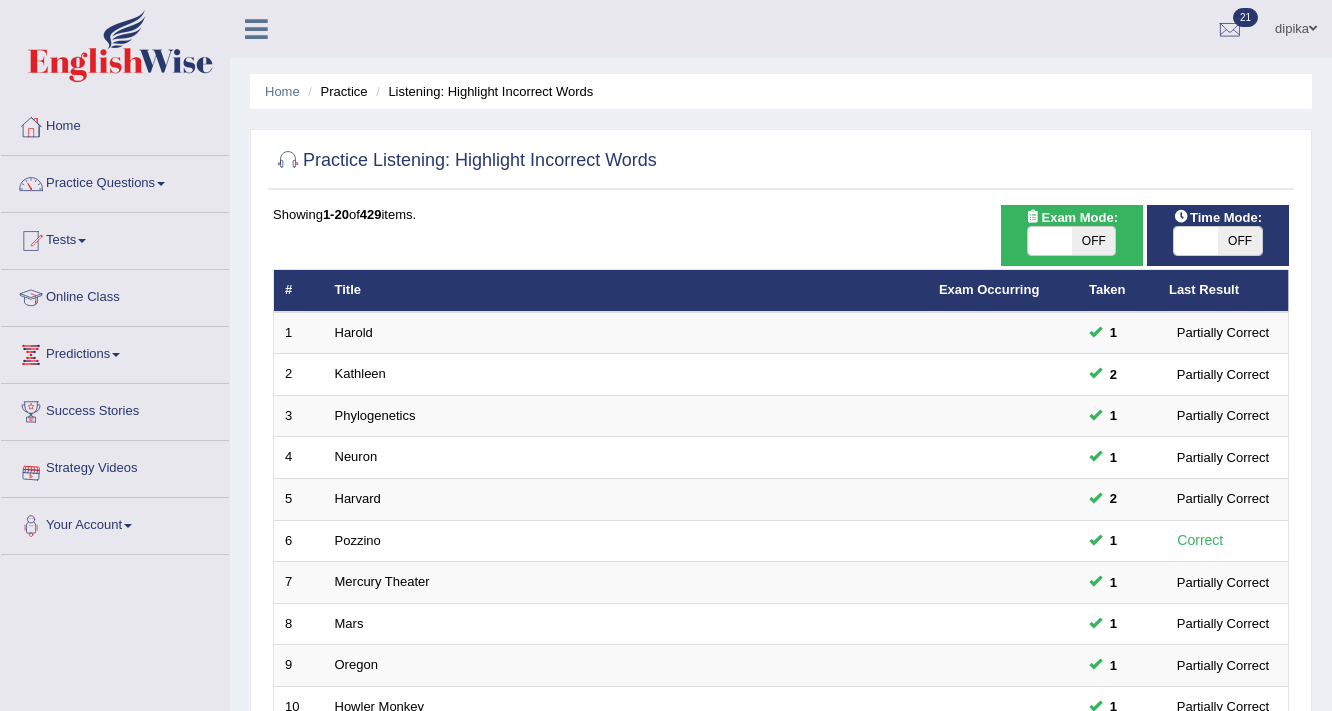 click on "OFF" at bounding box center (1094, 241) 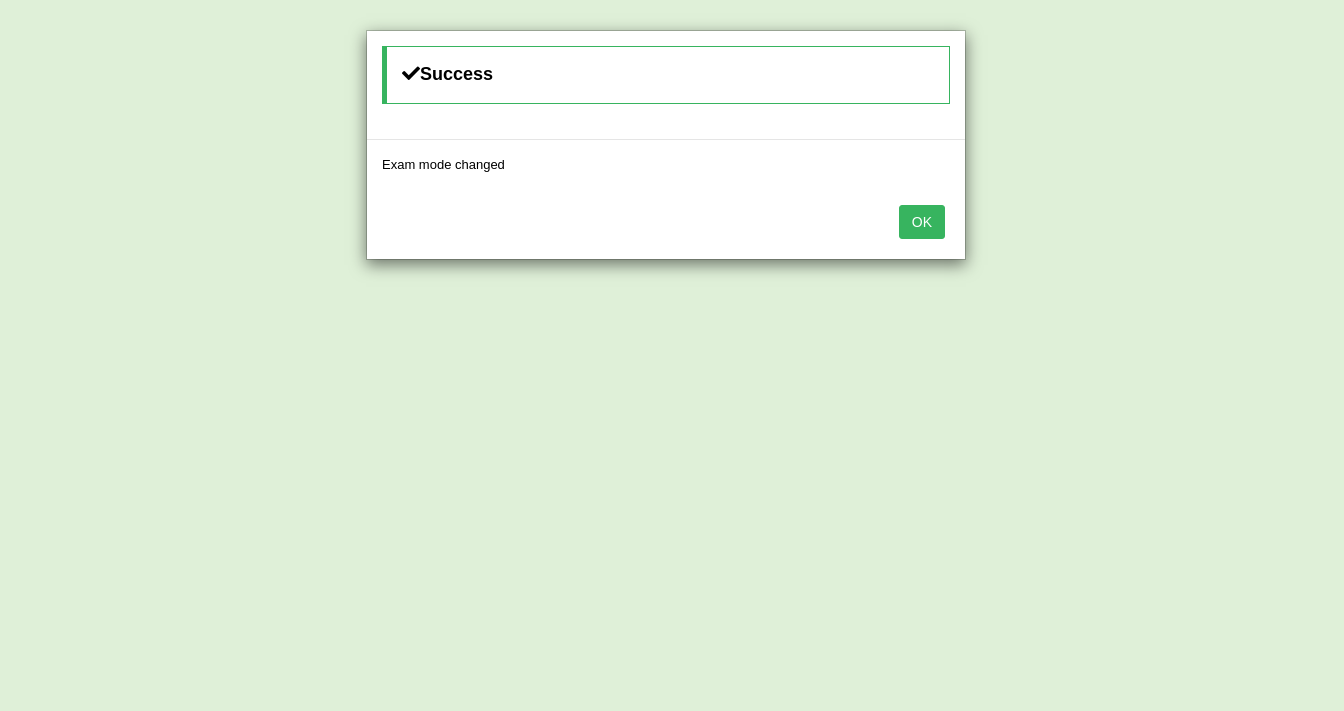 click on "OK" at bounding box center (922, 222) 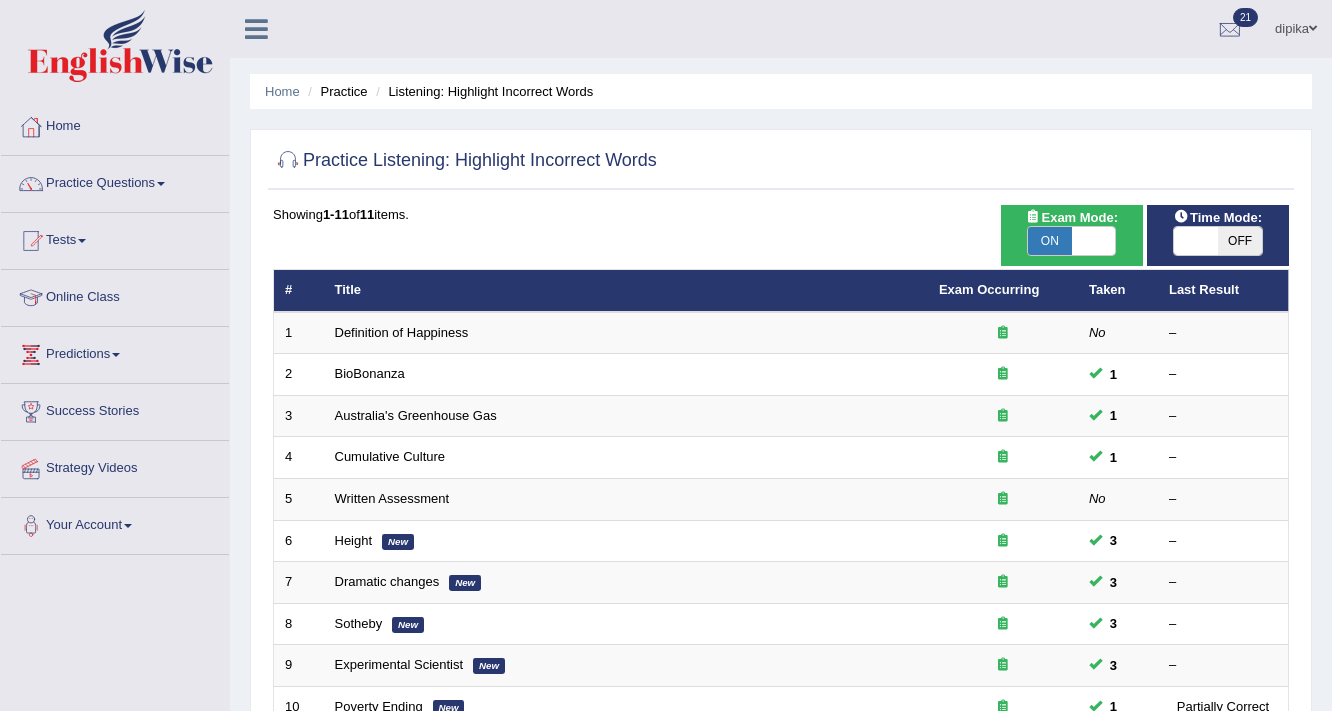 scroll, scrollTop: 0, scrollLeft: 0, axis: both 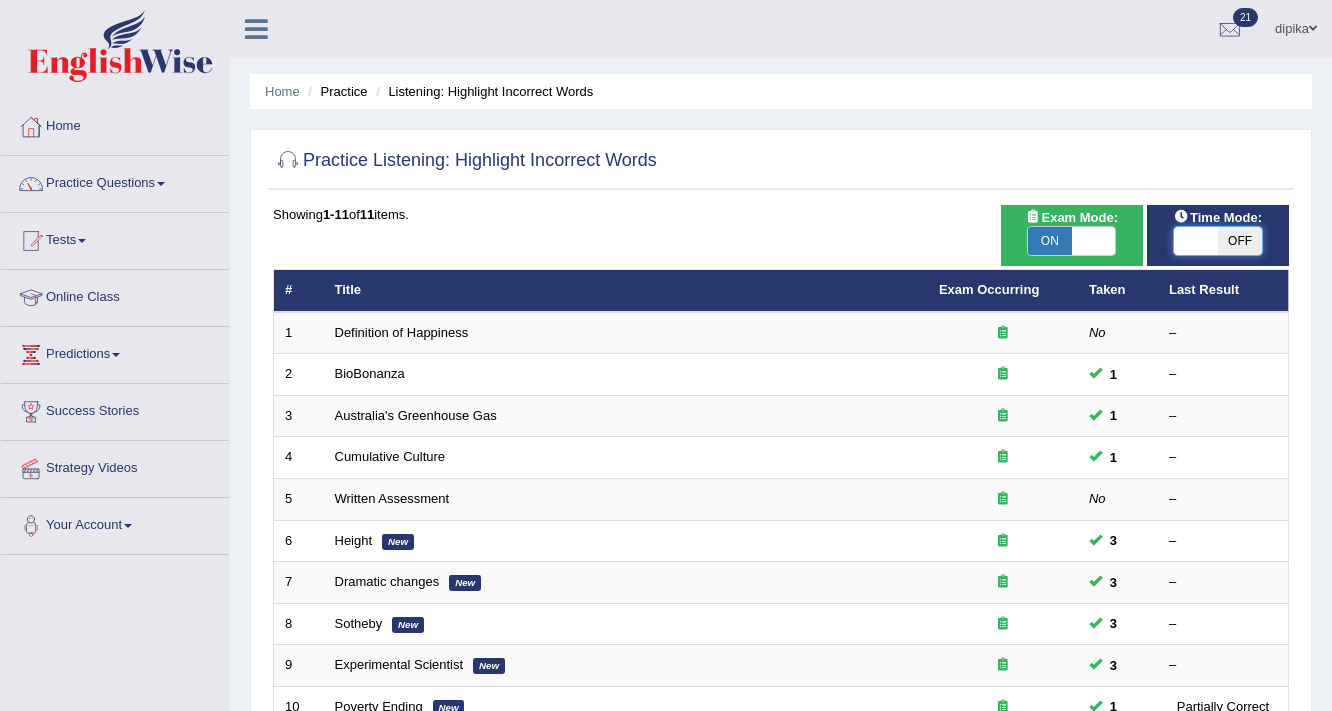 click at bounding box center [1196, 241] 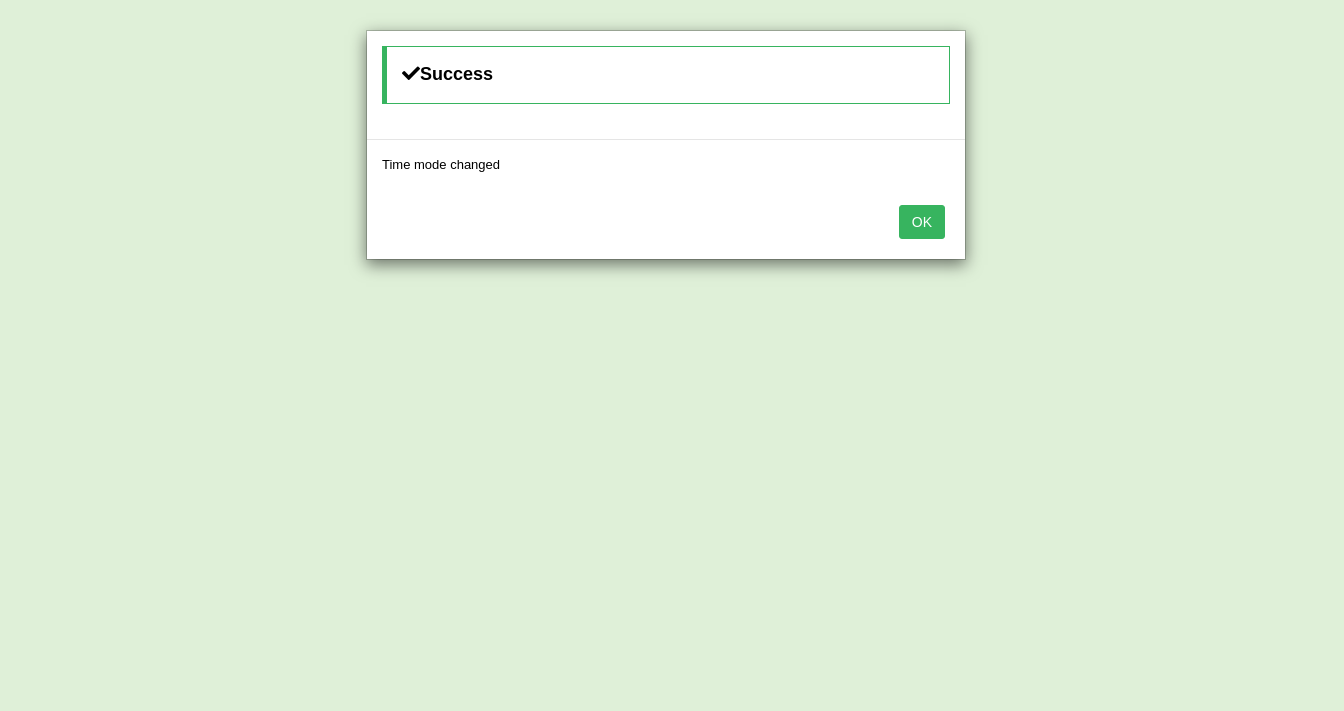 click on "OK" at bounding box center (666, 224) 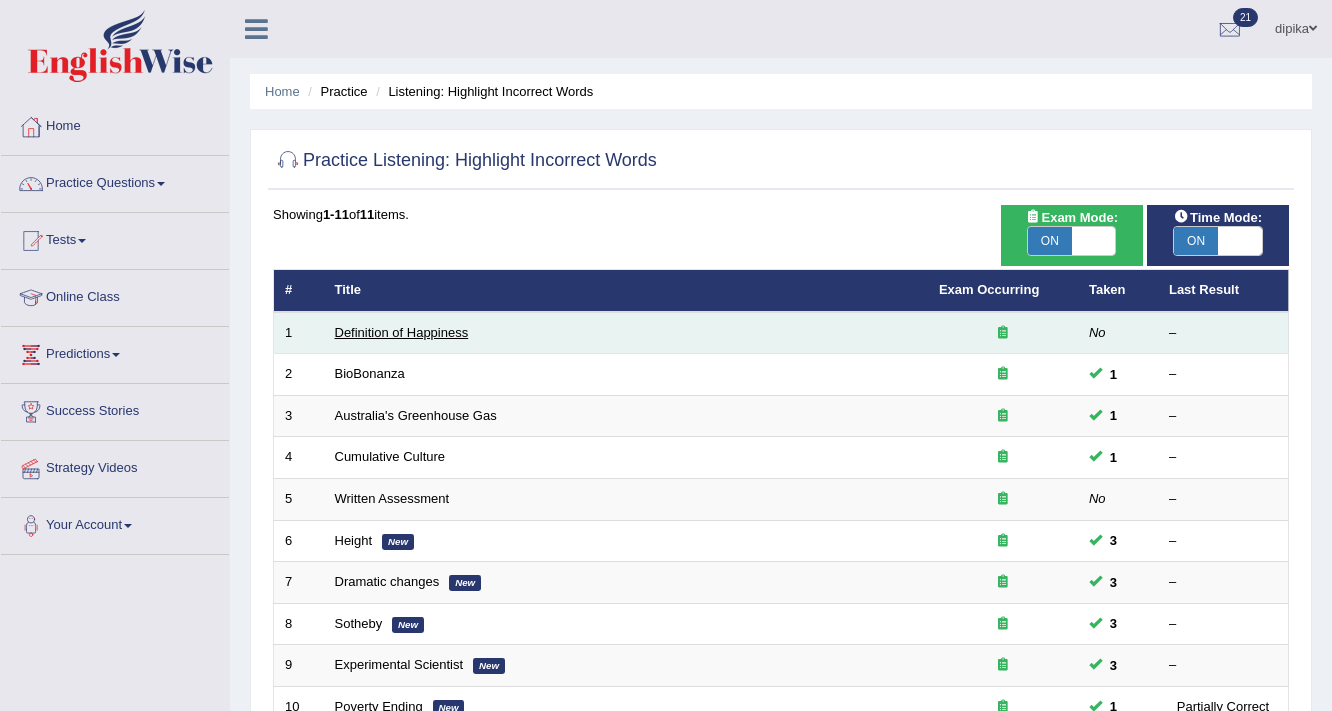 click on "Definition of Happiness" at bounding box center [402, 332] 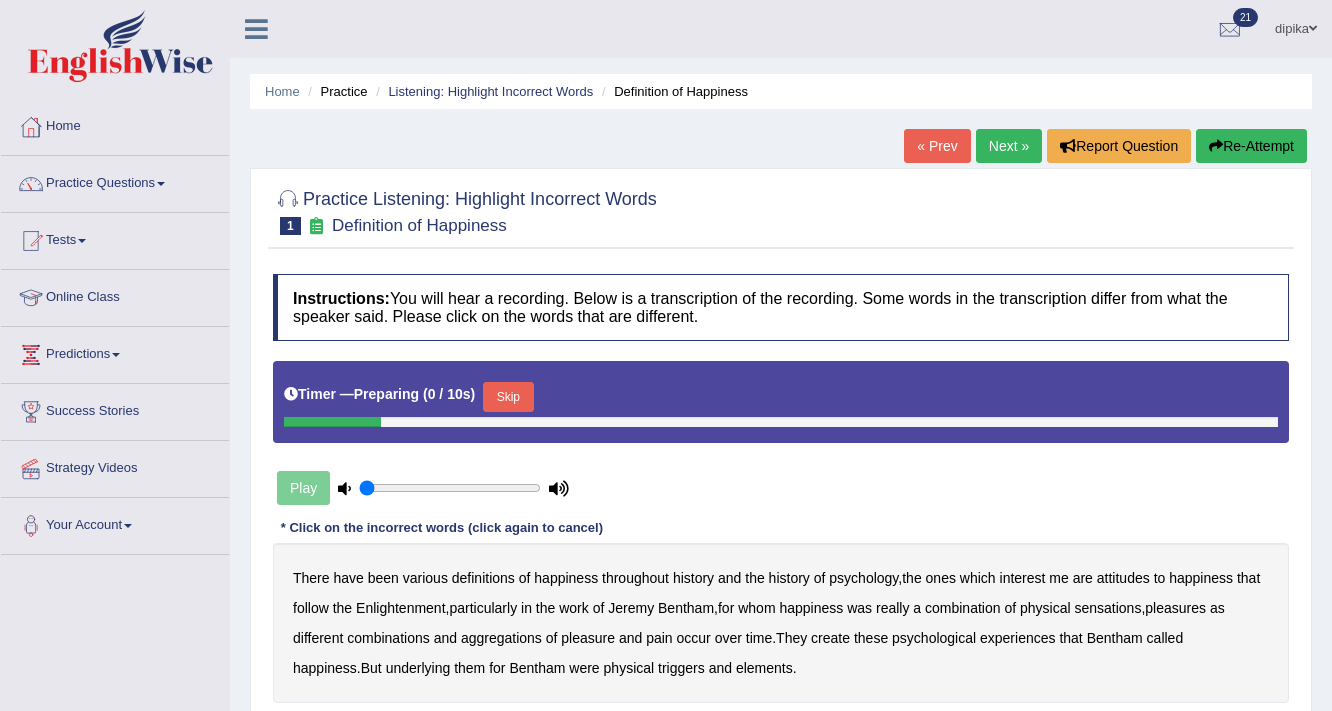 scroll, scrollTop: 0, scrollLeft: 0, axis: both 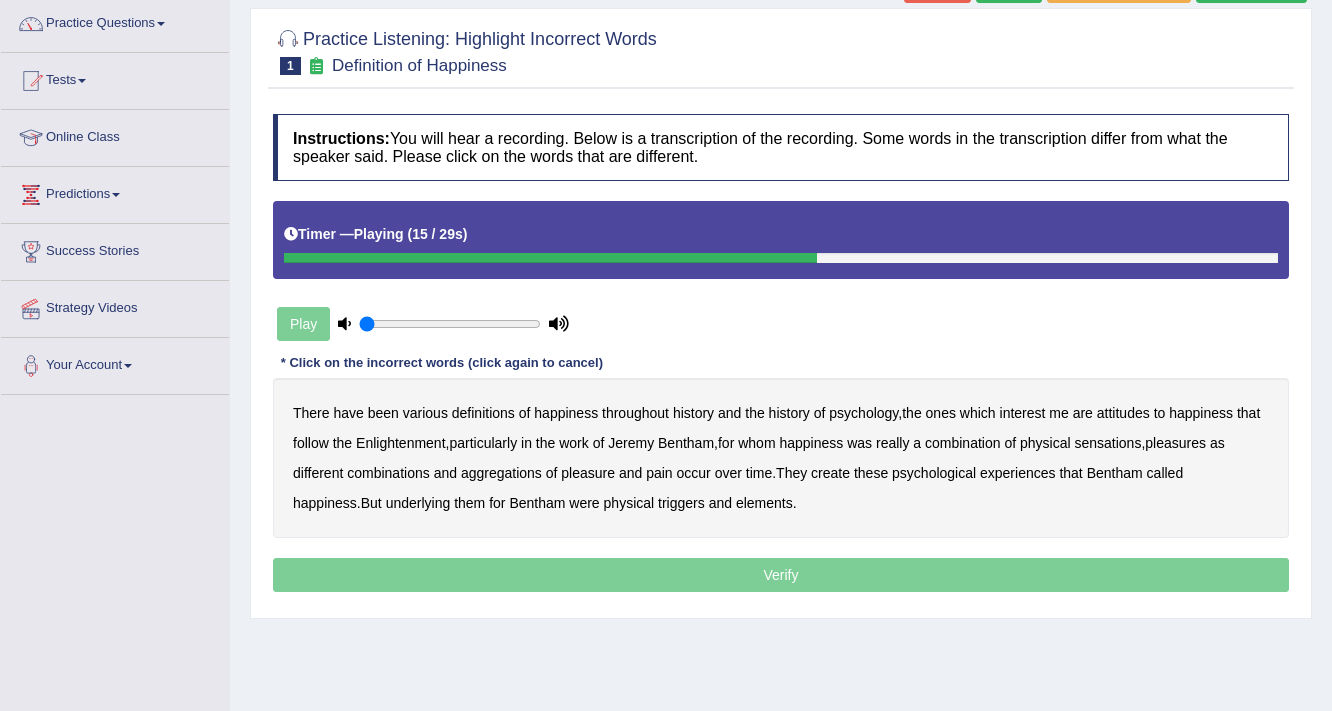 click on "sensations" at bounding box center (1107, 443) 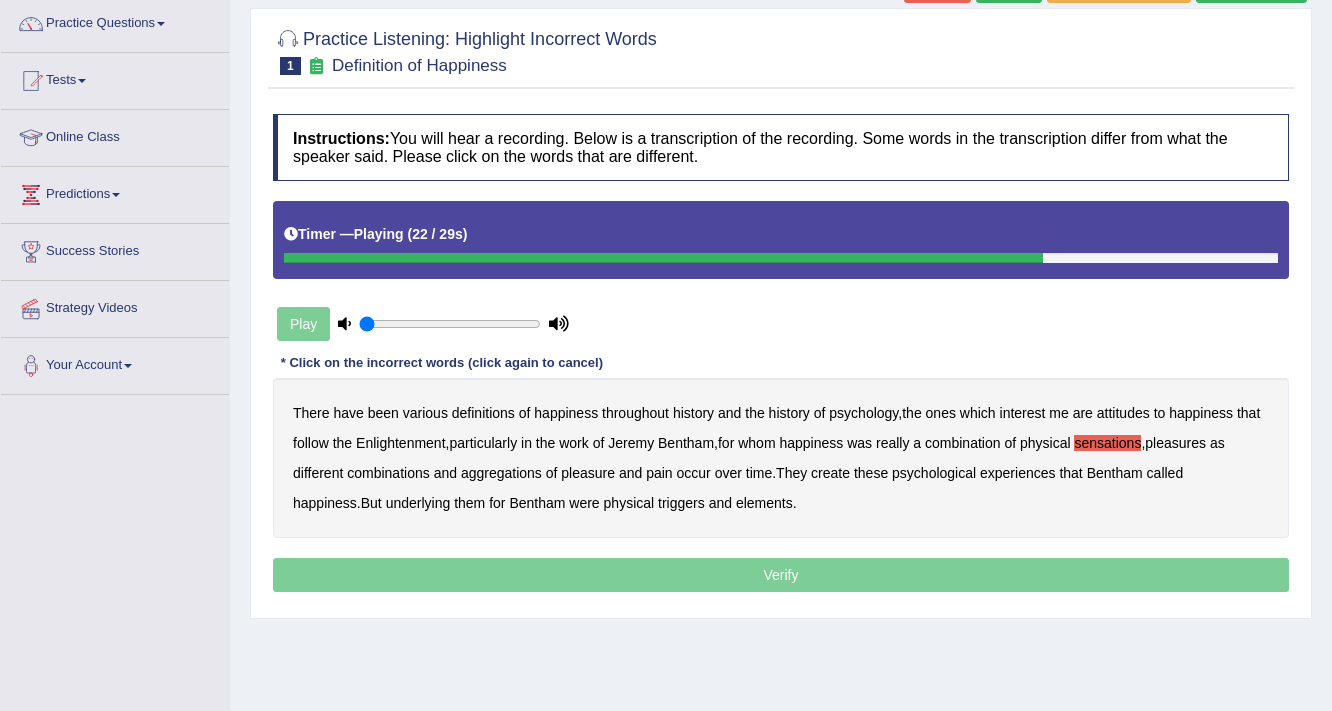 click on "create" at bounding box center [830, 473] 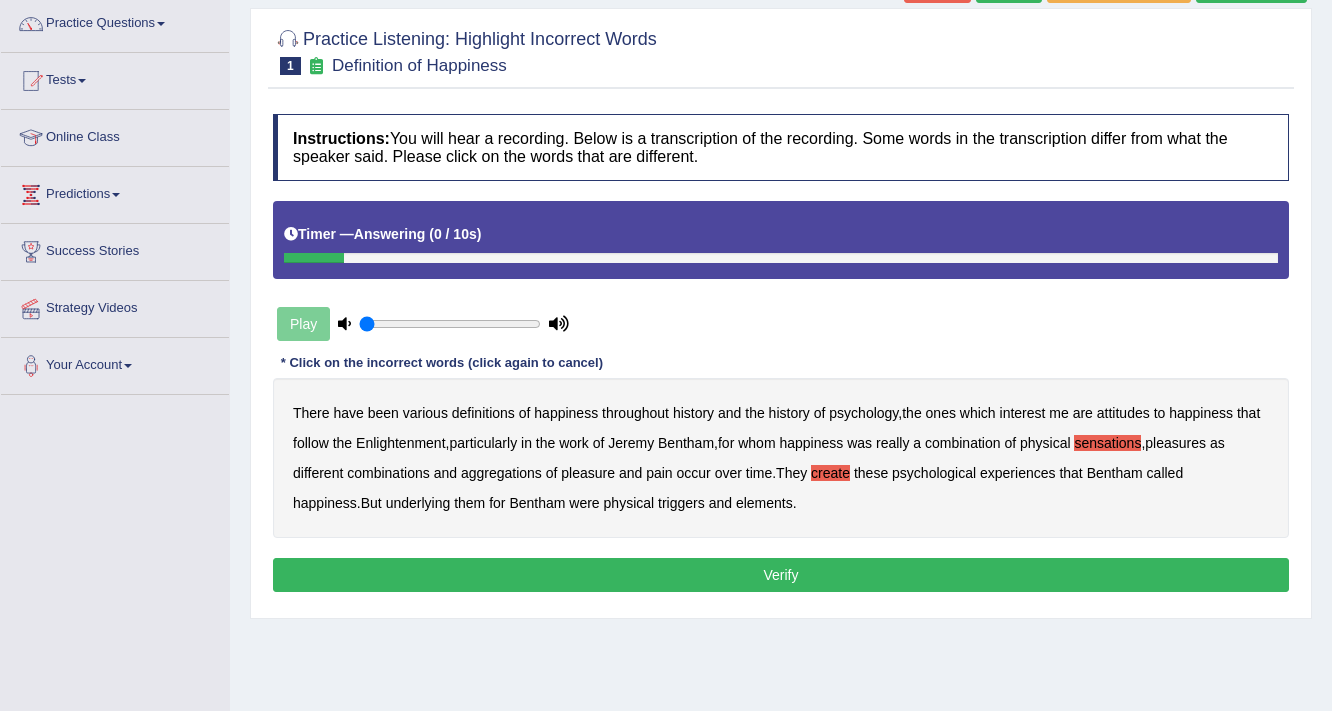 click on "elements" at bounding box center (764, 503) 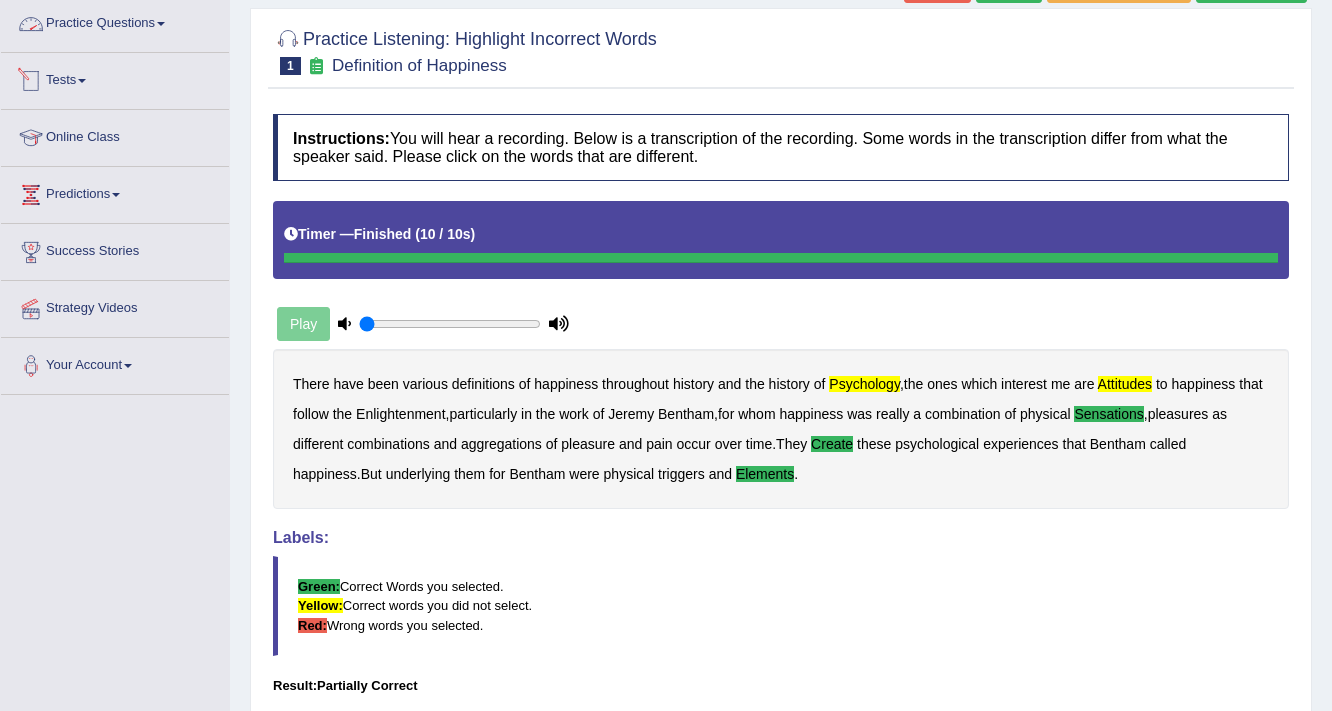 click at bounding box center (31, 81) 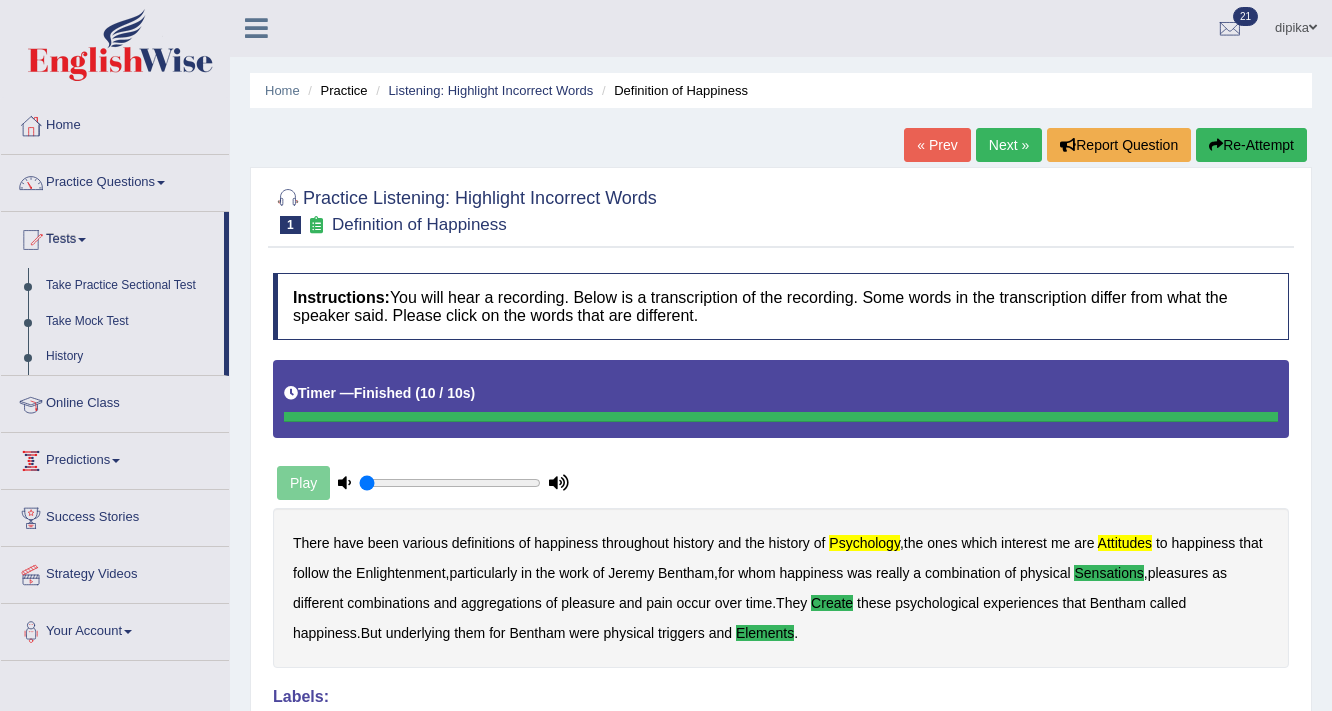 scroll, scrollTop: 0, scrollLeft: 0, axis: both 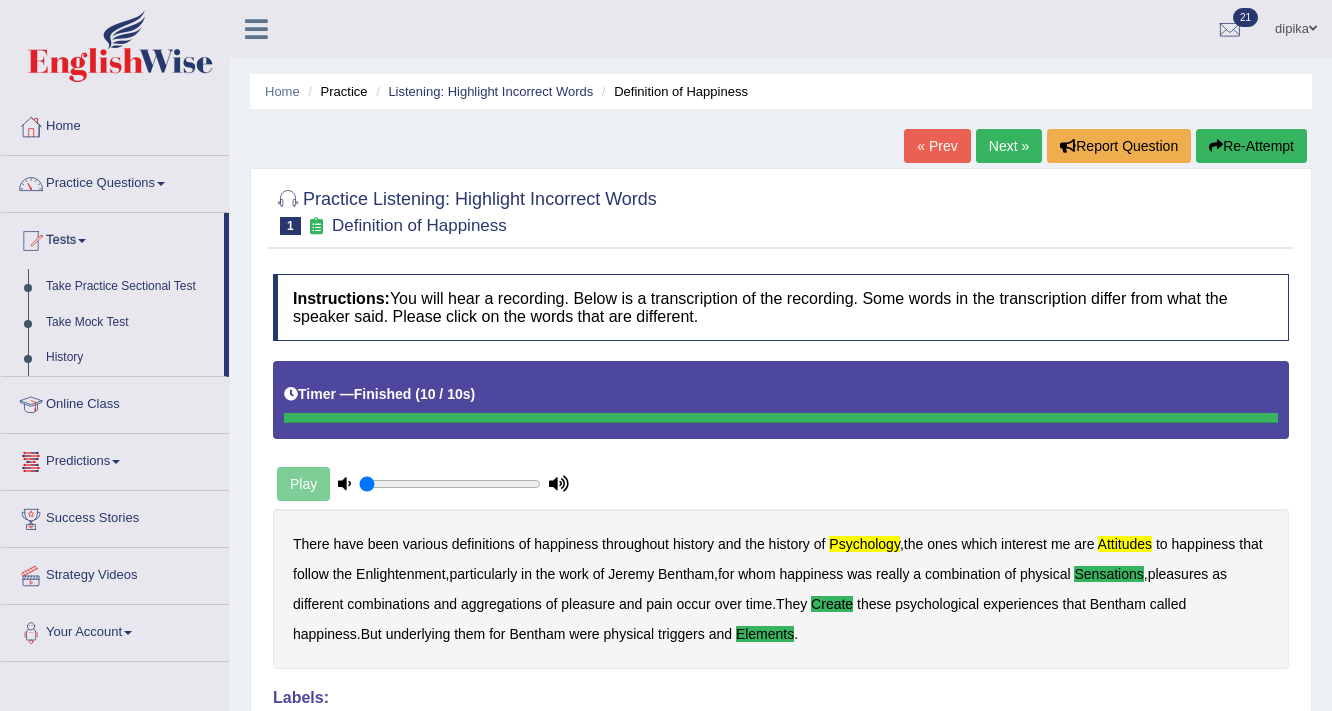 click on "Next »" at bounding box center (1009, 146) 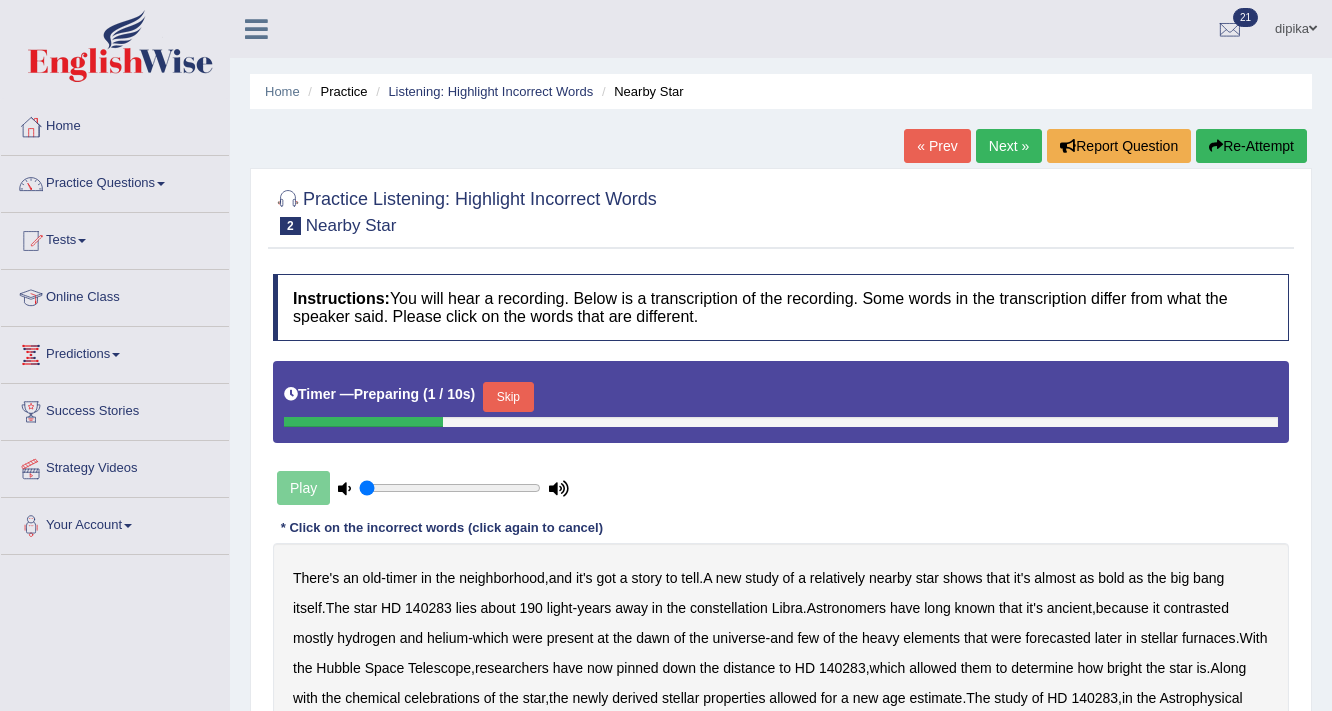 scroll, scrollTop: 160, scrollLeft: 0, axis: vertical 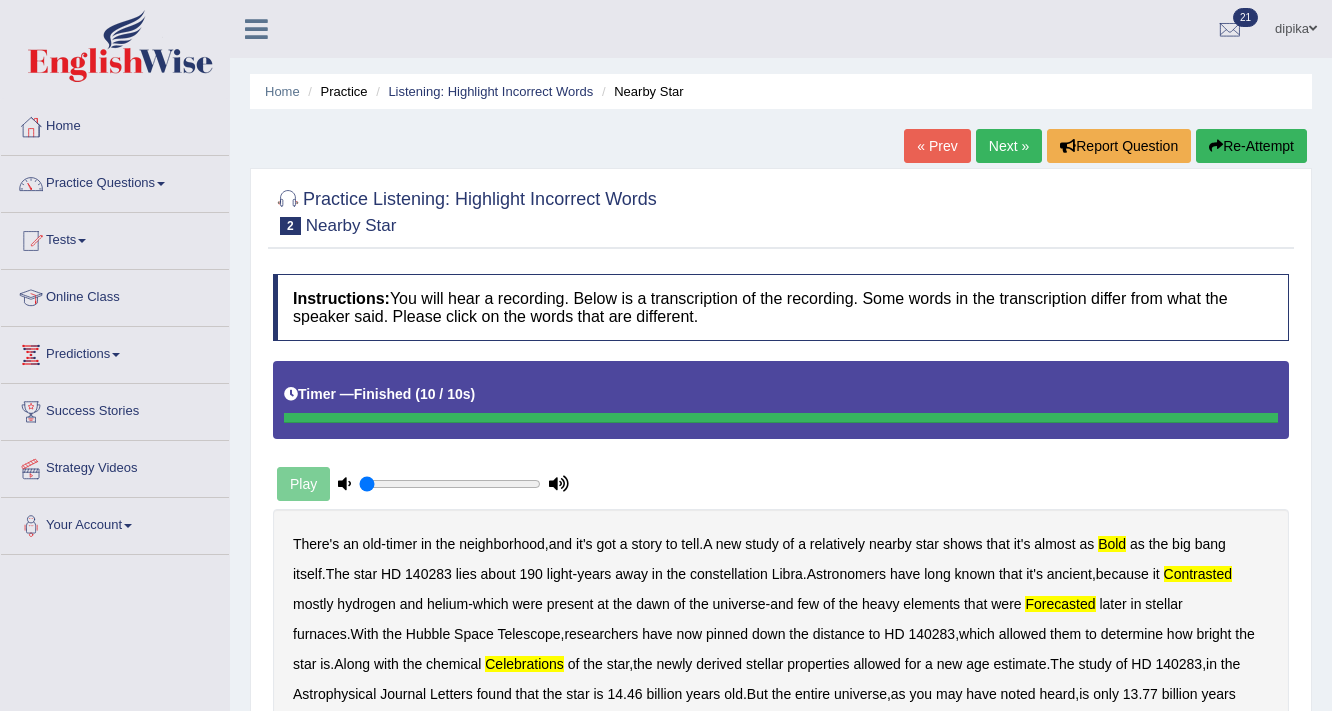 click on "Next »" at bounding box center [1009, 146] 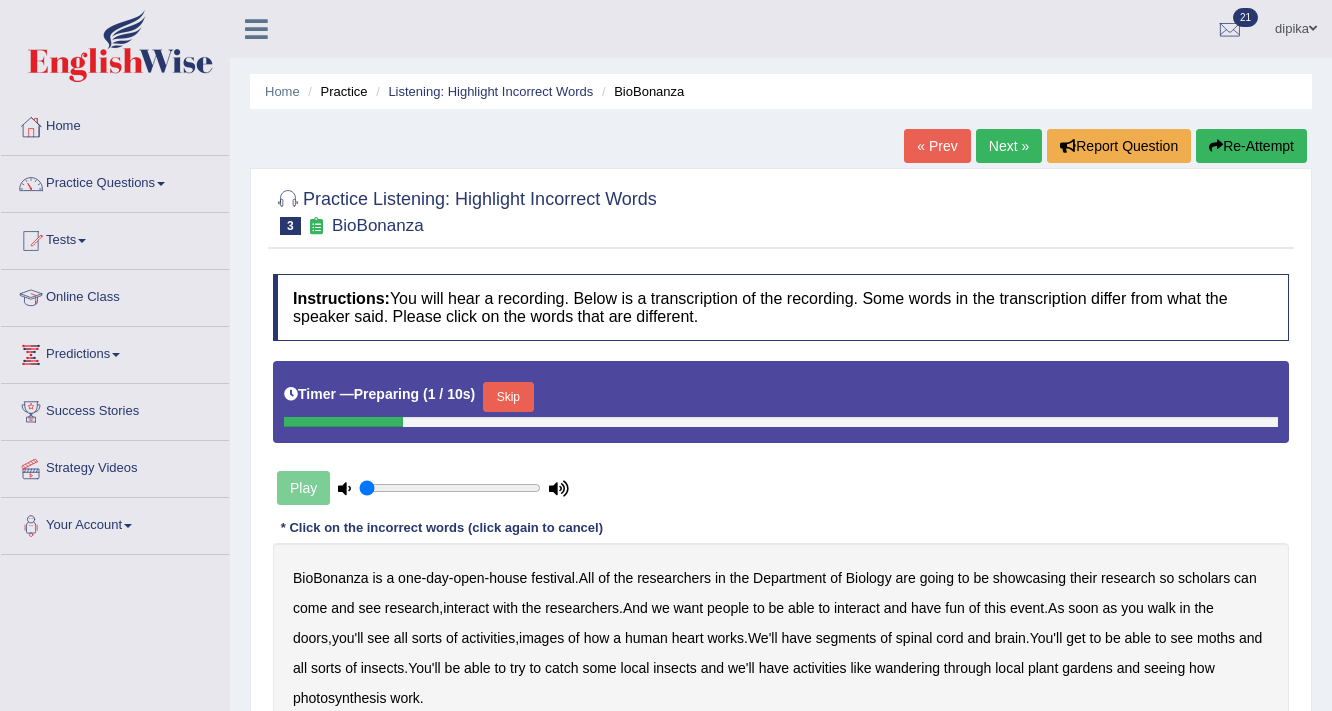 scroll, scrollTop: 0, scrollLeft: 0, axis: both 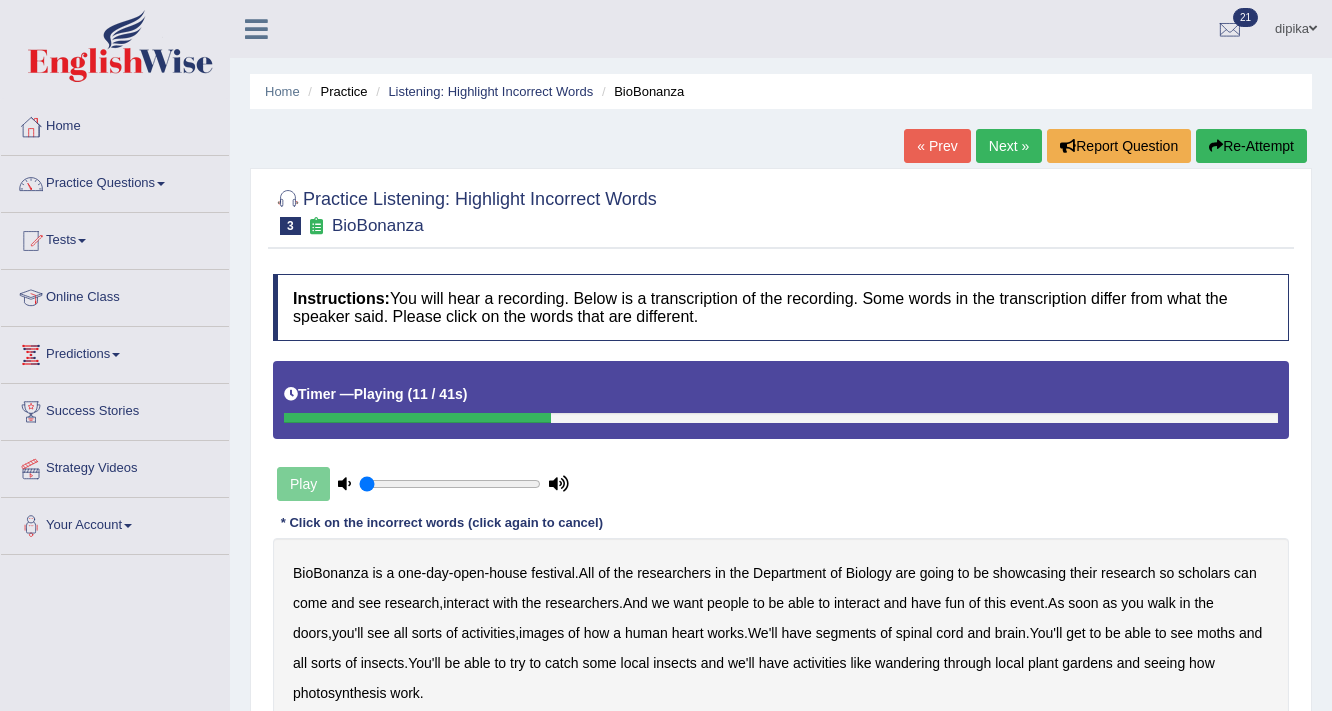 click on "scholars" at bounding box center [1204, 573] 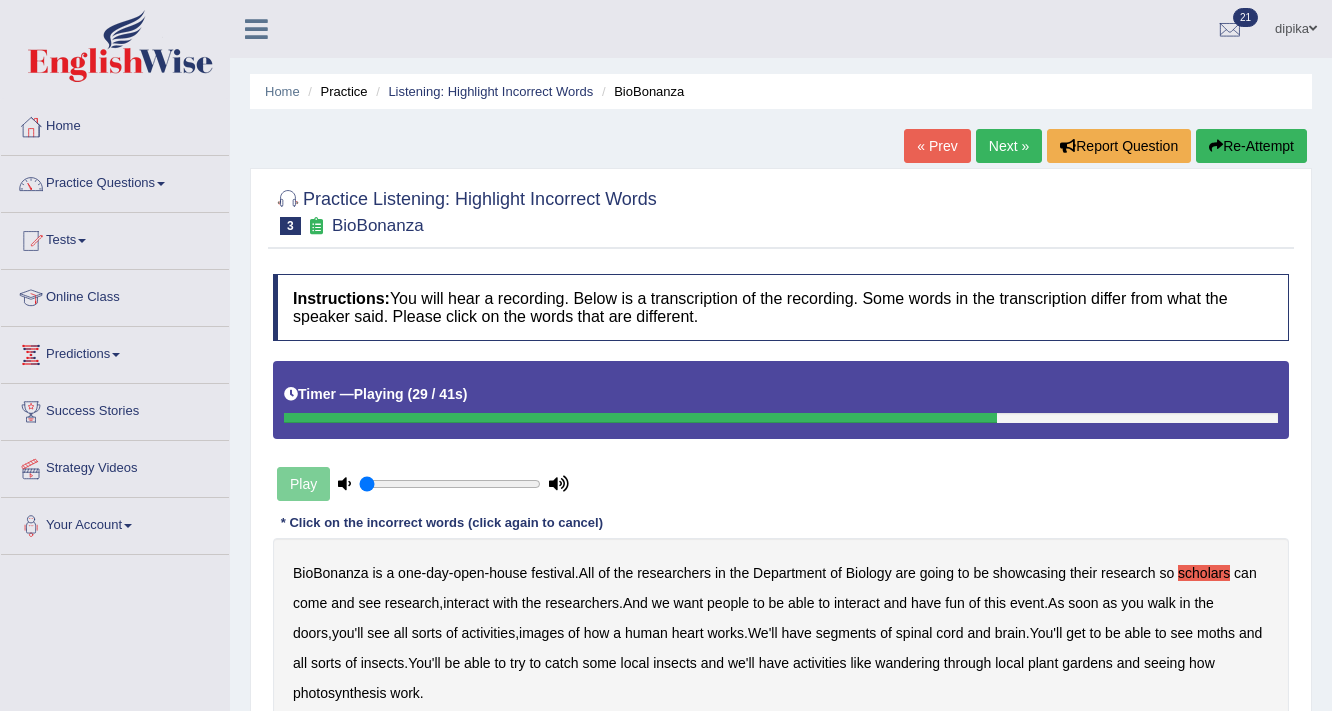 click on "segments" at bounding box center [846, 633] 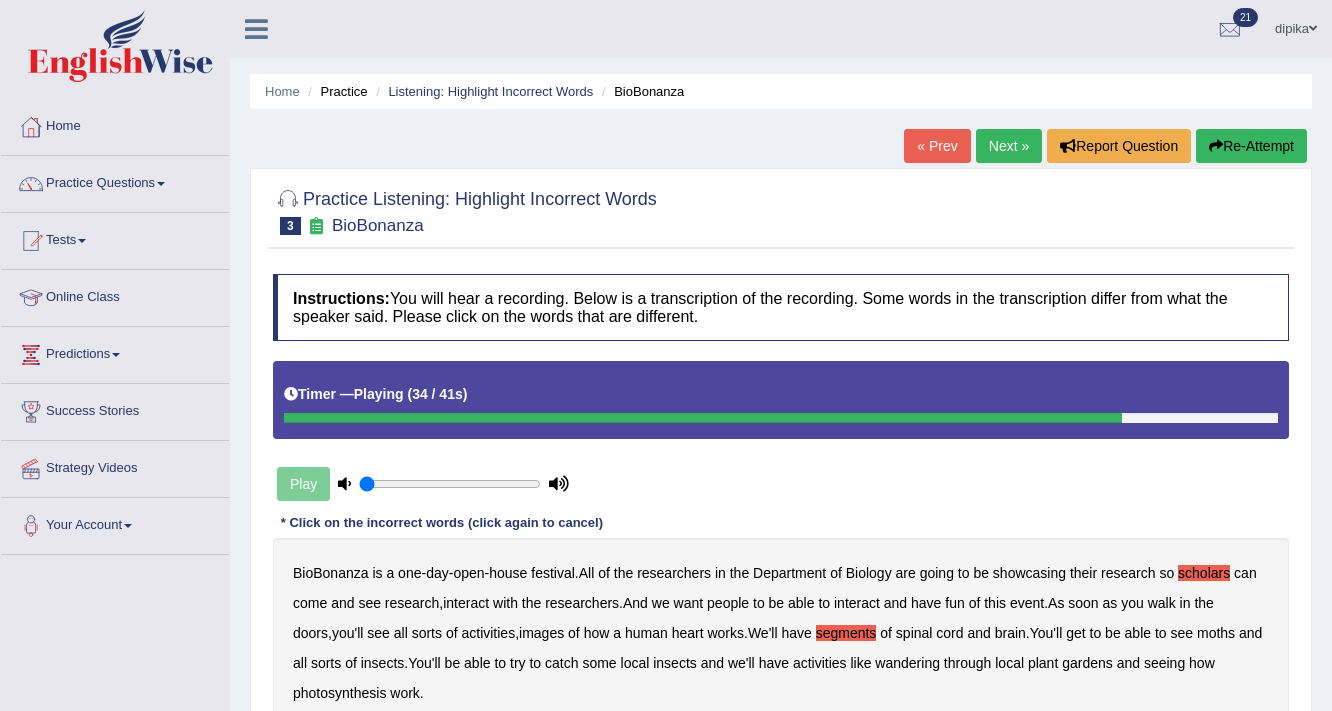 scroll, scrollTop: 80, scrollLeft: 0, axis: vertical 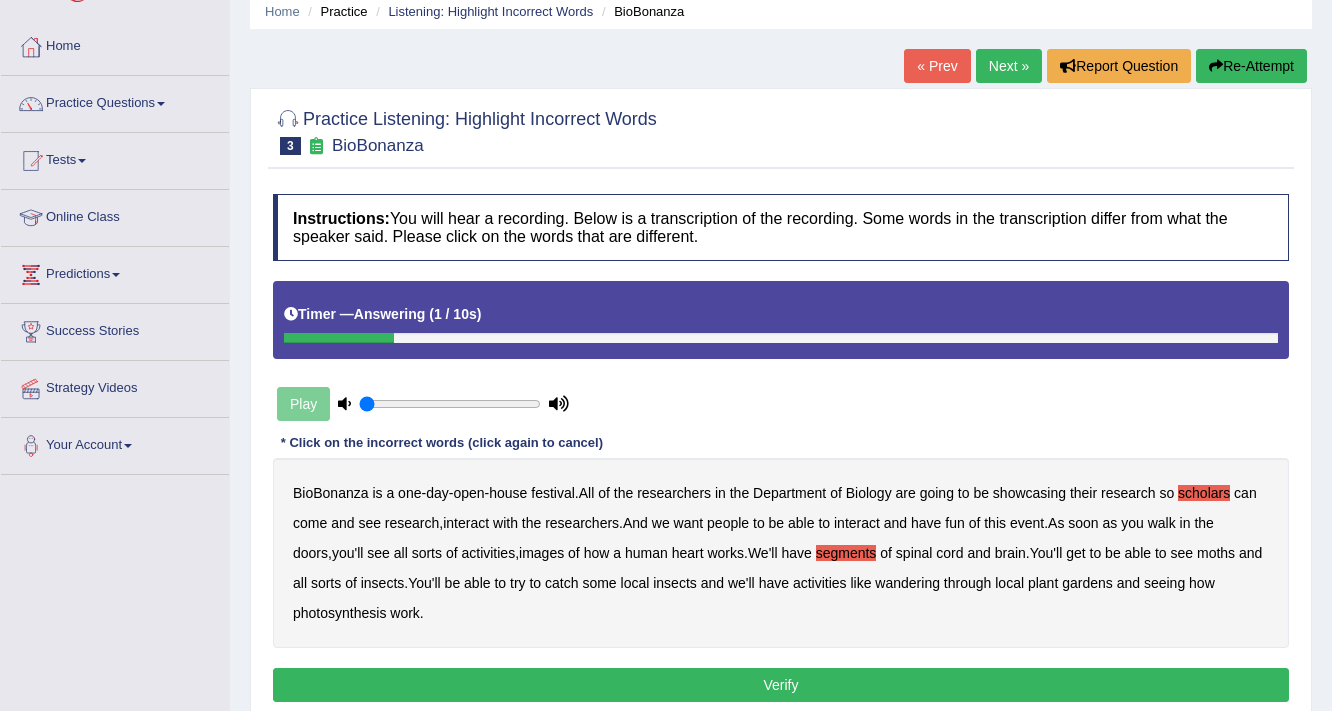 click on "Verify" at bounding box center (781, 685) 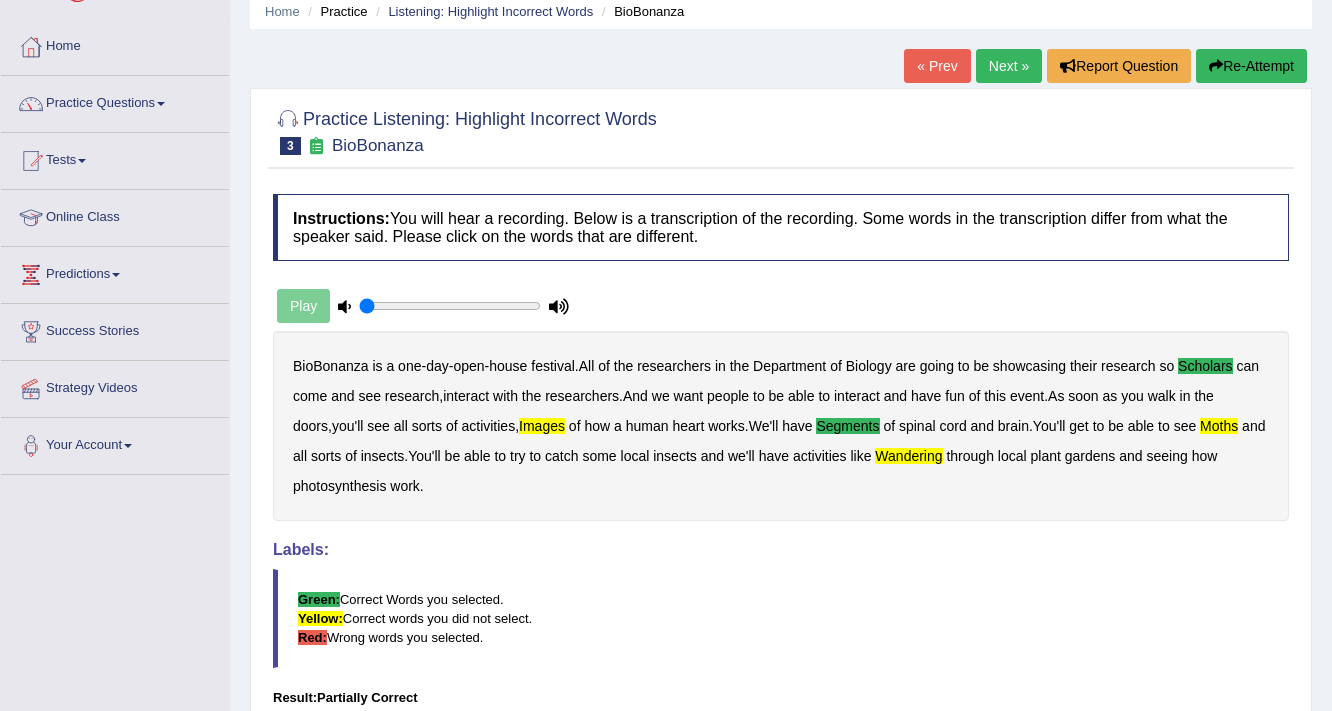 click on "Next »" at bounding box center (1009, 66) 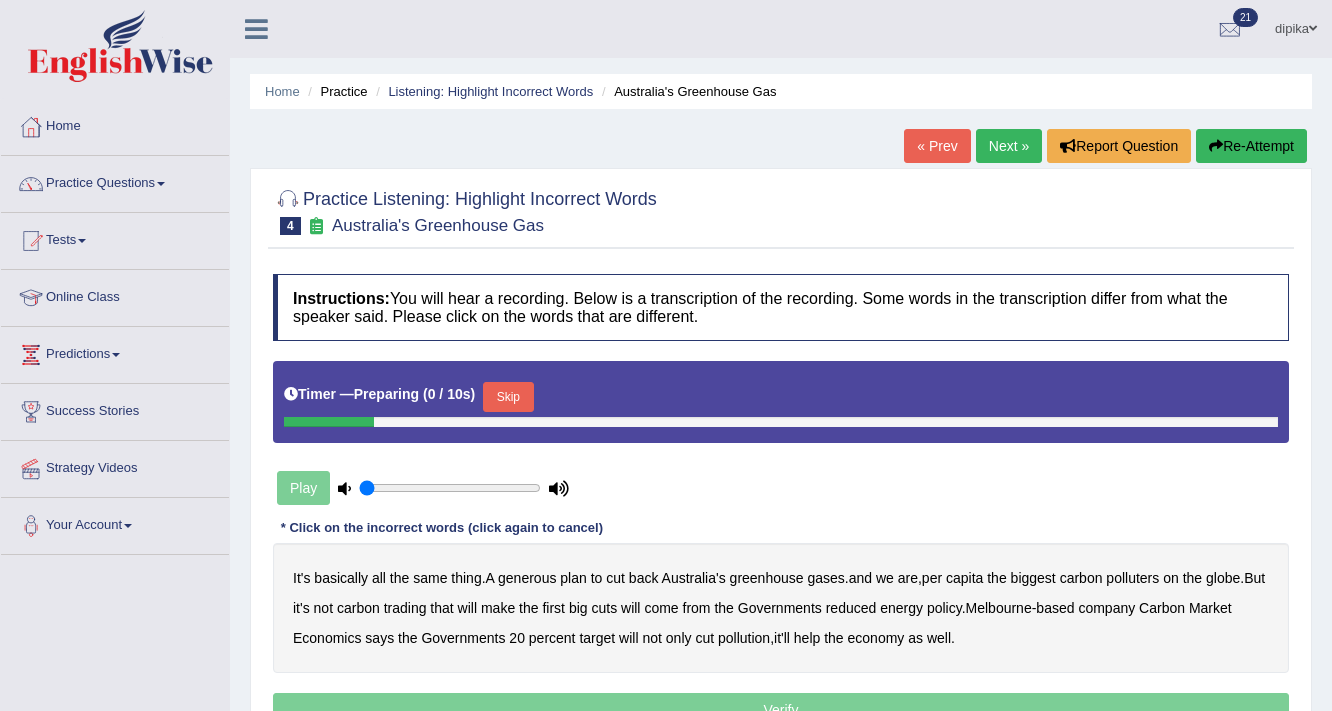 scroll, scrollTop: 160, scrollLeft: 0, axis: vertical 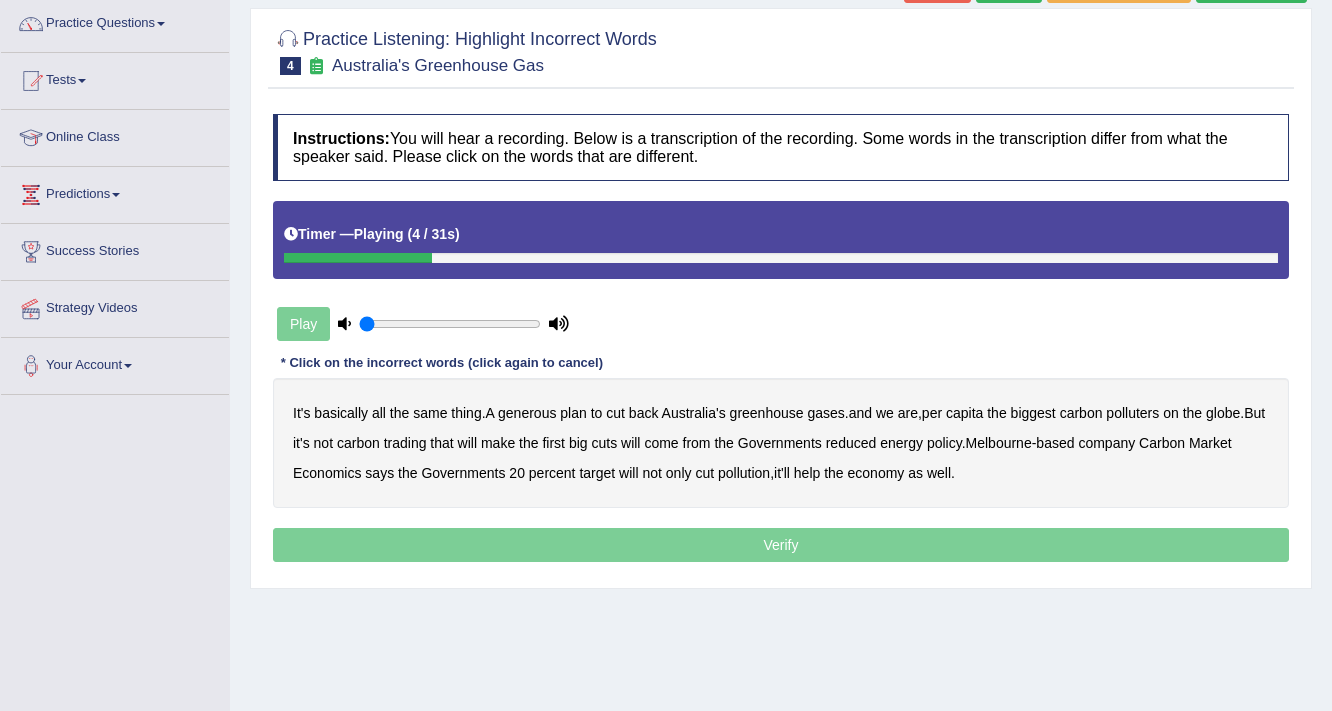 click on "generous" at bounding box center [527, 413] 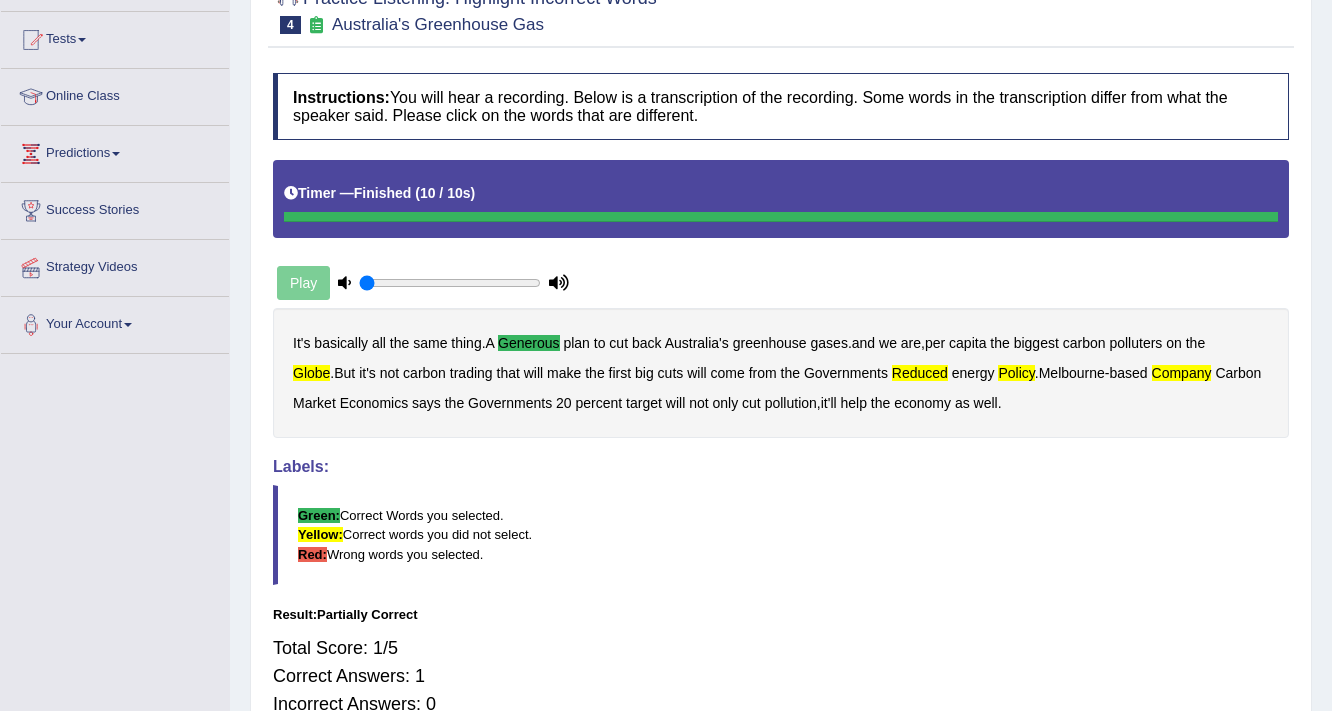 scroll, scrollTop: 0, scrollLeft: 0, axis: both 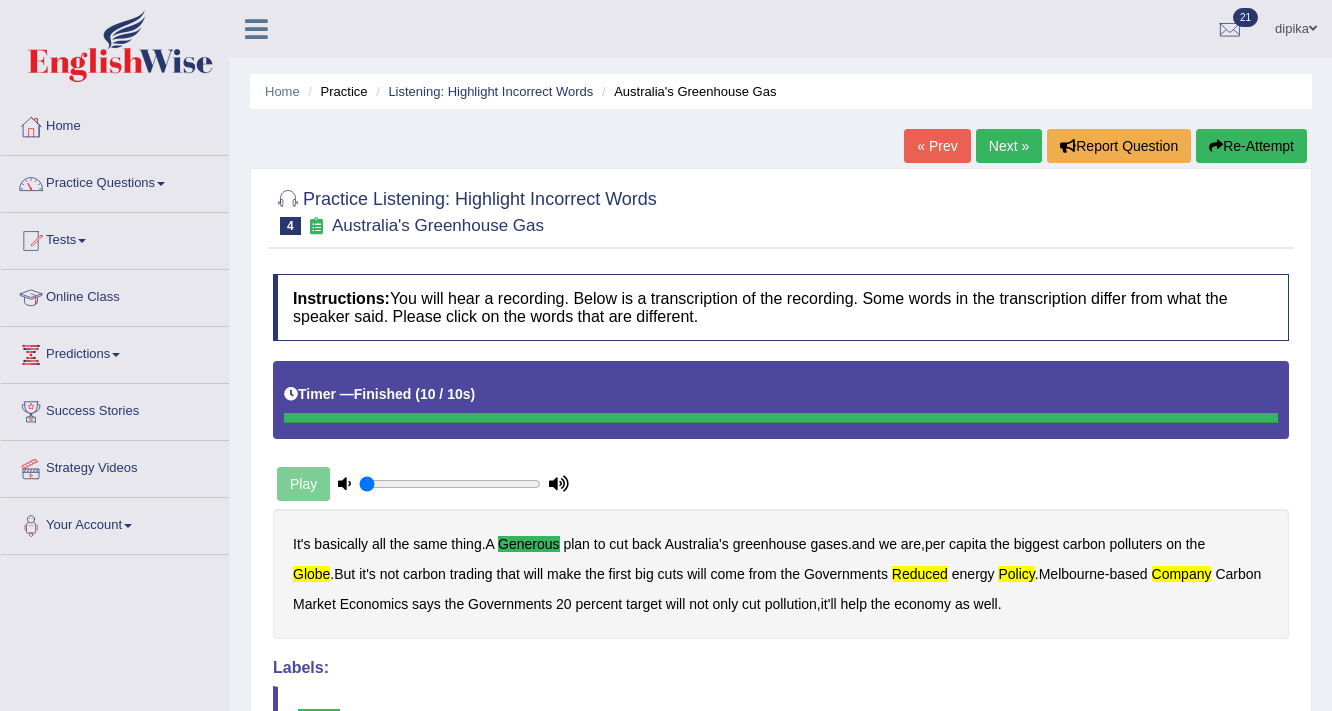 click on "Next »" at bounding box center [1009, 146] 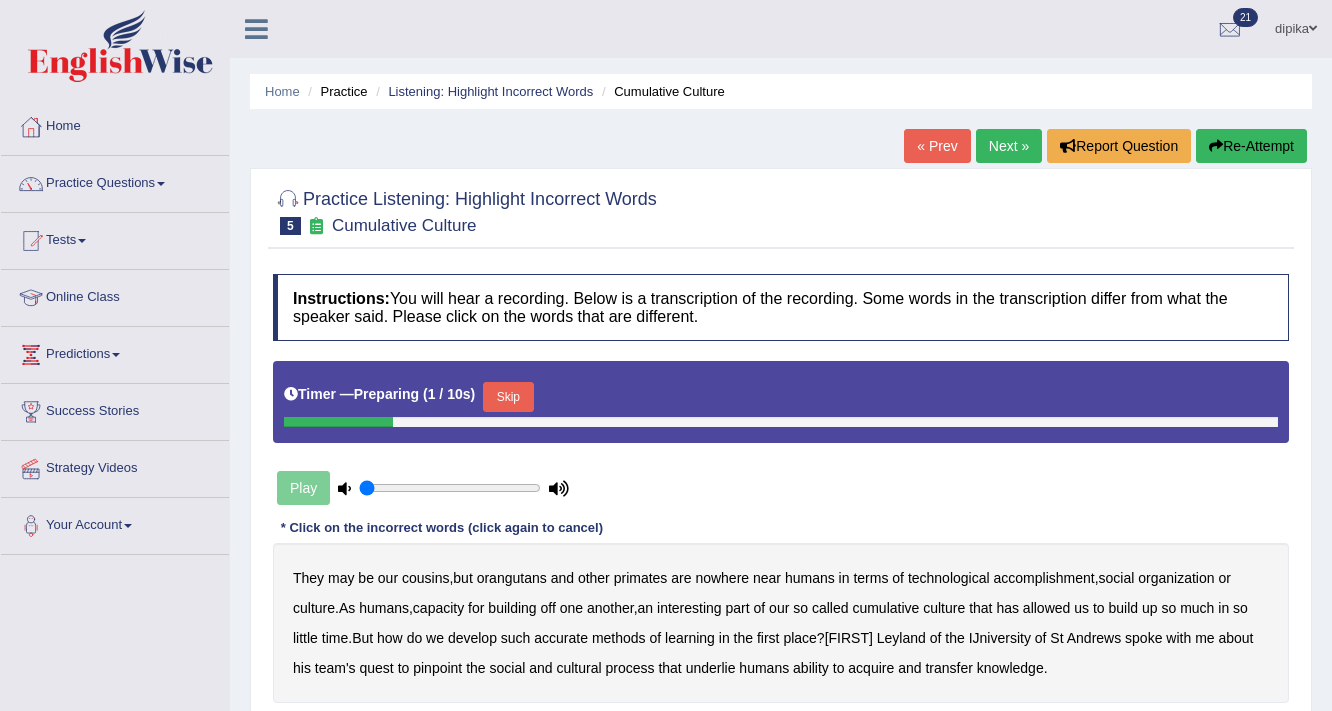 scroll, scrollTop: 0, scrollLeft: 0, axis: both 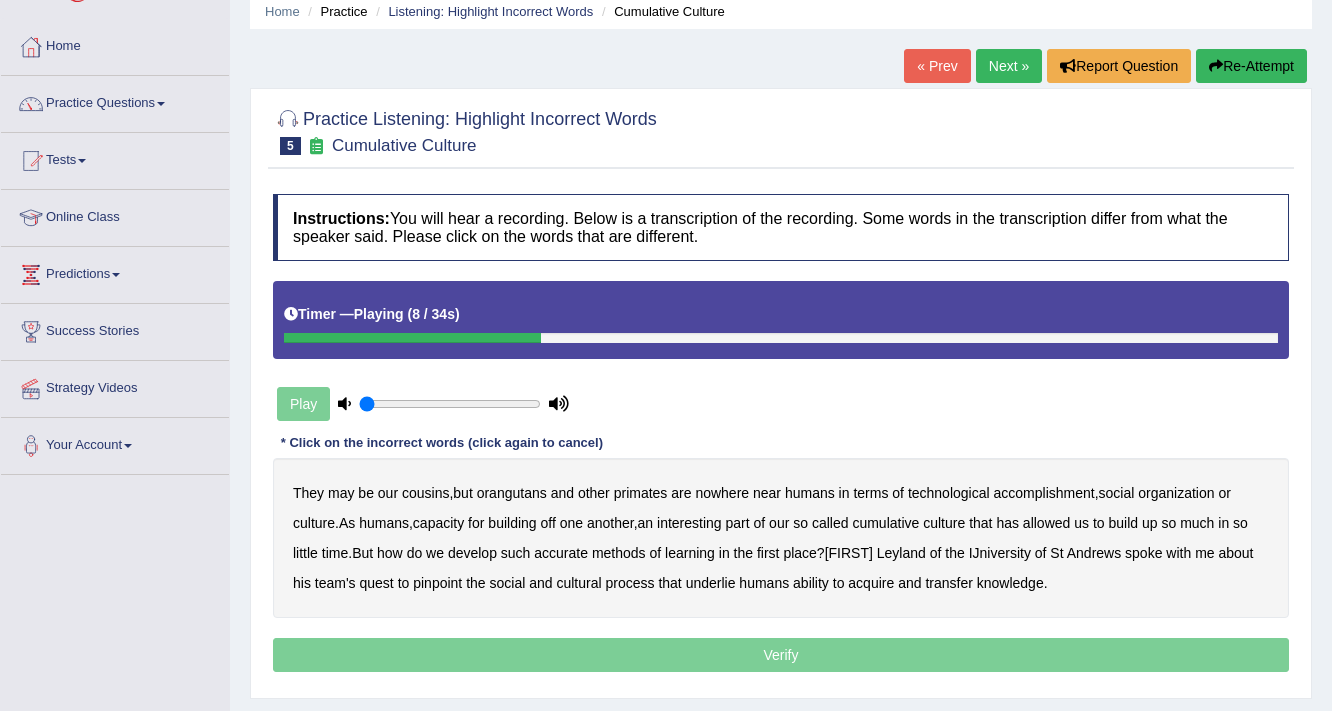 click on "accomplishment" at bounding box center (1044, 493) 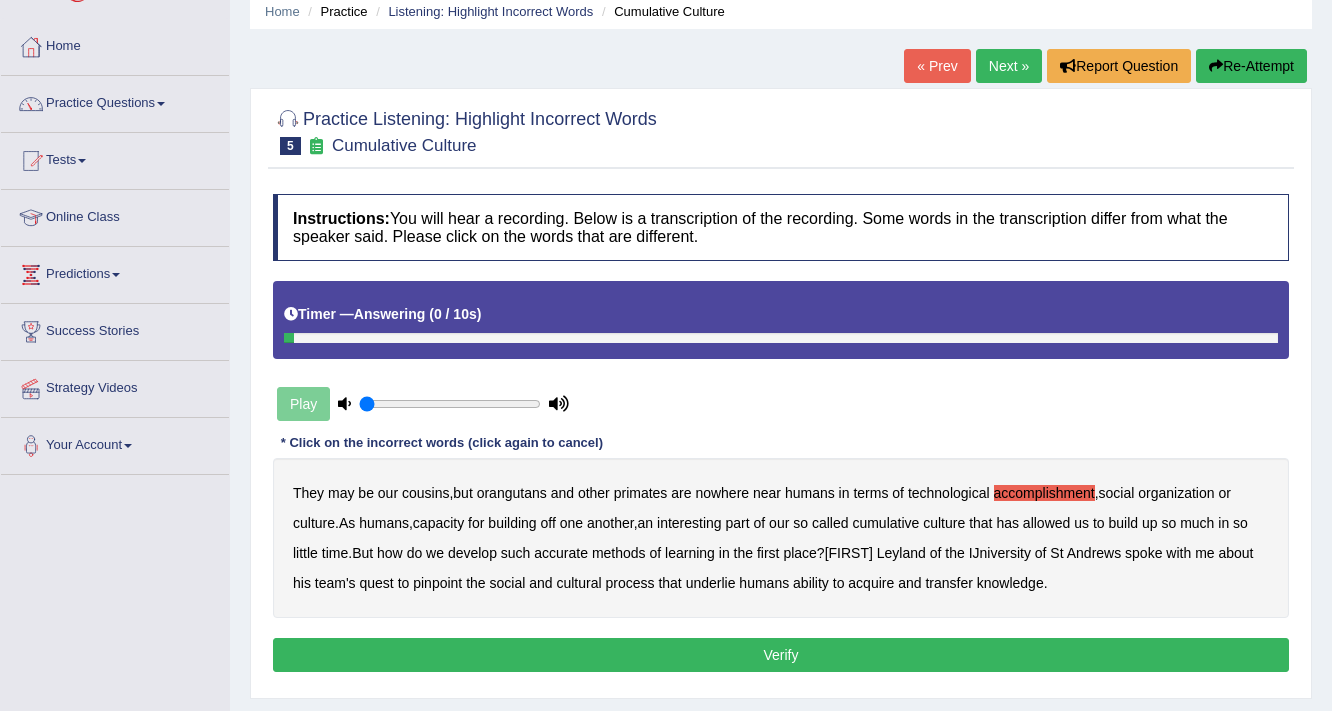 click on "Verify" at bounding box center [781, 655] 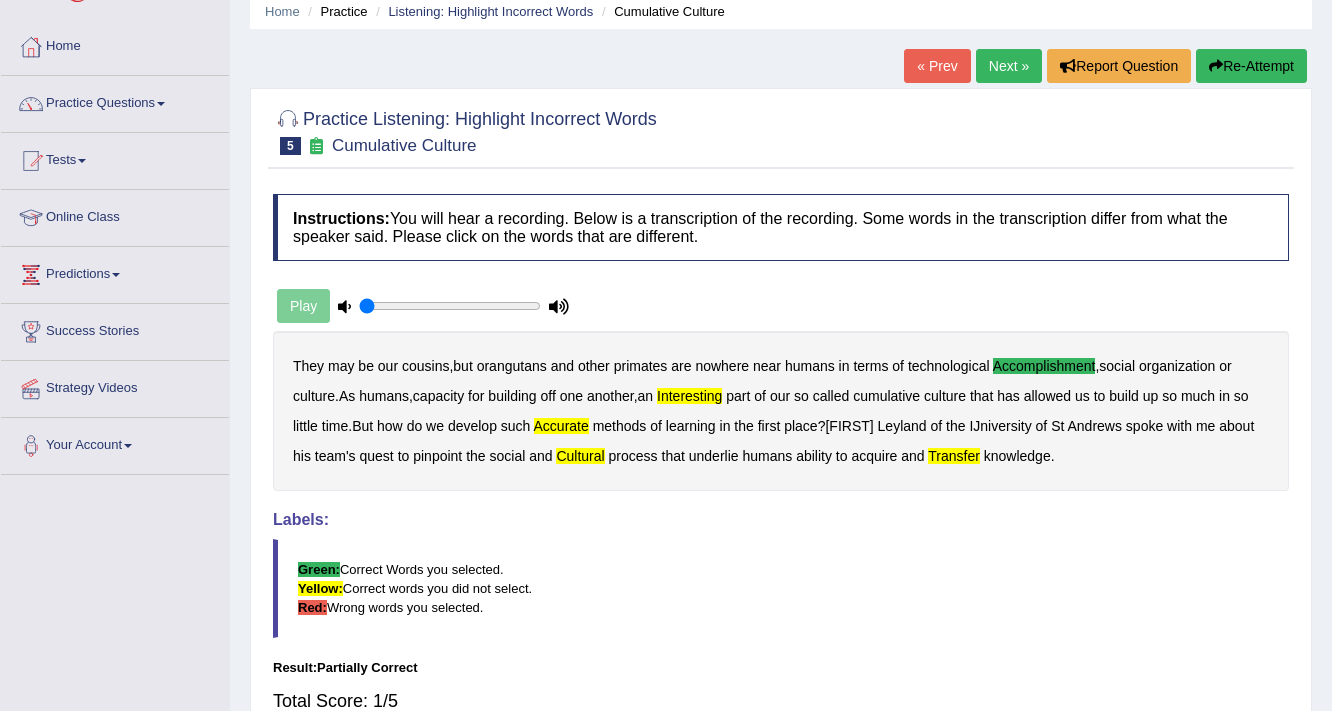 scroll, scrollTop: 80, scrollLeft: 0, axis: vertical 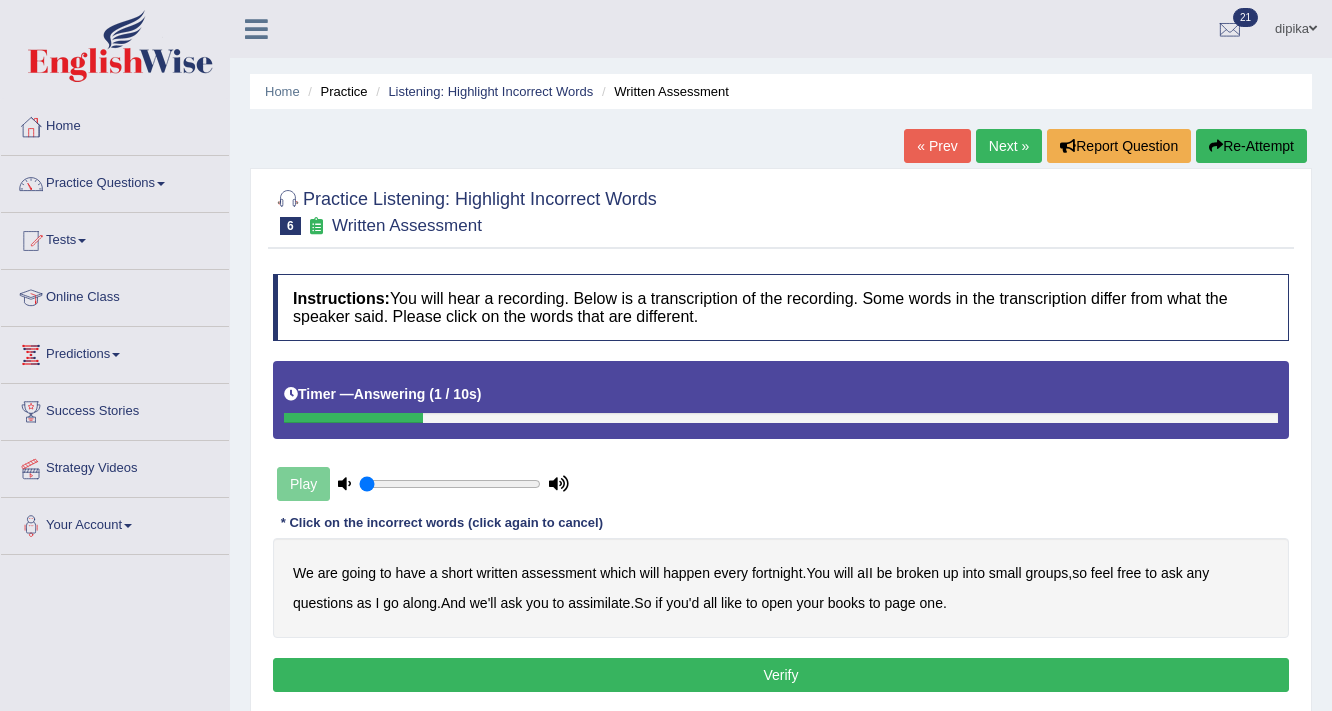 click on "Verify" at bounding box center [781, 675] 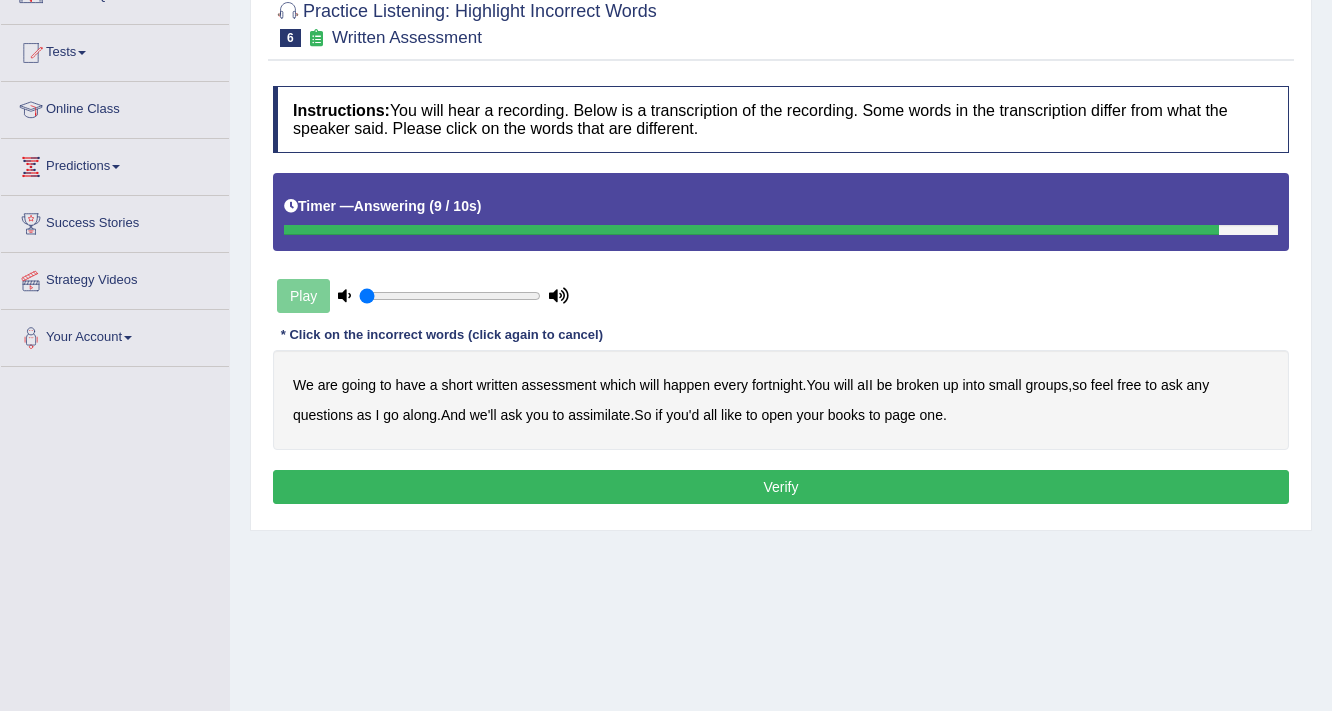 scroll, scrollTop: 160, scrollLeft: 0, axis: vertical 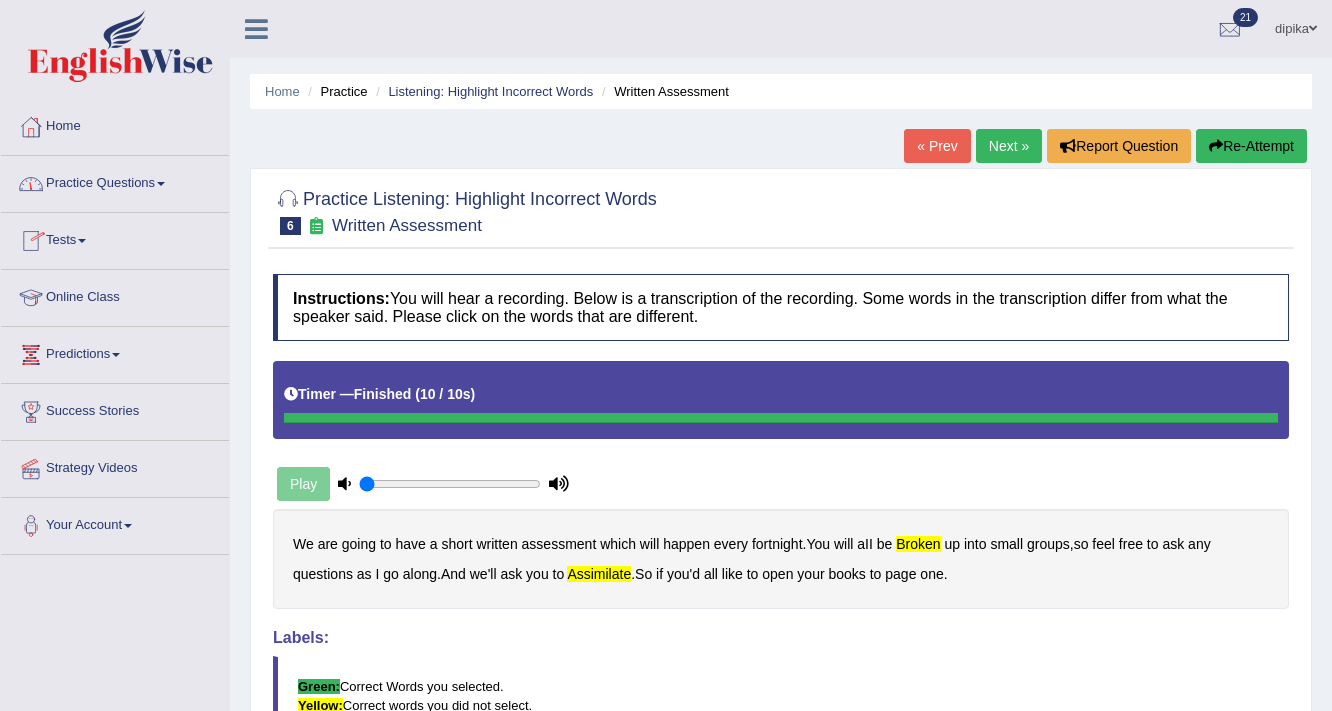 click at bounding box center [161, 184] 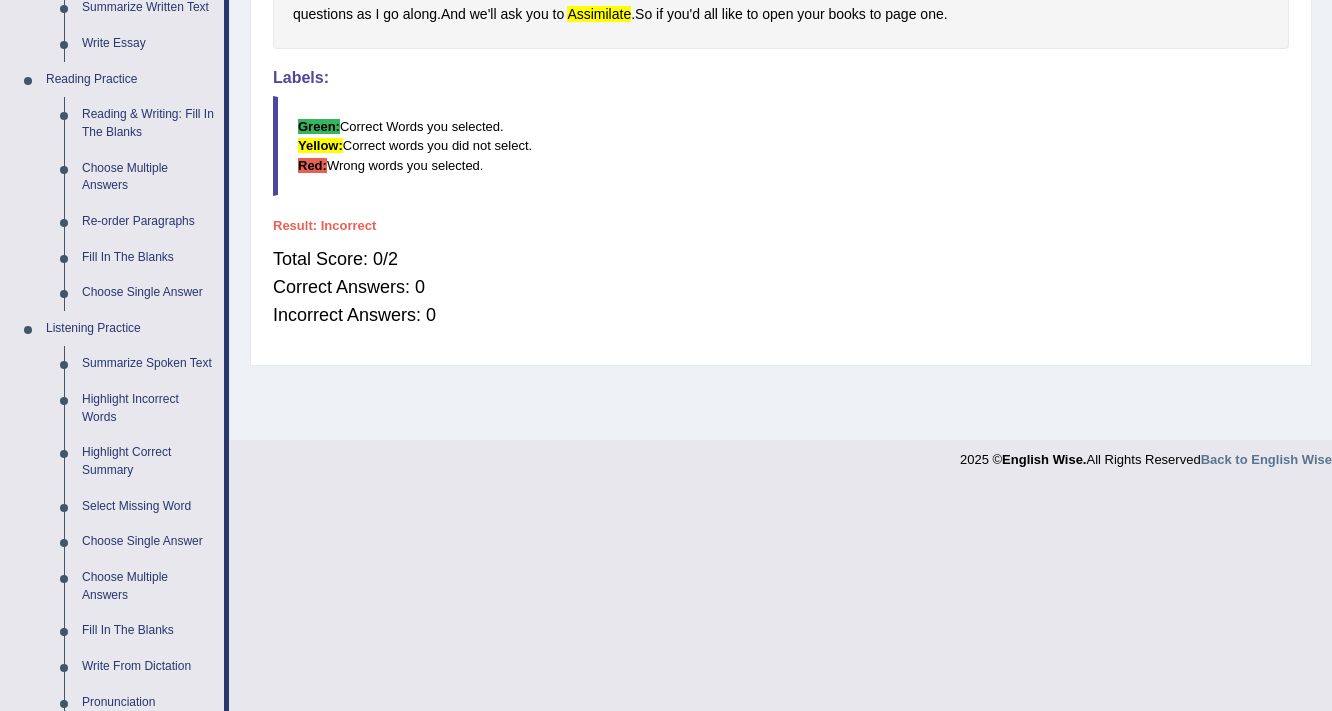 scroll, scrollTop: 640, scrollLeft: 0, axis: vertical 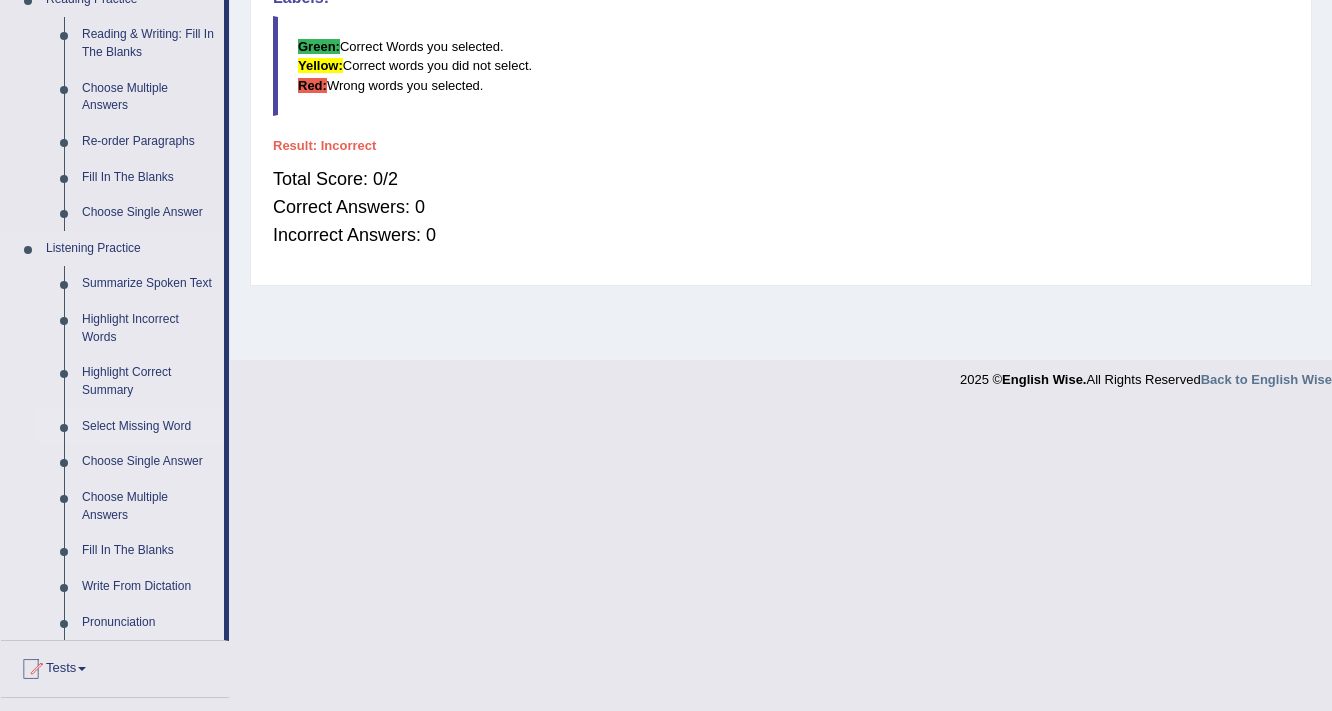 click on "Select Missing Word" at bounding box center (148, 427) 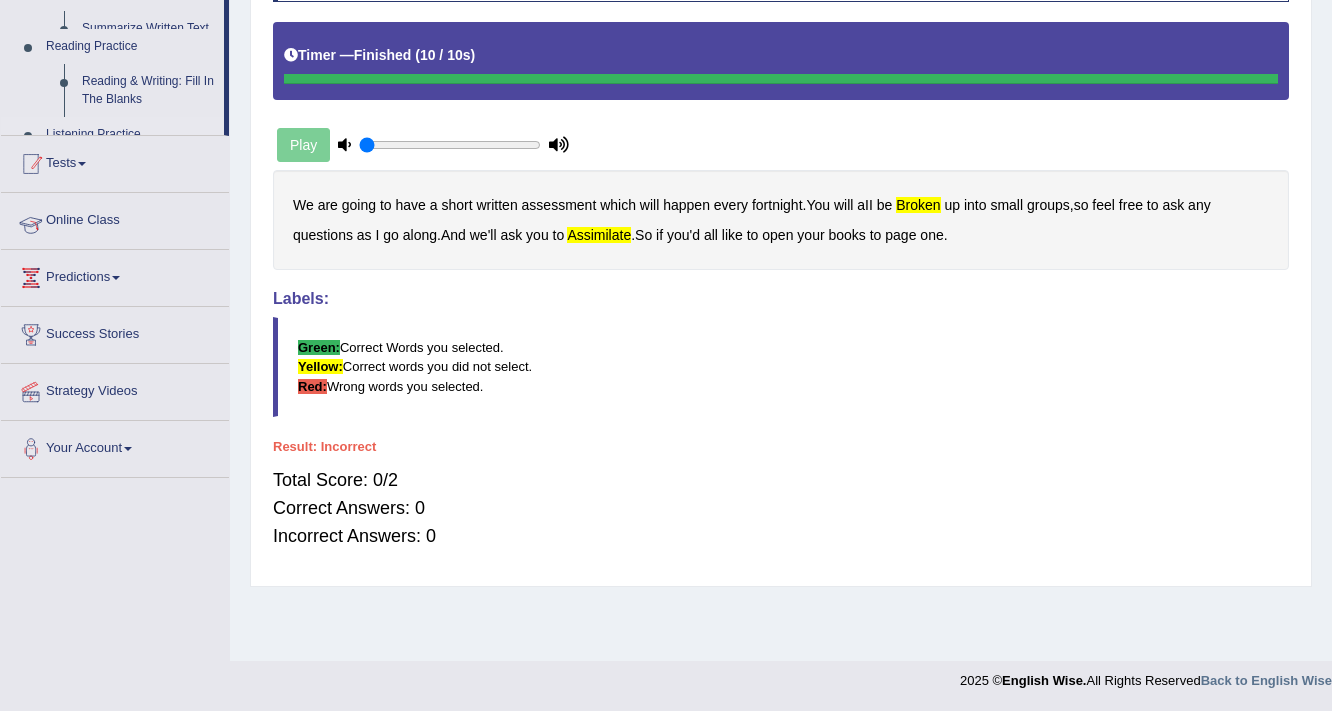 scroll, scrollTop: 339, scrollLeft: 0, axis: vertical 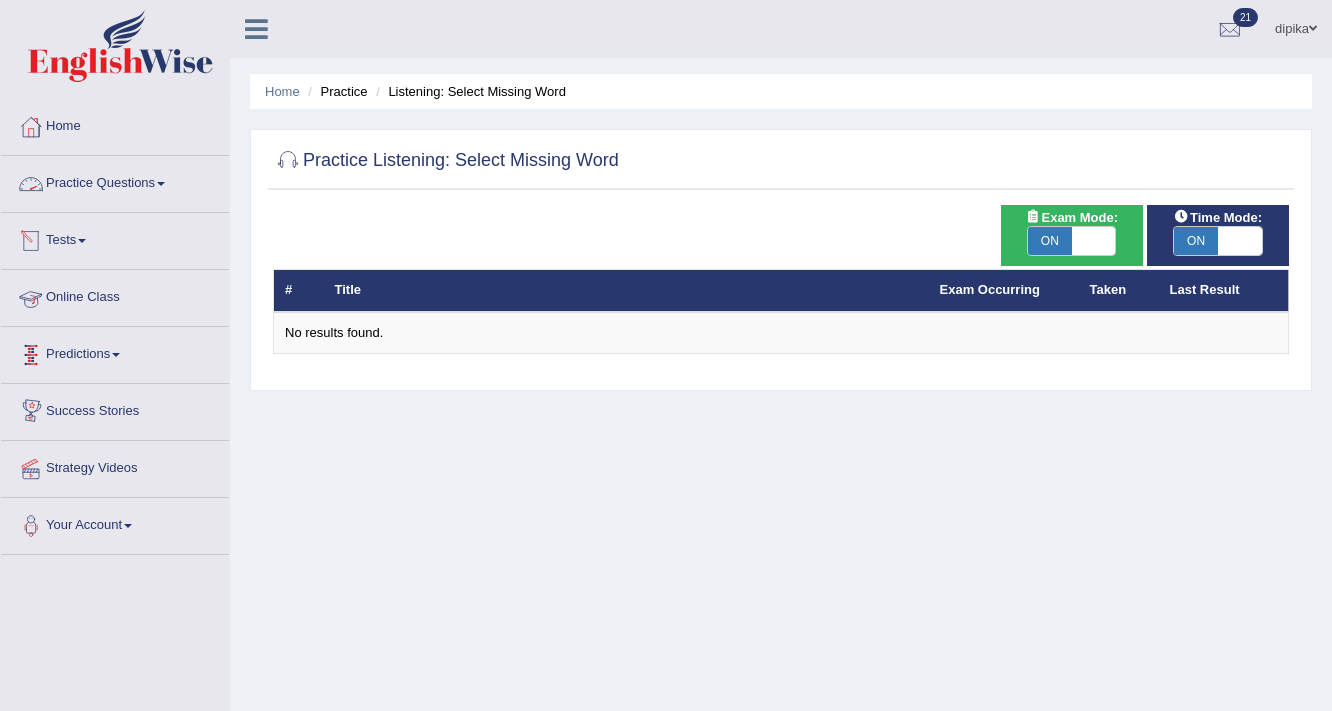 click on "Practice Questions" at bounding box center (115, 181) 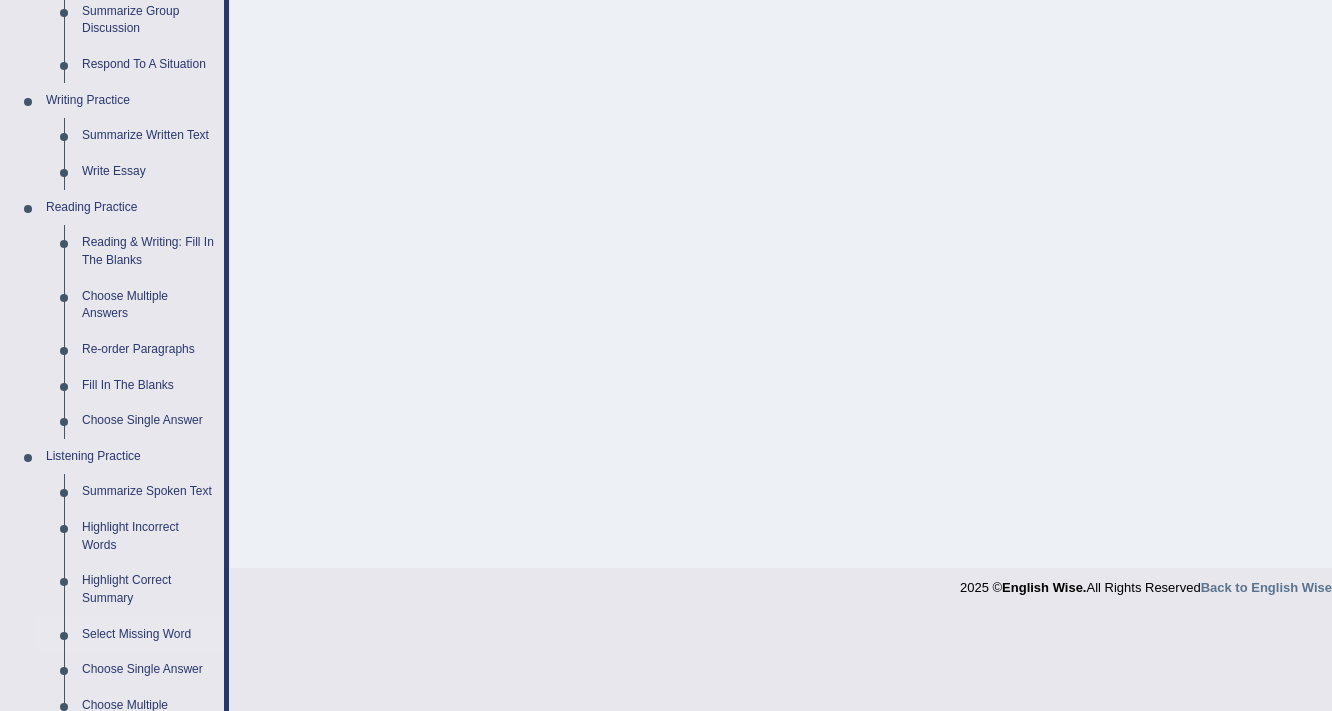 scroll, scrollTop: 480, scrollLeft: 0, axis: vertical 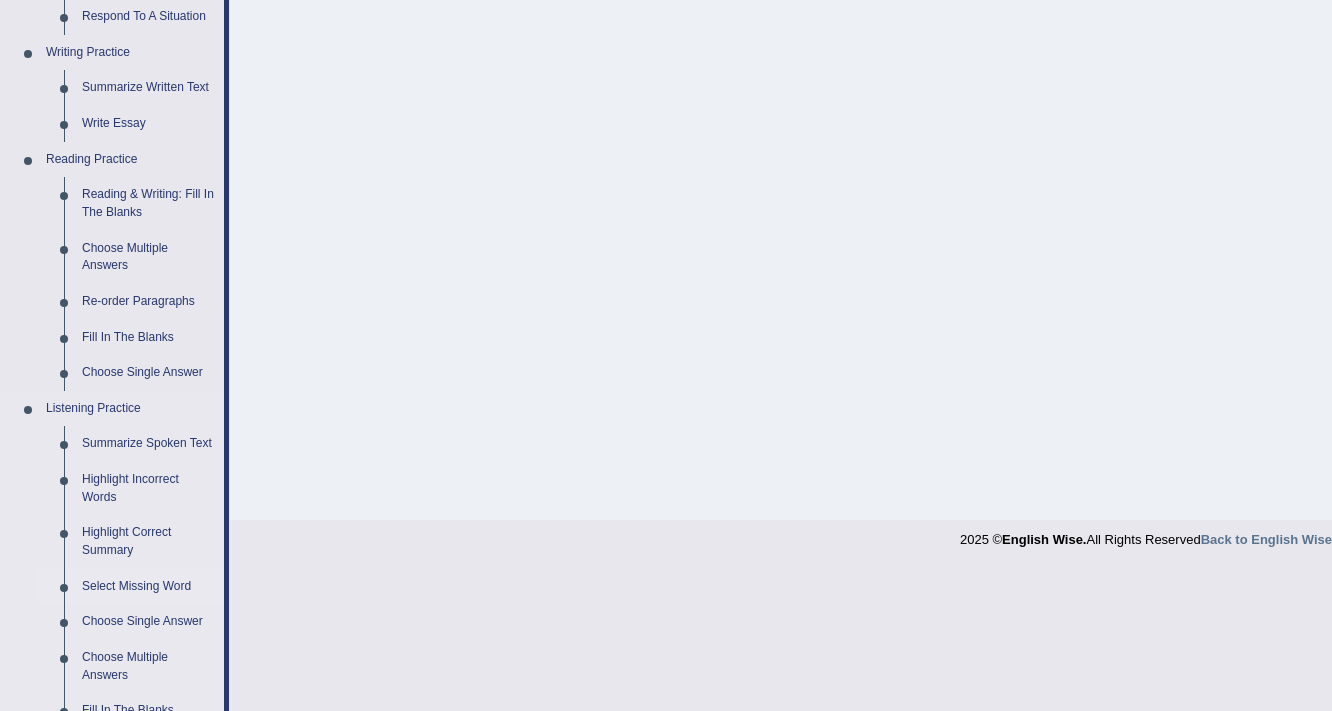 click on "Select Missing Word" at bounding box center (148, 587) 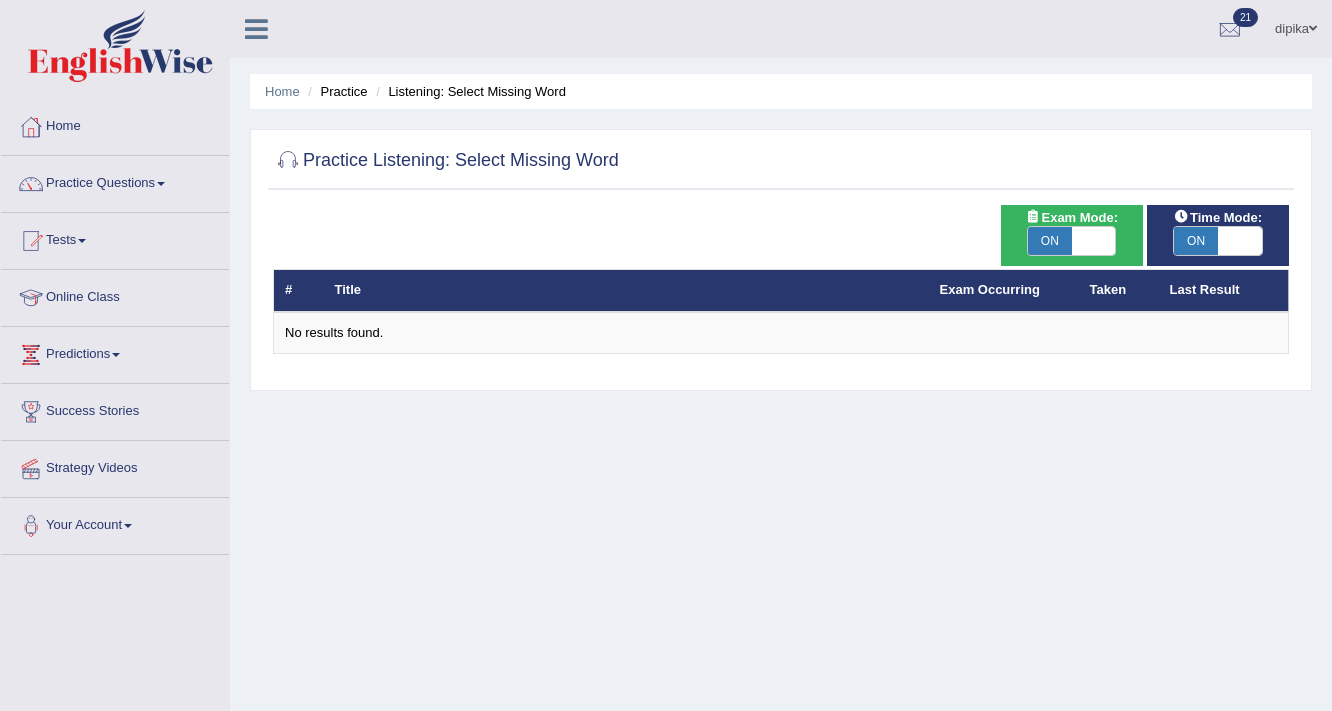 scroll, scrollTop: 0, scrollLeft: 0, axis: both 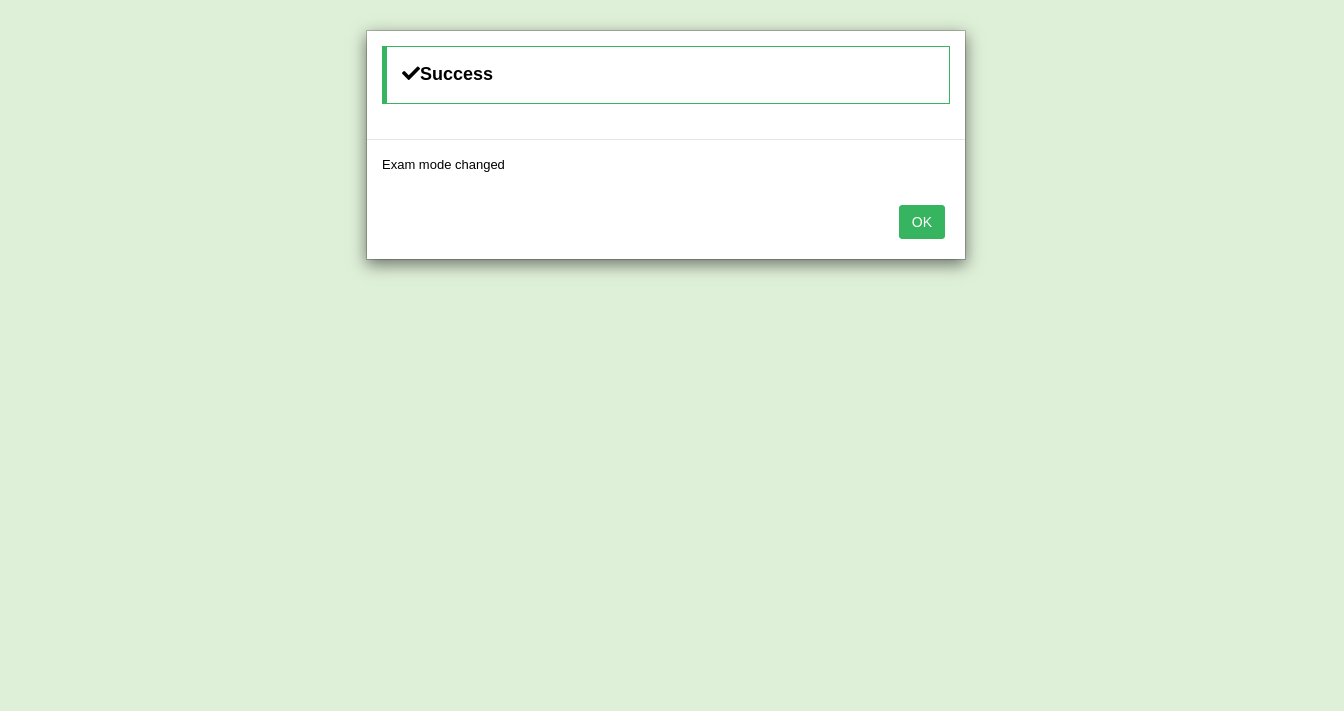 click on "OK" at bounding box center [922, 222] 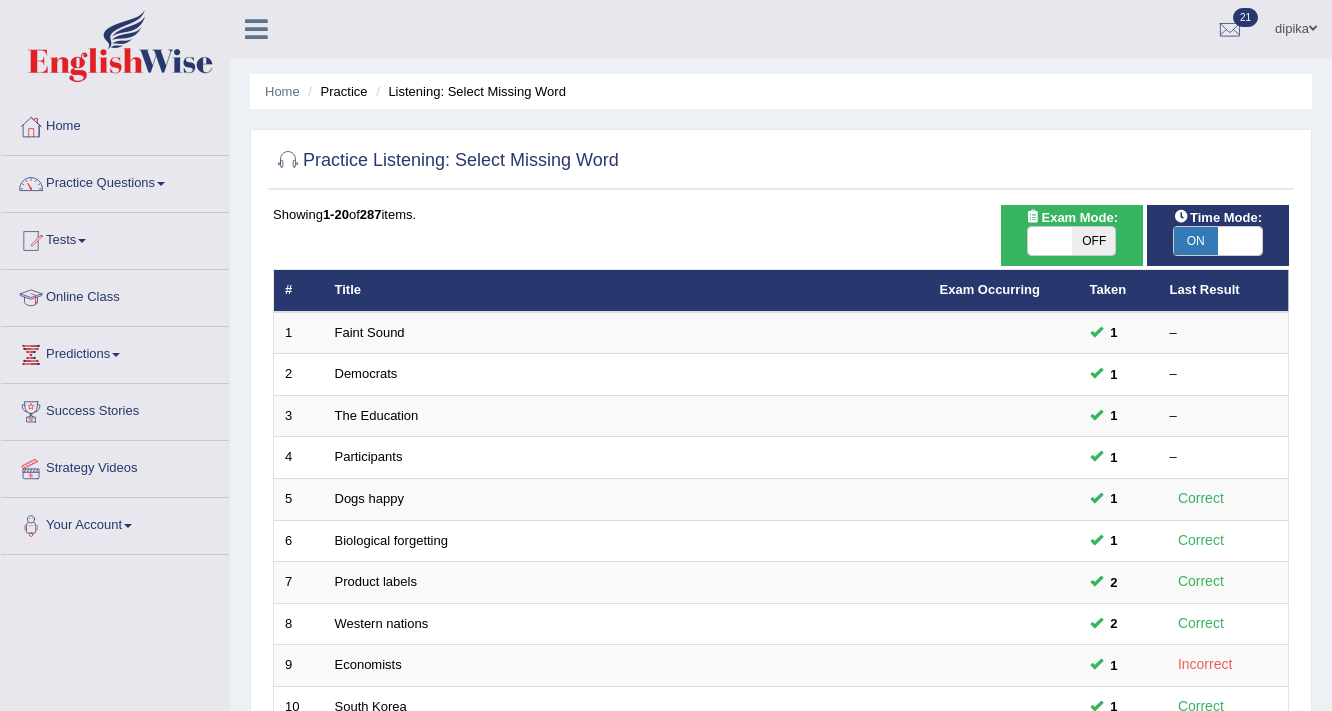 scroll, scrollTop: 0, scrollLeft: 0, axis: both 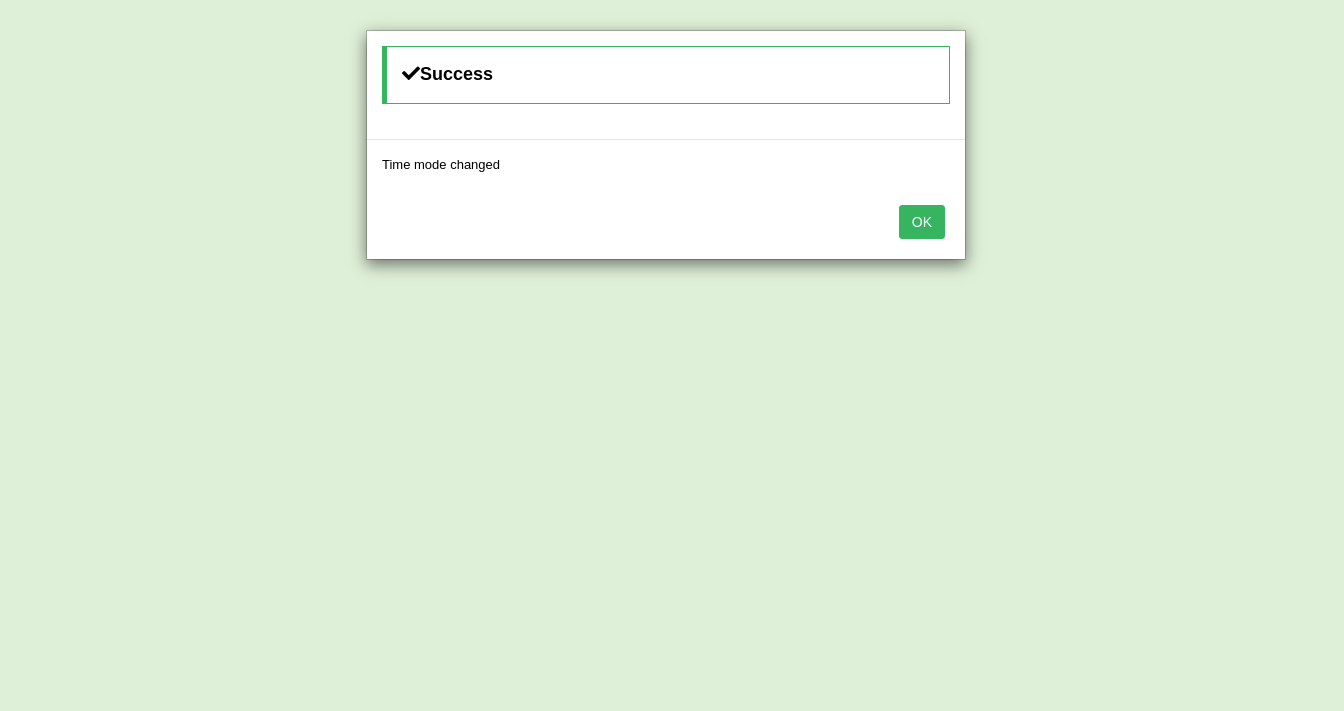 click on "OK" at bounding box center [922, 222] 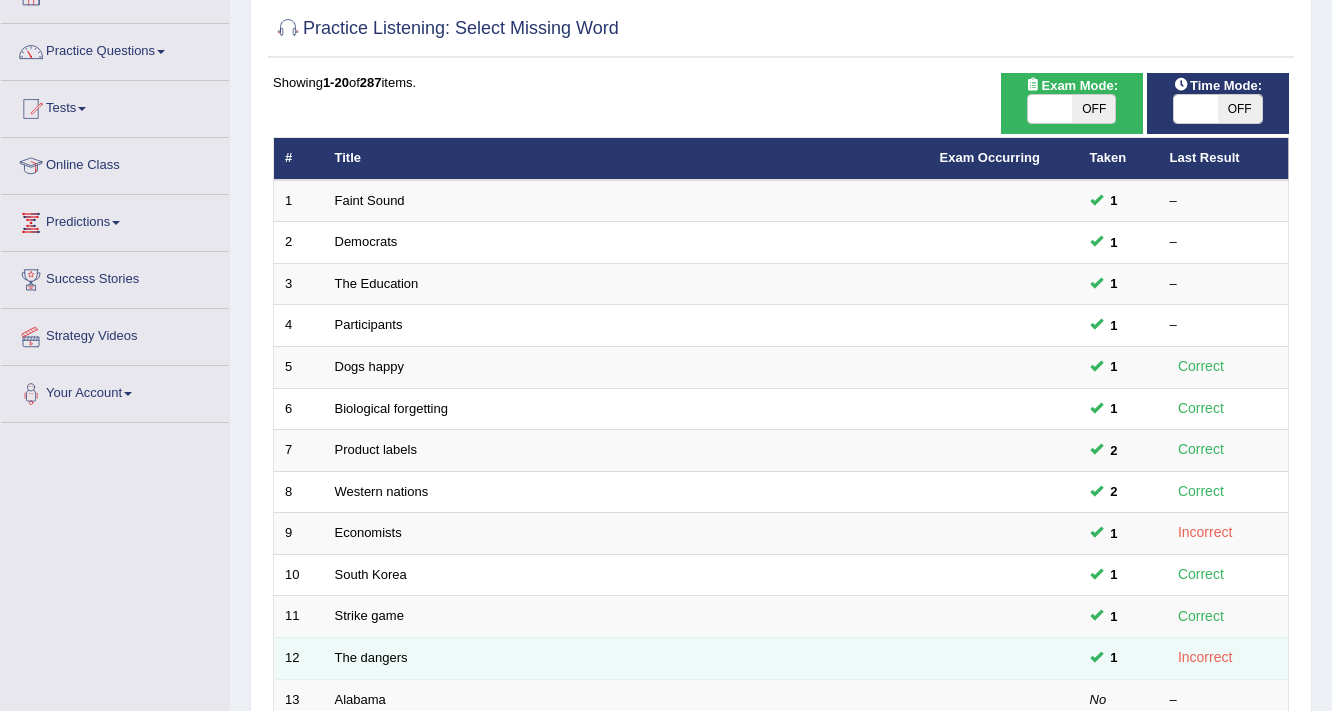 scroll, scrollTop: 400, scrollLeft: 0, axis: vertical 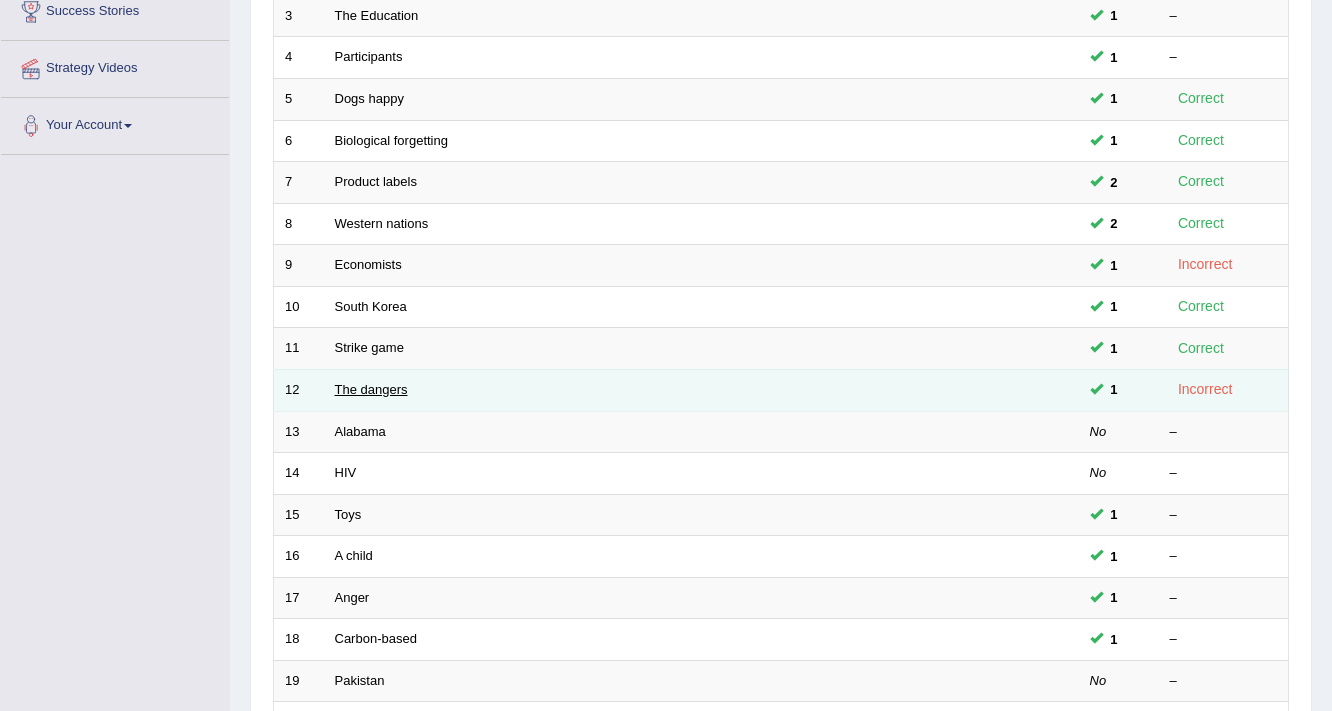 click on "The dangers" at bounding box center [371, 389] 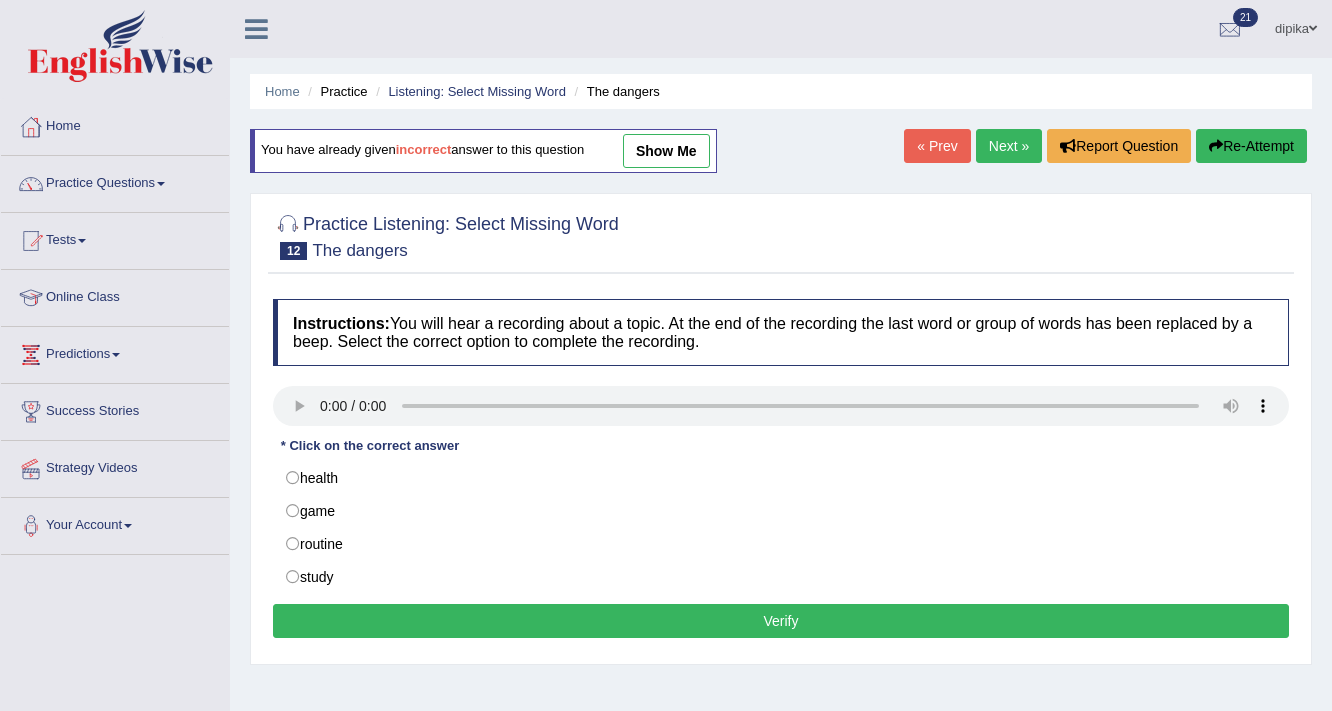 scroll, scrollTop: 0, scrollLeft: 0, axis: both 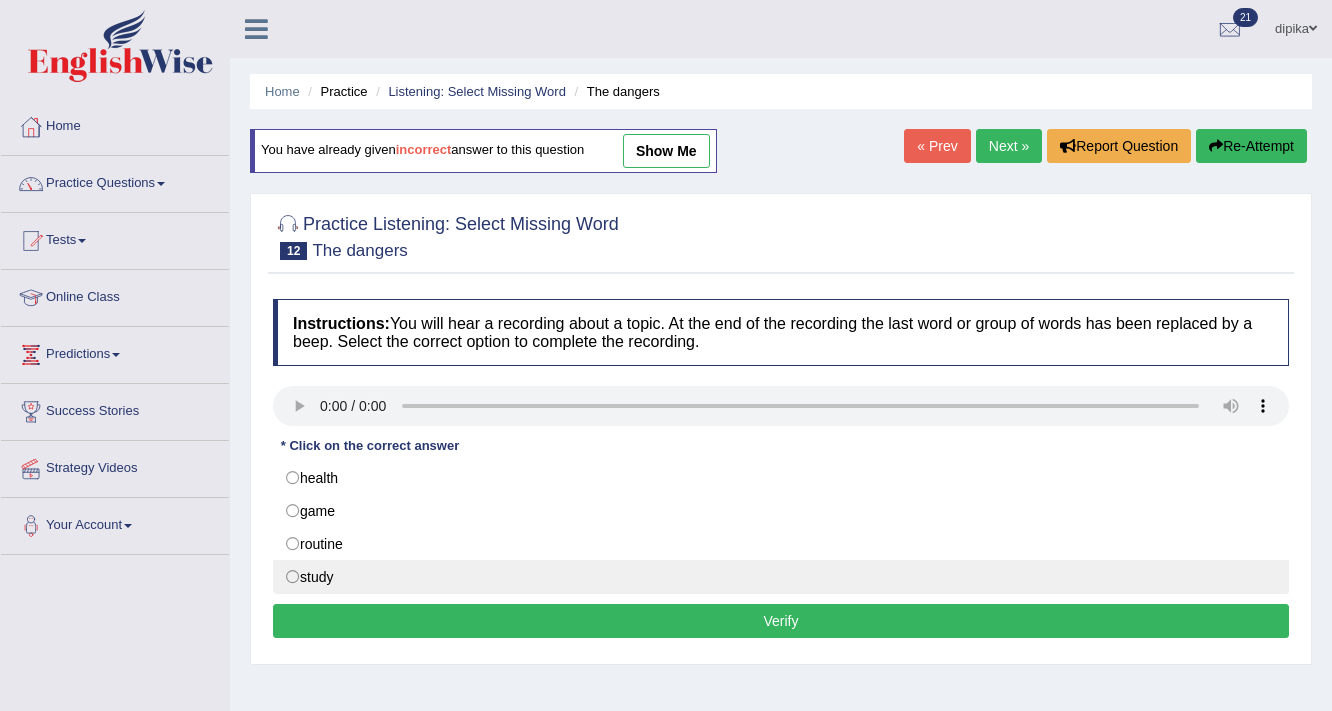 click on "study" at bounding box center (781, 577) 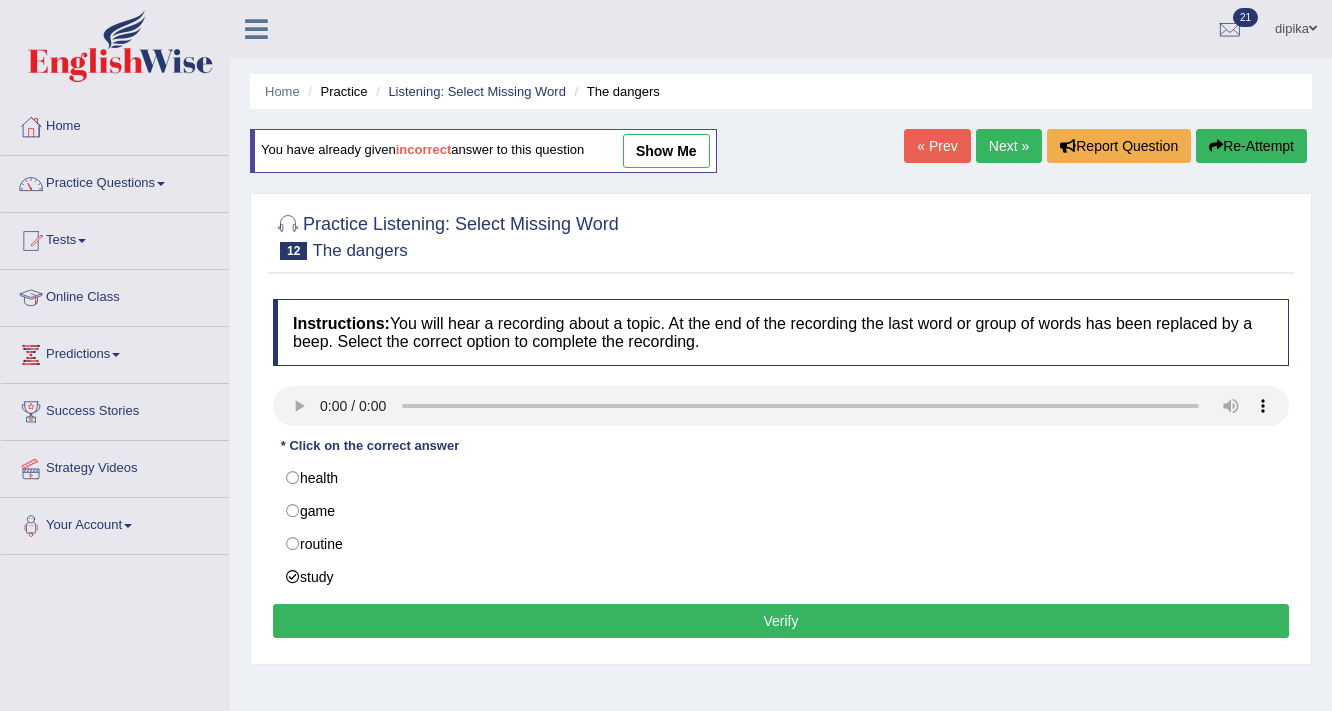 click on "Verify" at bounding box center (781, 621) 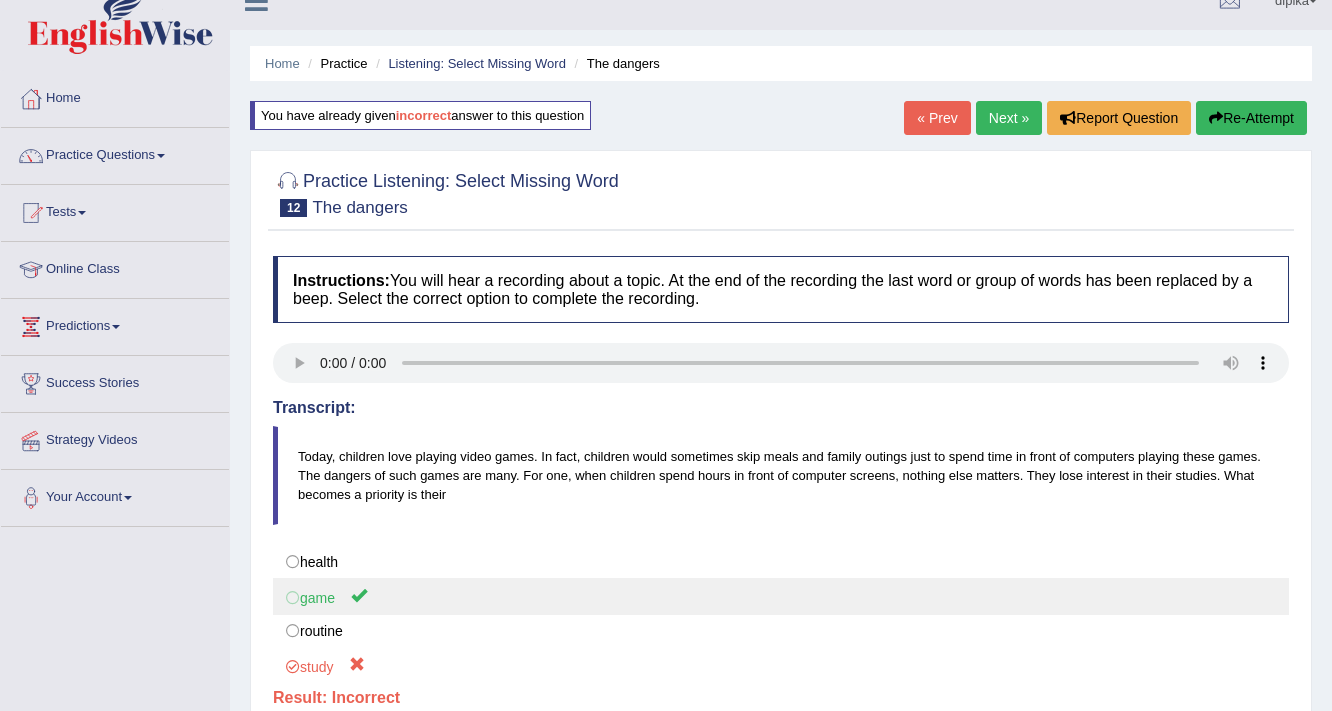 scroll, scrollTop: 0, scrollLeft: 0, axis: both 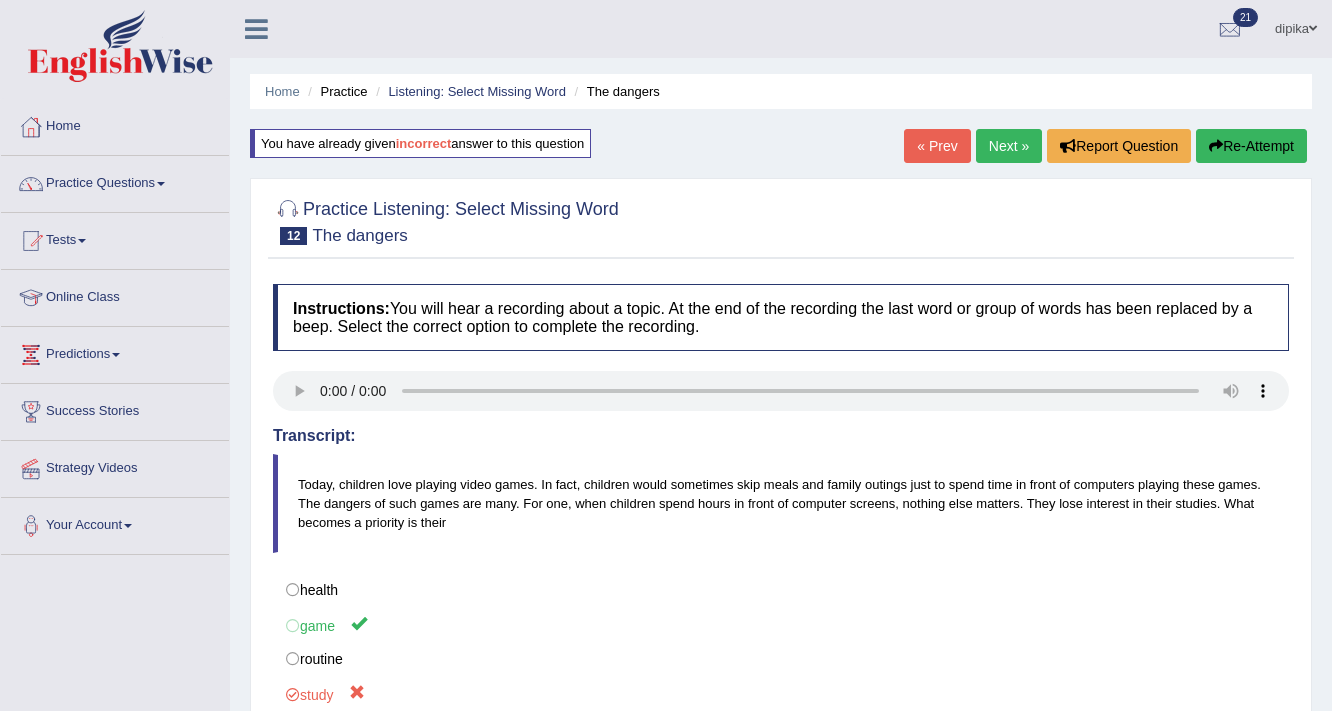 click on "Next »" at bounding box center [1009, 146] 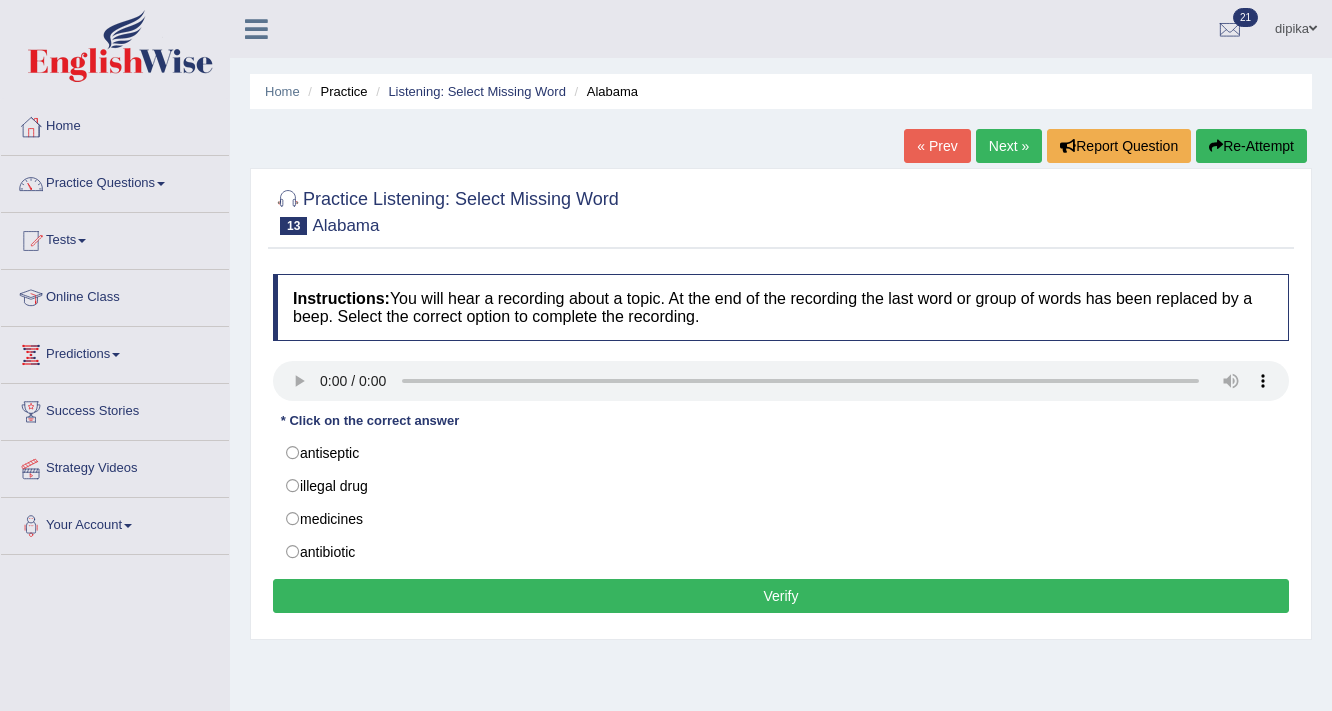 scroll, scrollTop: 0, scrollLeft: 0, axis: both 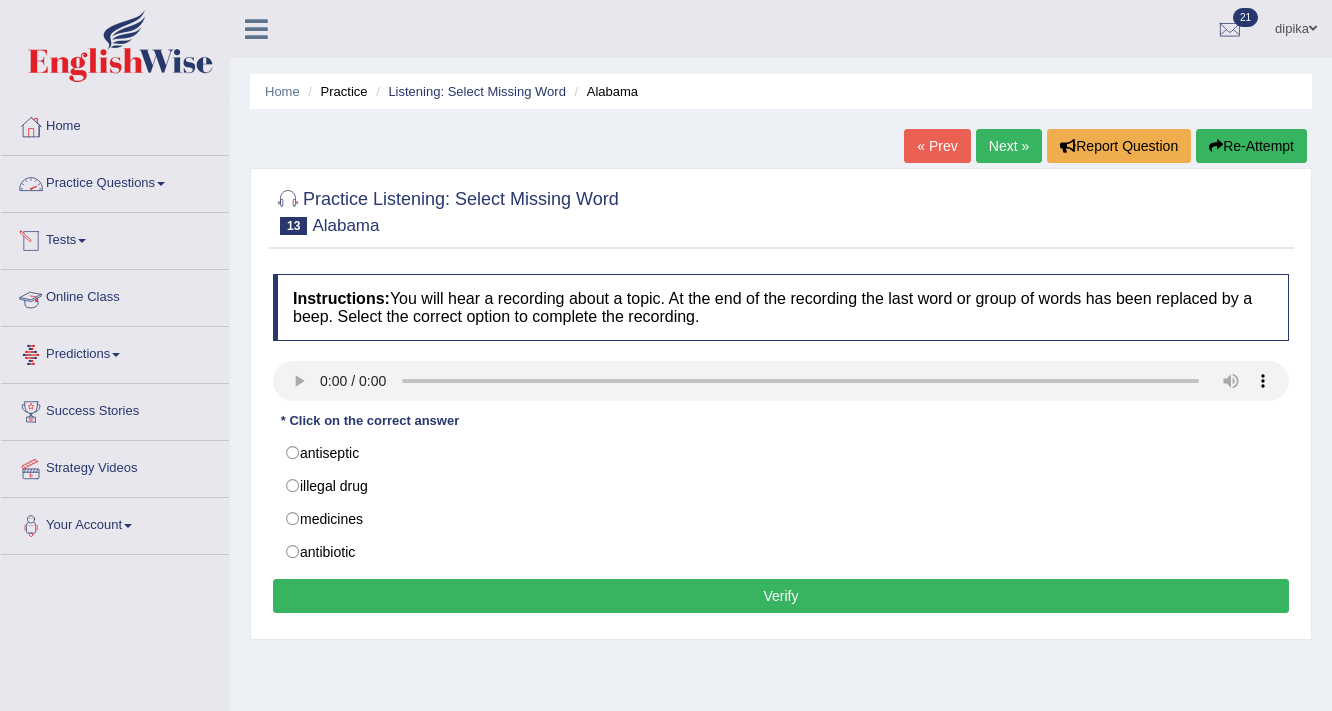 click on "Practice Questions" at bounding box center (115, 181) 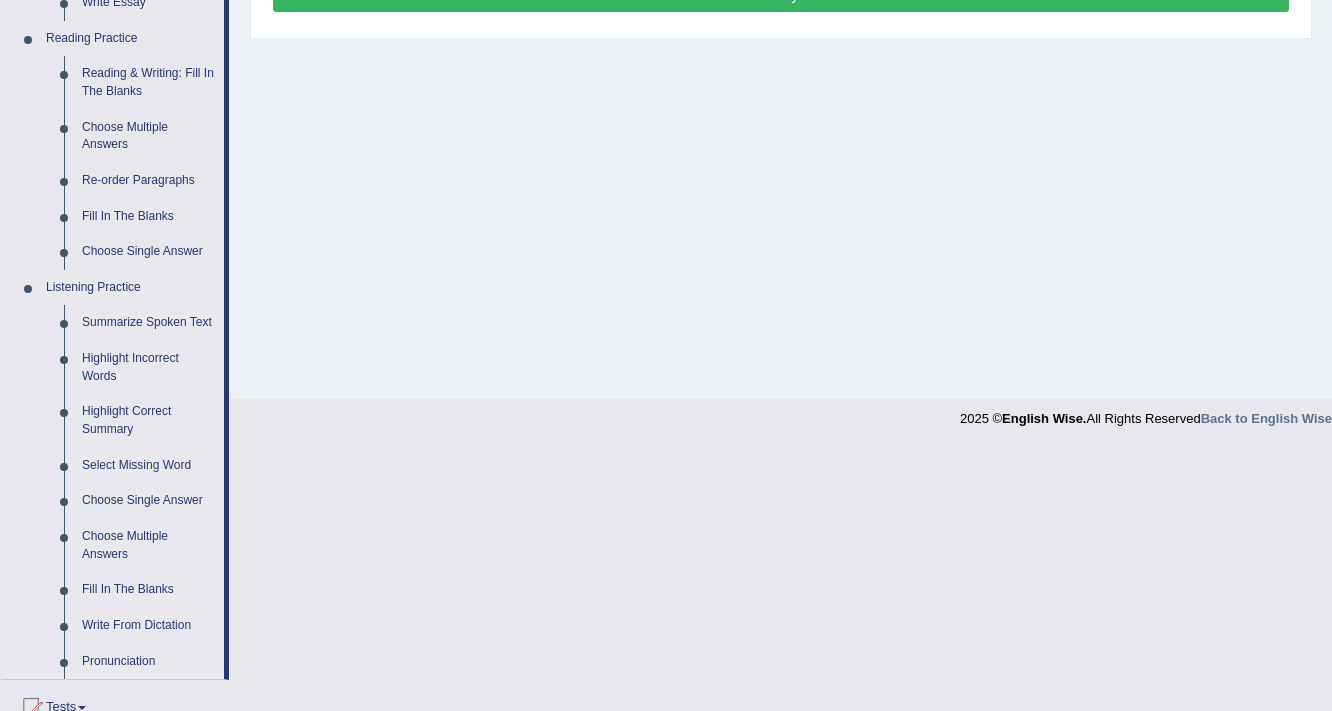scroll, scrollTop: 640, scrollLeft: 0, axis: vertical 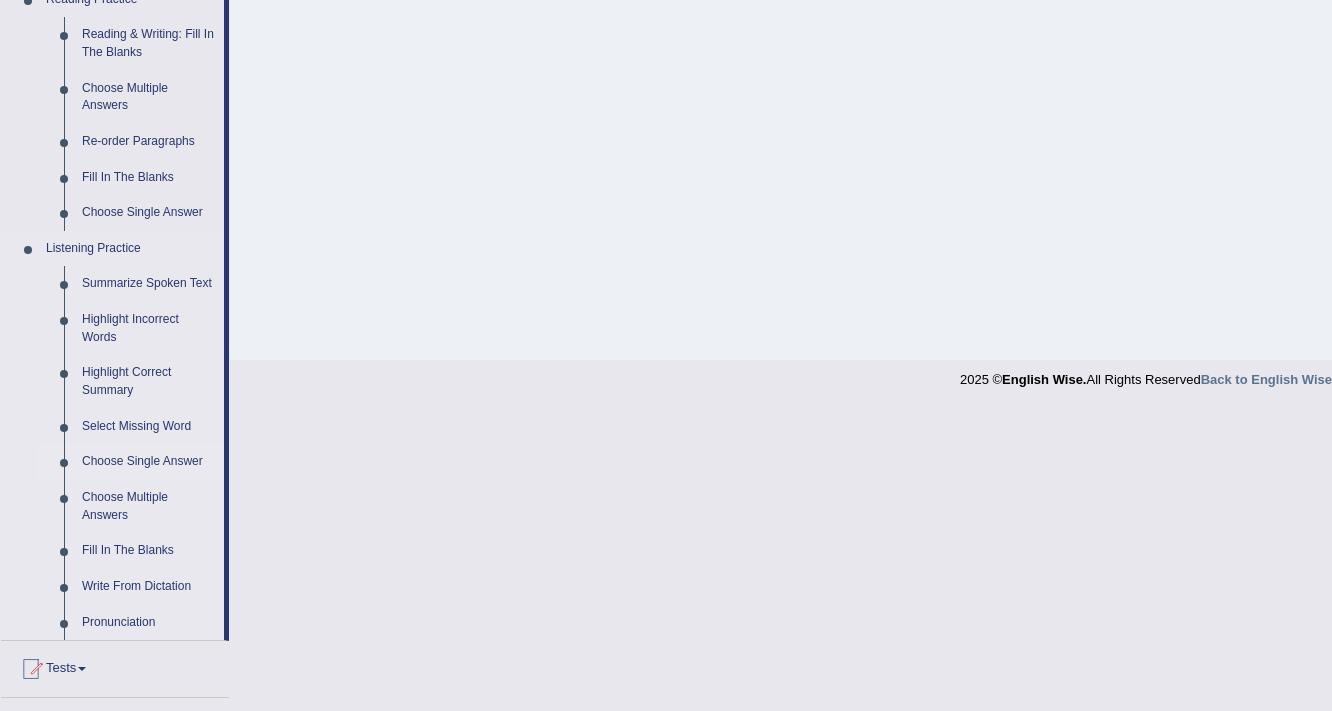 click on "Choose Single Answer" at bounding box center (148, 462) 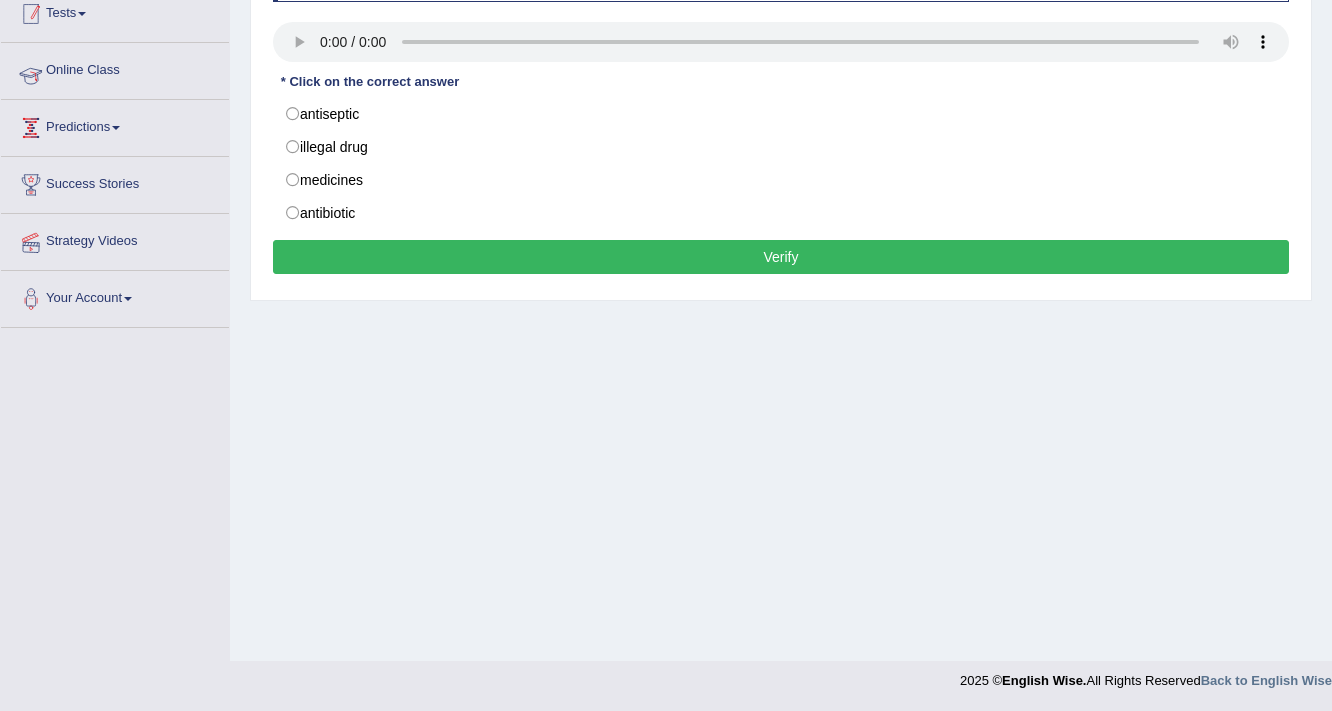 scroll, scrollTop: 339, scrollLeft: 0, axis: vertical 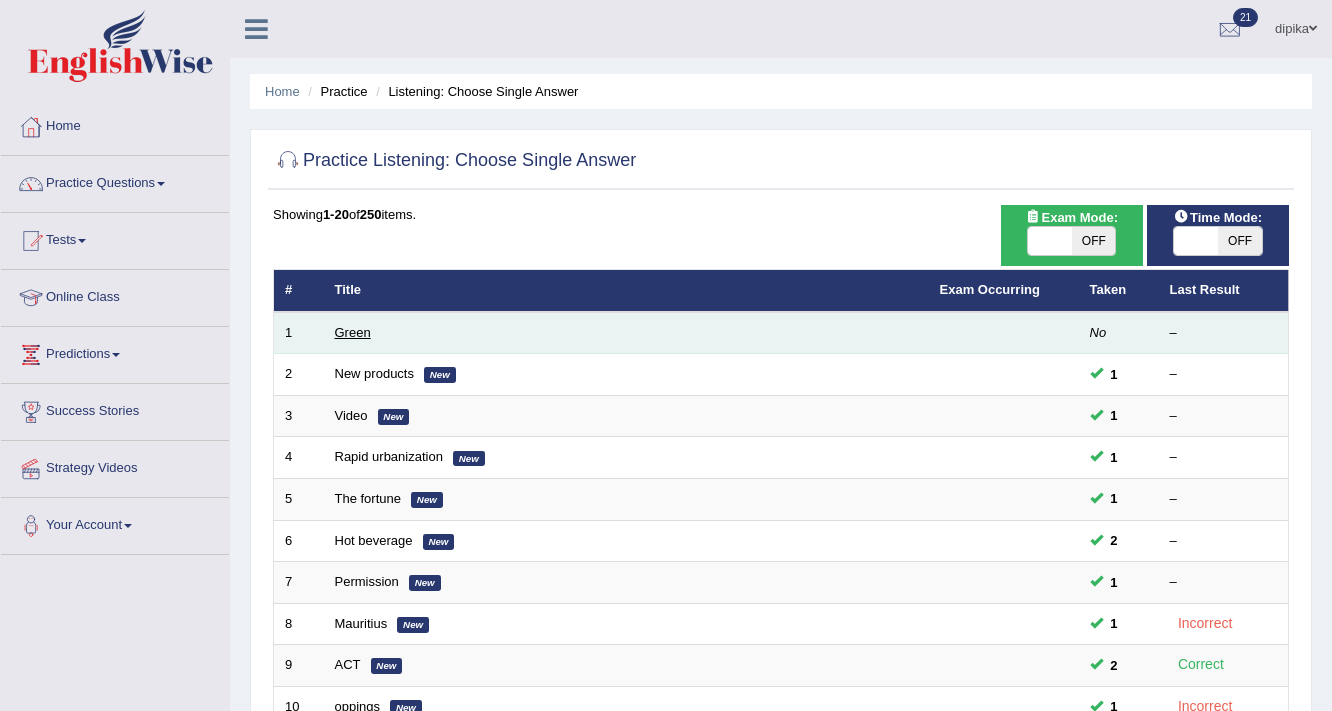 click on "Green" at bounding box center (353, 332) 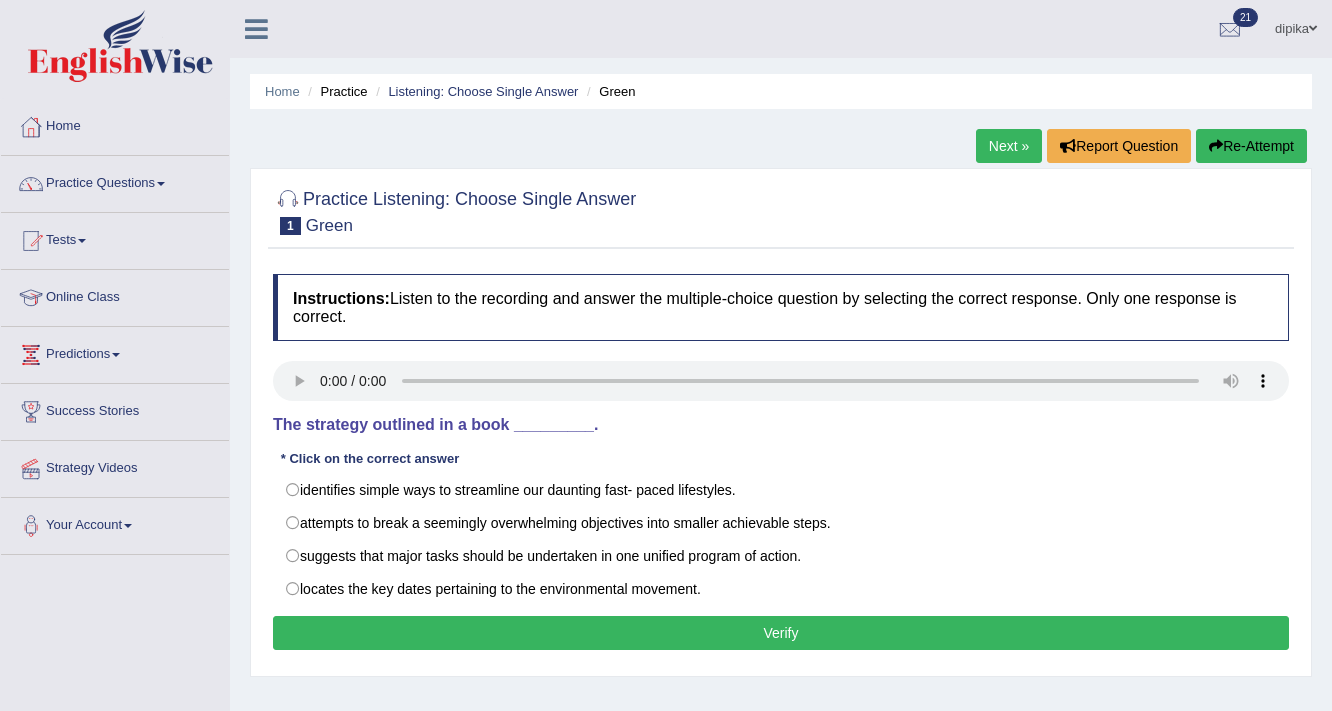 scroll, scrollTop: 0, scrollLeft: 0, axis: both 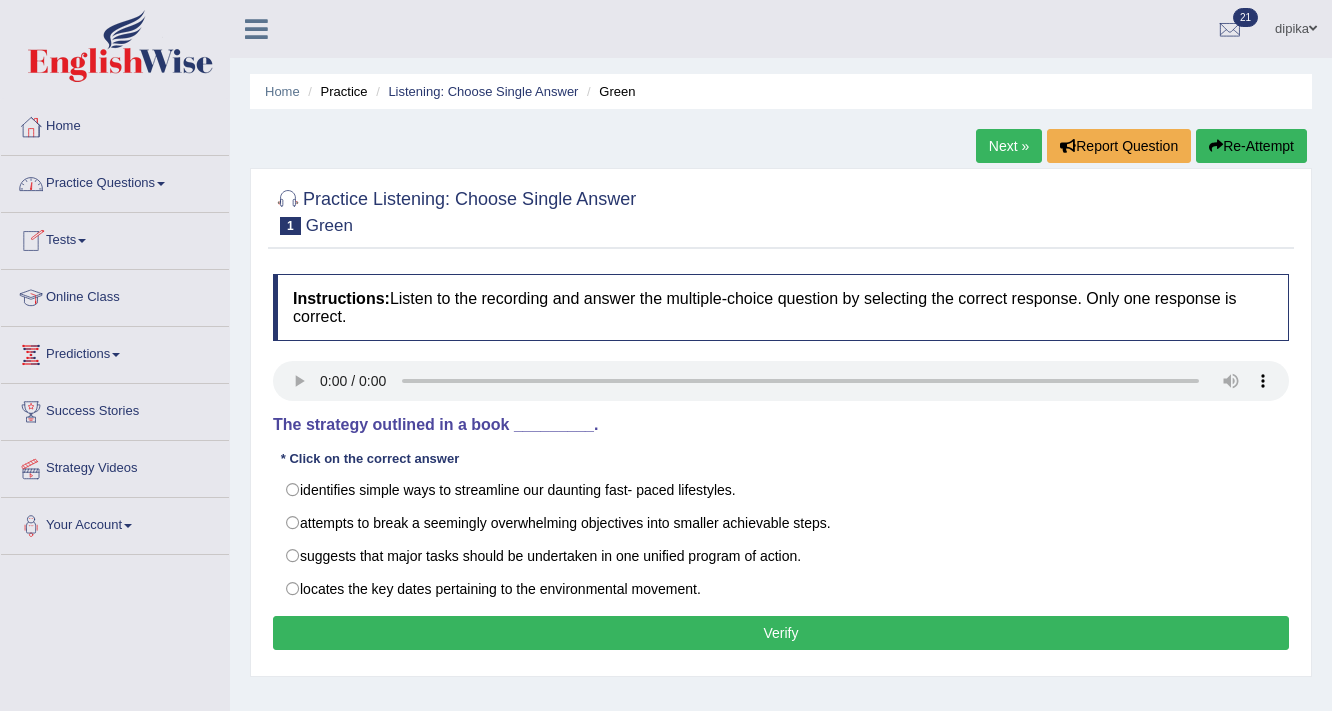 click on "Practice Questions" at bounding box center (115, 181) 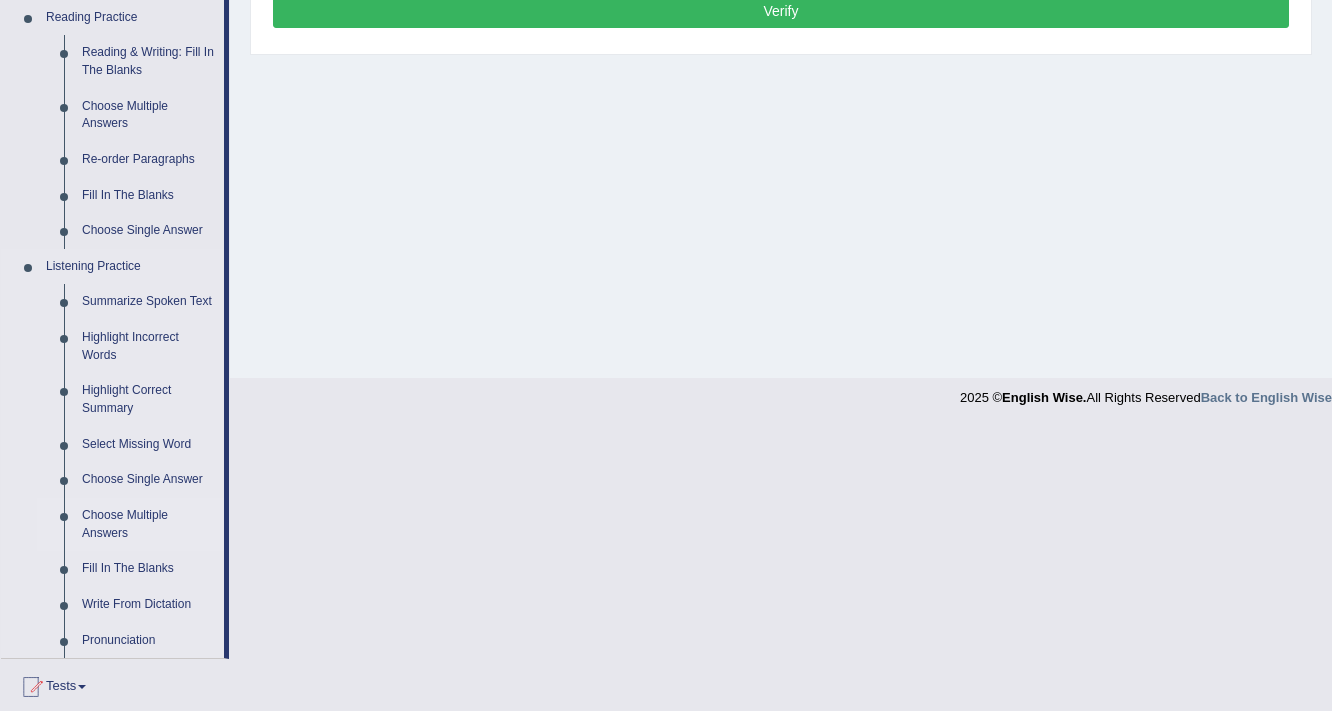 scroll, scrollTop: 720, scrollLeft: 0, axis: vertical 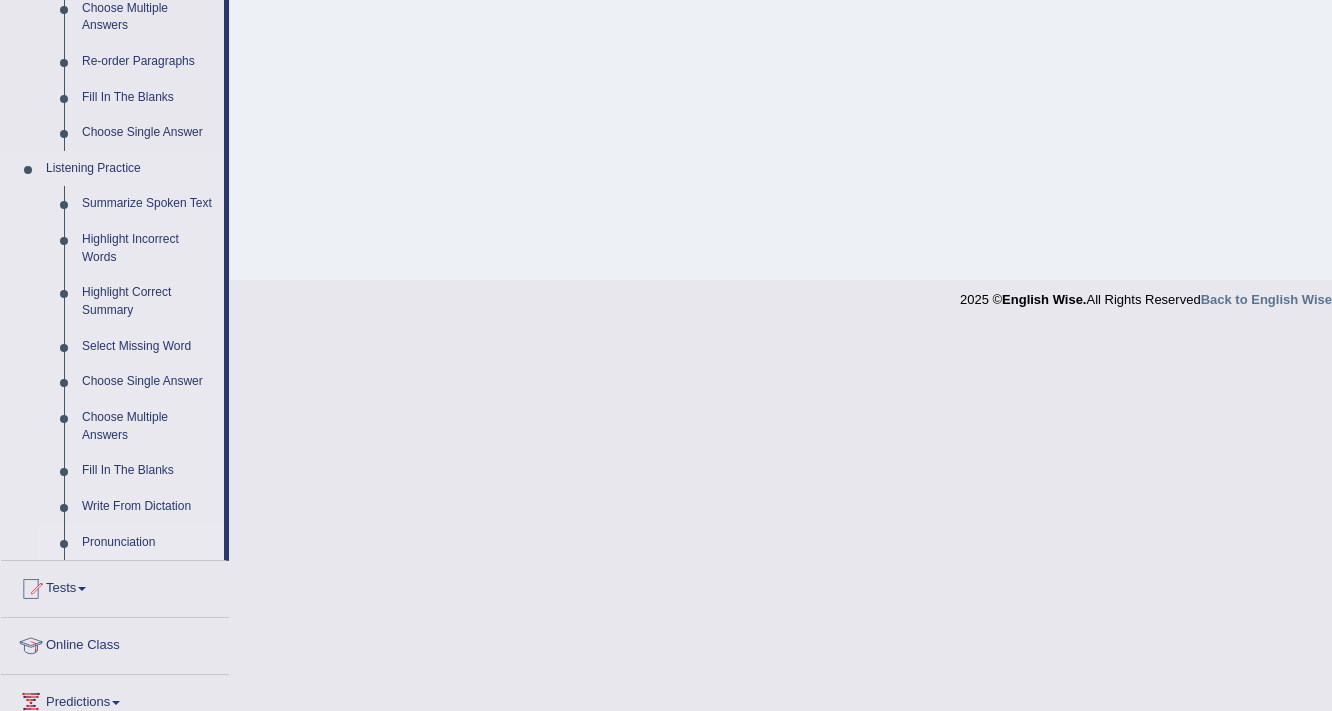 click on "Pronunciation" at bounding box center (148, 543) 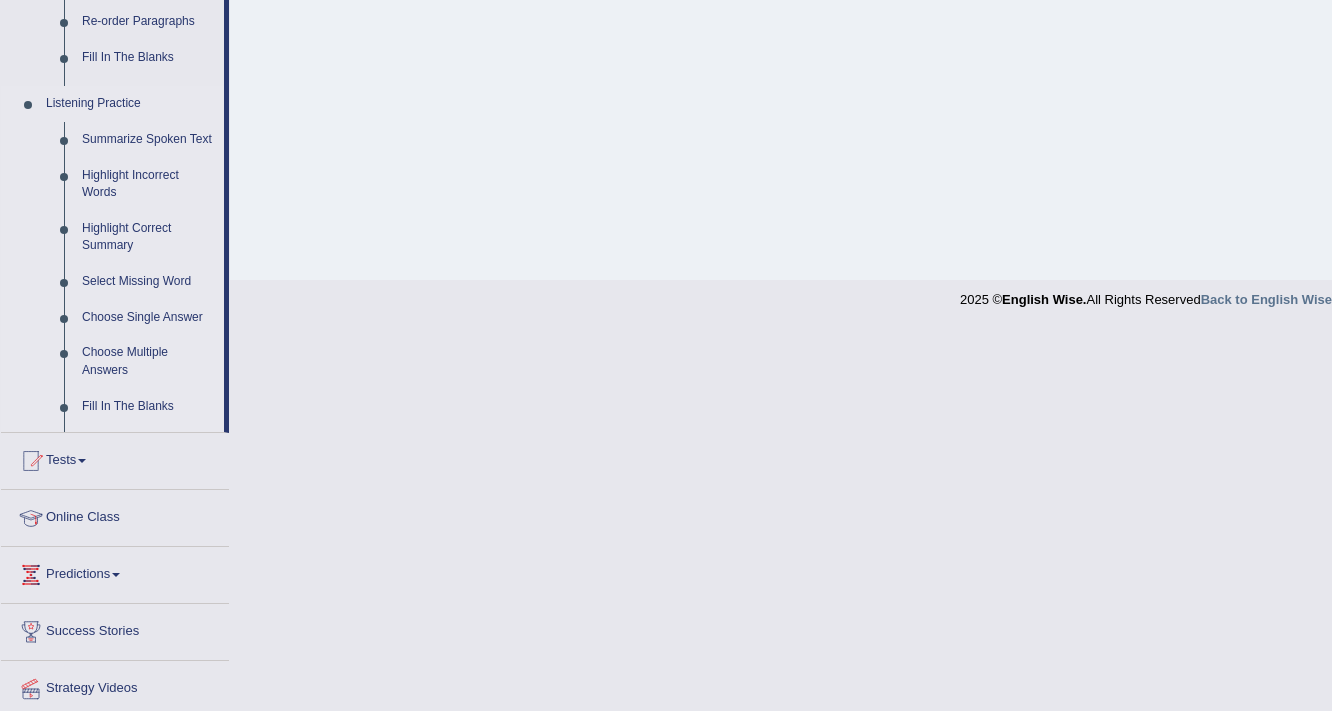 scroll, scrollTop: 339, scrollLeft: 0, axis: vertical 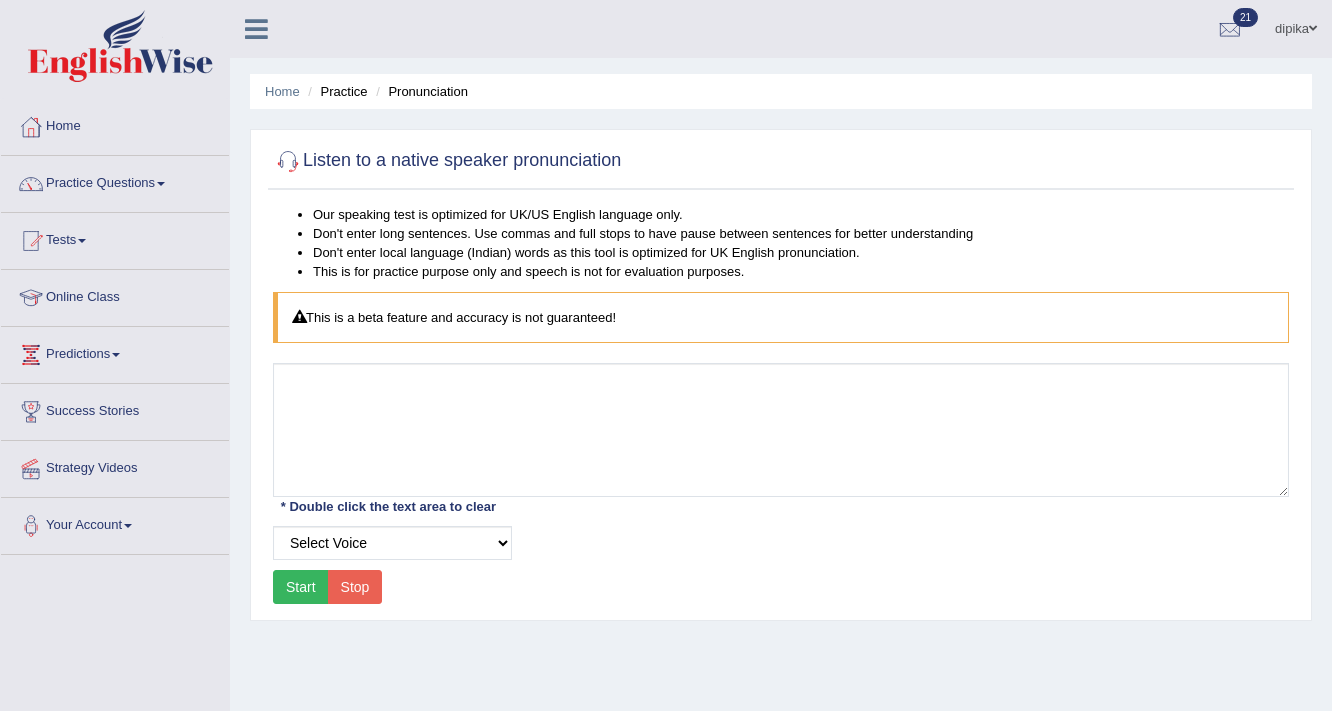 click on "Practice Questions" at bounding box center (115, 181) 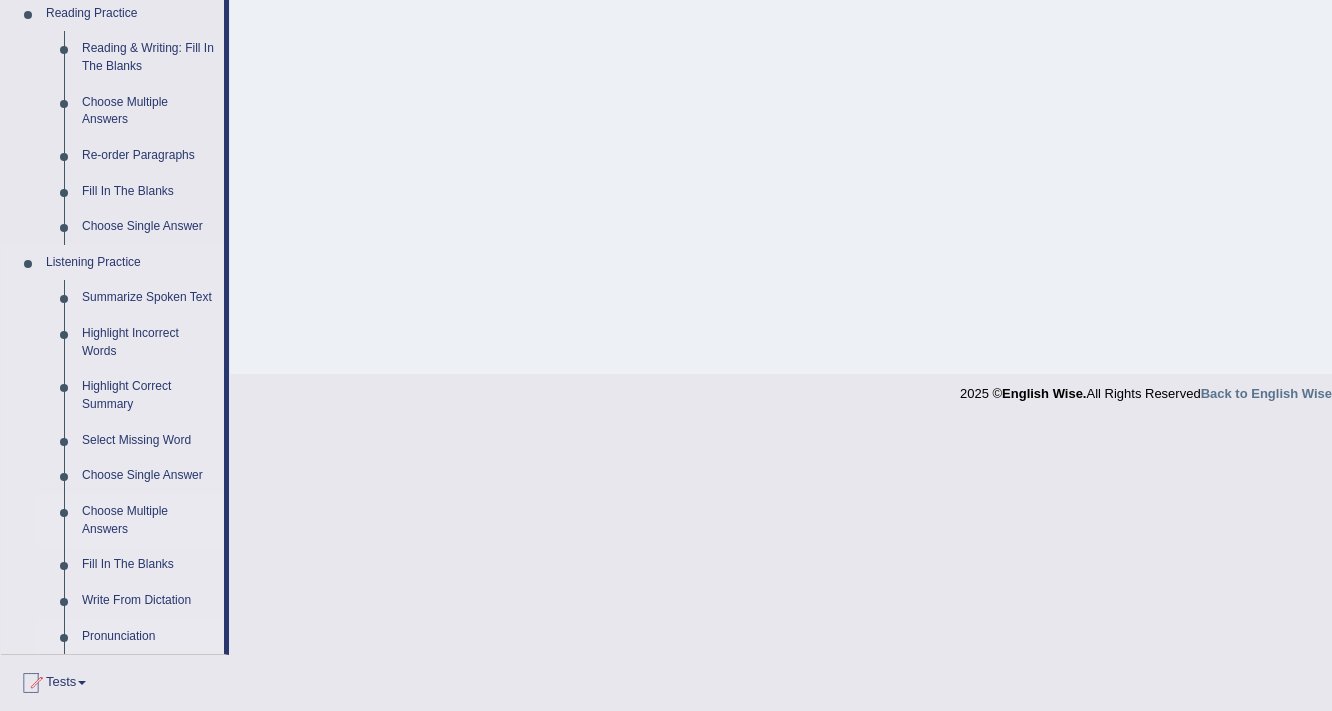 scroll, scrollTop: 720, scrollLeft: 0, axis: vertical 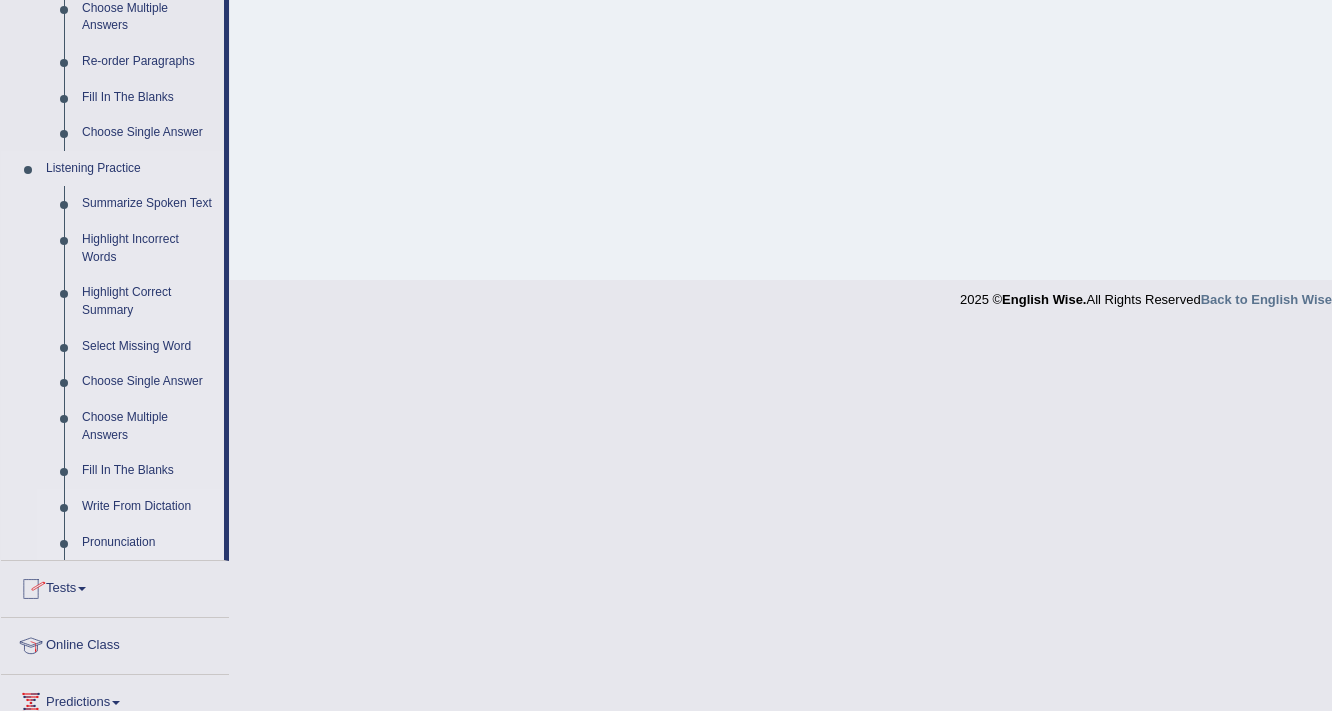 click on "Write From Dictation" at bounding box center [148, 507] 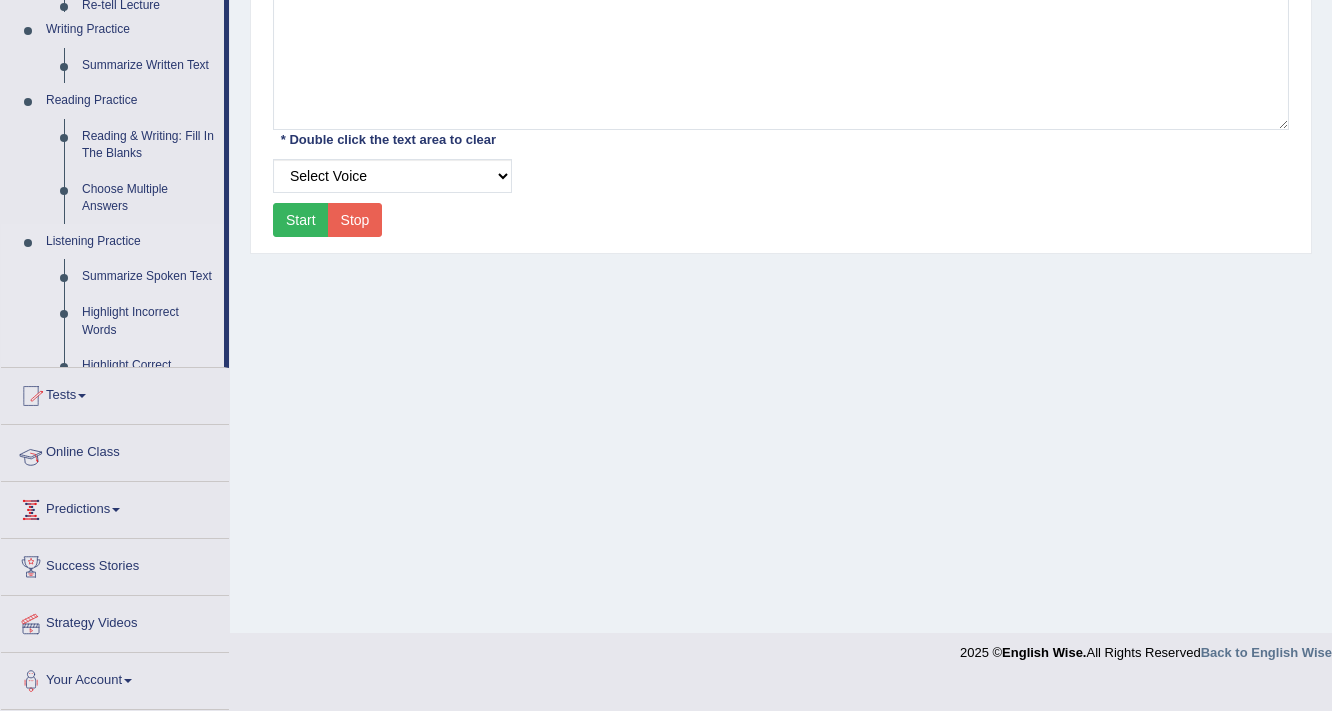 scroll, scrollTop: 339, scrollLeft: 0, axis: vertical 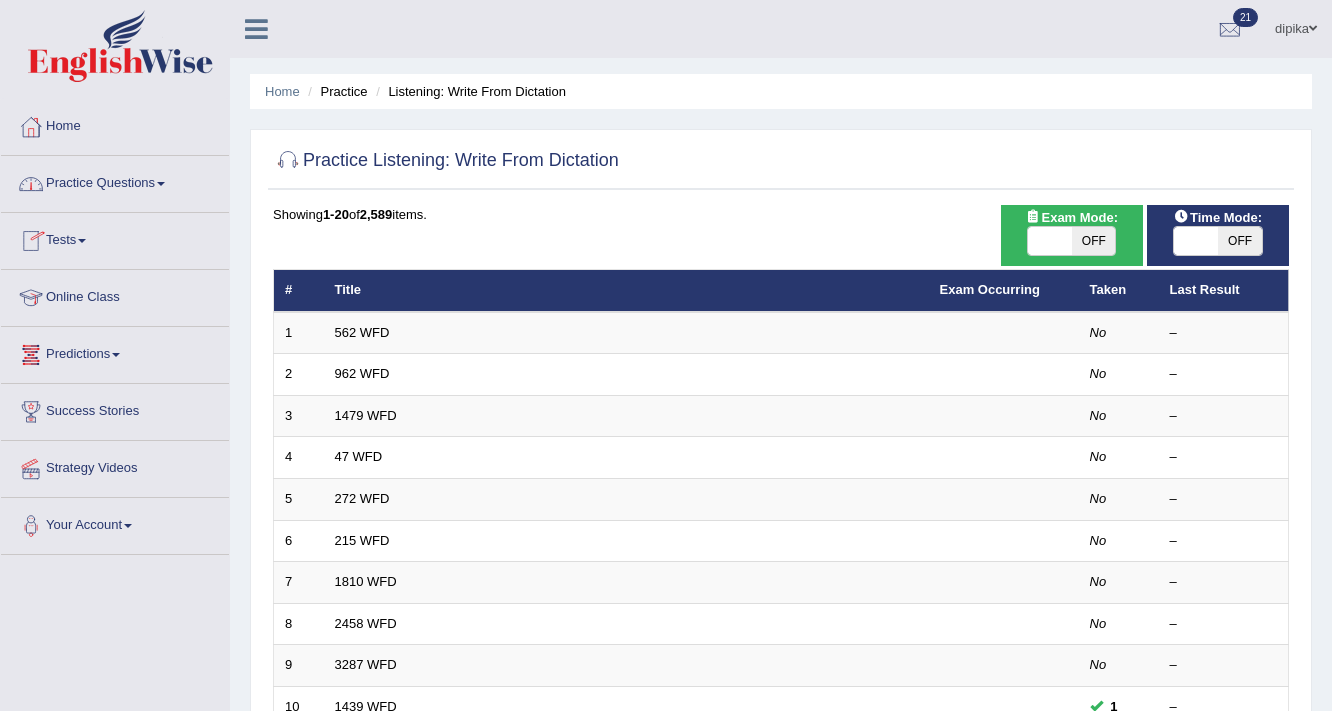 click on "Practice Questions" at bounding box center (115, 181) 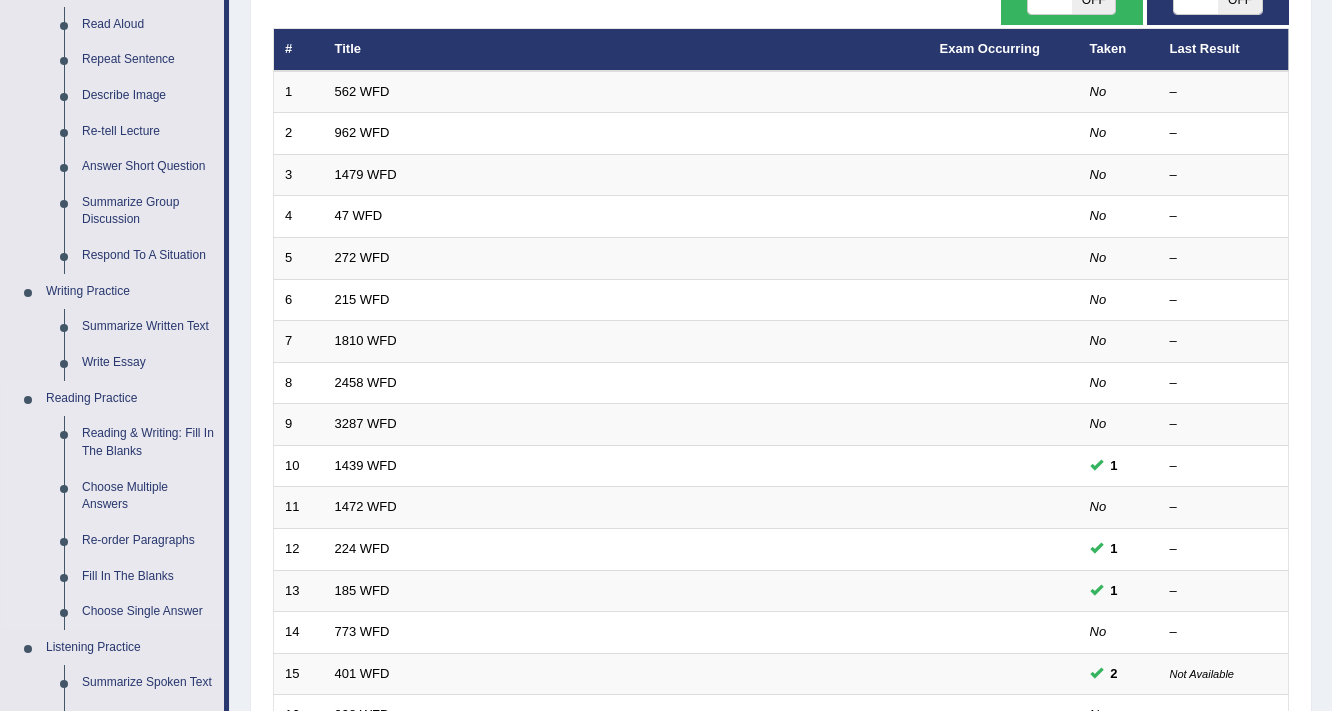 scroll, scrollTop: 240, scrollLeft: 0, axis: vertical 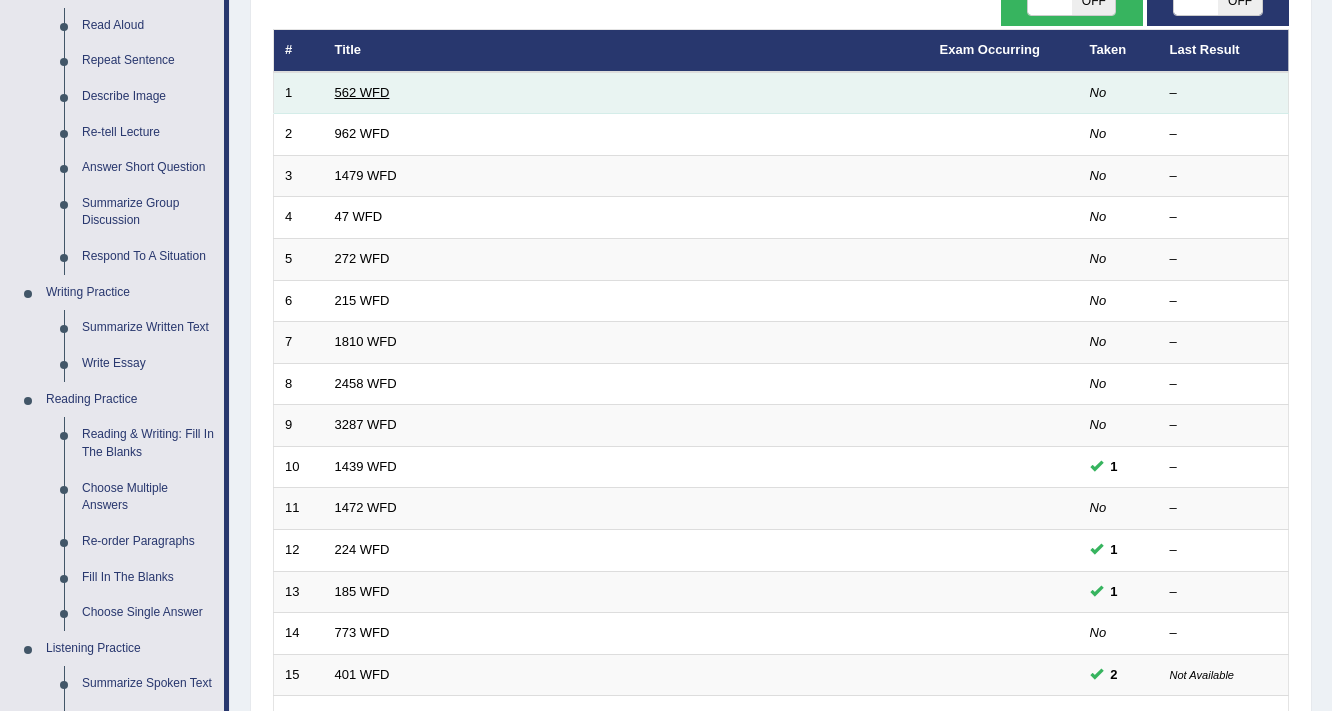 click on "562 WFD" at bounding box center [362, 92] 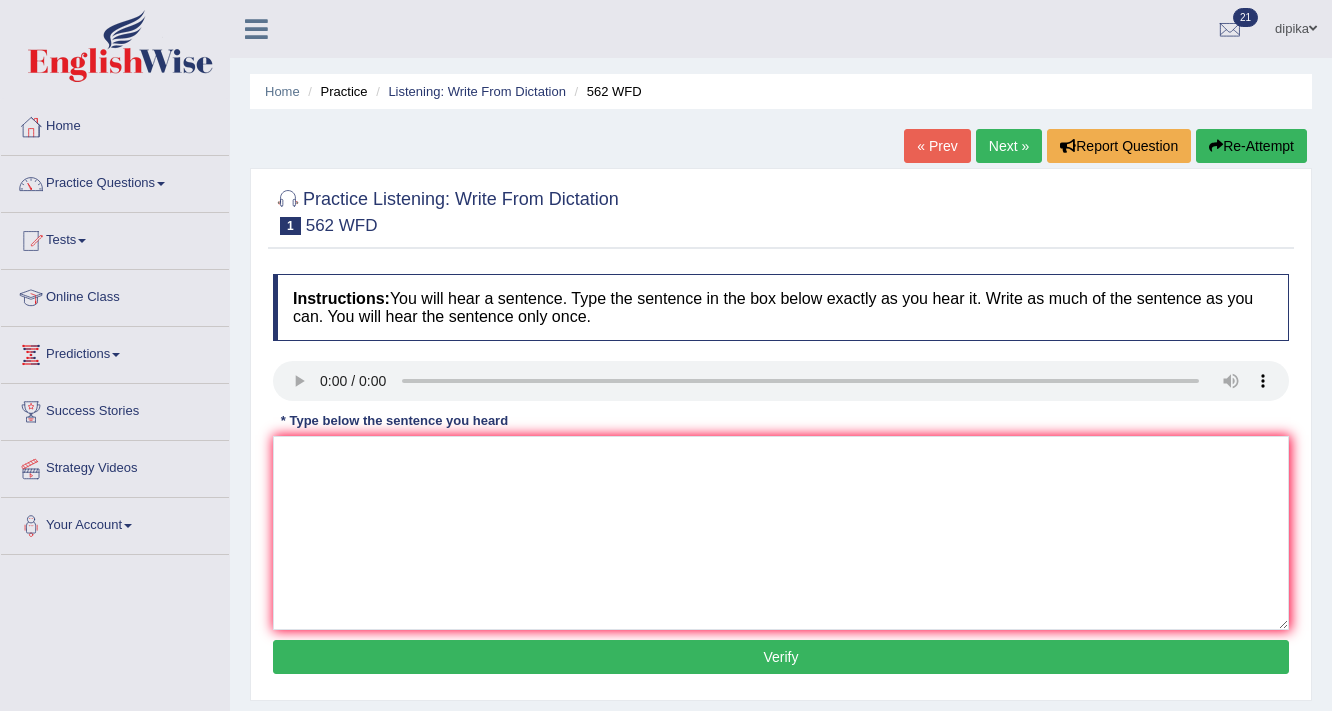 scroll, scrollTop: 0, scrollLeft: 0, axis: both 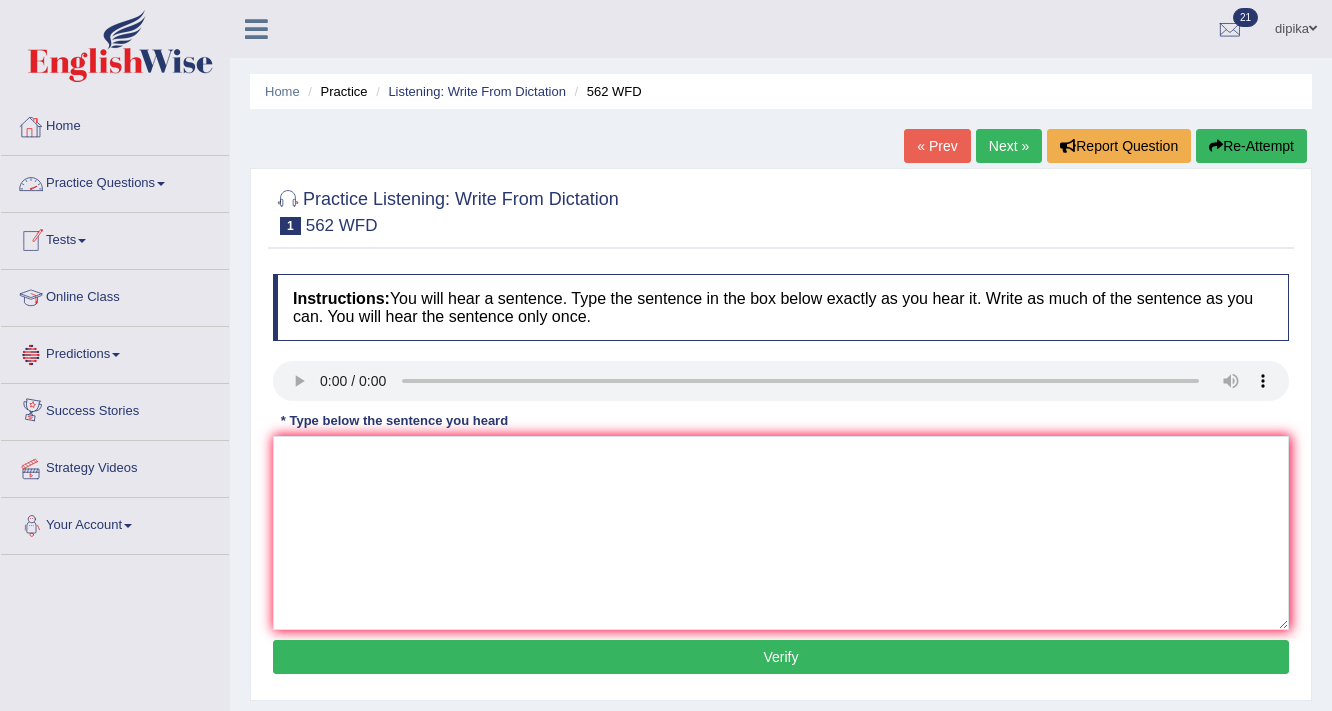 click on "Practice Questions" at bounding box center (115, 181) 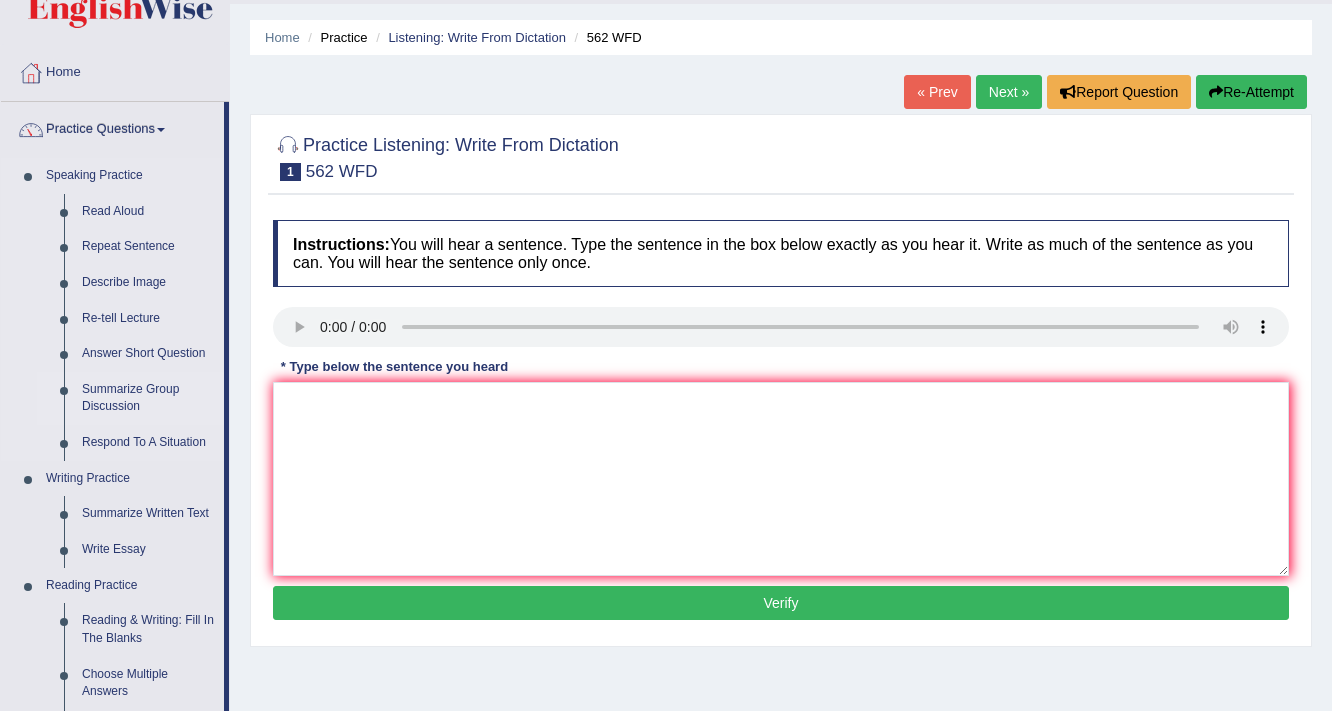 scroll, scrollTop: 80, scrollLeft: 0, axis: vertical 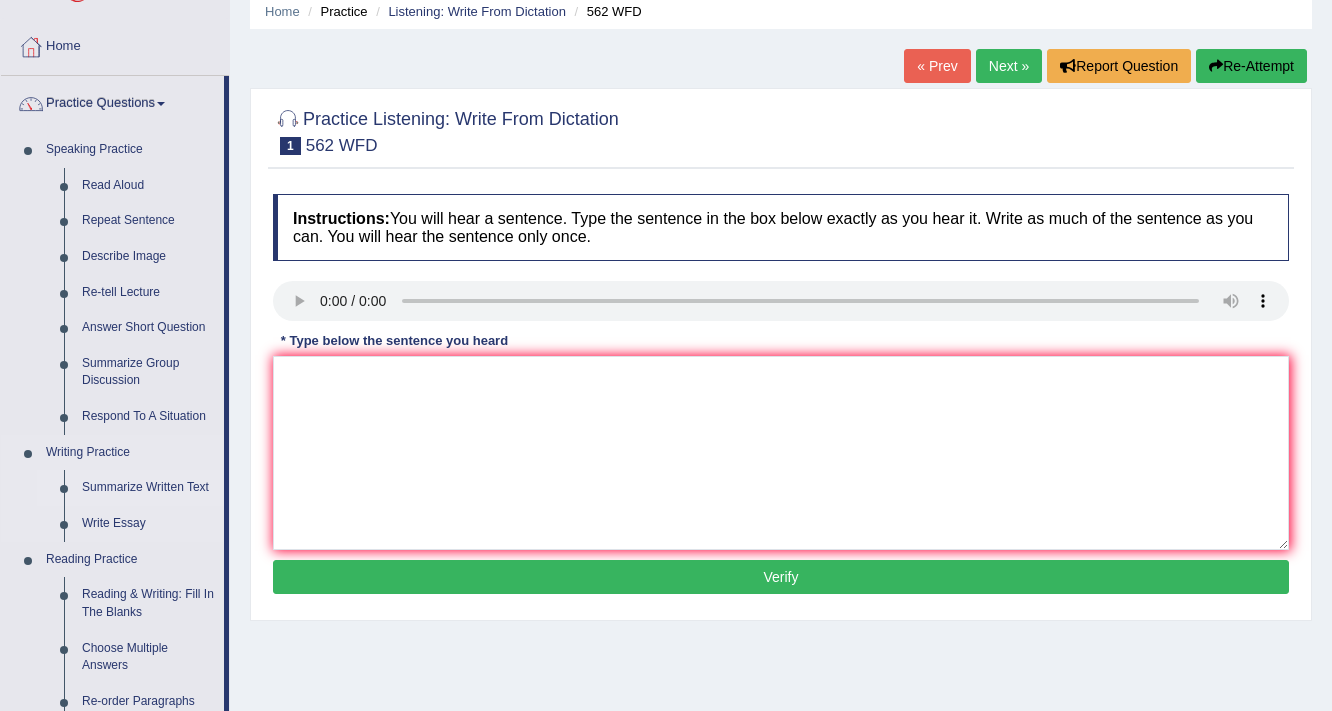 click on "Summarize Written Text" at bounding box center [148, 488] 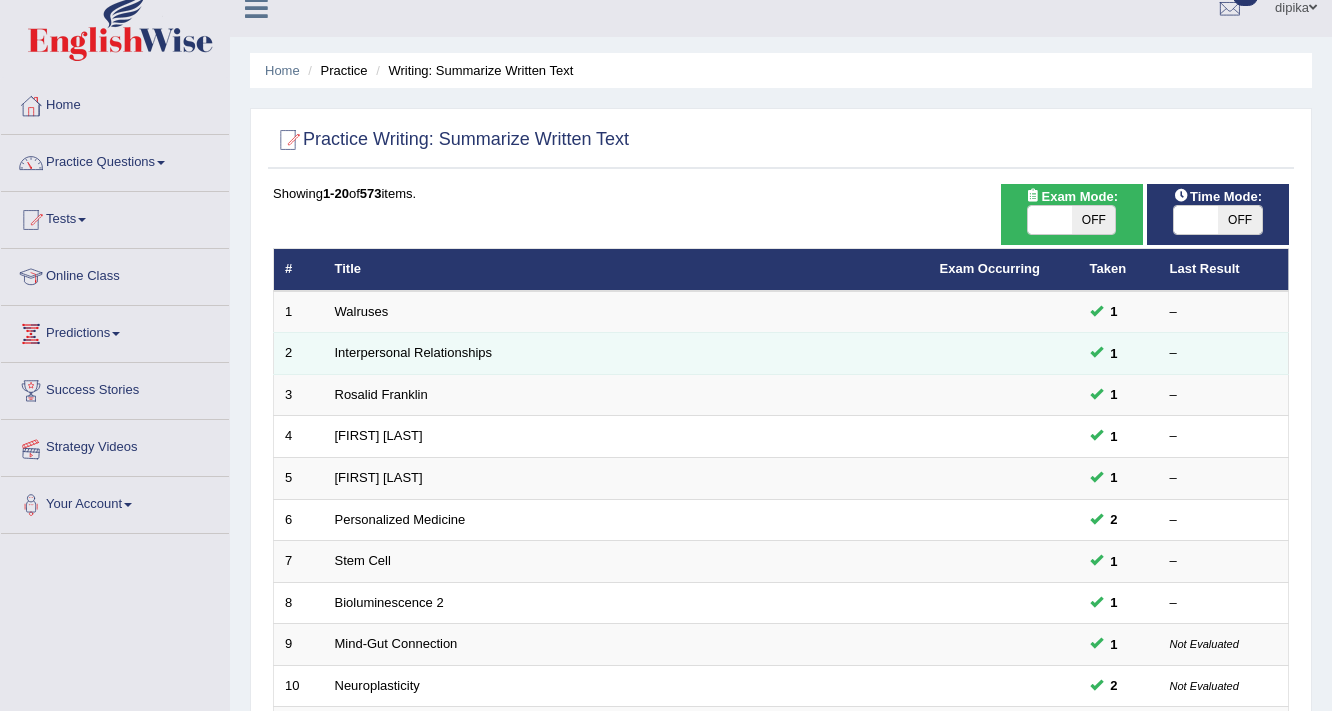 scroll, scrollTop: 0, scrollLeft: 0, axis: both 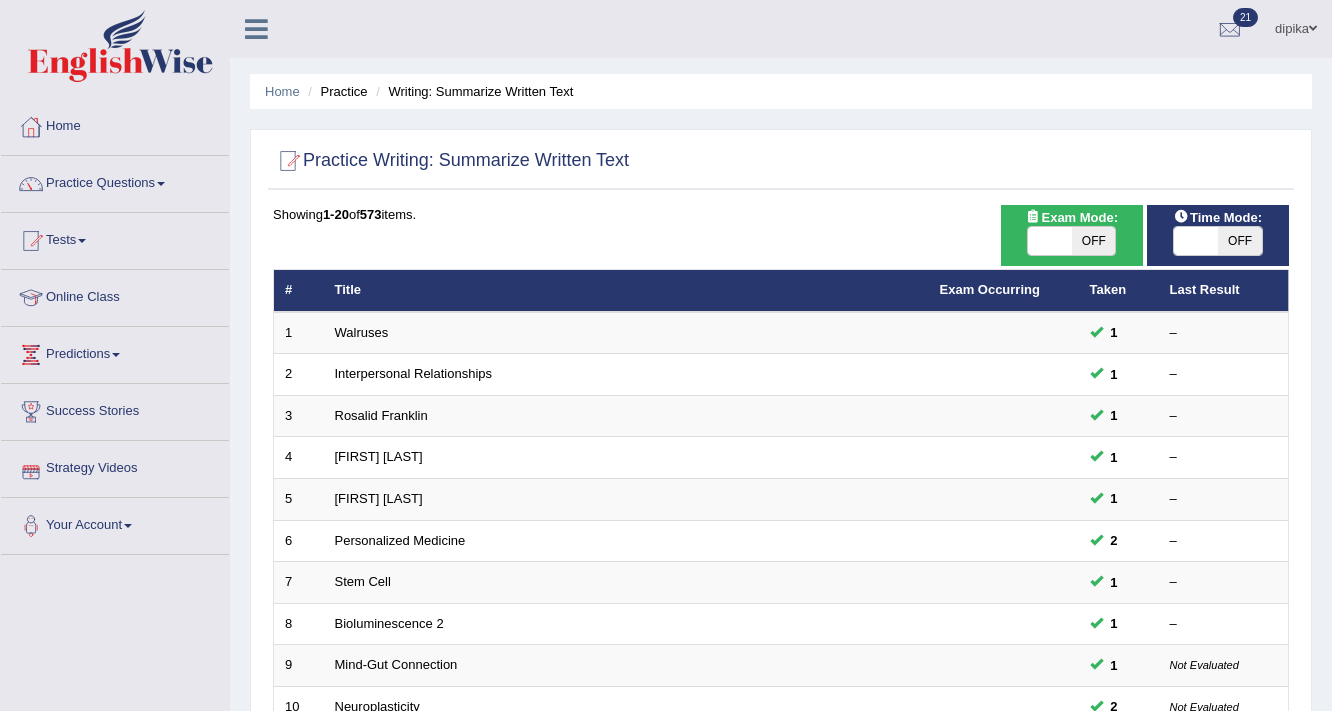 click at bounding box center [1033, 216] 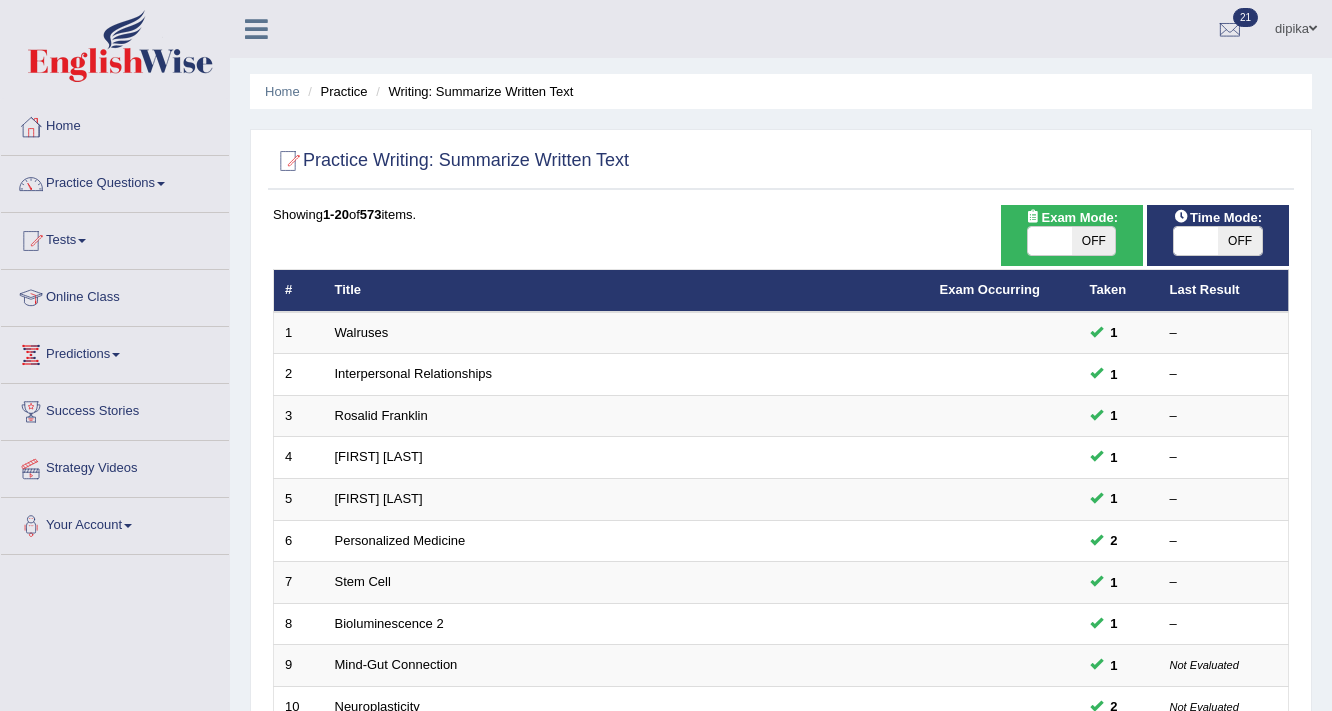 click on "OFF" at bounding box center [1094, 241] 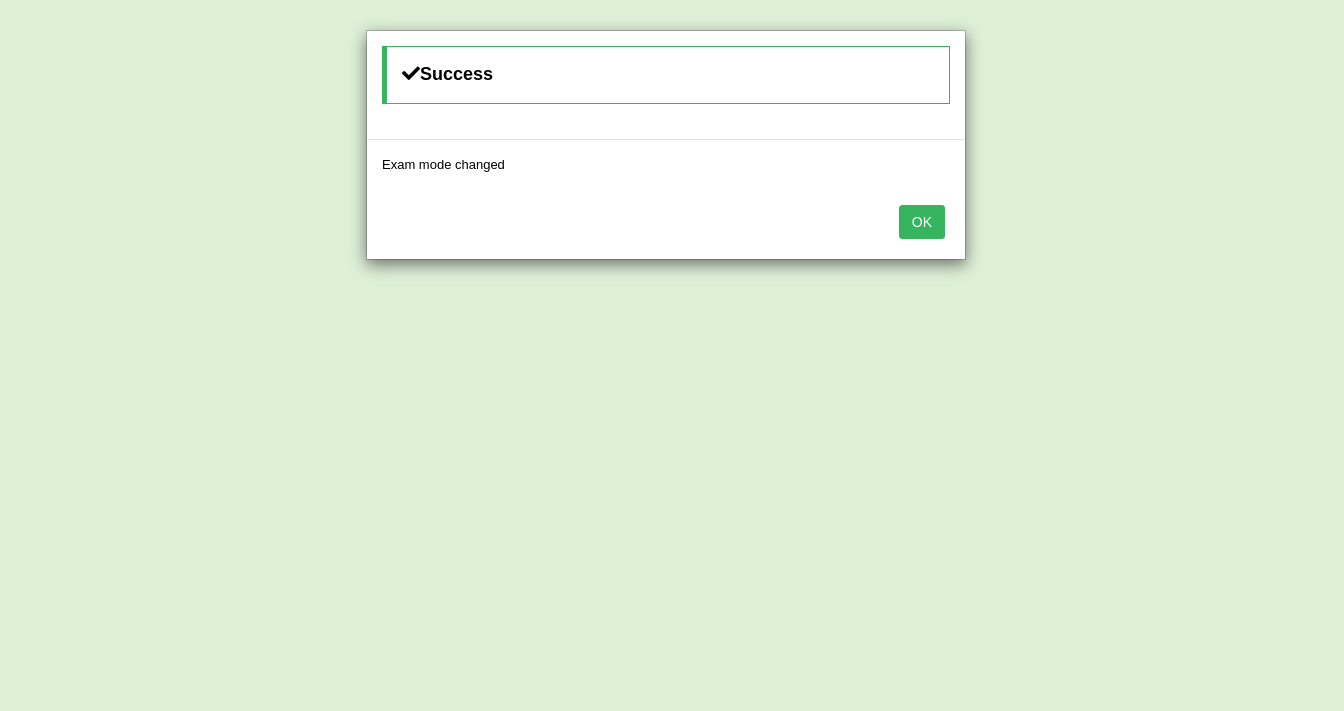 click on "OK" at bounding box center [922, 222] 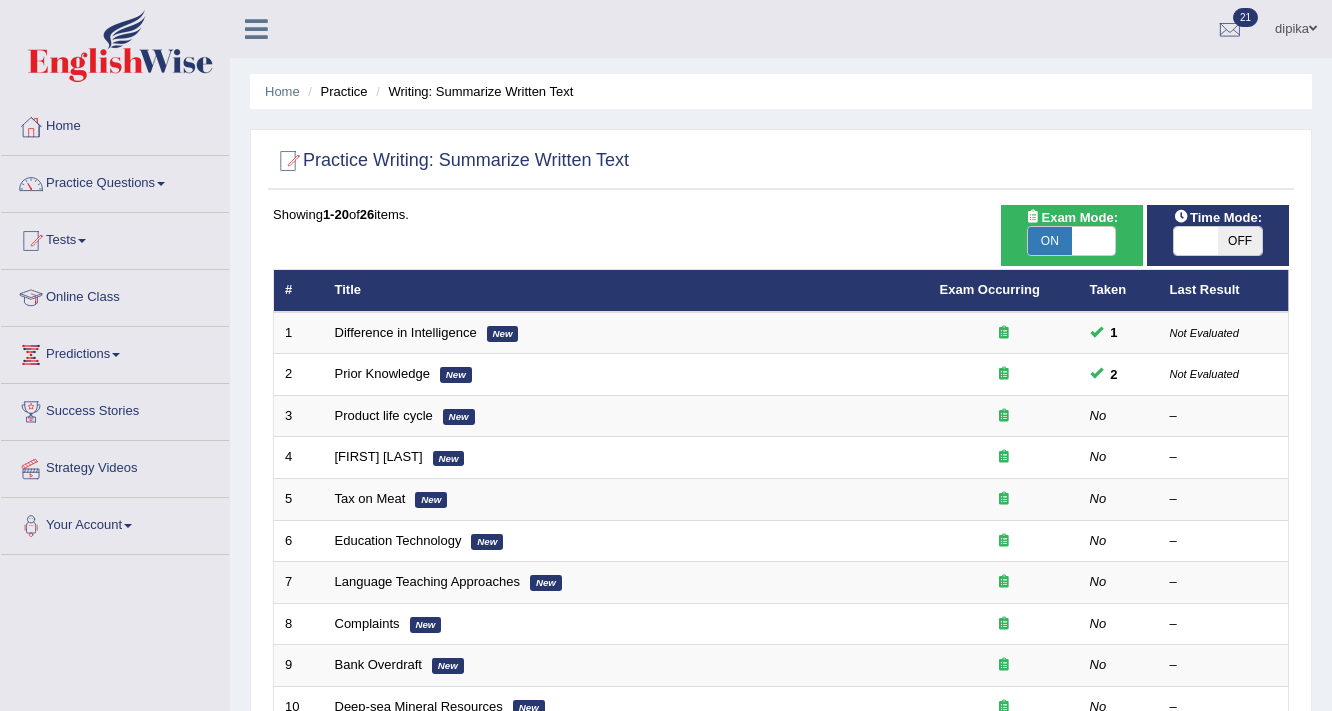scroll, scrollTop: 0, scrollLeft: 0, axis: both 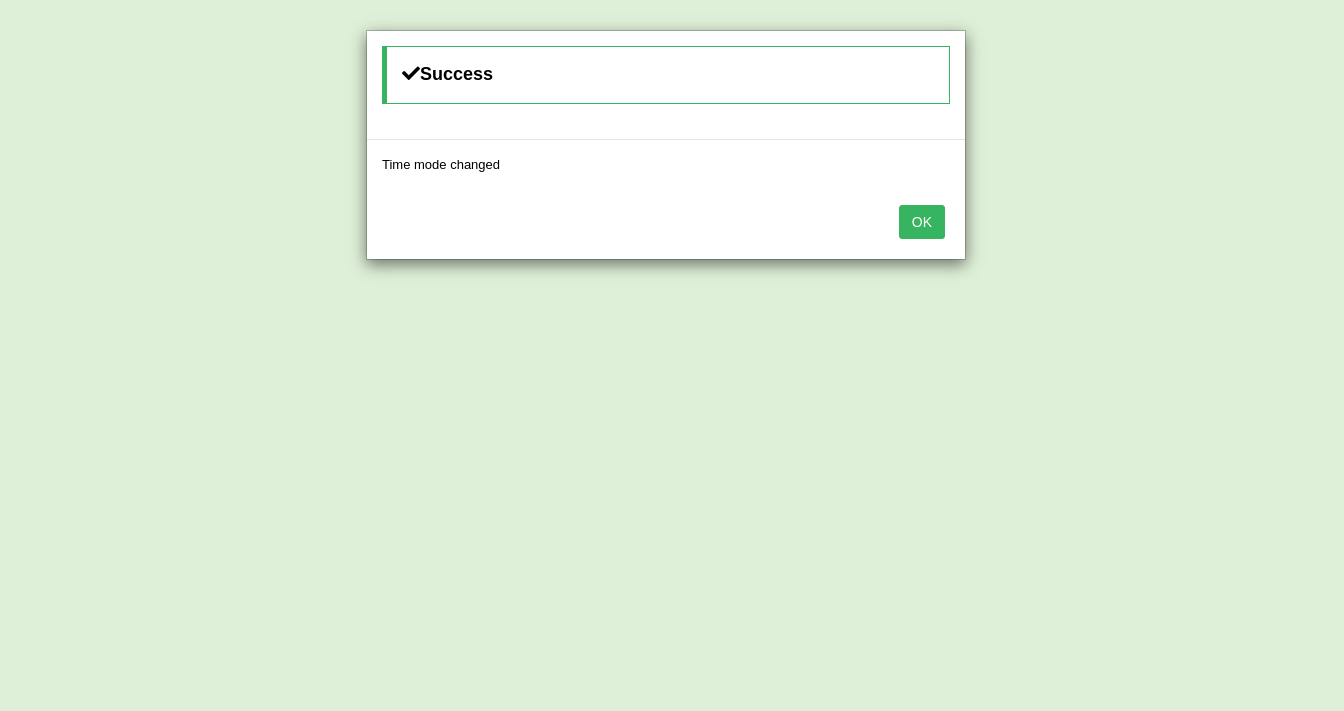 click on "OK" at bounding box center (922, 222) 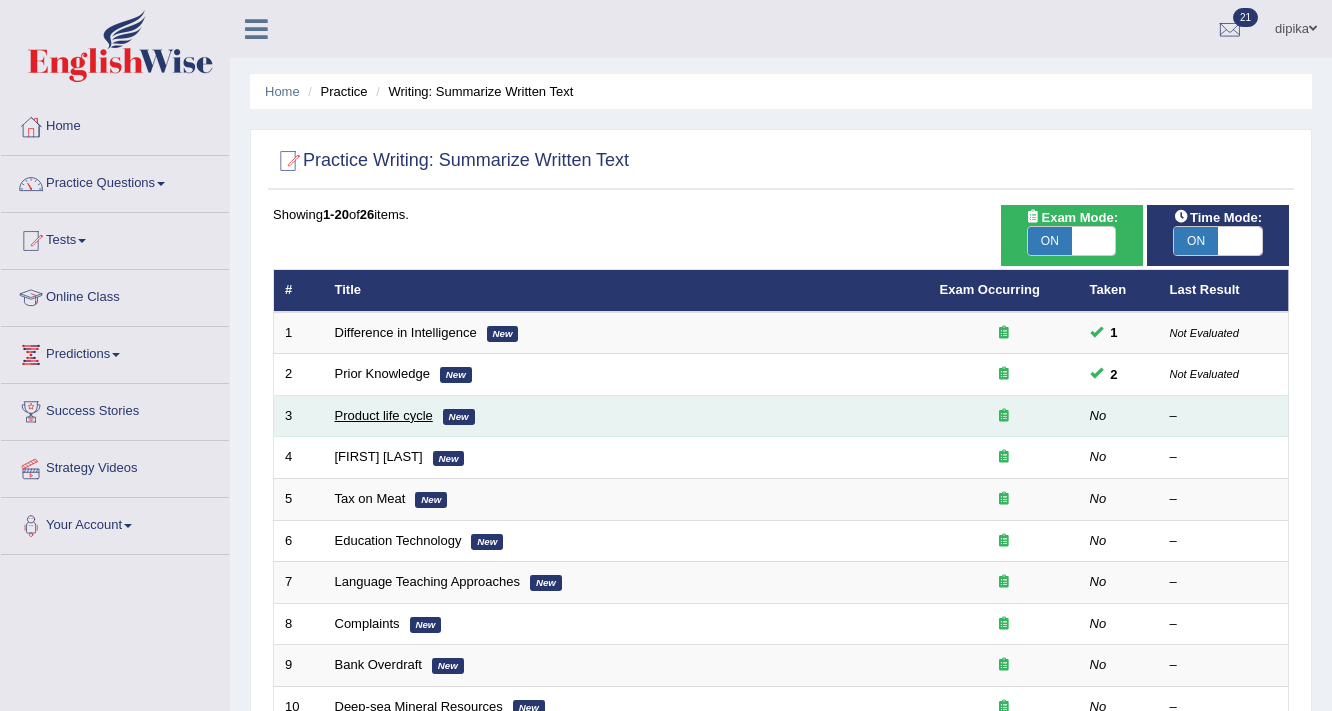click on "Product life cycle" at bounding box center (384, 415) 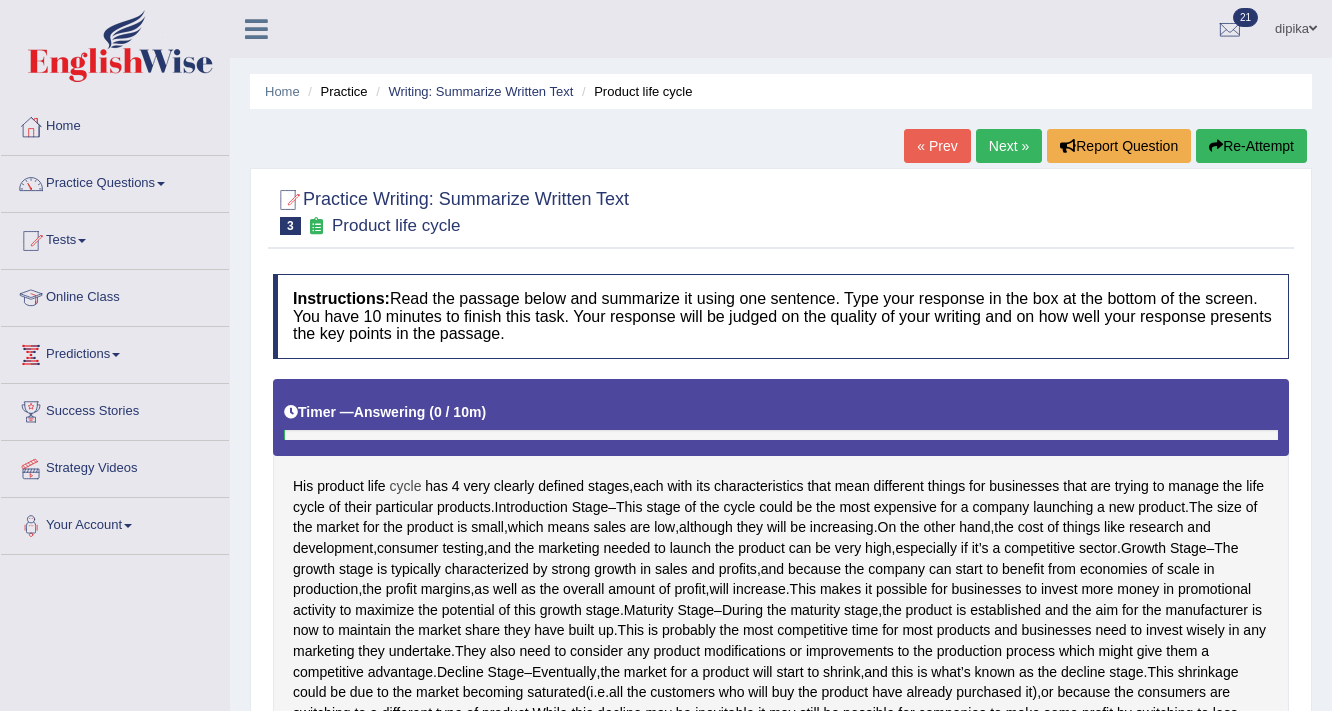 scroll, scrollTop: 80, scrollLeft: 0, axis: vertical 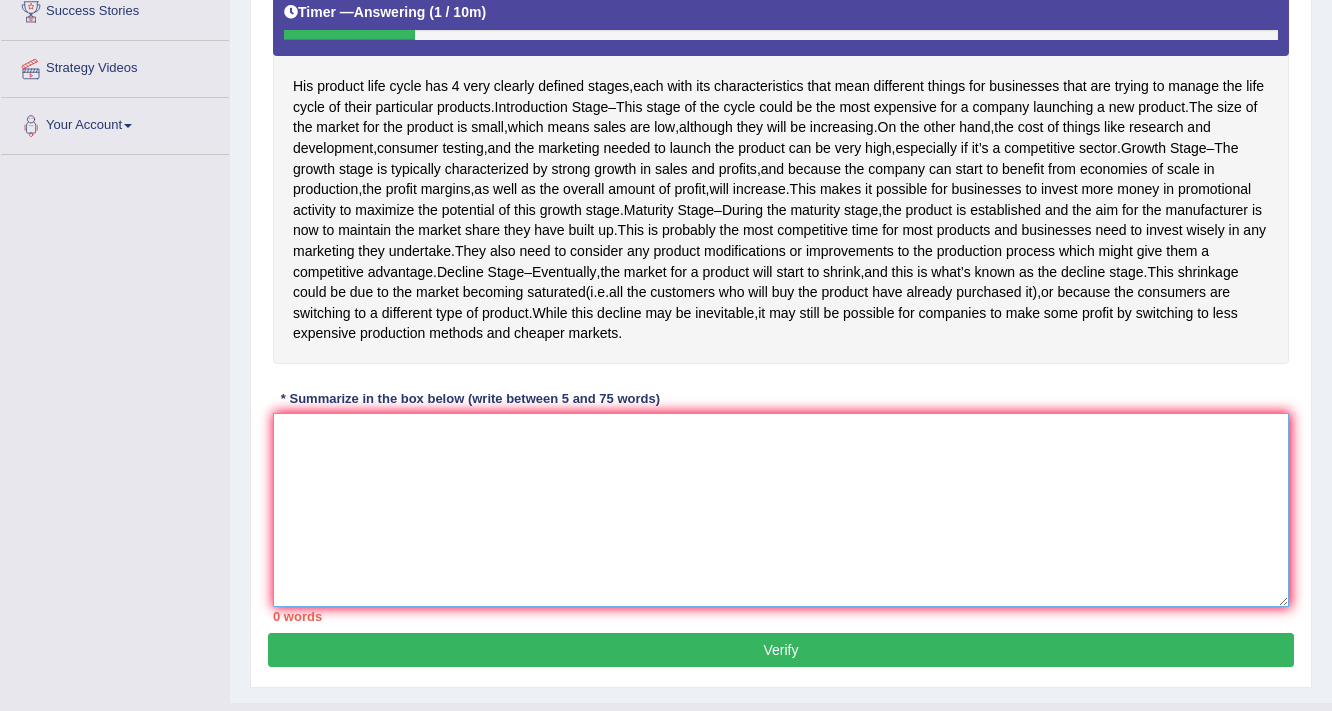 click at bounding box center (781, 510) 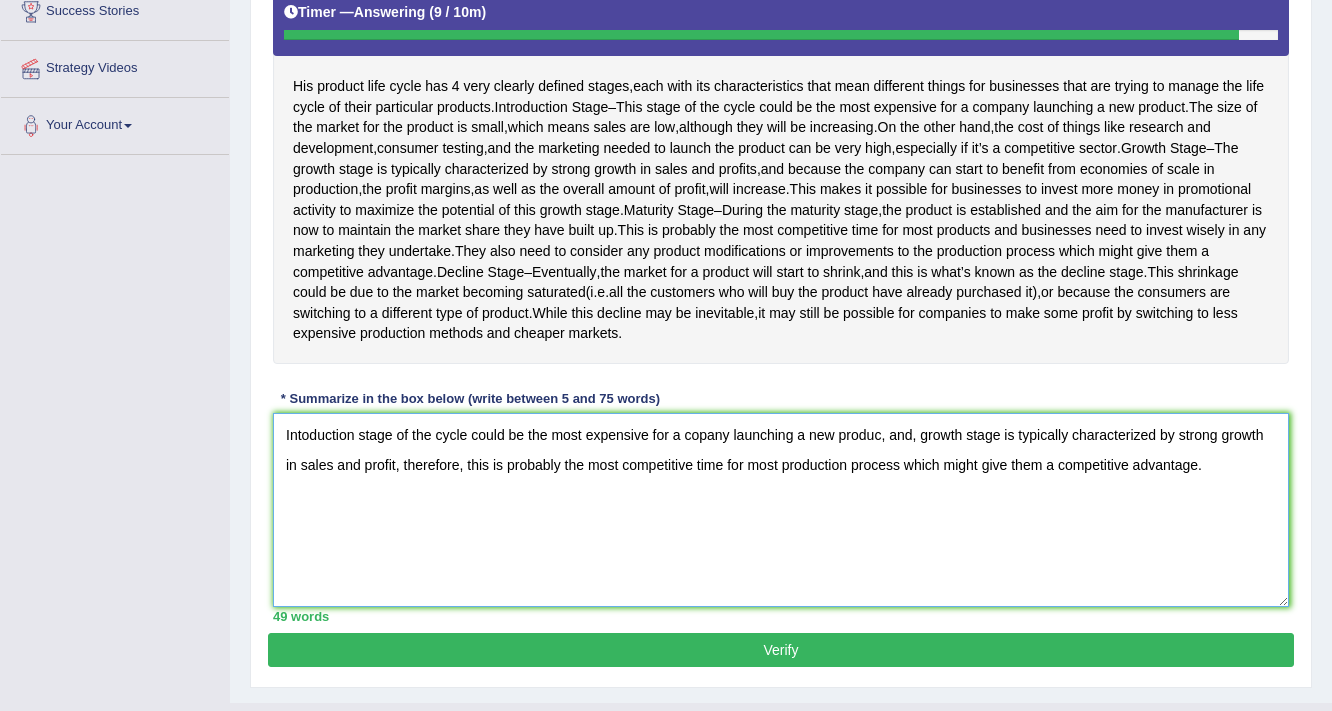type on "Intoduction stage of the cycle could be the most expensive for a copany launching a new produc, and, growth stage is typically characterized by strong growth in sales and profit, therefore, this is probably the most competitive time for most production process which might give them a competitive advantage." 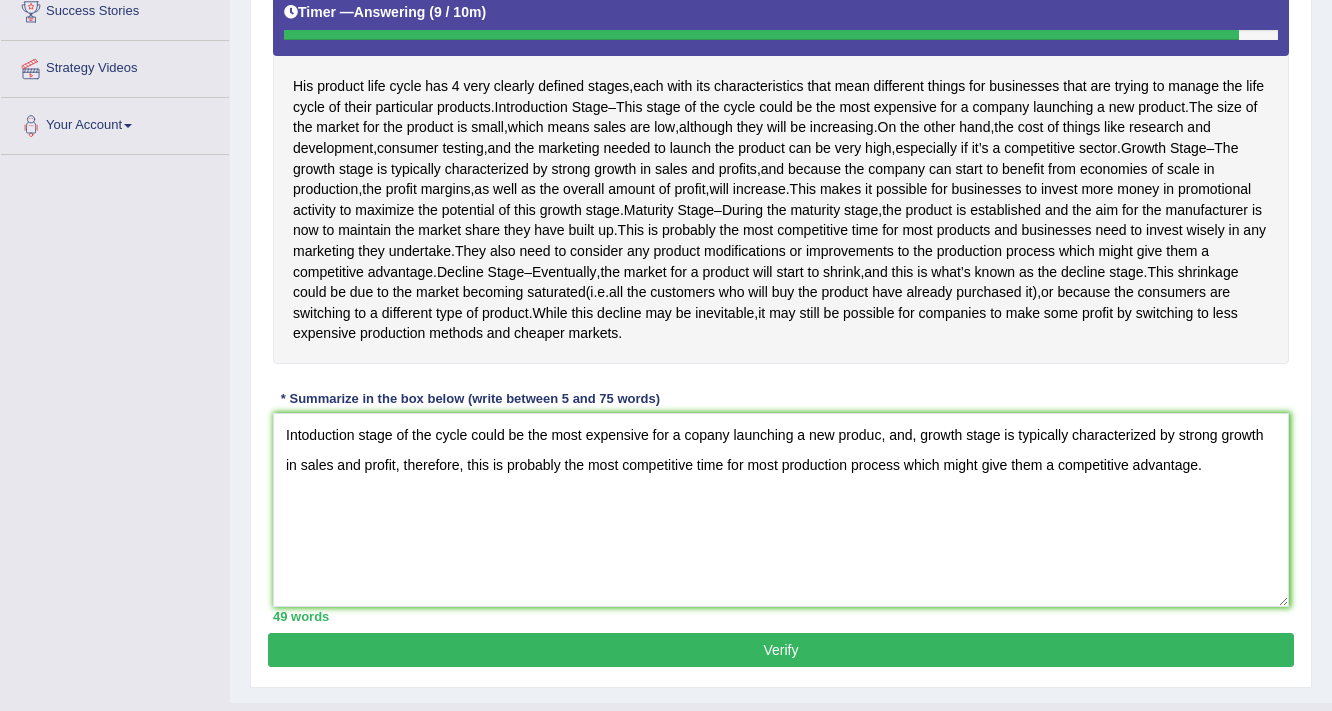 click on "Verify" at bounding box center [781, 650] 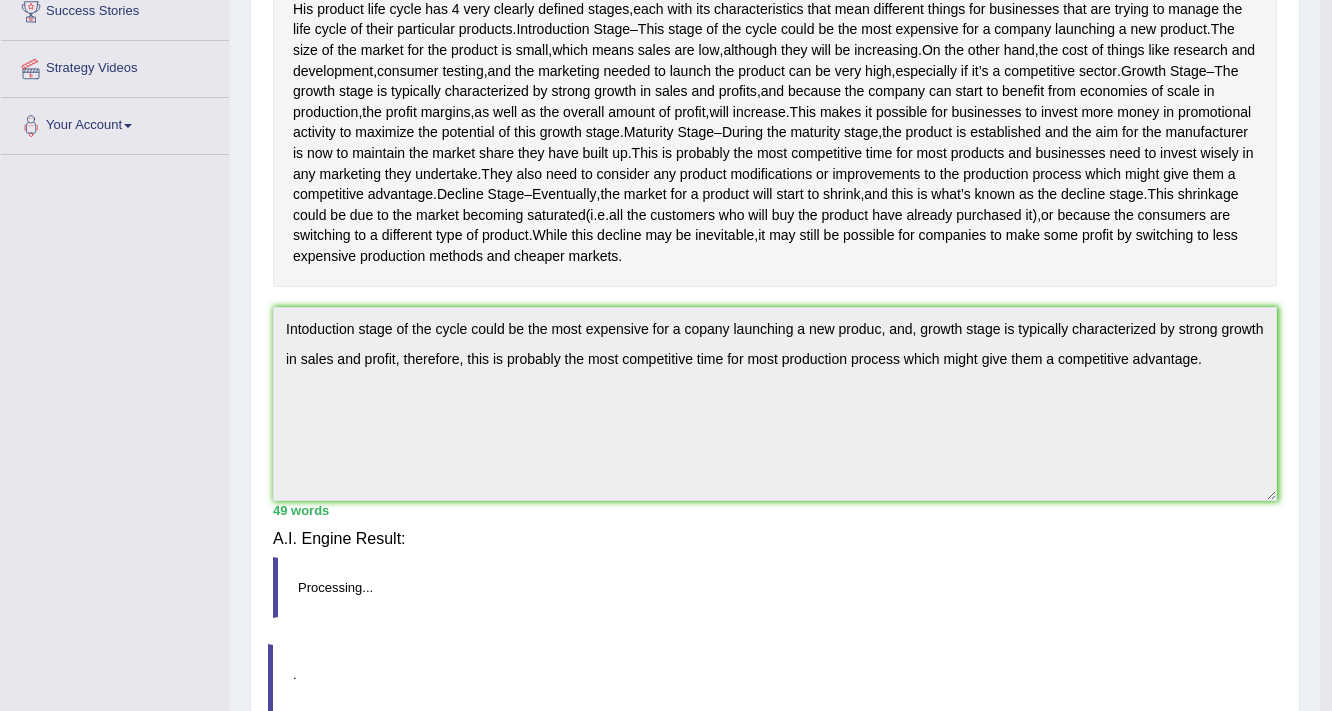 scroll, scrollTop: 391, scrollLeft: 0, axis: vertical 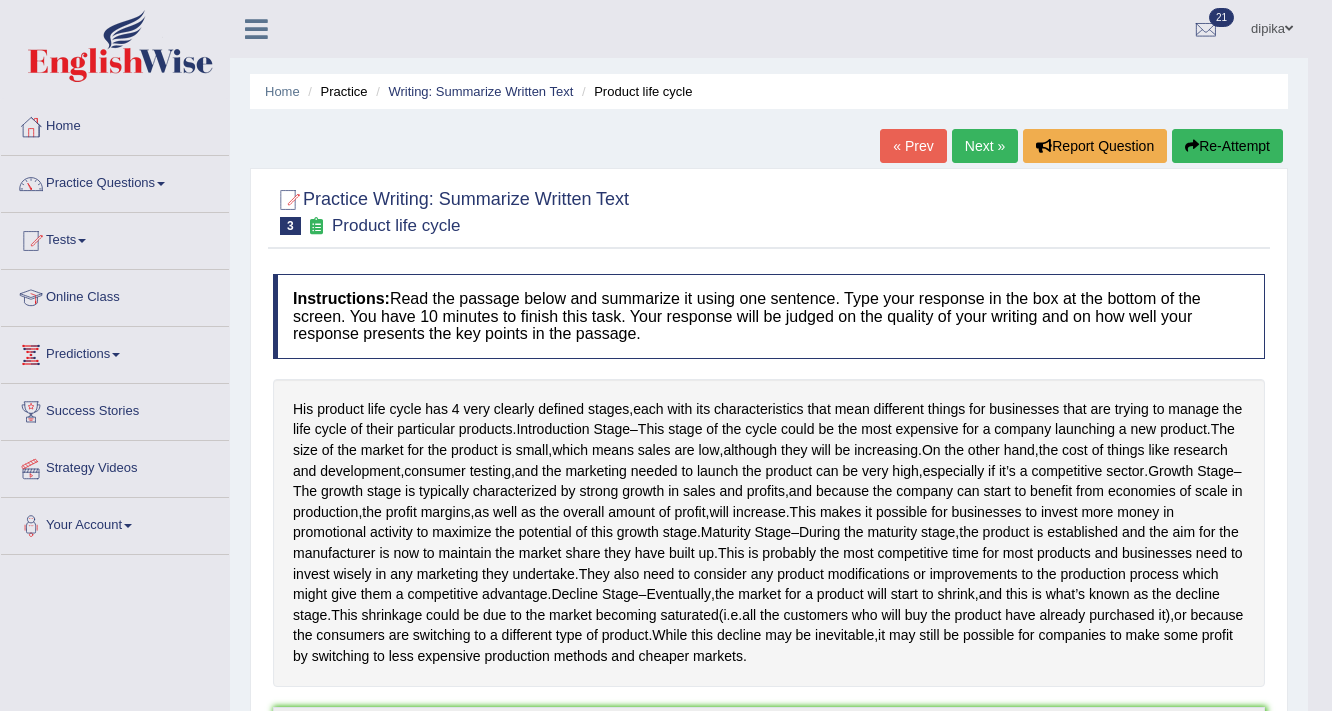 click on "Tests" at bounding box center (115, 238) 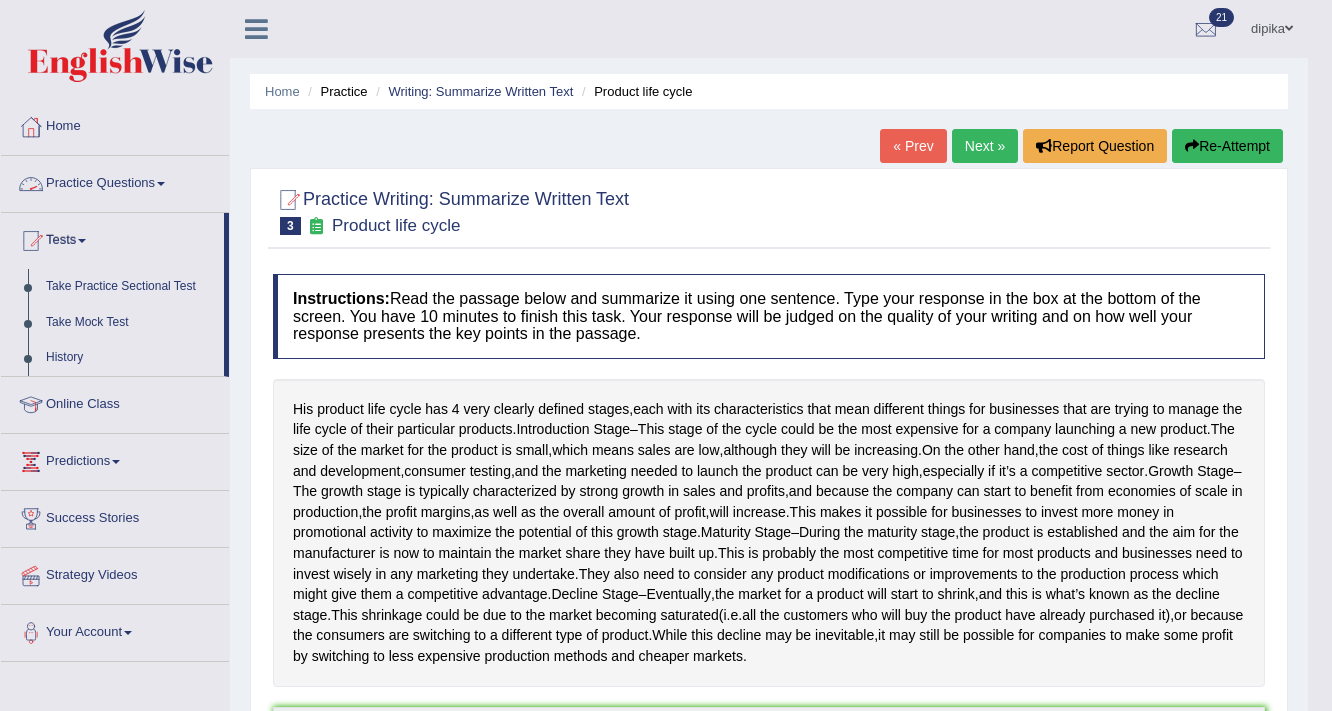 click on "Practice Questions" at bounding box center (115, 181) 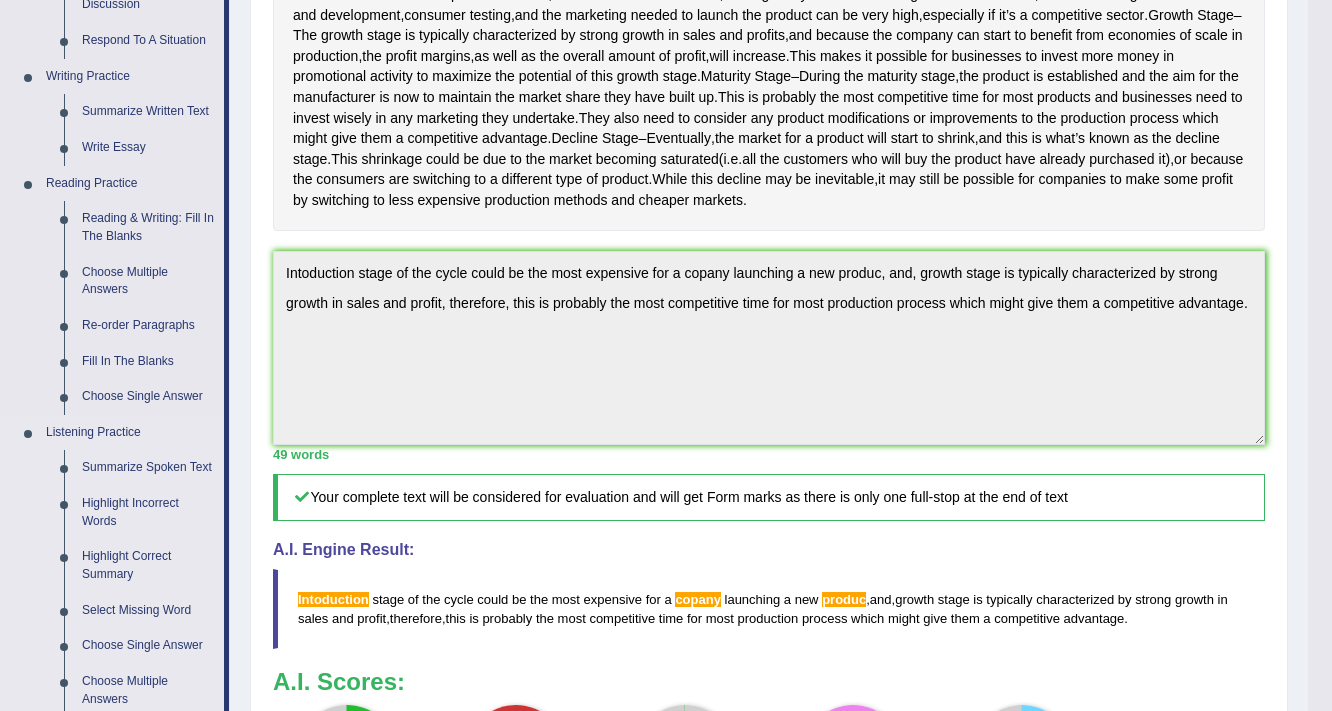 scroll, scrollTop: 480, scrollLeft: 0, axis: vertical 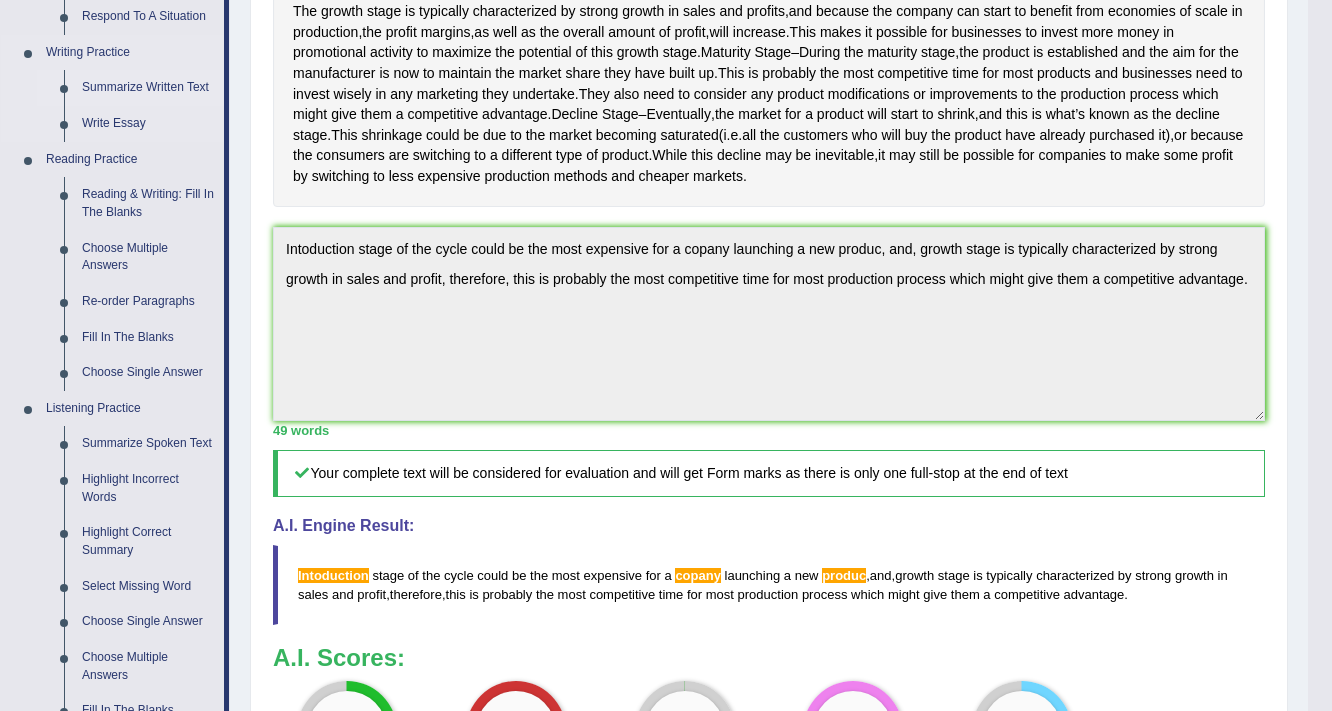 click on "Summarize Written Text" at bounding box center [148, 88] 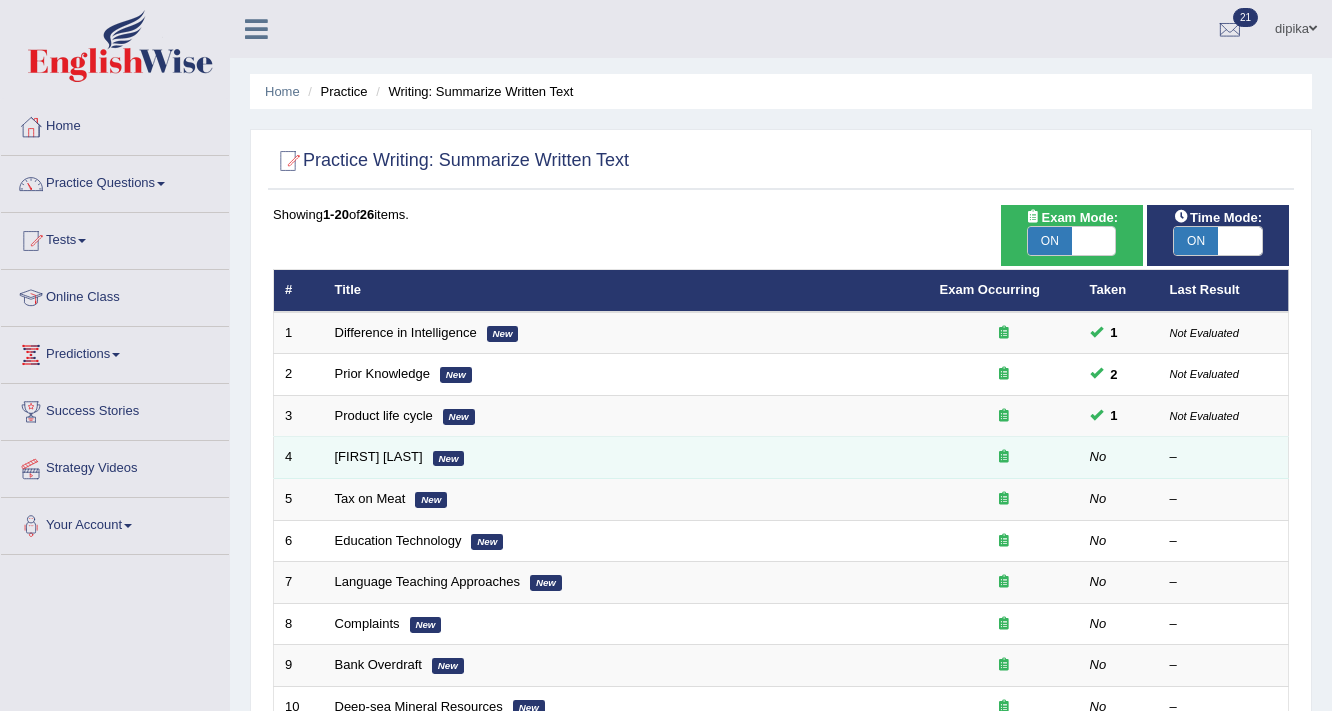 scroll, scrollTop: 0, scrollLeft: 0, axis: both 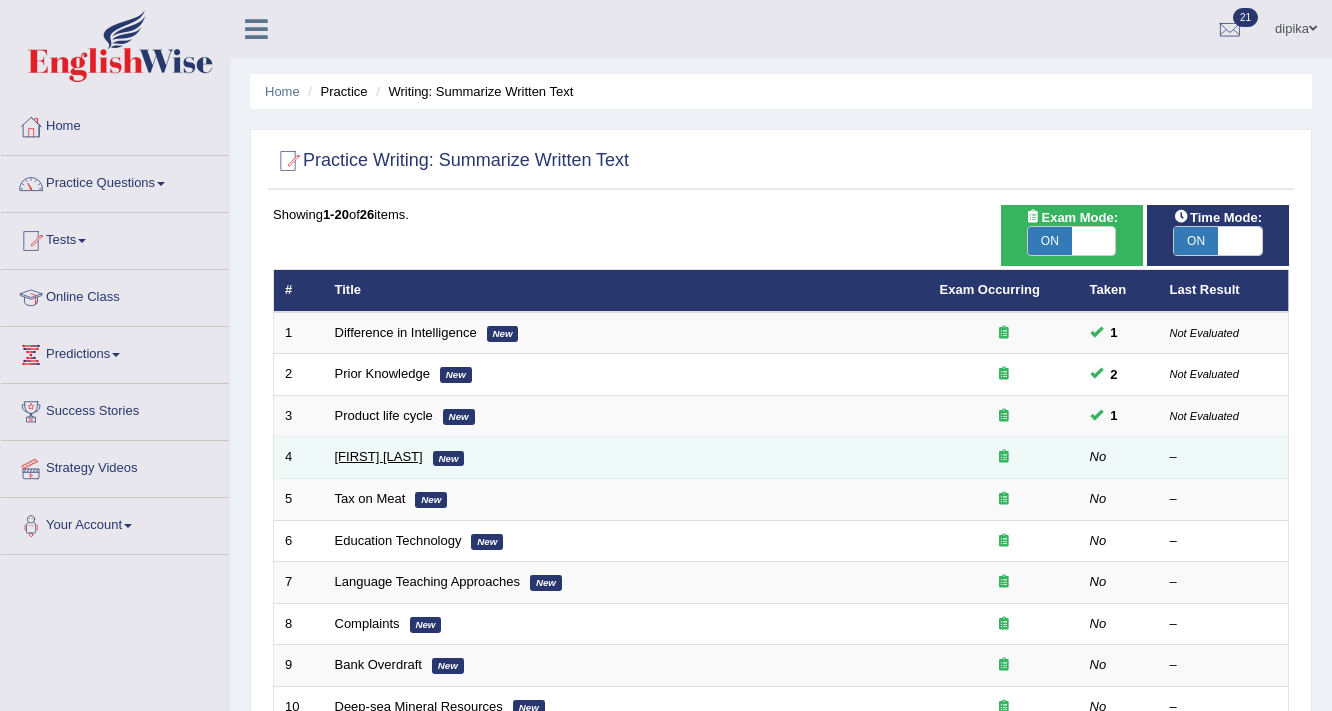 click on "[FIRST] [LAST]" at bounding box center (379, 456) 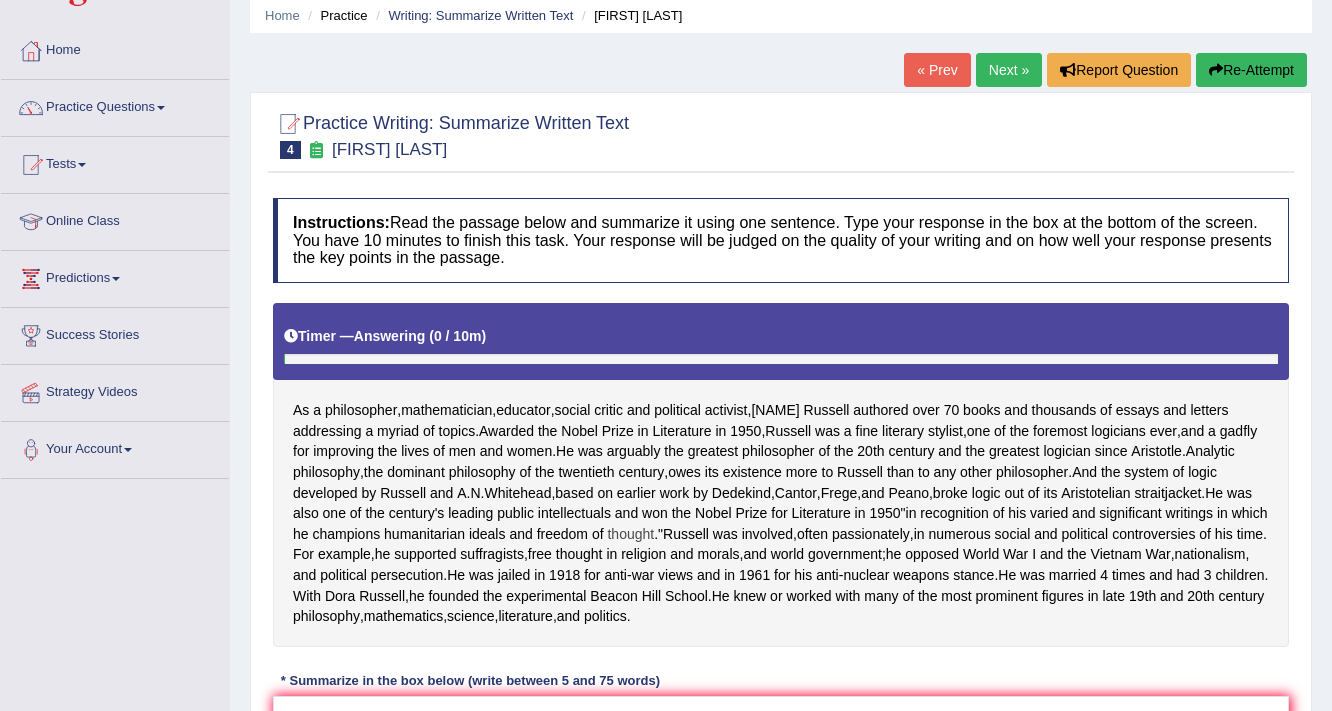 scroll, scrollTop: 240, scrollLeft: 0, axis: vertical 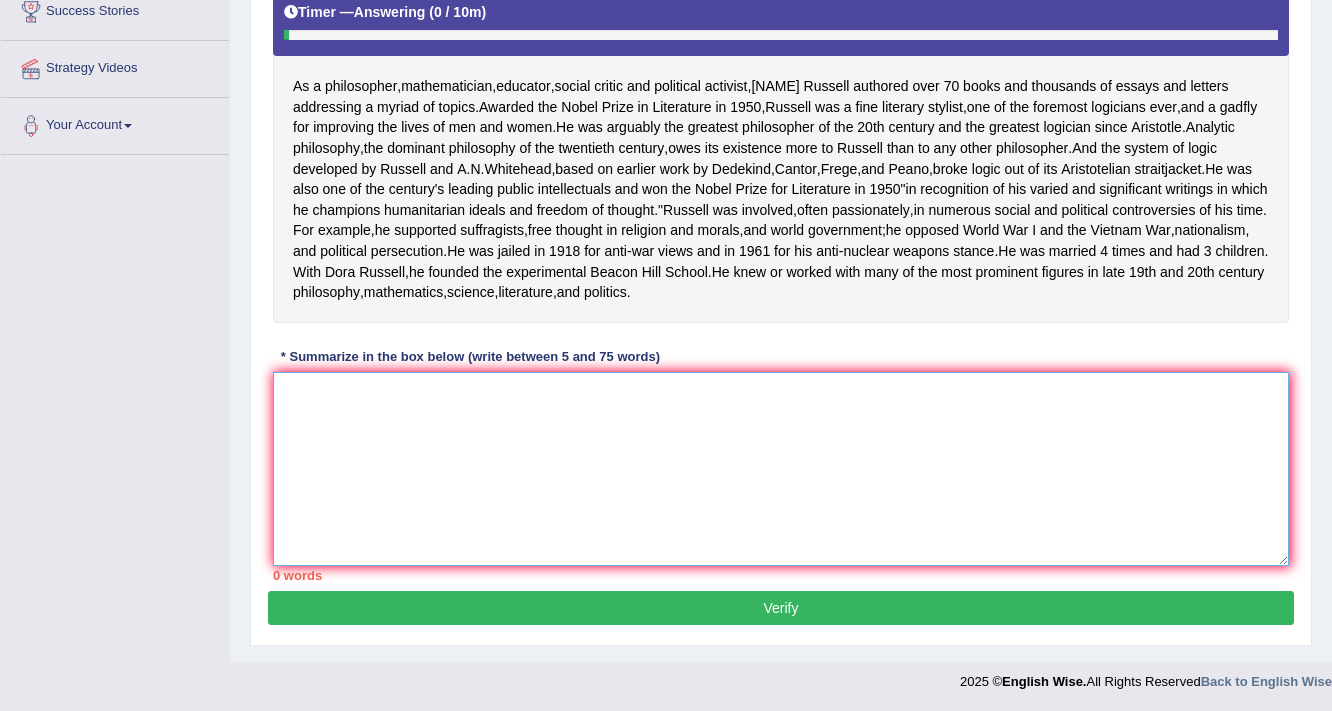 click at bounding box center (781, 469) 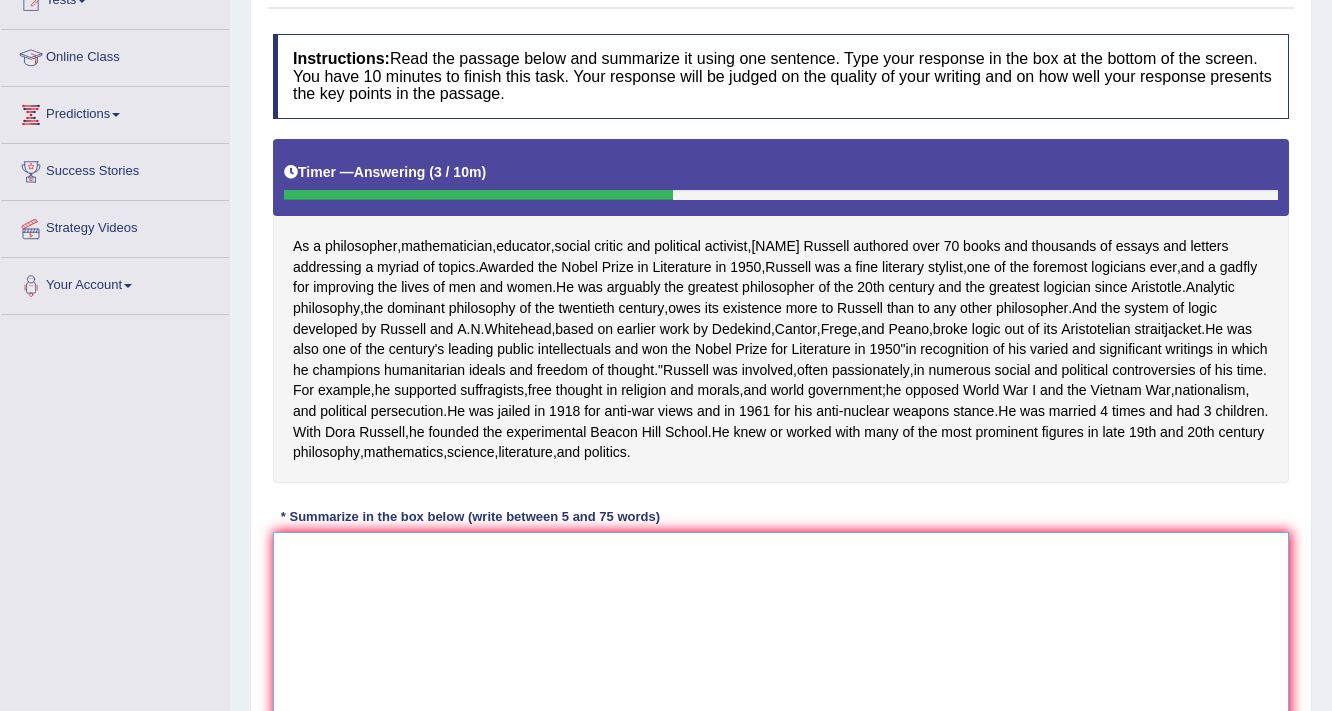 scroll, scrollTop: 320, scrollLeft: 0, axis: vertical 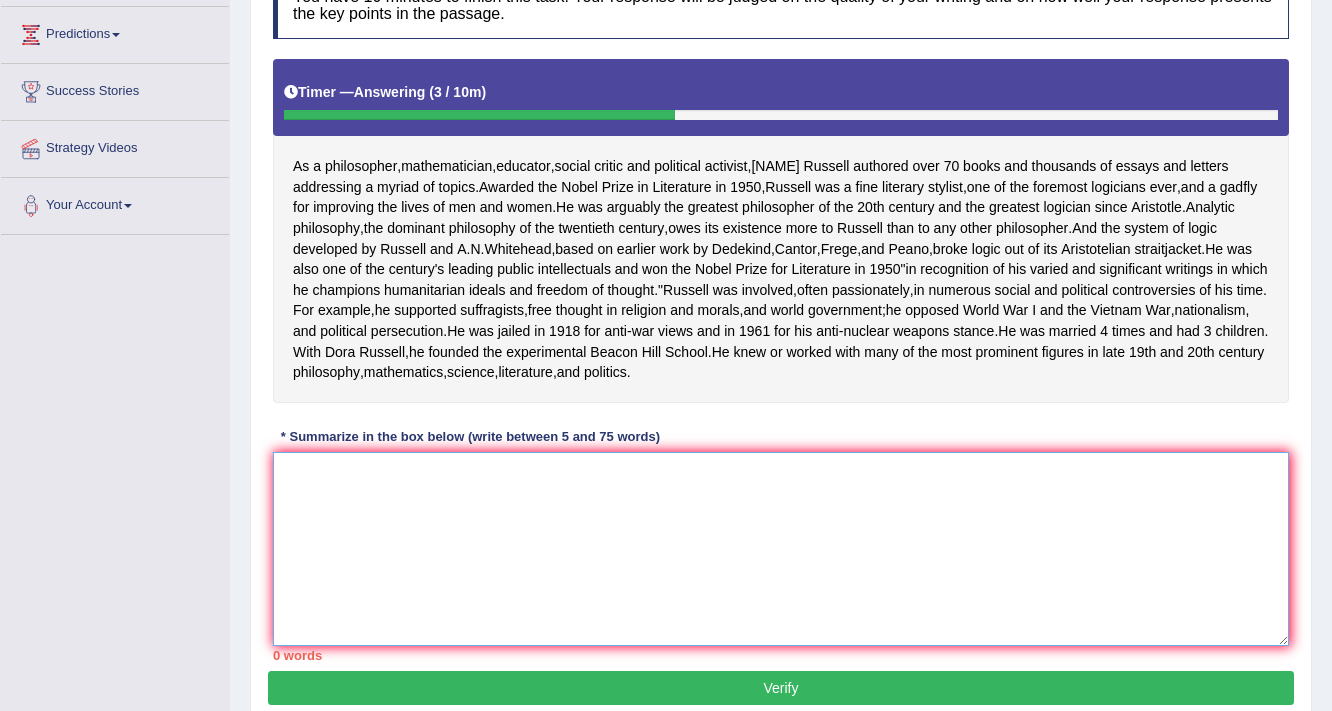 click at bounding box center (781, 549) 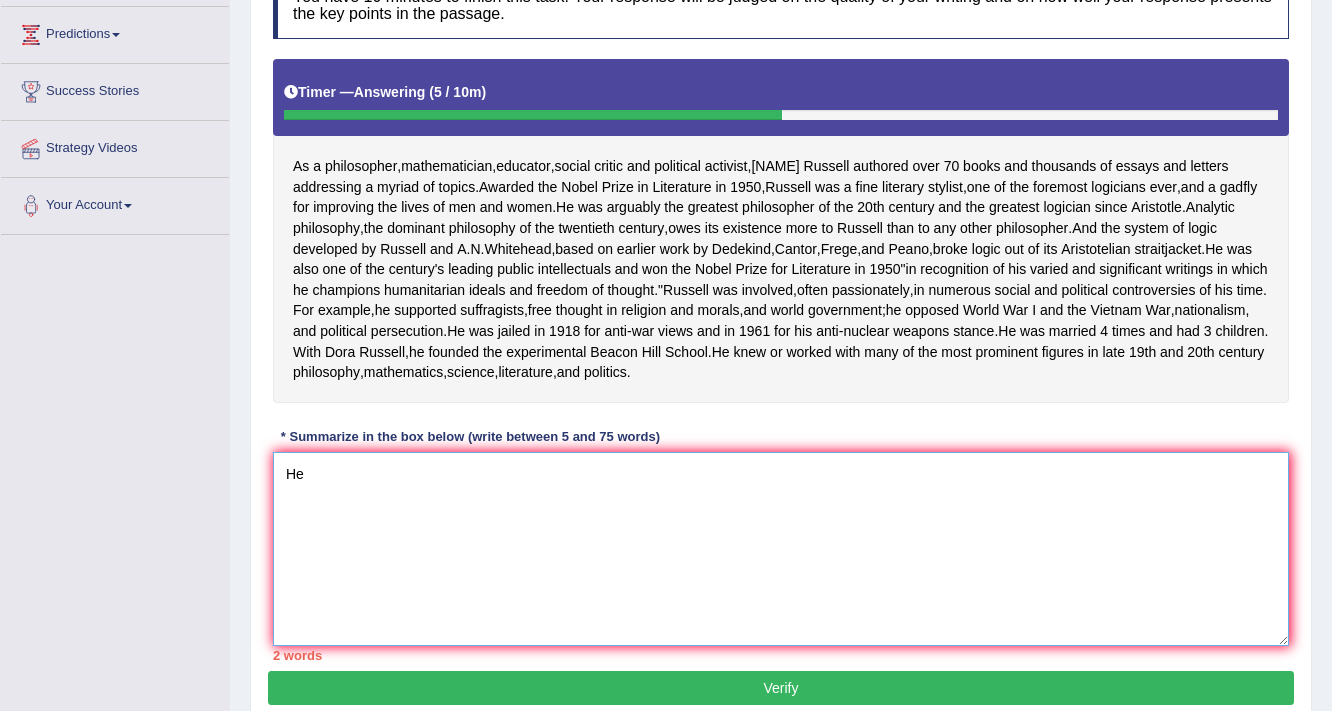 type on "H" 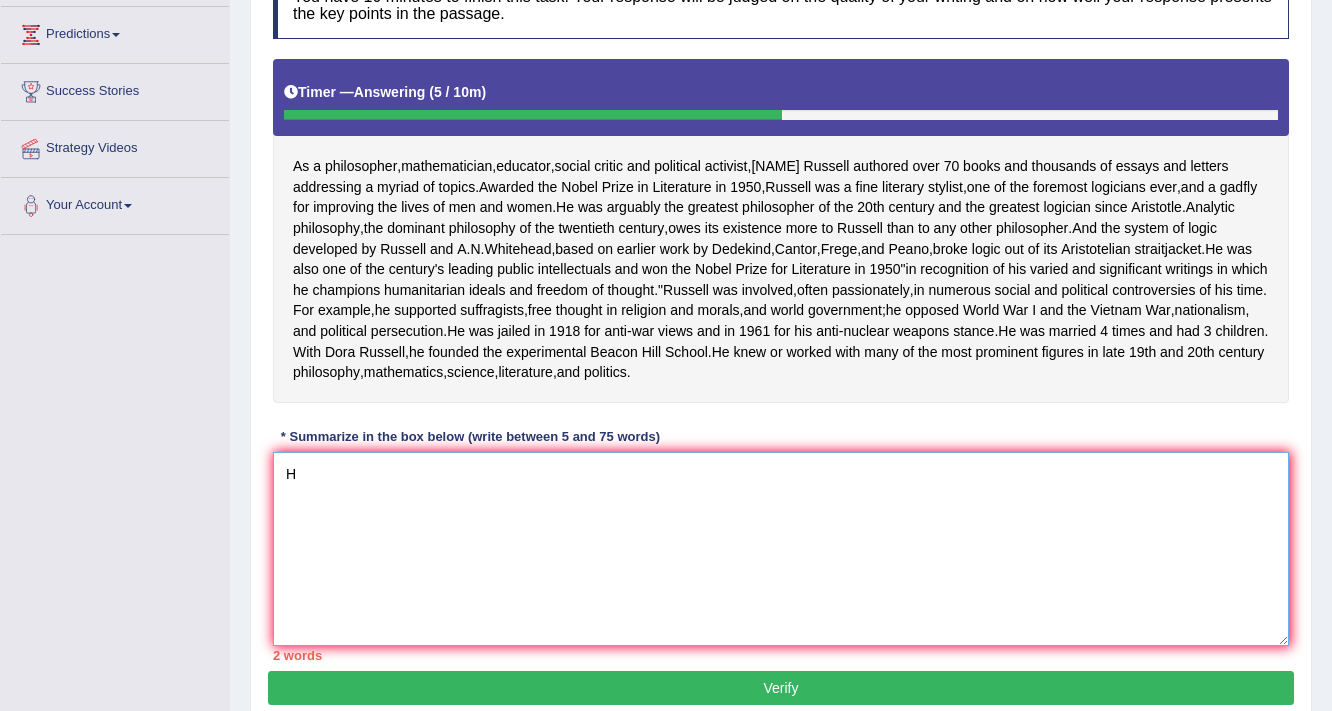 type 